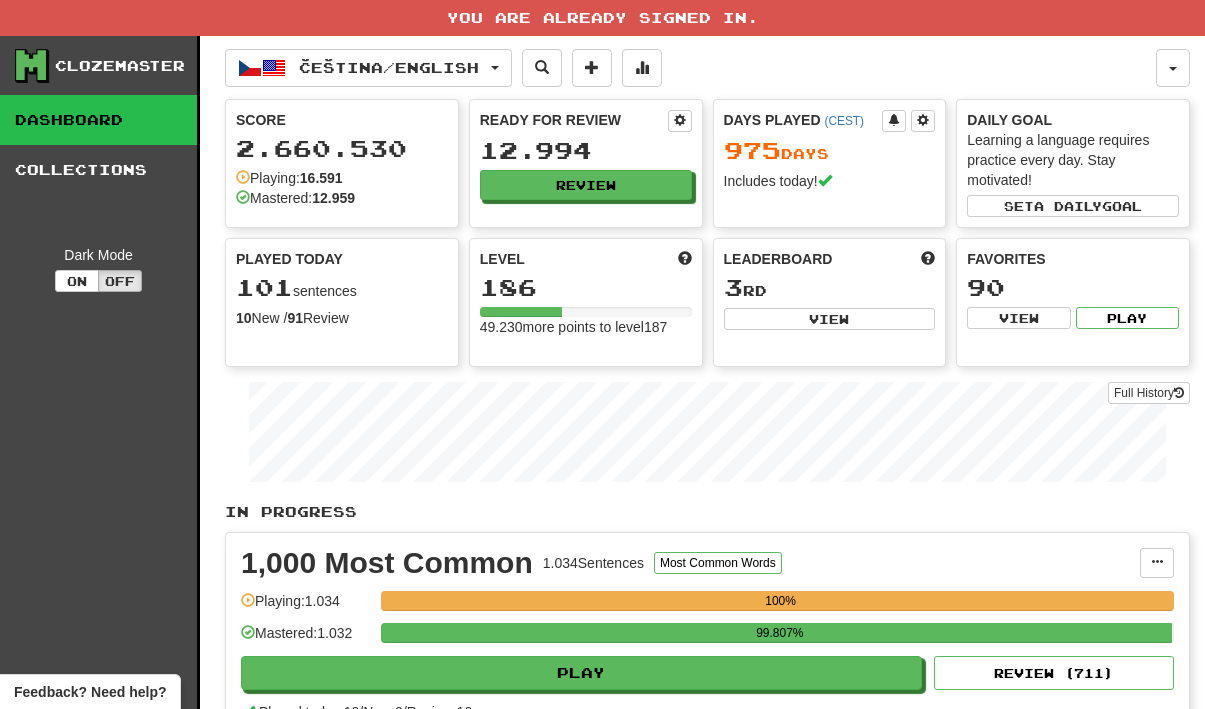 scroll, scrollTop: 0, scrollLeft: 0, axis: both 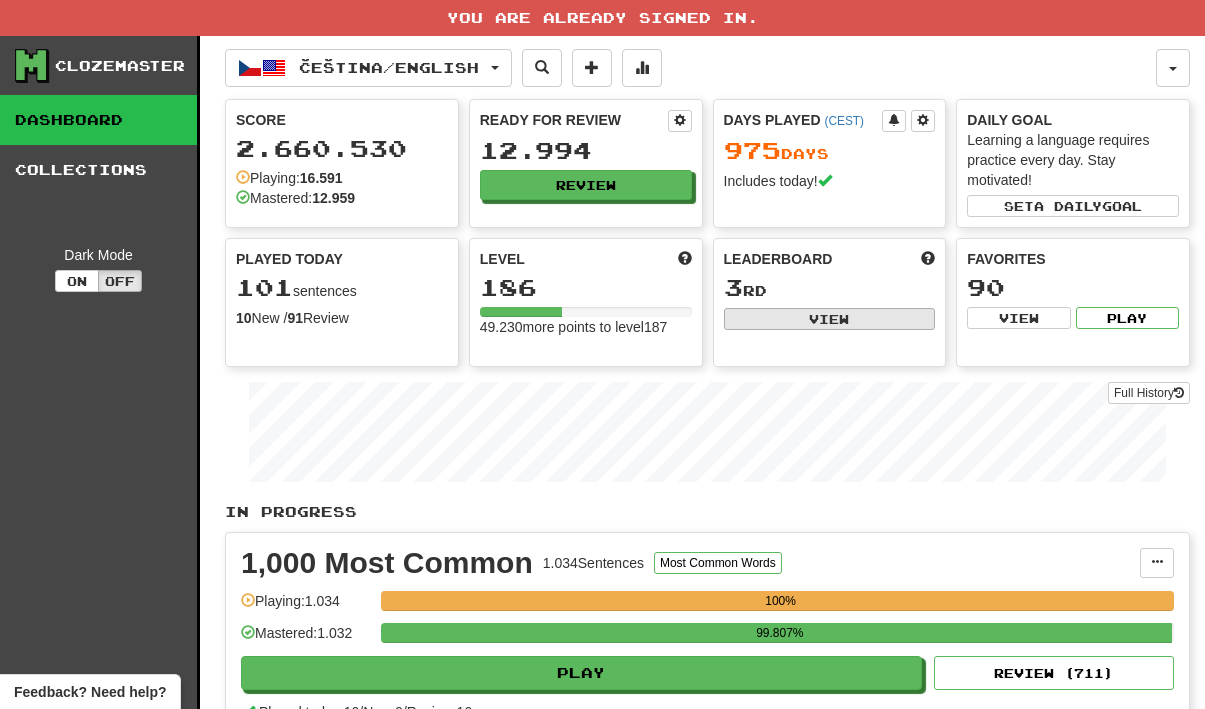 click on "View" at bounding box center (830, 319) 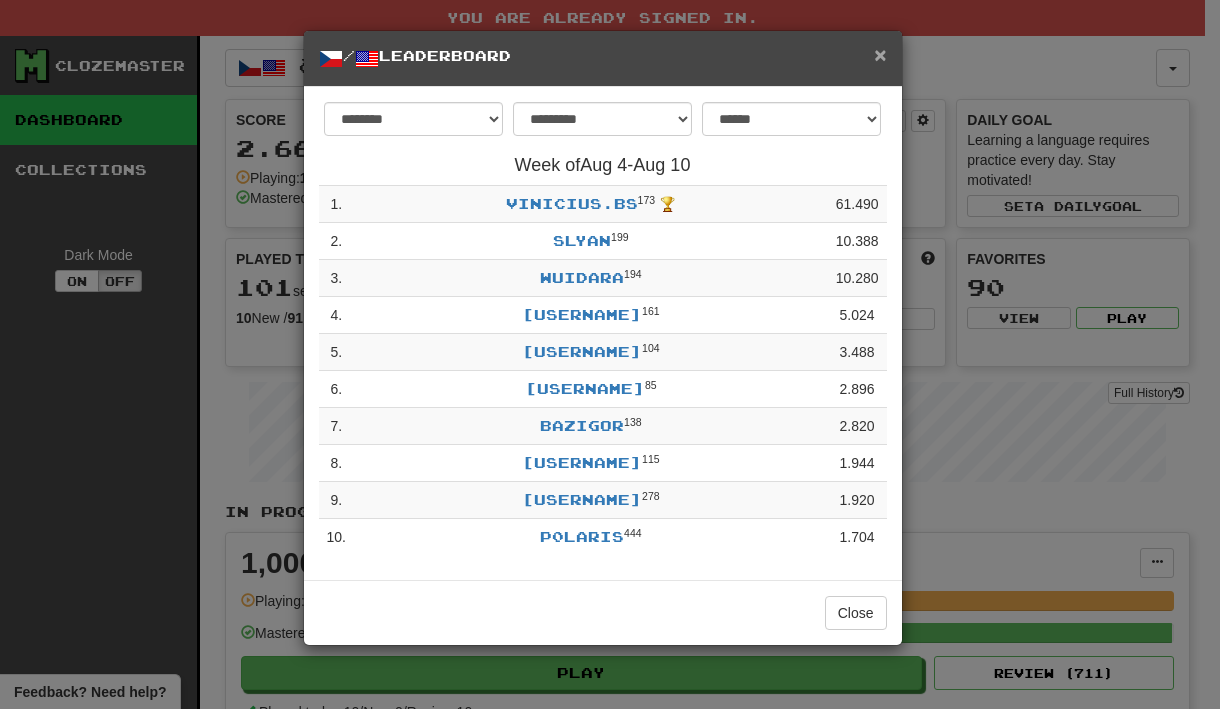 click on "×" at bounding box center (880, 54) 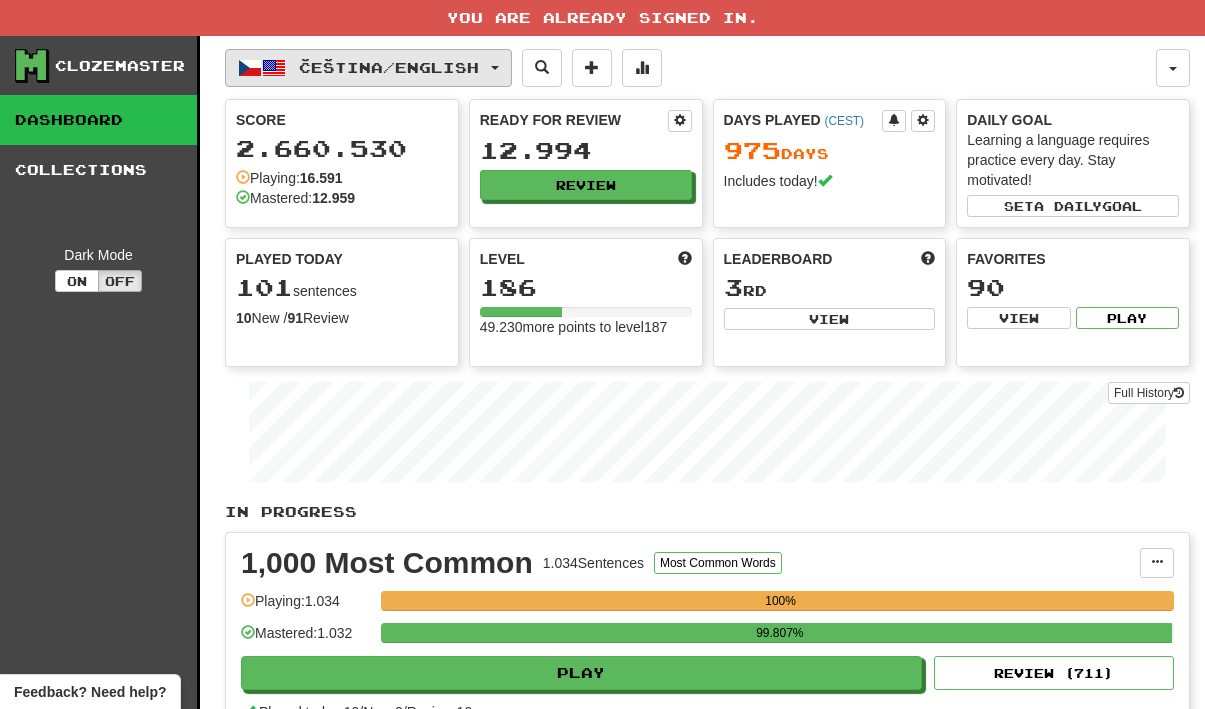 click on "Čeština  /  English" at bounding box center [389, 67] 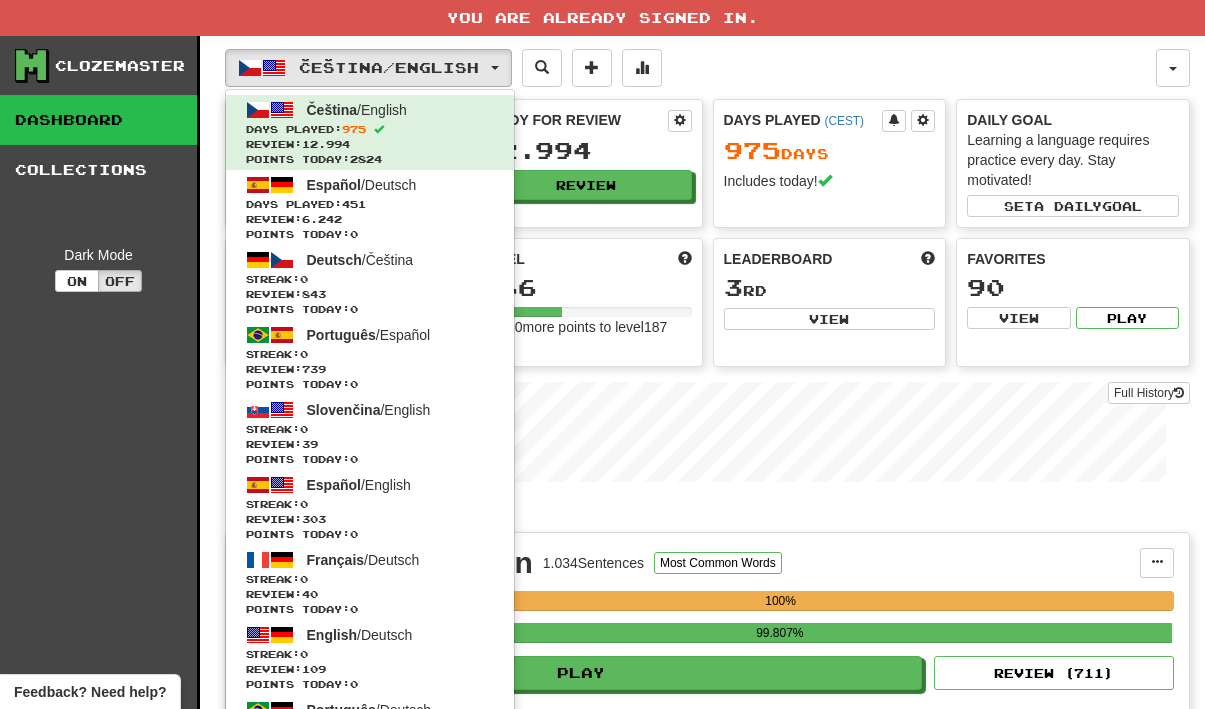 click on "Čeština  /  English Čeština  /  English Days Played:  975   Review:  12.994 Points today:  2824 Español  /  Deutsch Days Played:  451   Review:  6.242 Points today:  0 Deutsch  /  Čeština Streak:  0   Review:  843 Points today:  0 Português  /  Español Streak:  0   Review:  739 Points today:  0 Slovenčina  /  English Streak:  0   Review:  39 Points today:  0 Español  /  English Streak:  0   Review:  303 Points today:  0 Français  /  Deutsch Streak:  0   Review:  40 Points today:  0 English  /  Deutsch Streak:  0   Review:  109 Points today:  0 Português  /  Deutsch Streak:  0   Review:  40 Points today:  0 Română  /  English Streak:  0   Review:  20 Points today:  0 Latina  /  English Streak:  0   Review:  30 Points today:  0 Čeština  /  Français Streak:  0   Review:  0 Points today:  0 Deutsch  /  English Streak:  0   Review:  0 Points today:  0 English  /  Čeština Streak:  0   Review:  0 Points today:  0 Hrvatski  /  English Streak:  0   Review:  0 Points today:  0 Português  /  English" at bounding box center (690, 68) 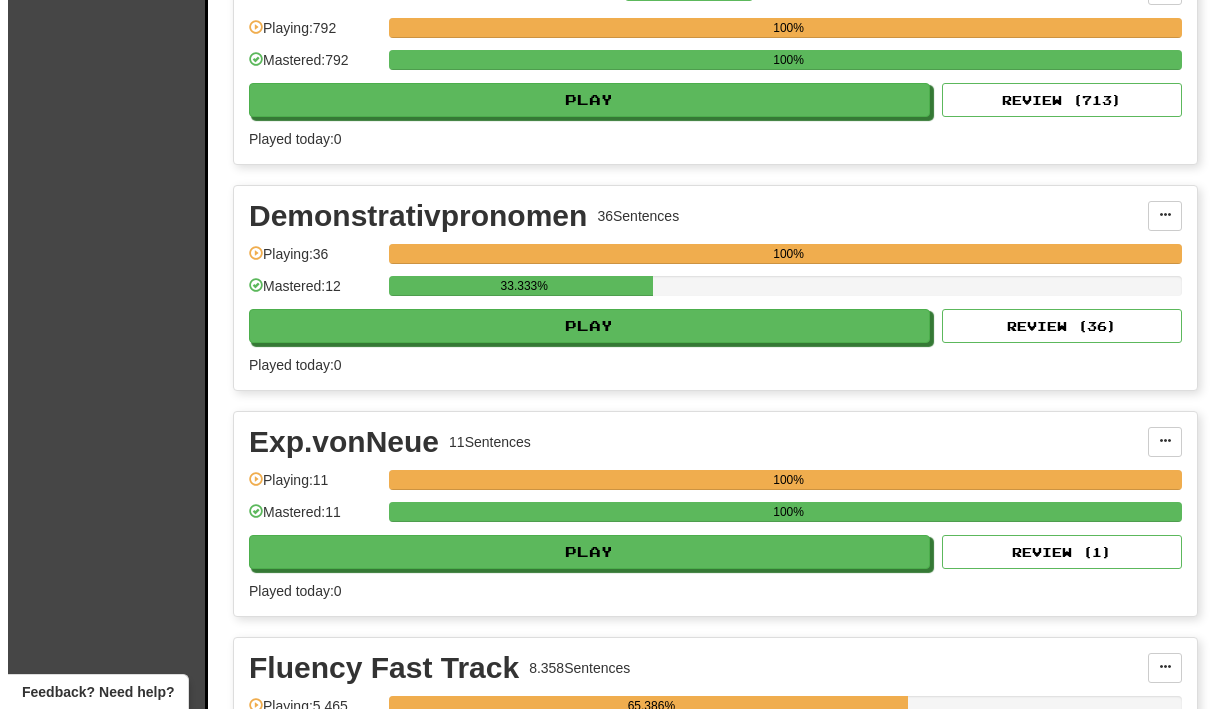 scroll, scrollTop: 2778, scrollLeft: 0, axis: vertical 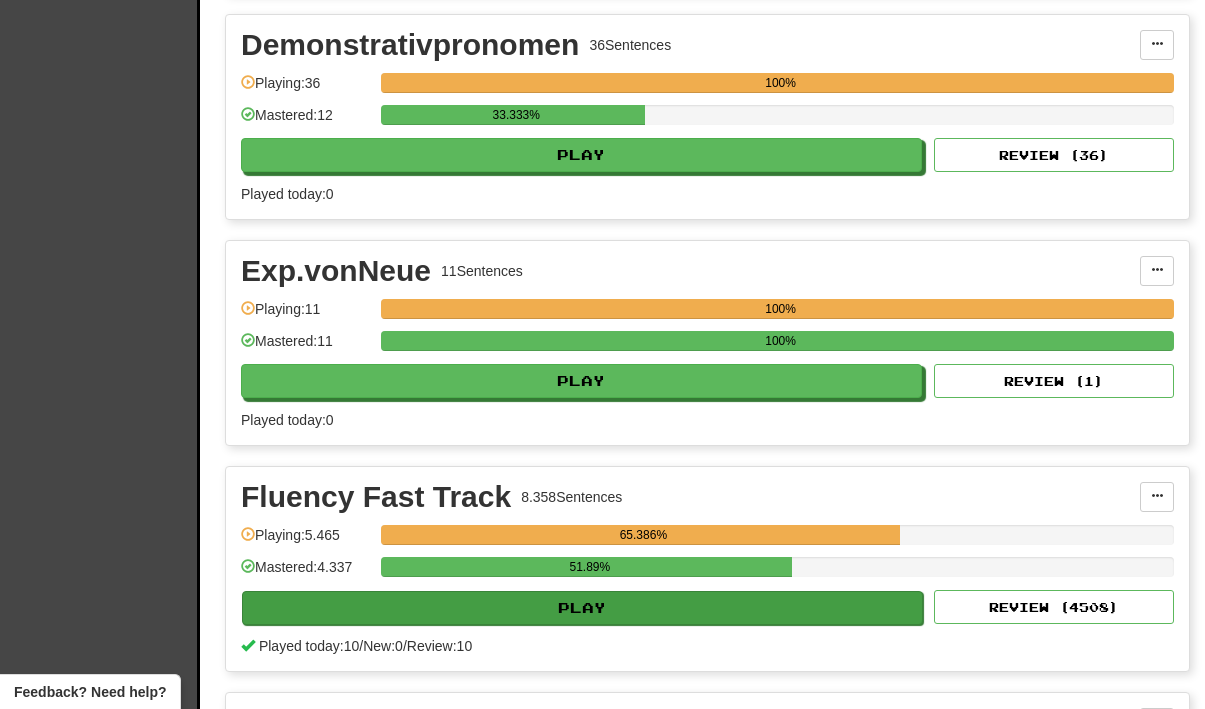 click on "Play" at bounding box center (582, 608) 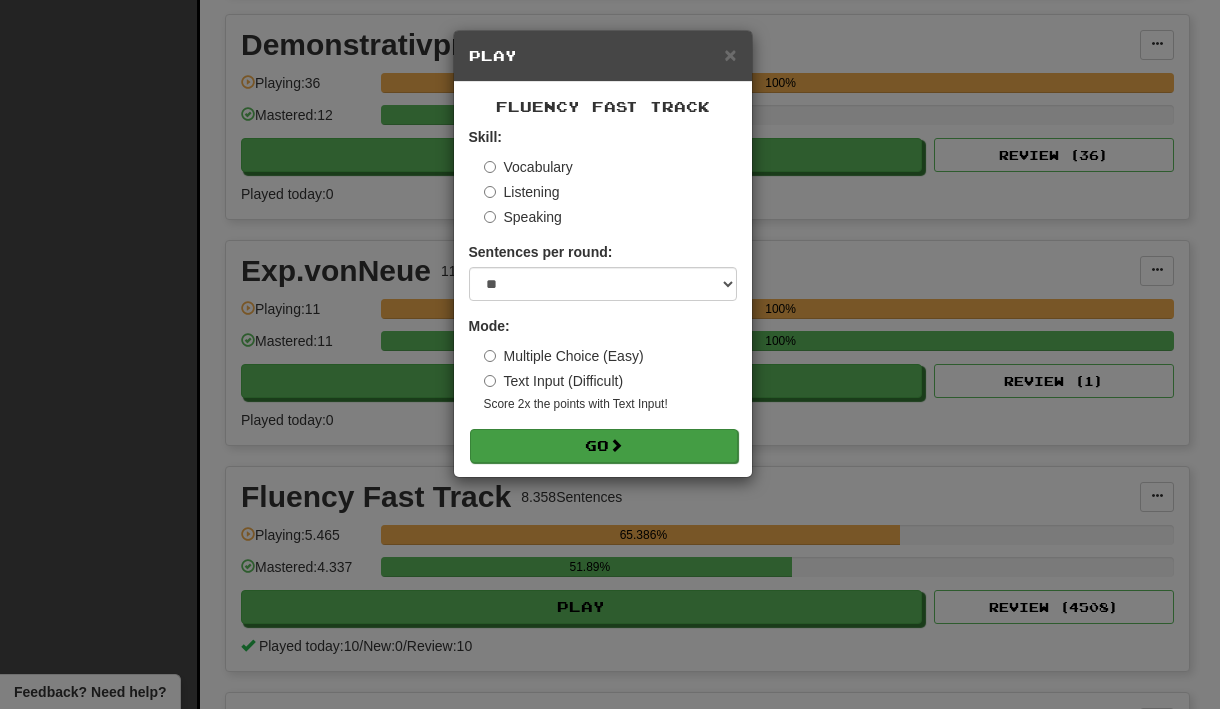 click on "Go" at bounding box center (604, 446) 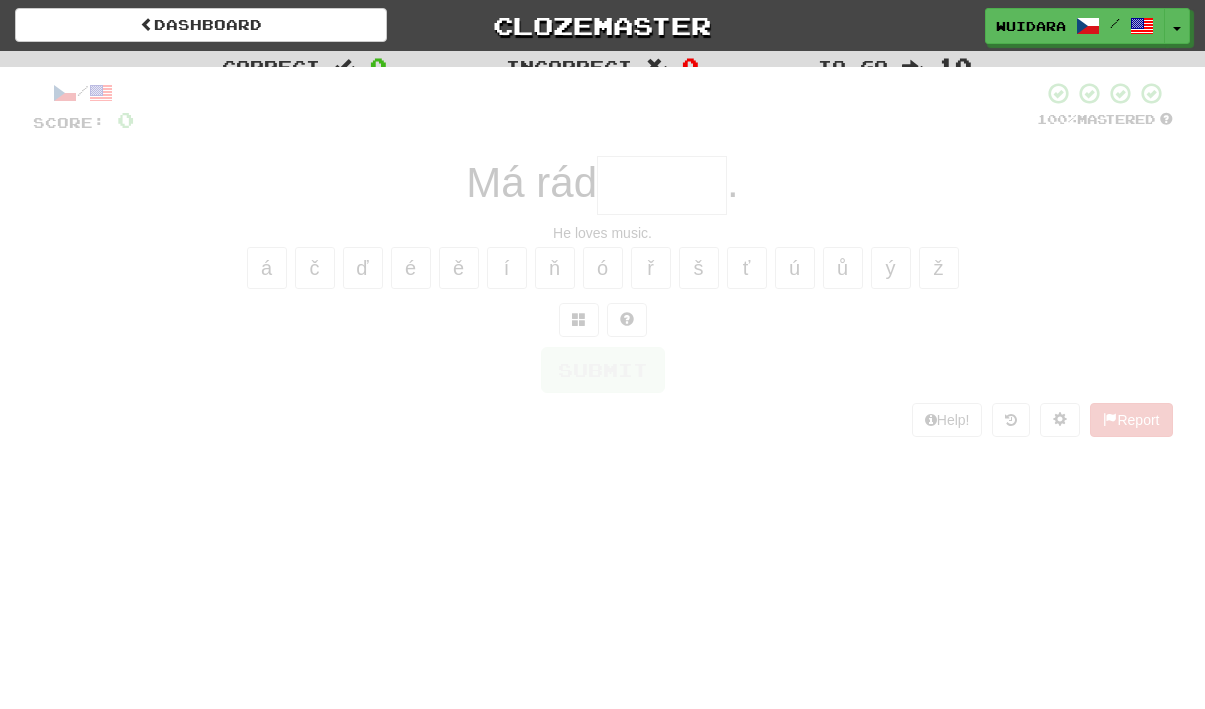 scroll, scrollTop: 0, scrollLeft: 0, axis: both 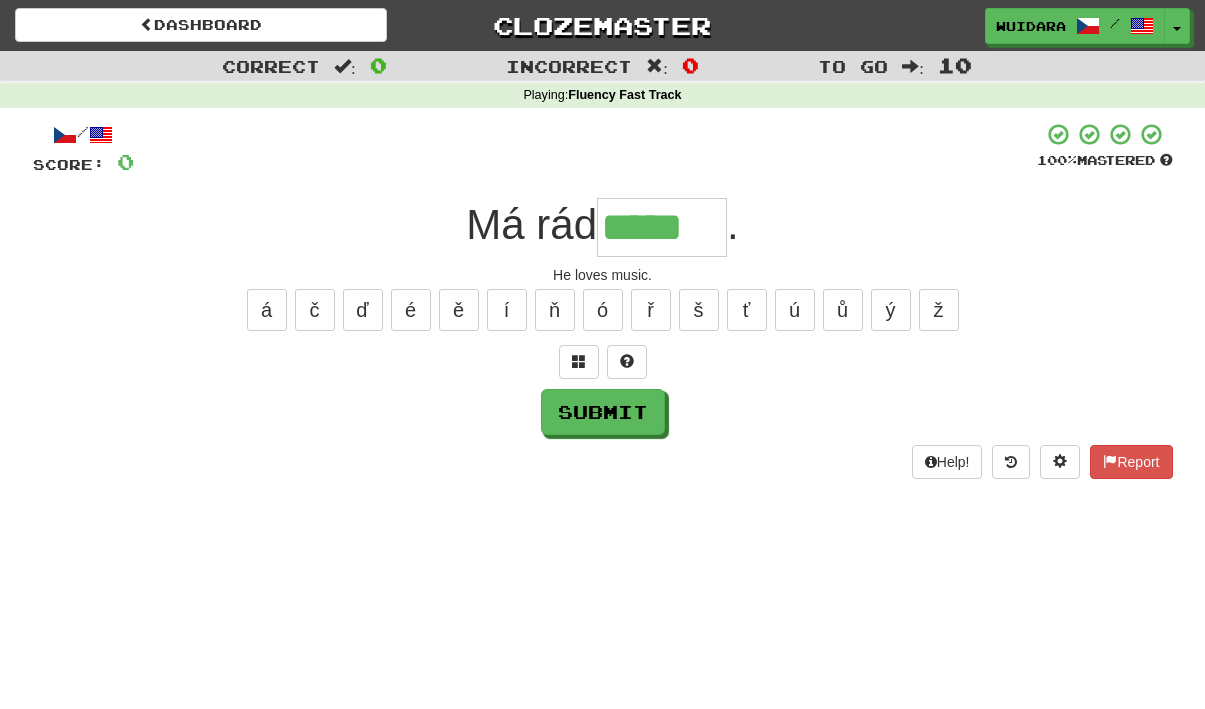 type on "*****" 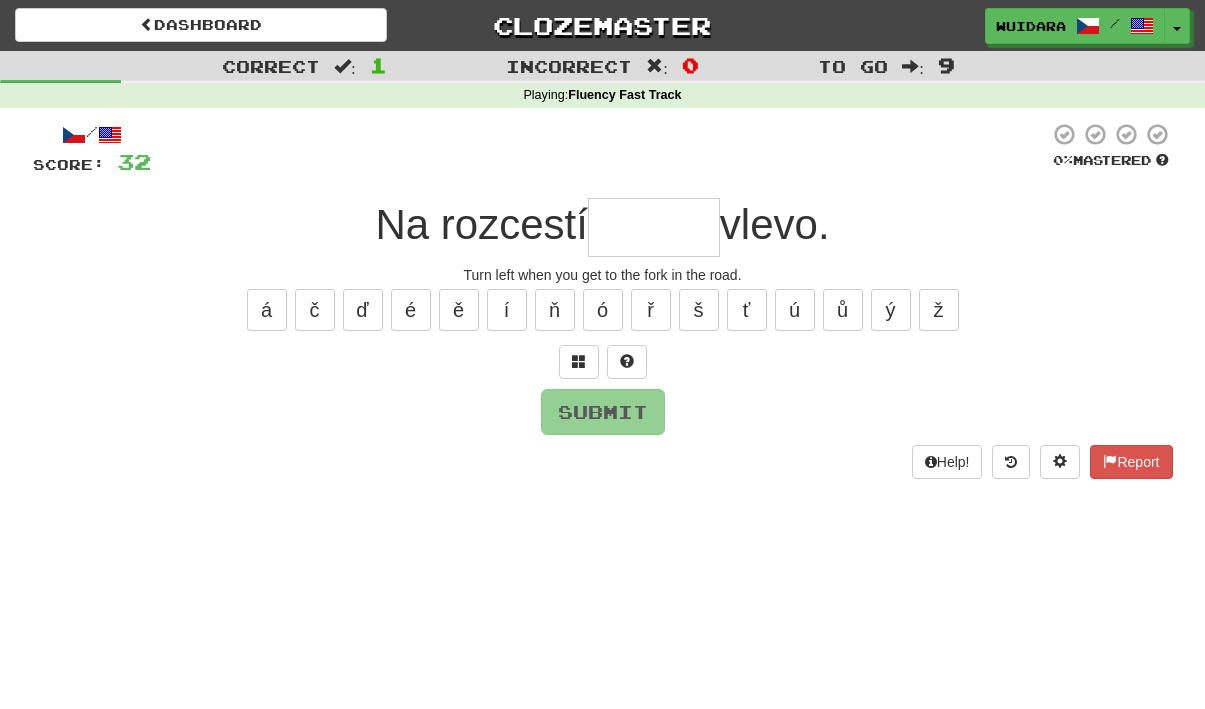 type on "*" 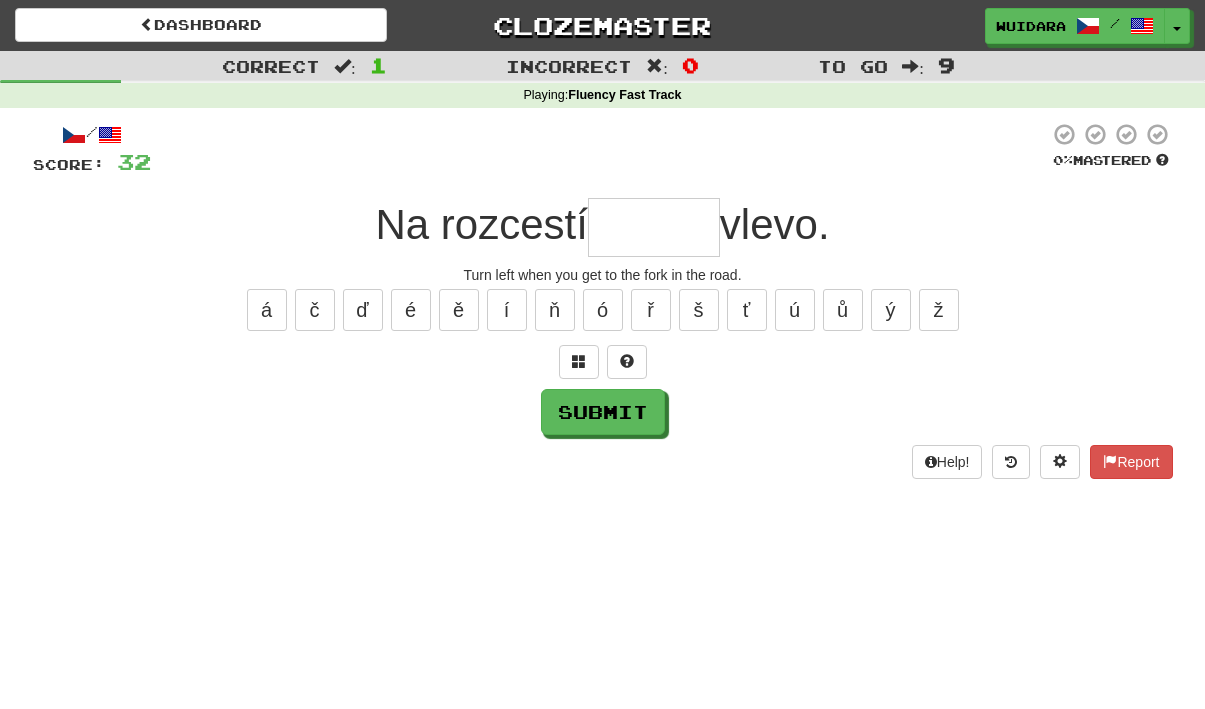 type on "*" 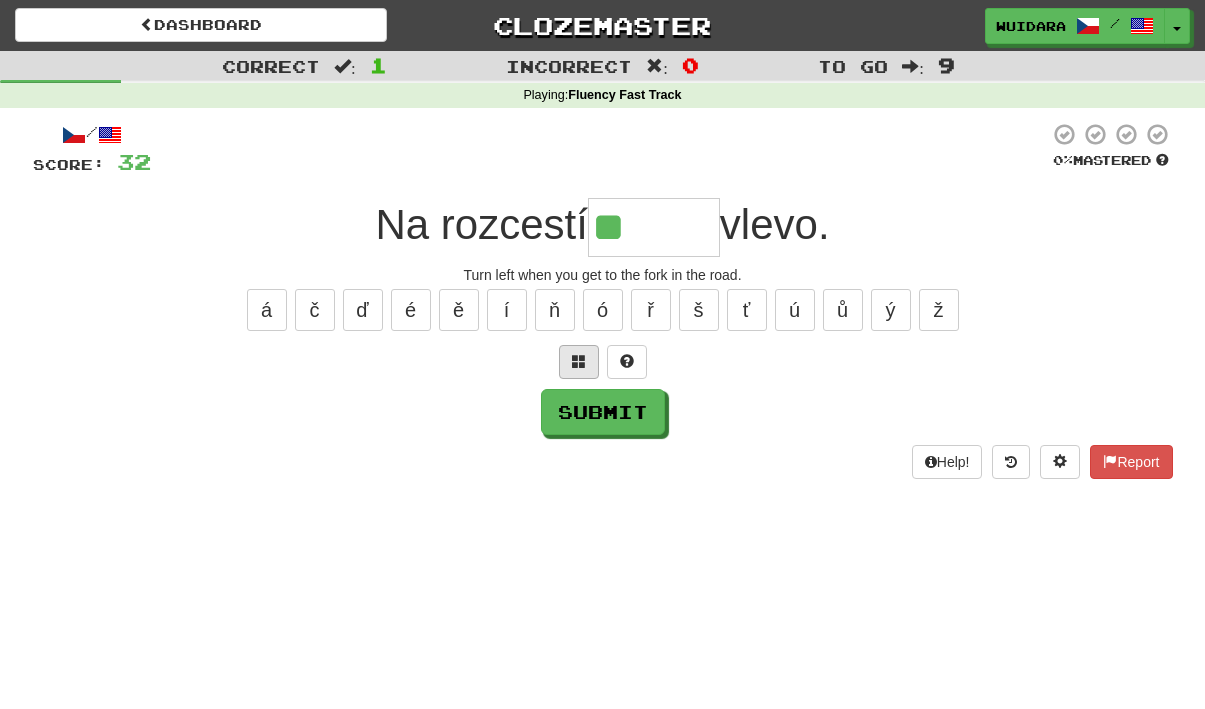 click at bounding box center [579, 362] 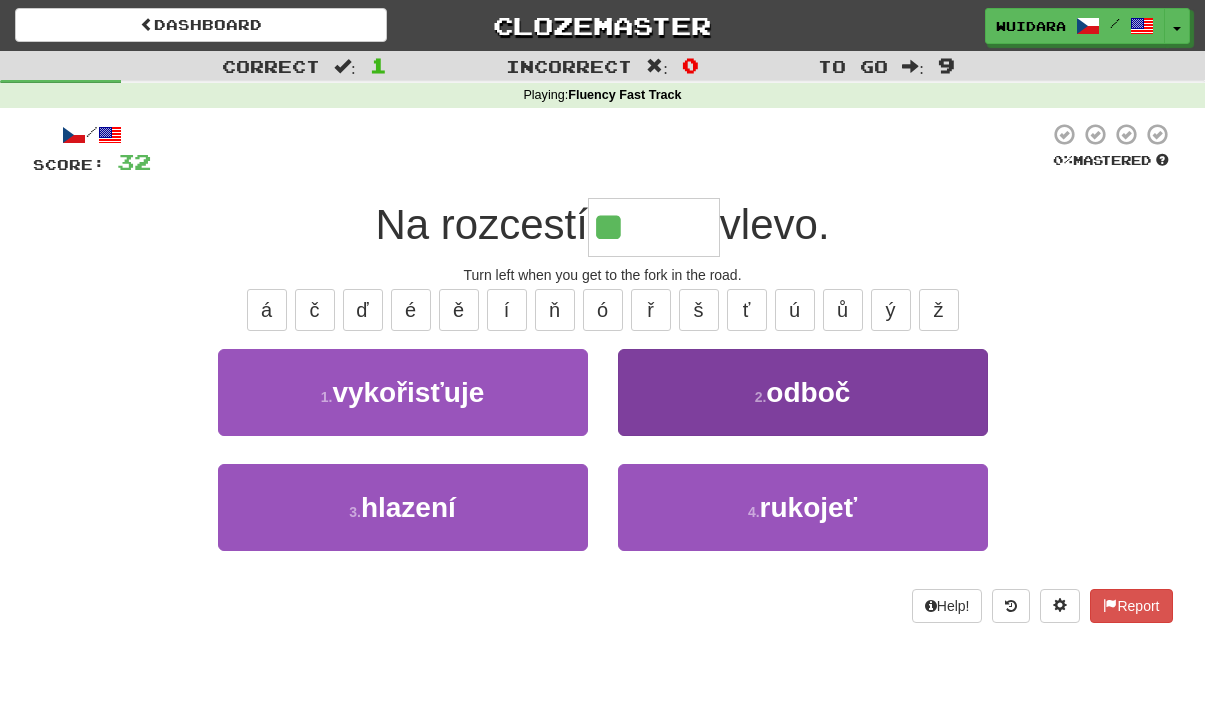 click on "2 .  odboč" at bounding box center [803, 392] 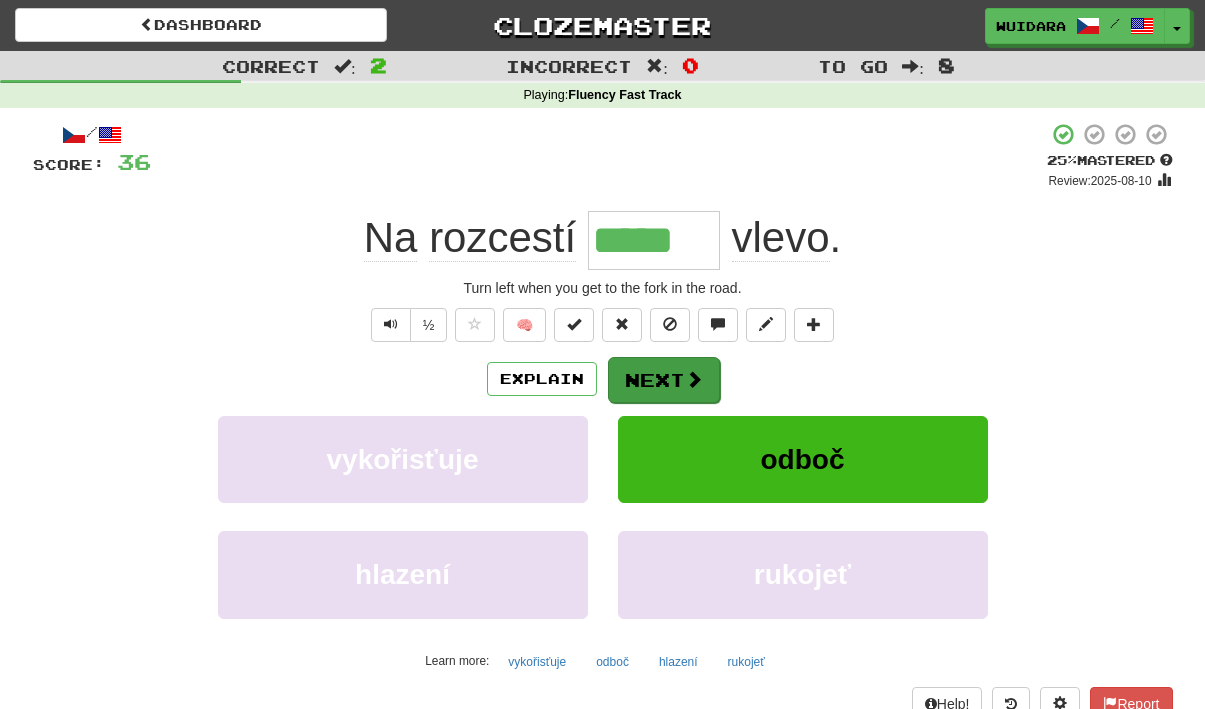 click on "Next" at bounding box center (664, 380) 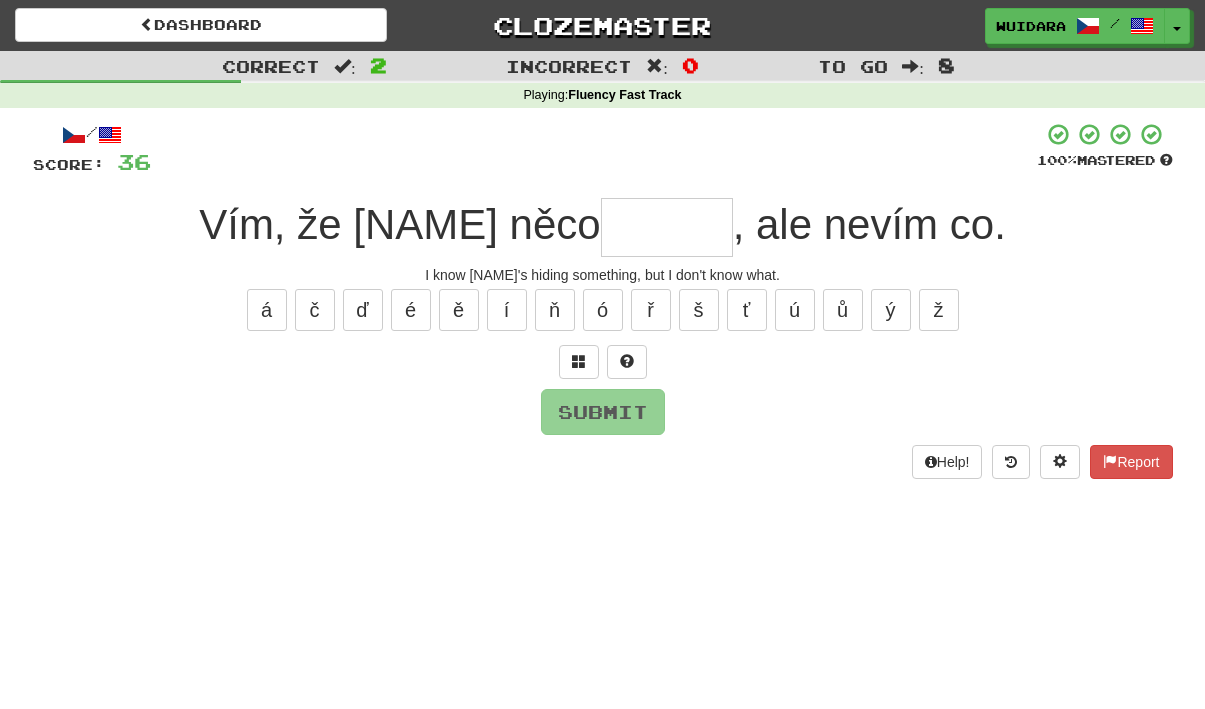 type on "*" 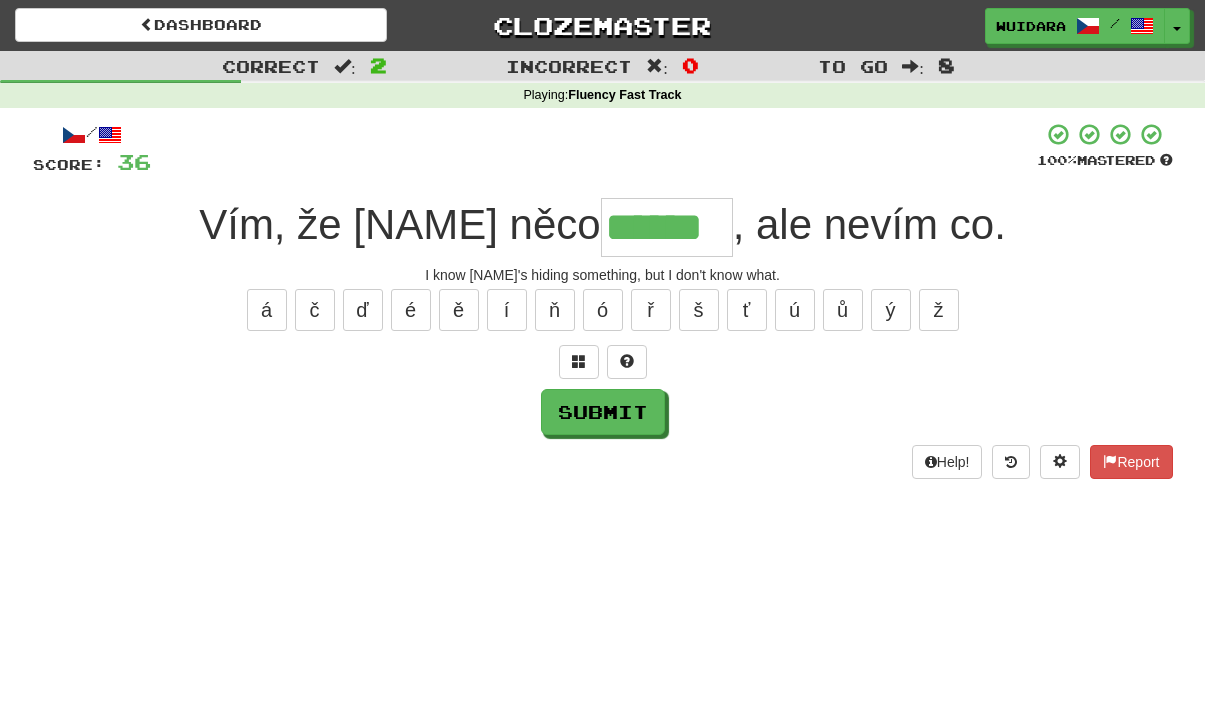 type on "******" 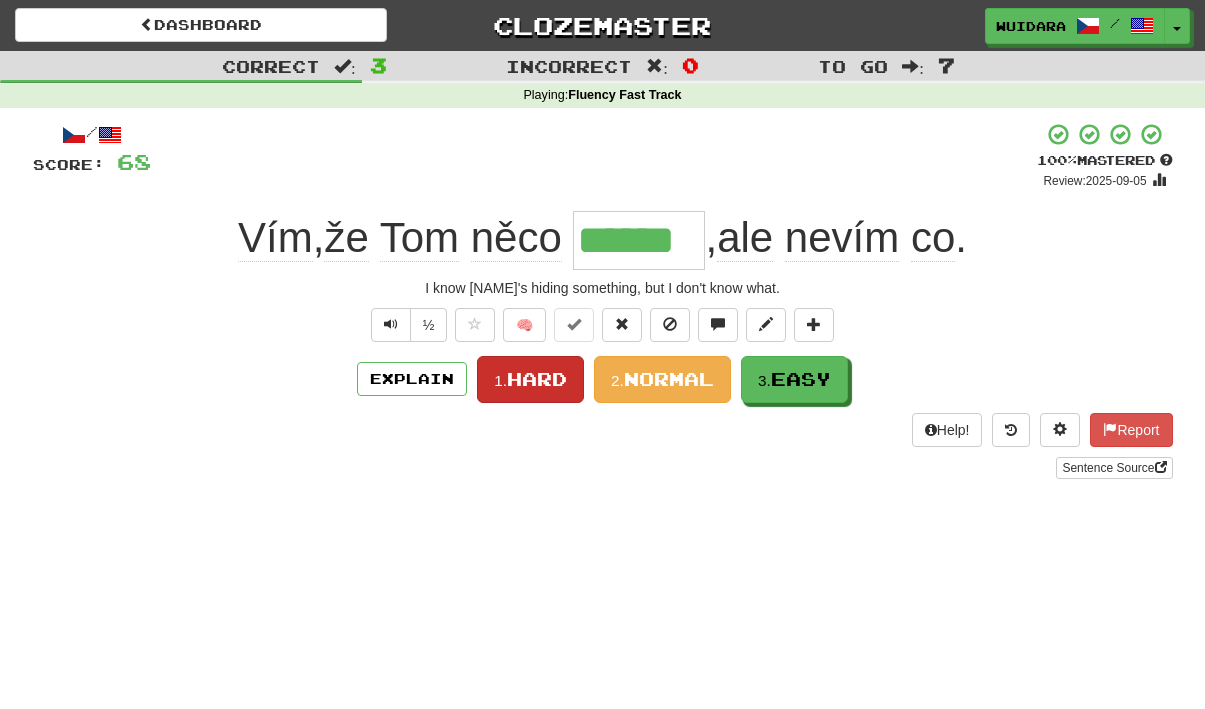 click on "Hard" at bounding box center (537, 379) 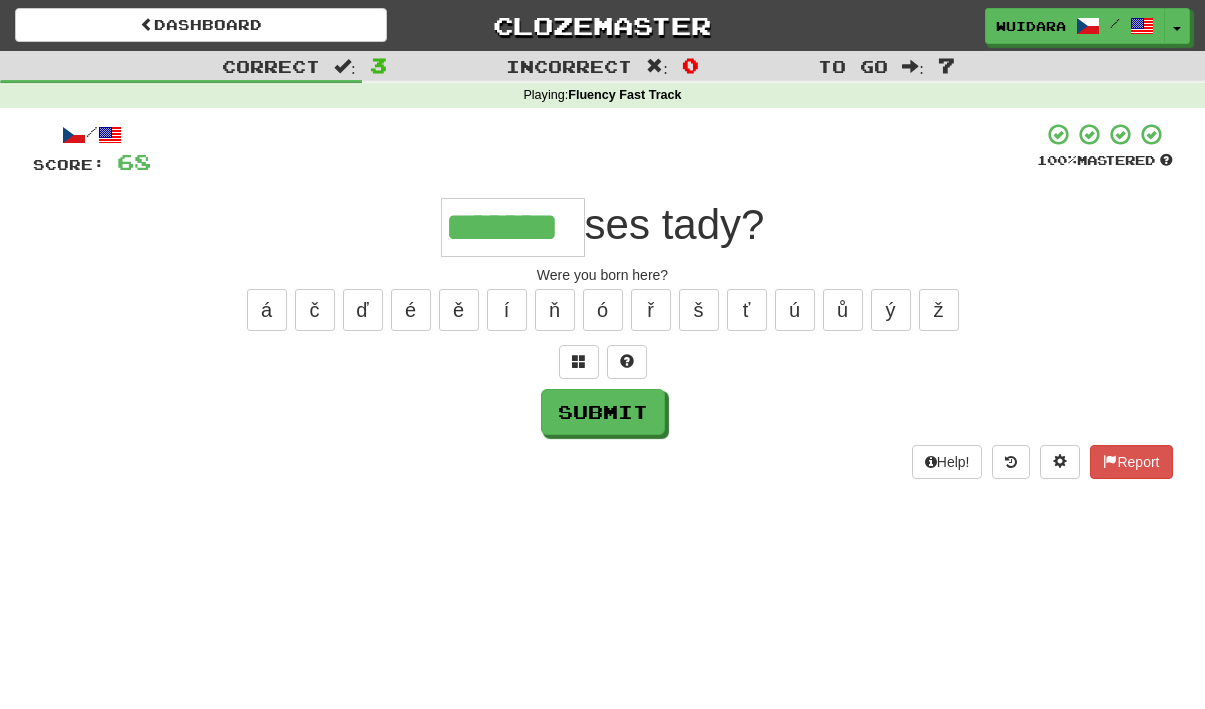 type on "*******" 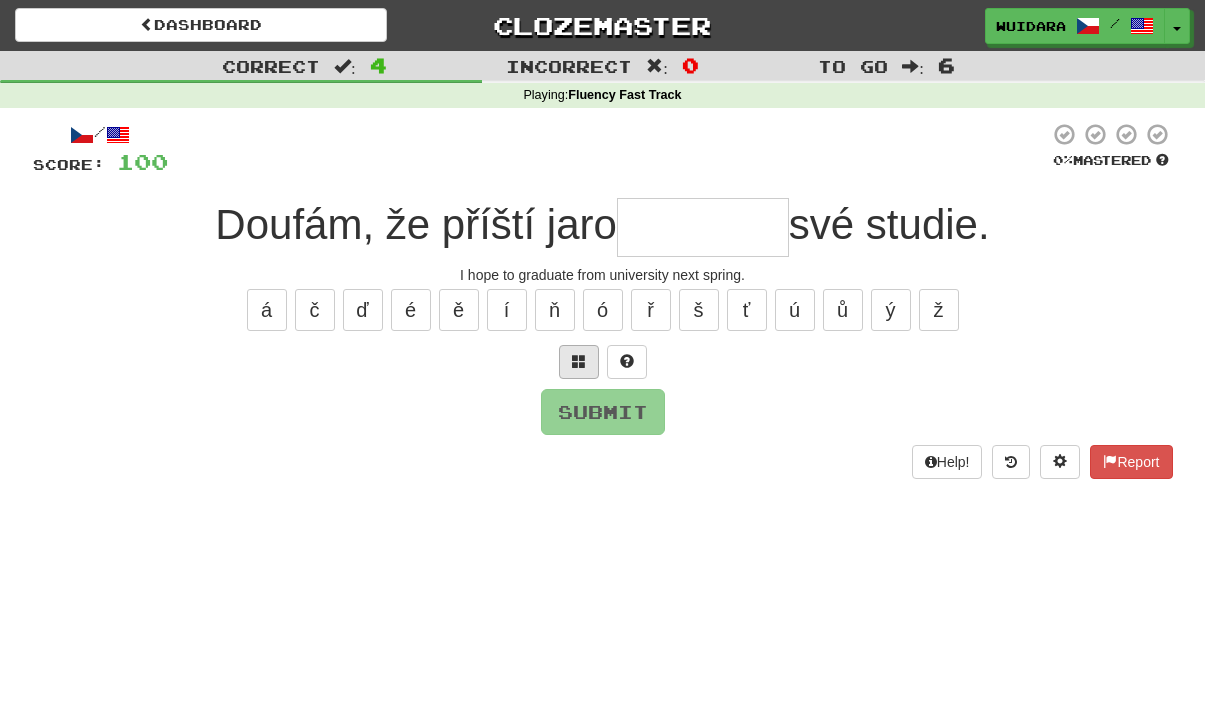 click at bounding box center (579, 362) 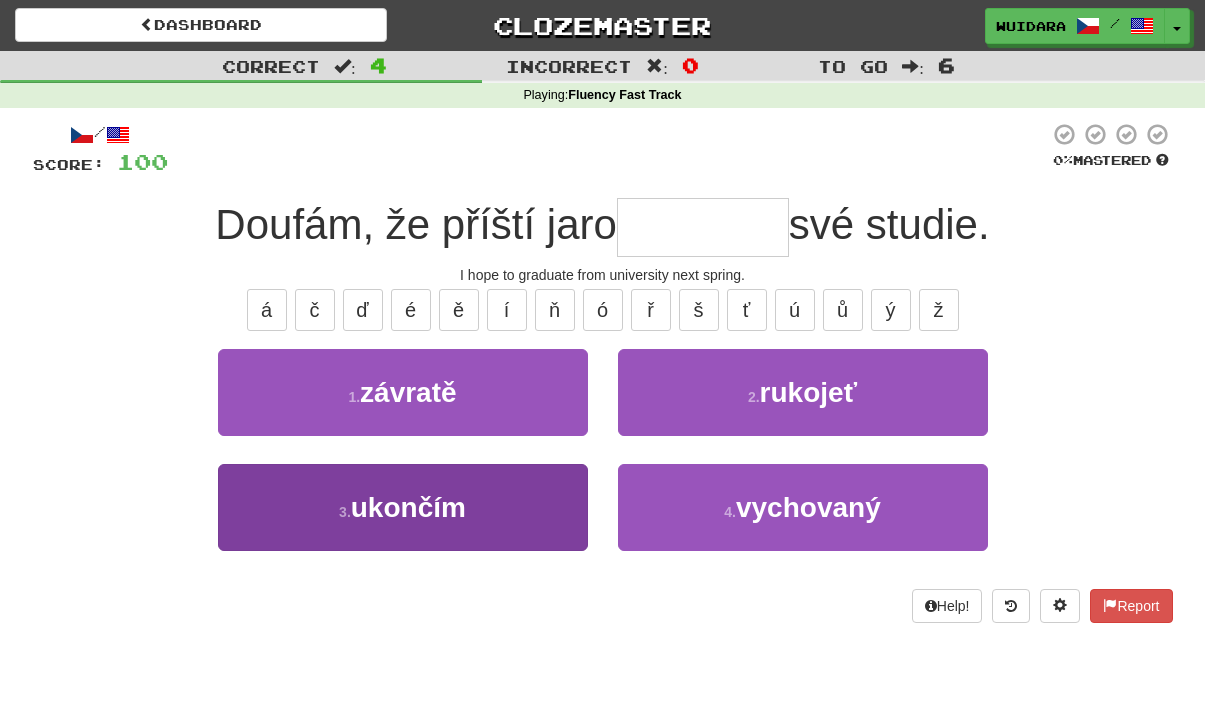 click on "3 .  ukončím" at bounding box center (403, 507) 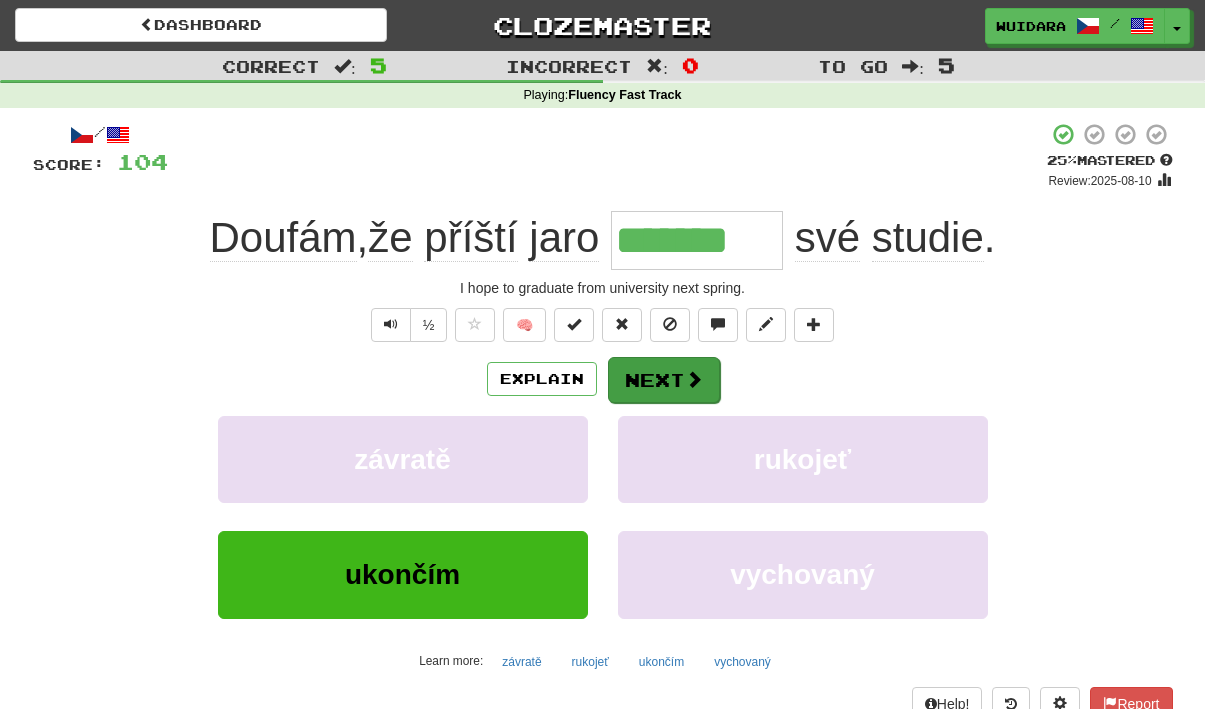 click on "Next" at bounding box center (664, 380) 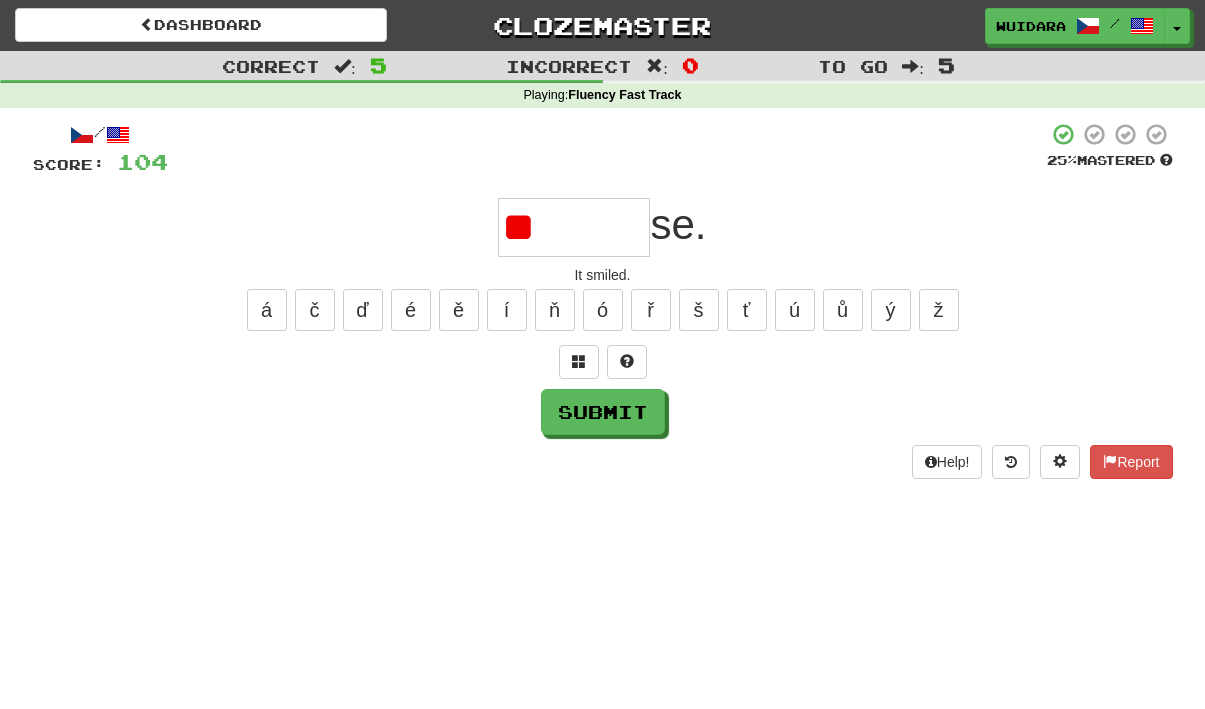 type on "*" 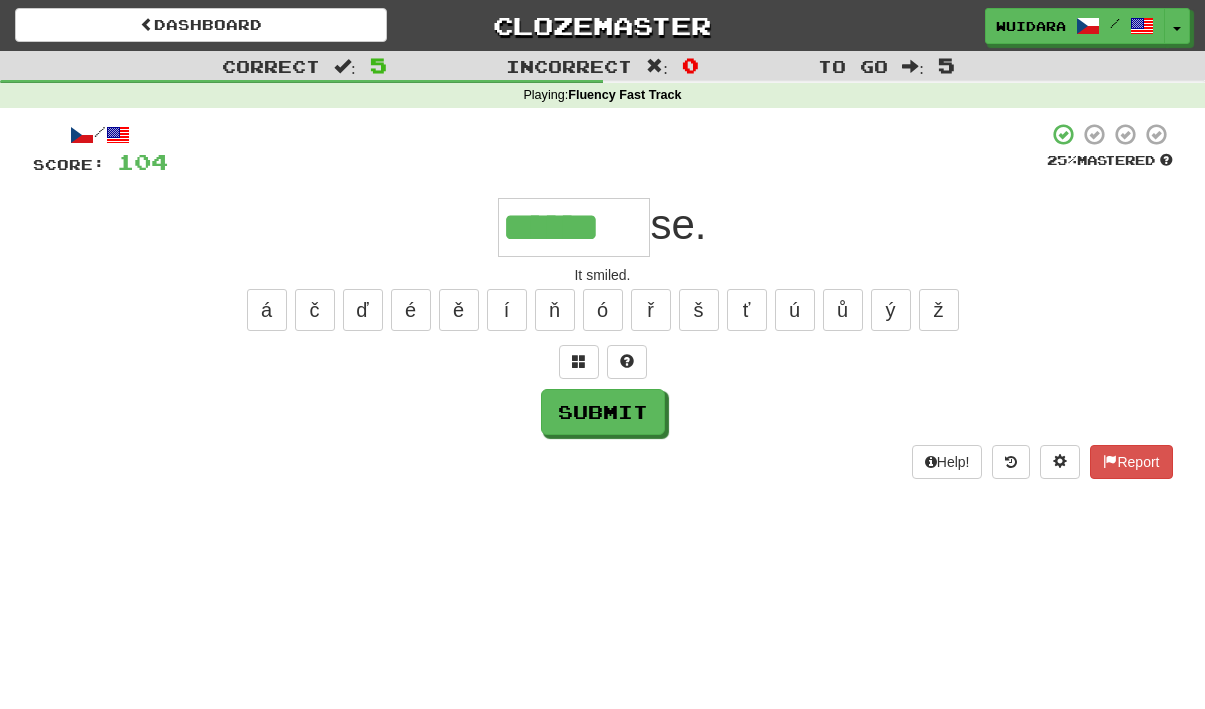 type on "******" 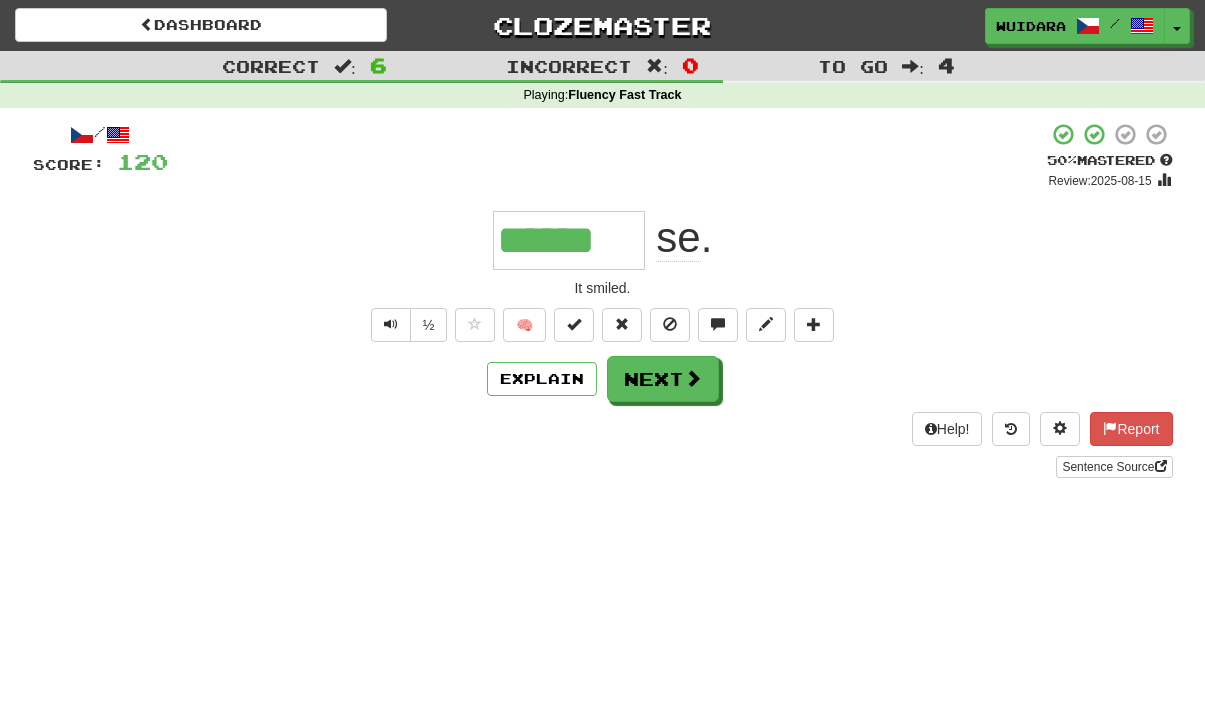 click on "Next" at bounding box center [663, 379] 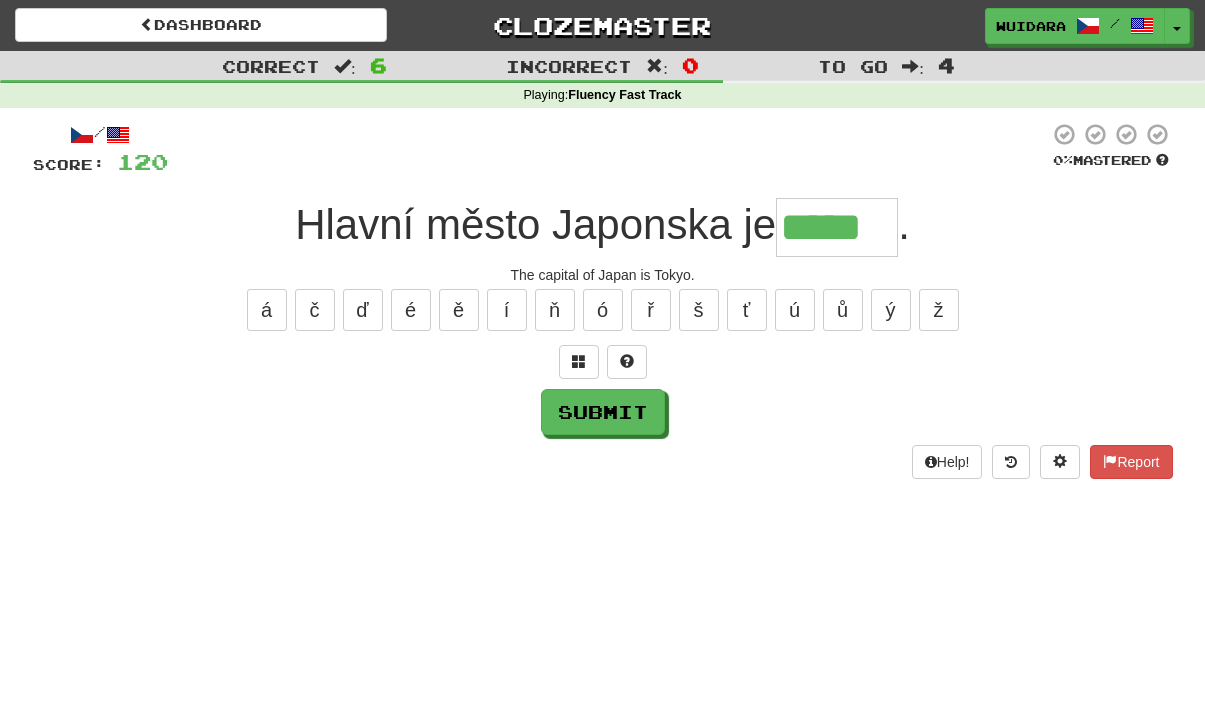 type on "*****" 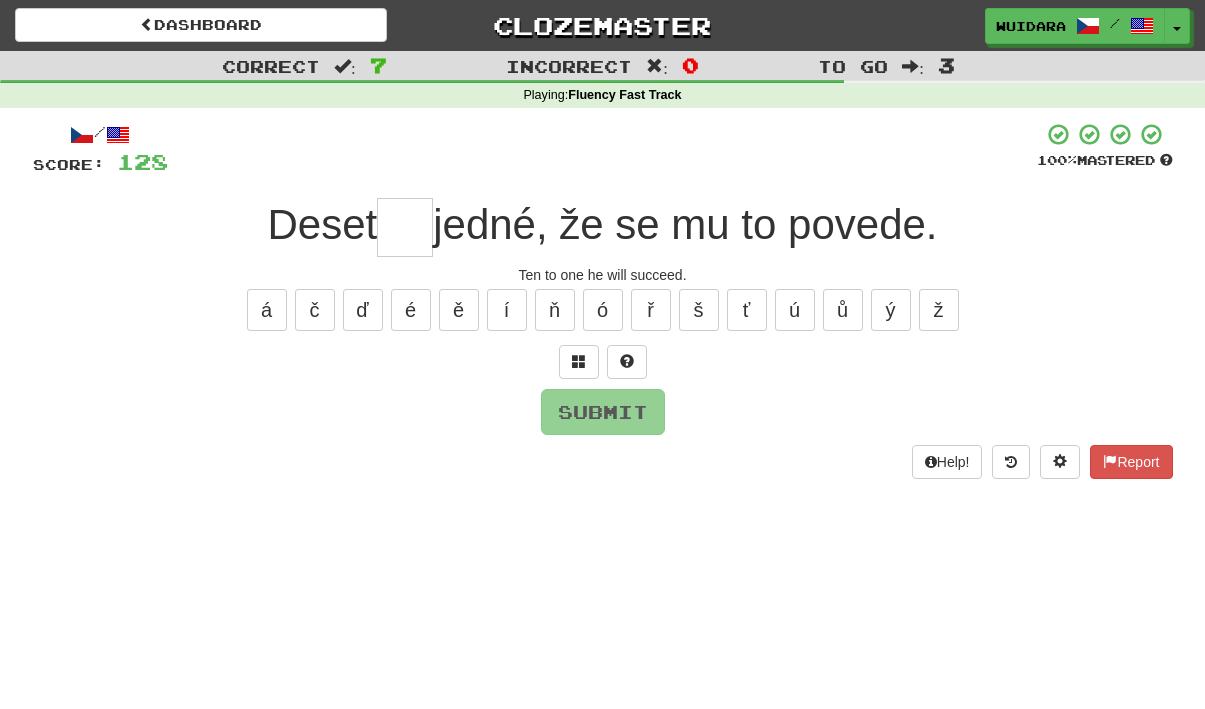 type on "*" 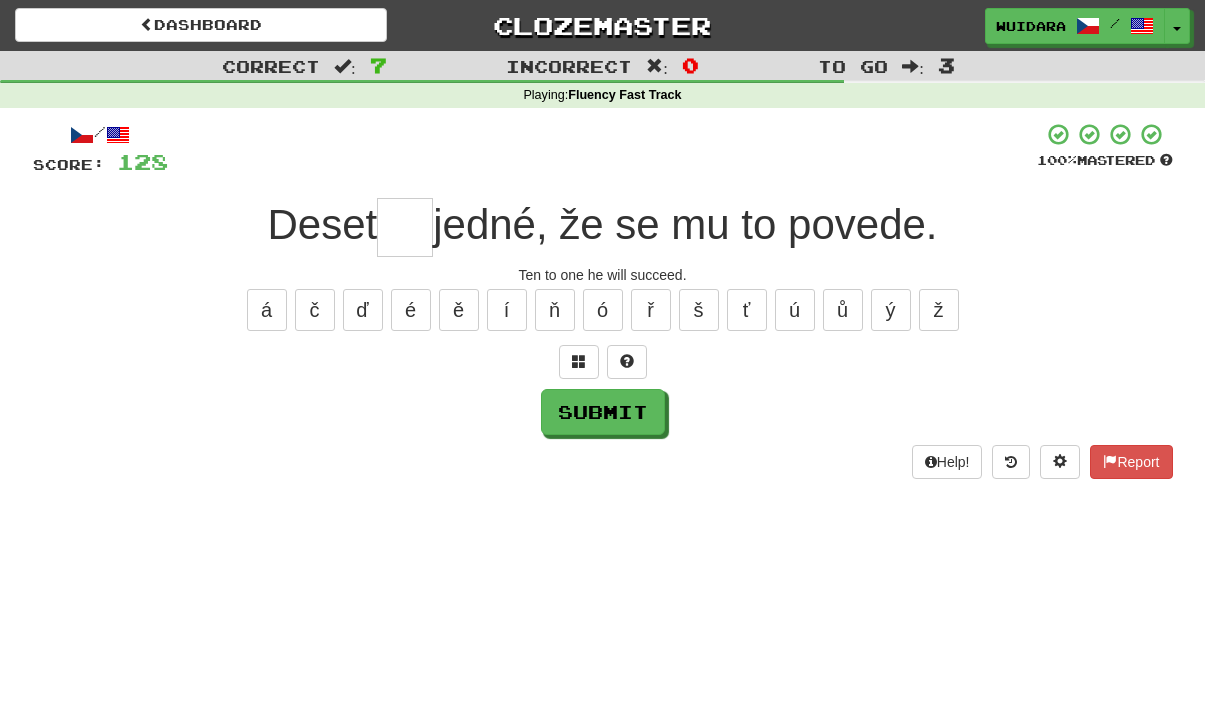 type on "*" 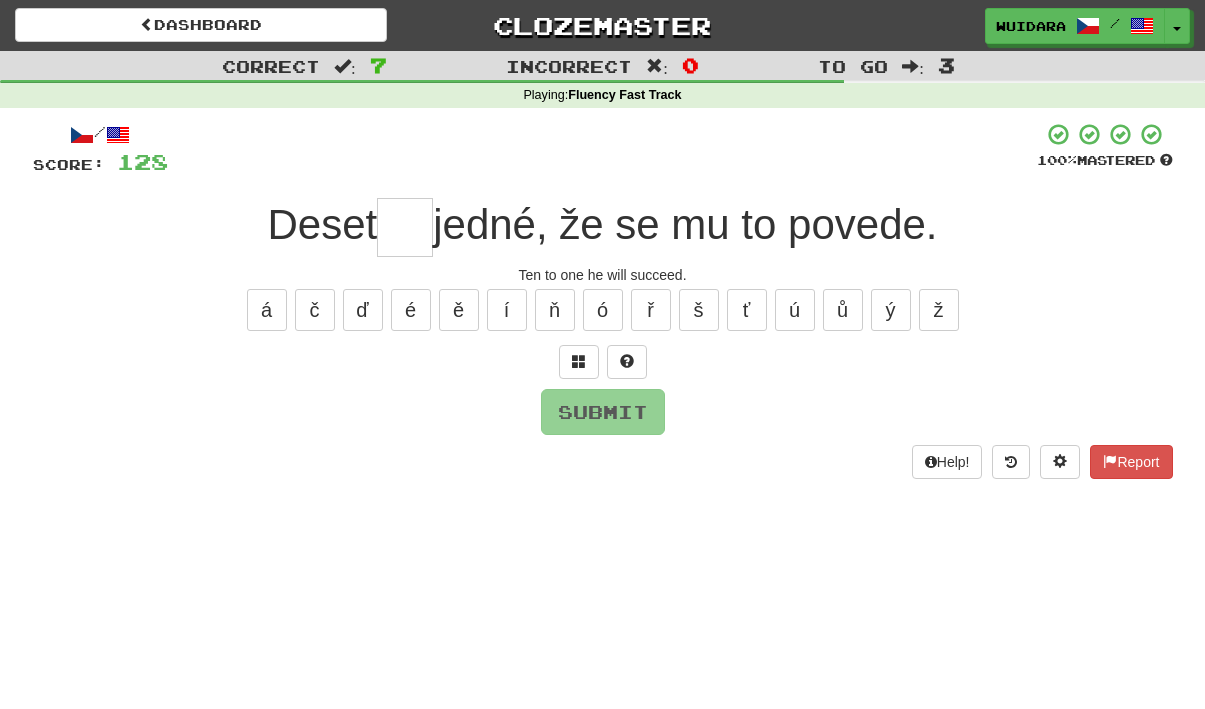type on "*" 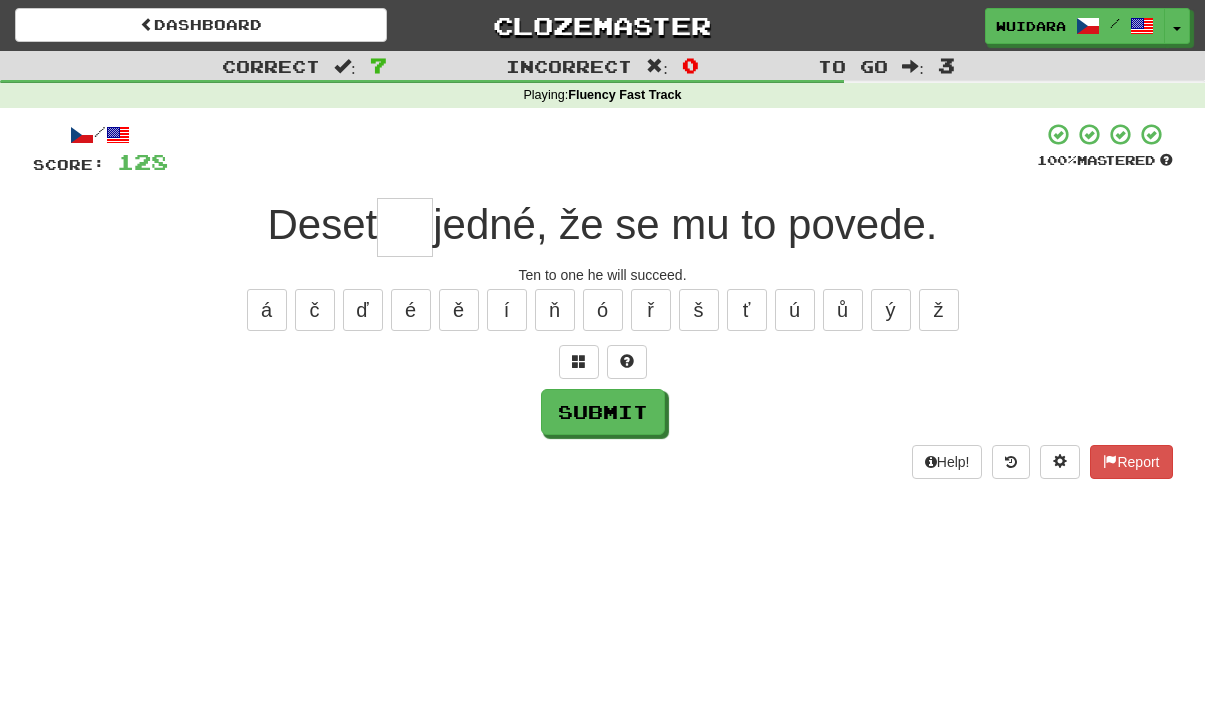 type on "*" 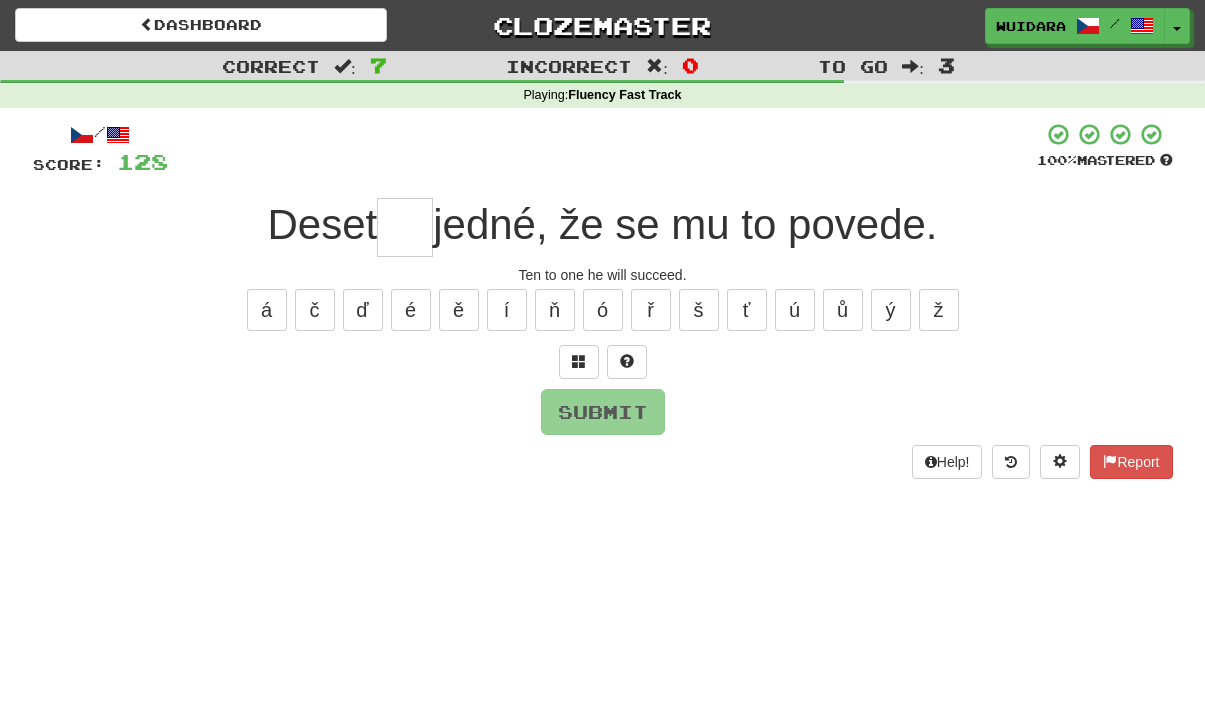 type on "*" 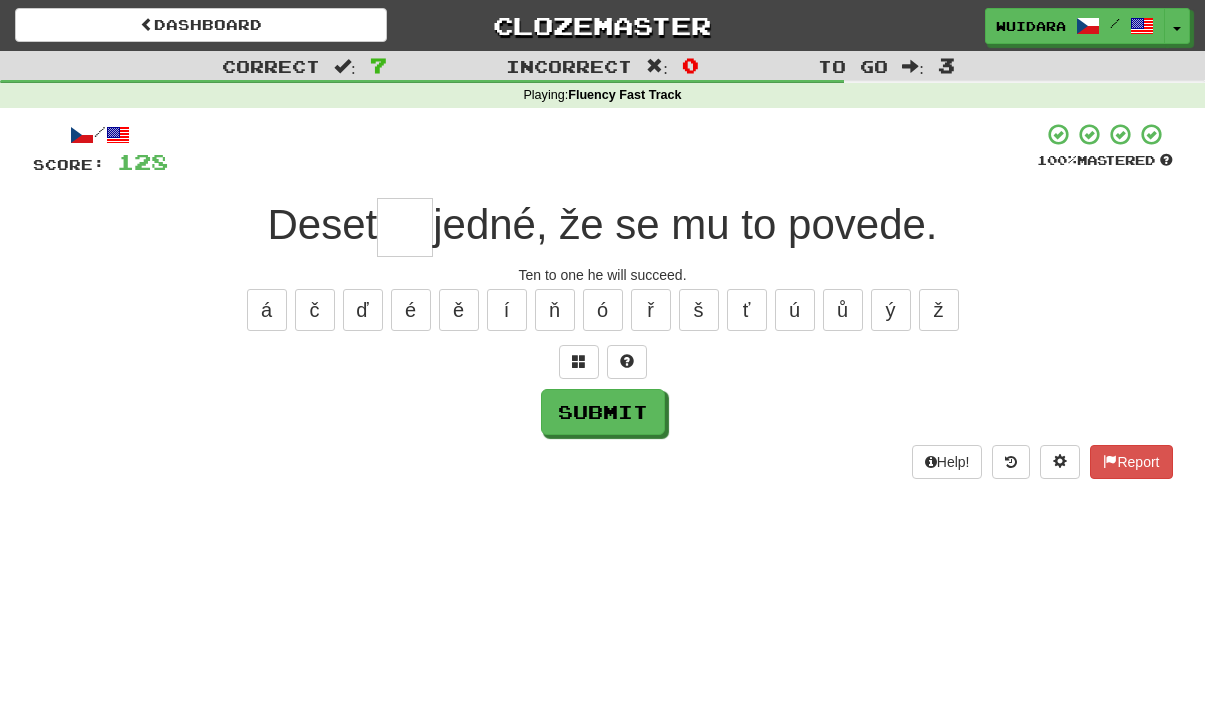 type on "*" 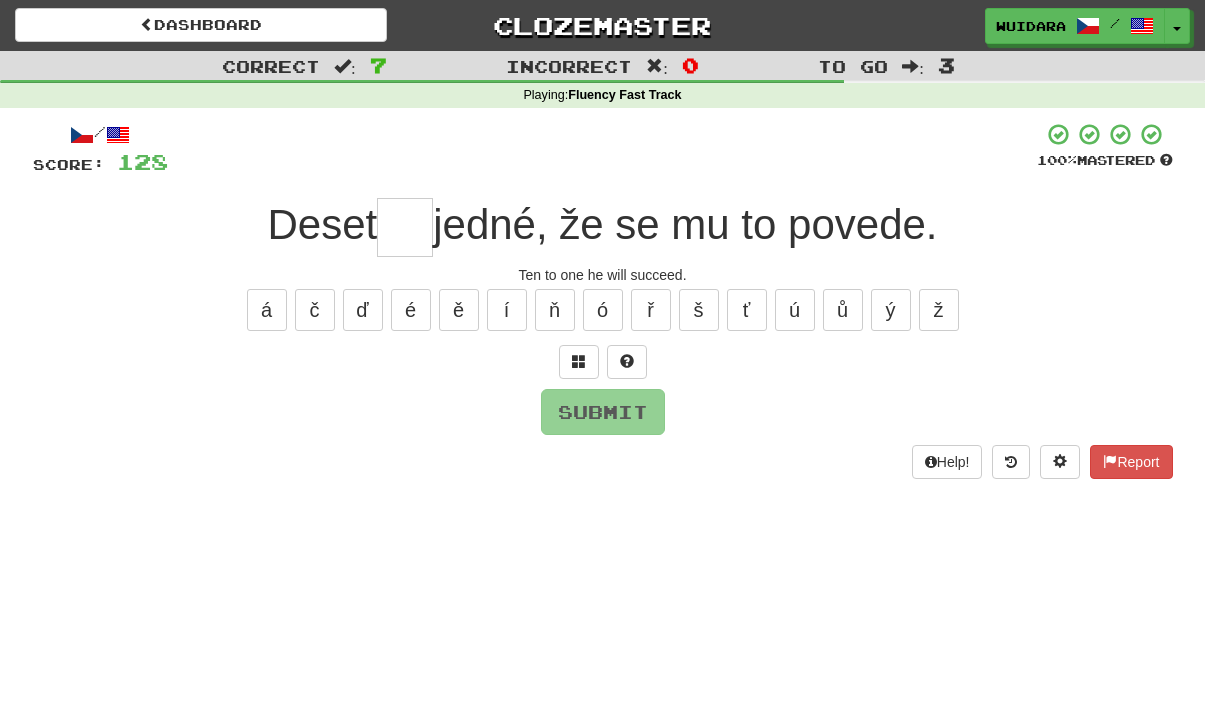 type on "*" 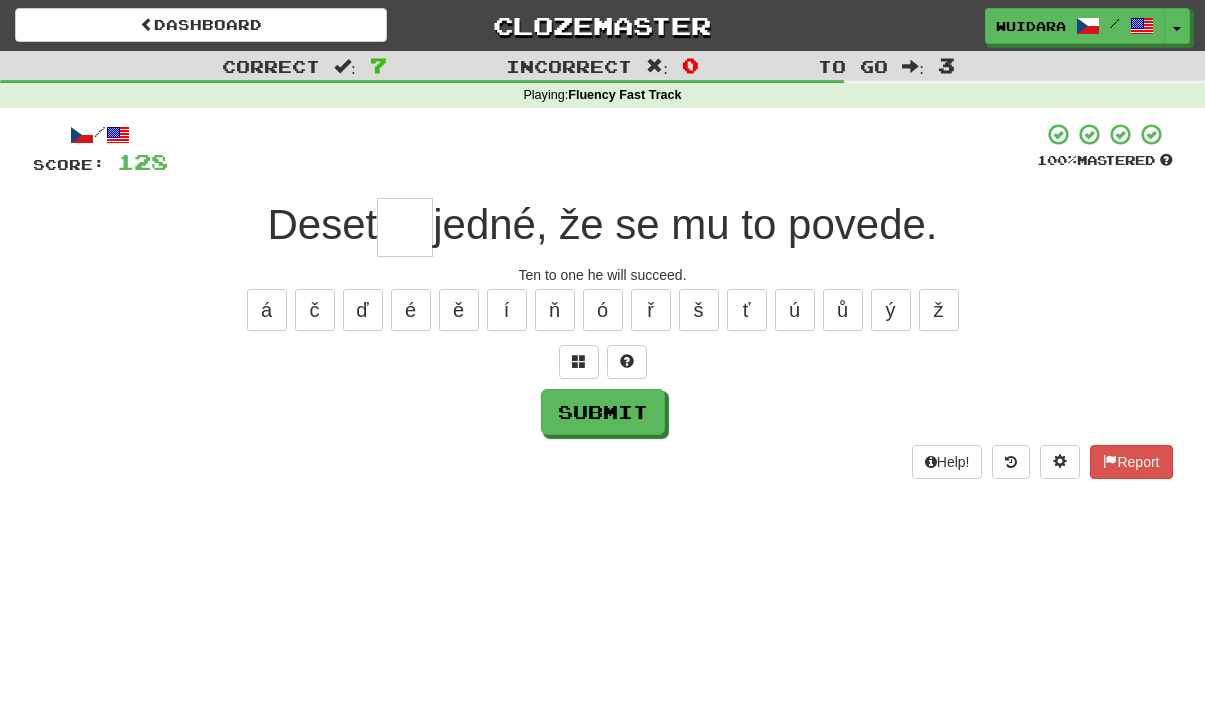 type on "*" 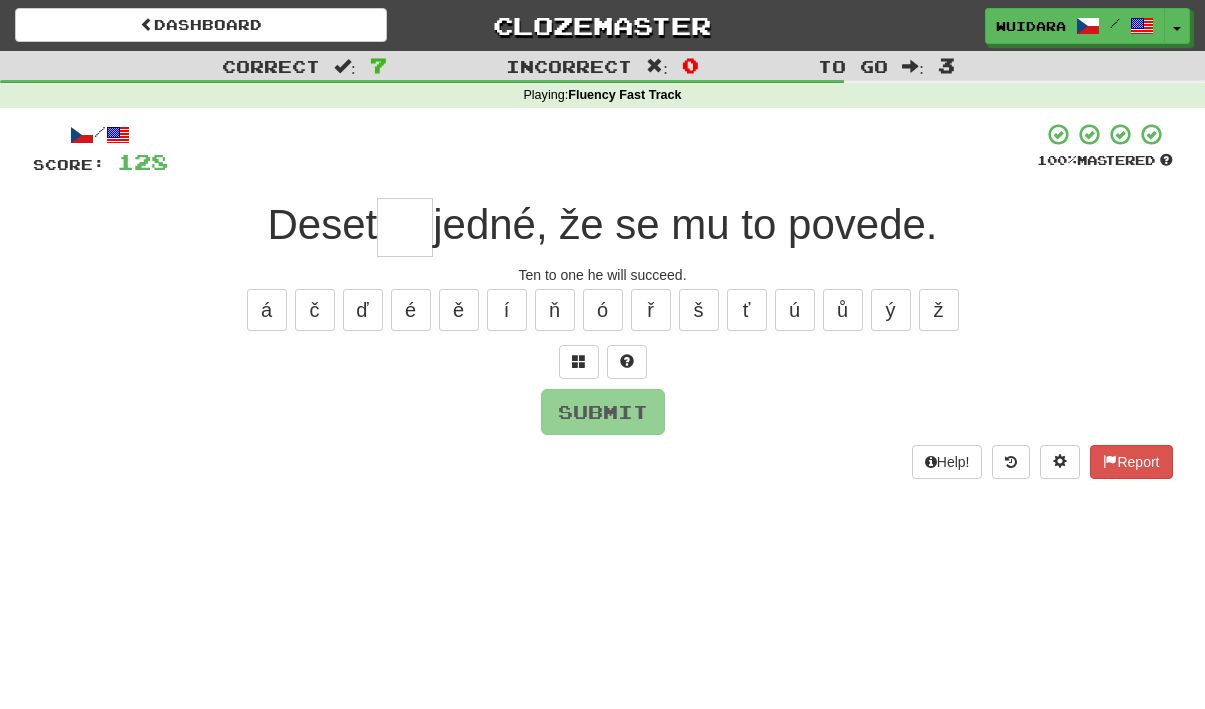 type on "*" 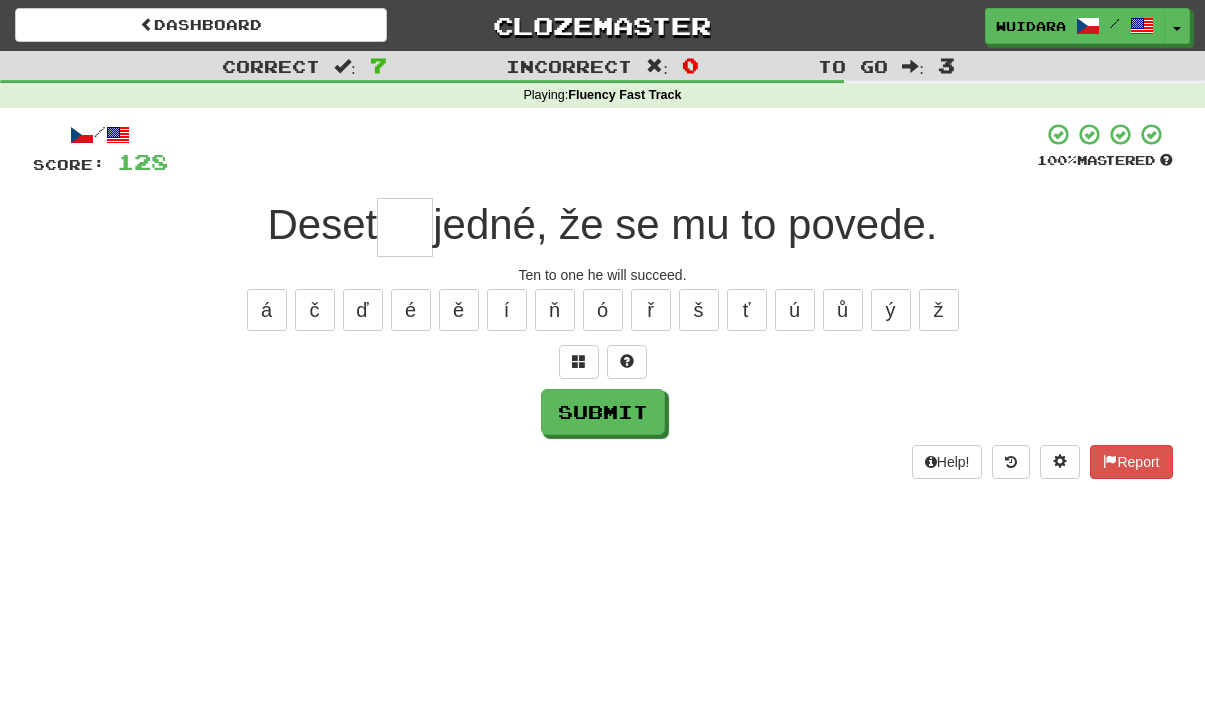 type on "*" 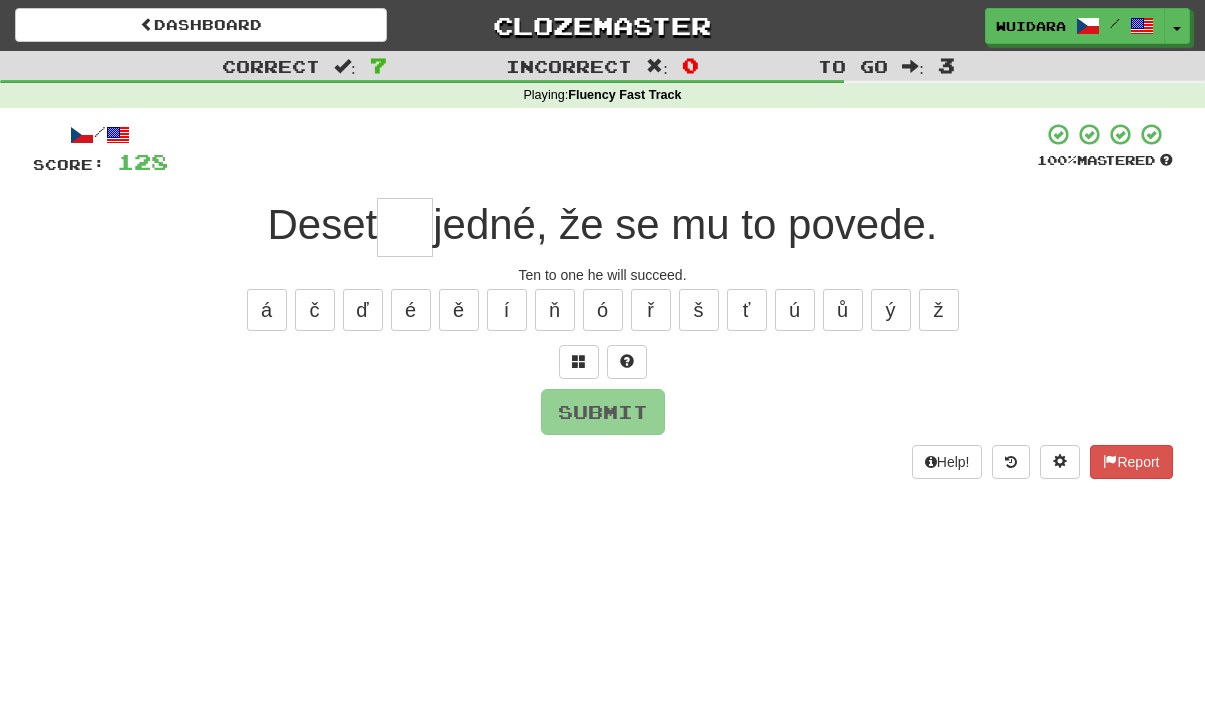 type on "*" 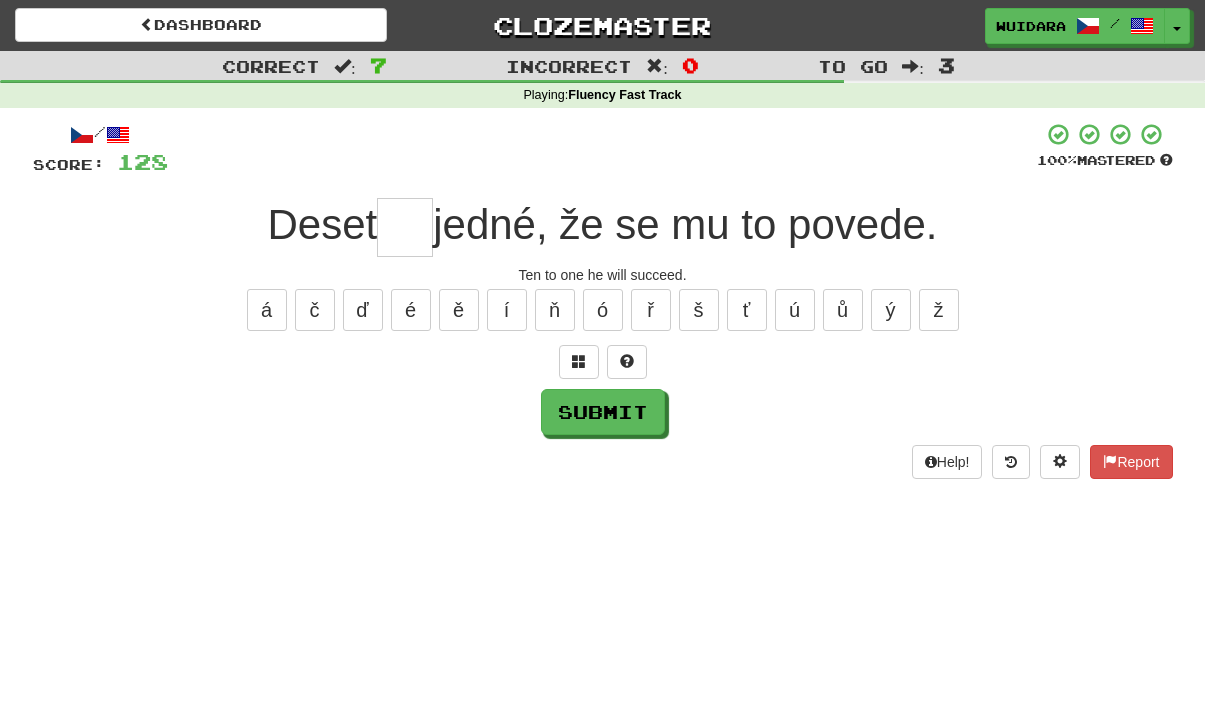 type on "*" 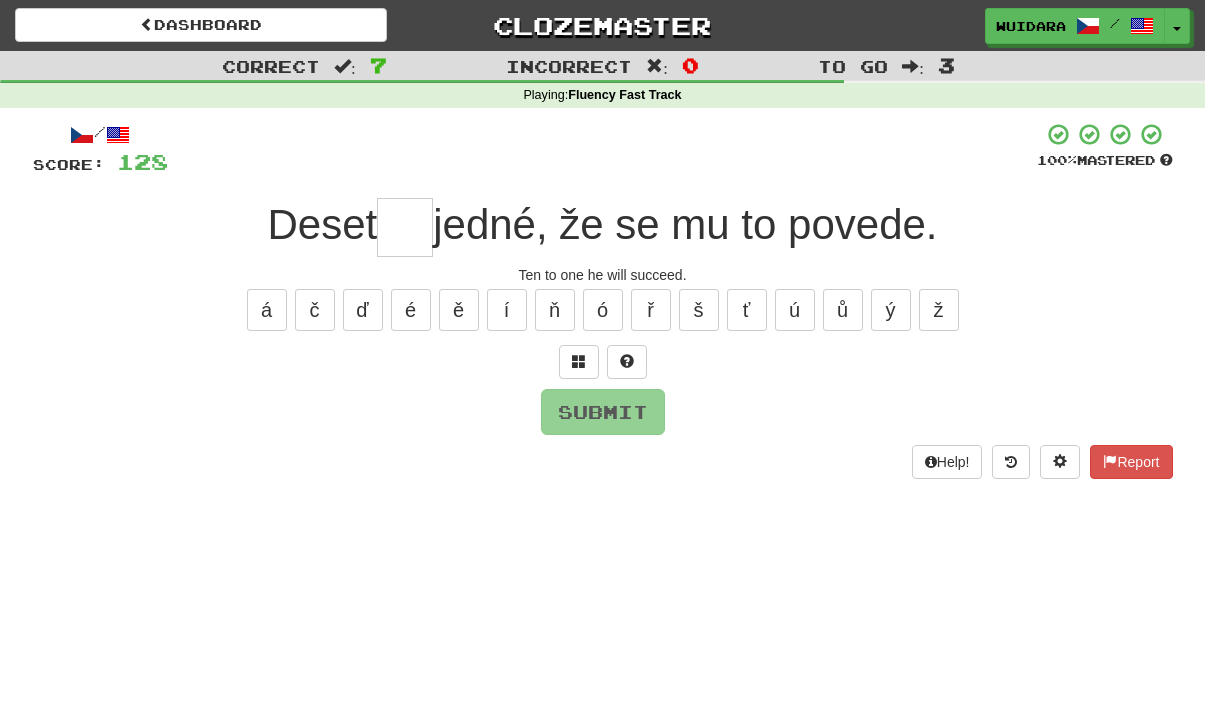 type on "*" 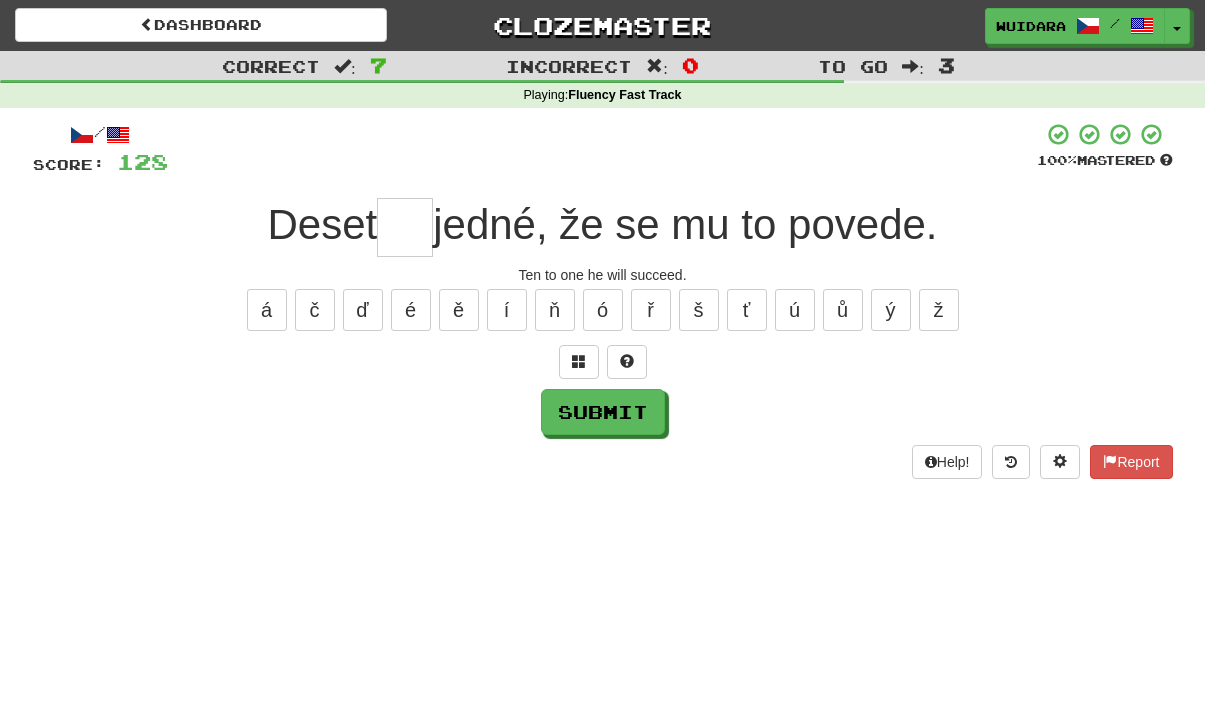 type on "*" 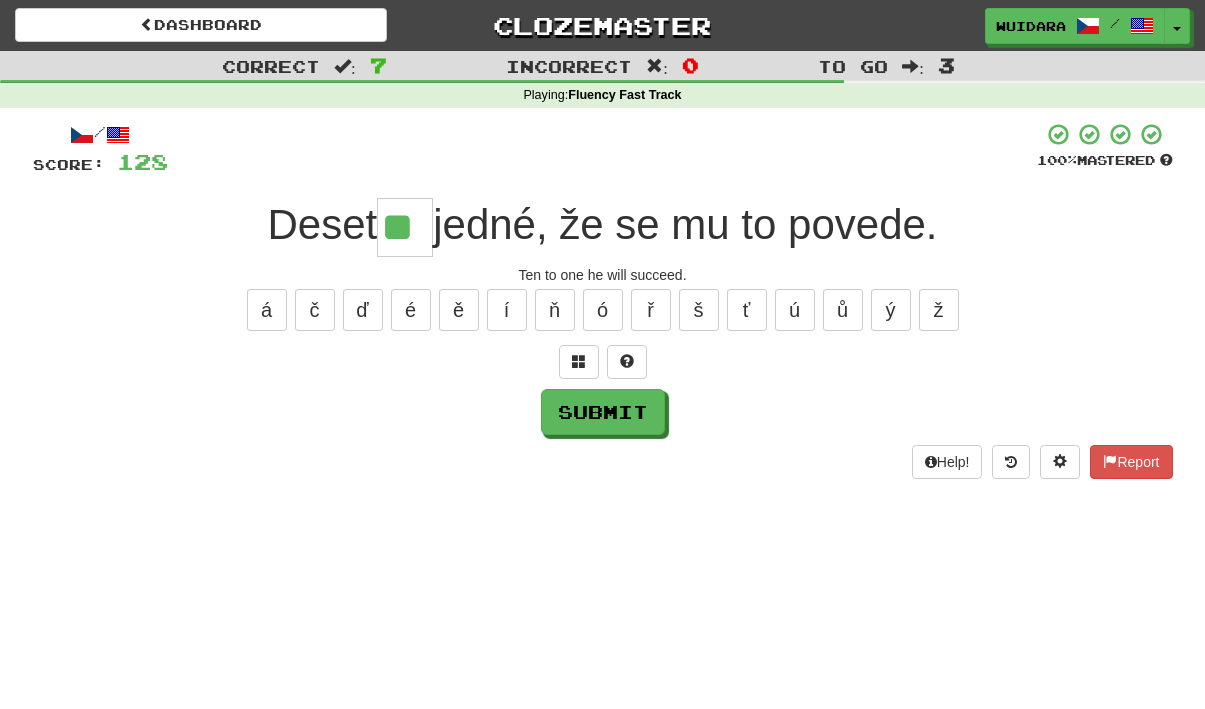 type on "**" 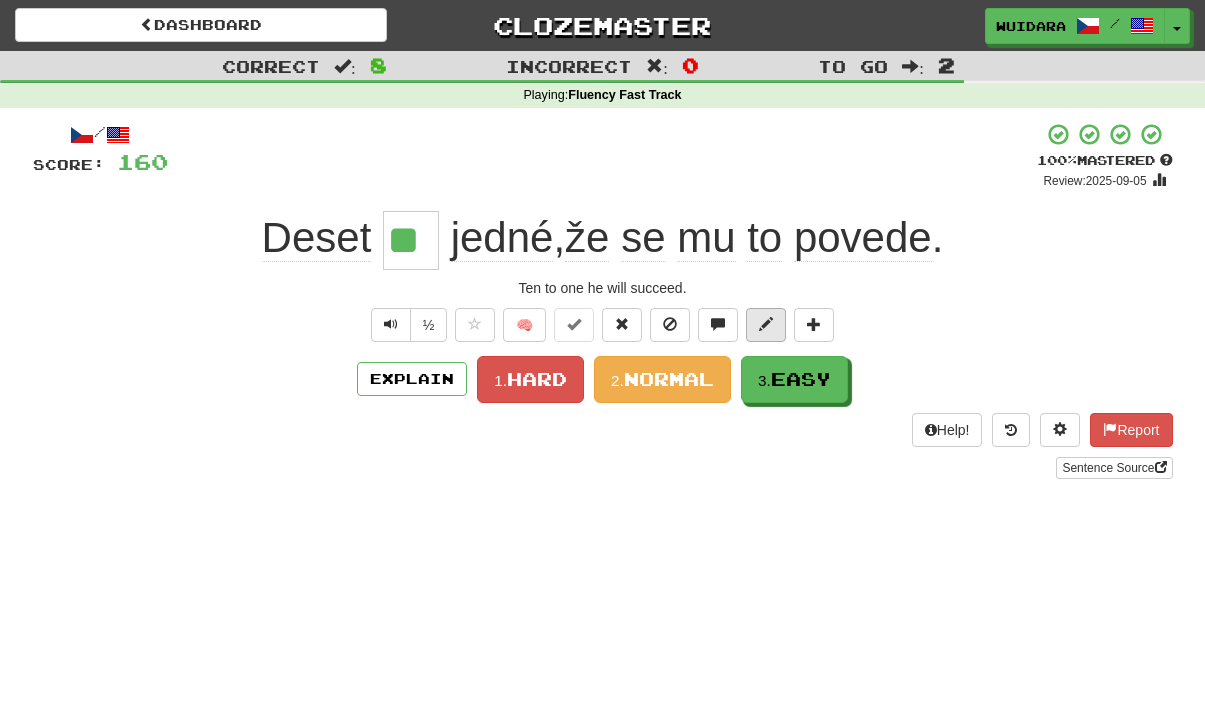 click at bounding box center [766, 324] 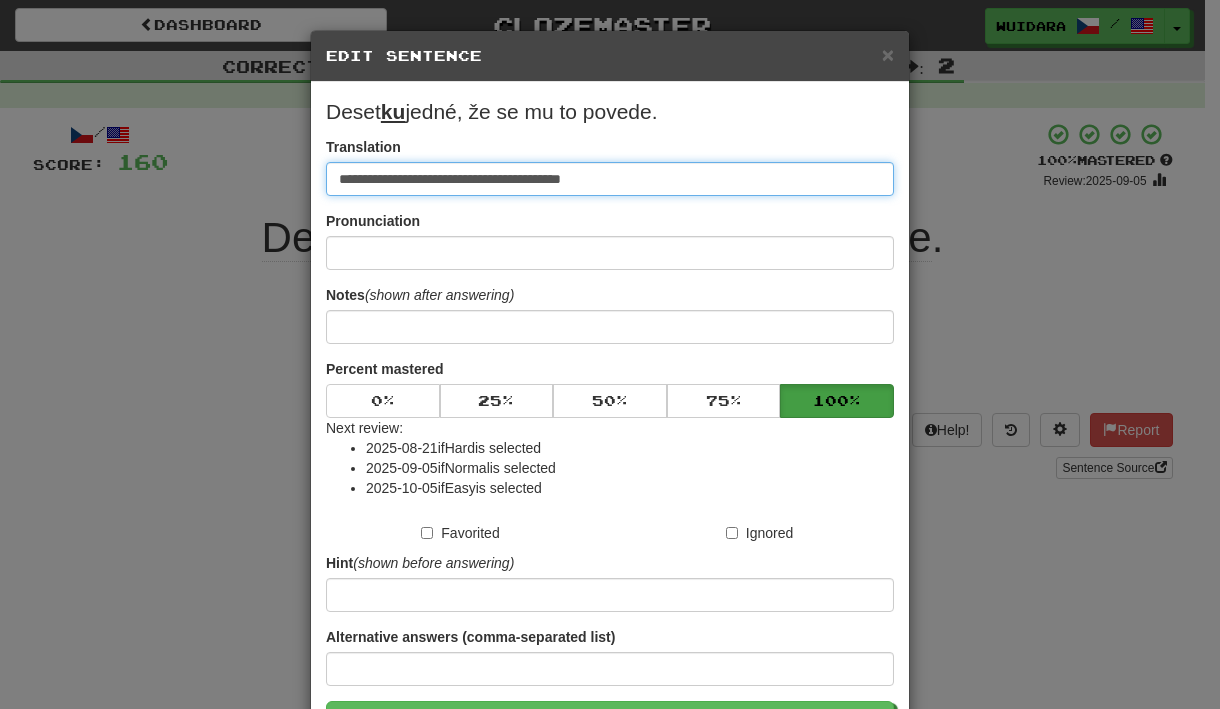 type on "**********" 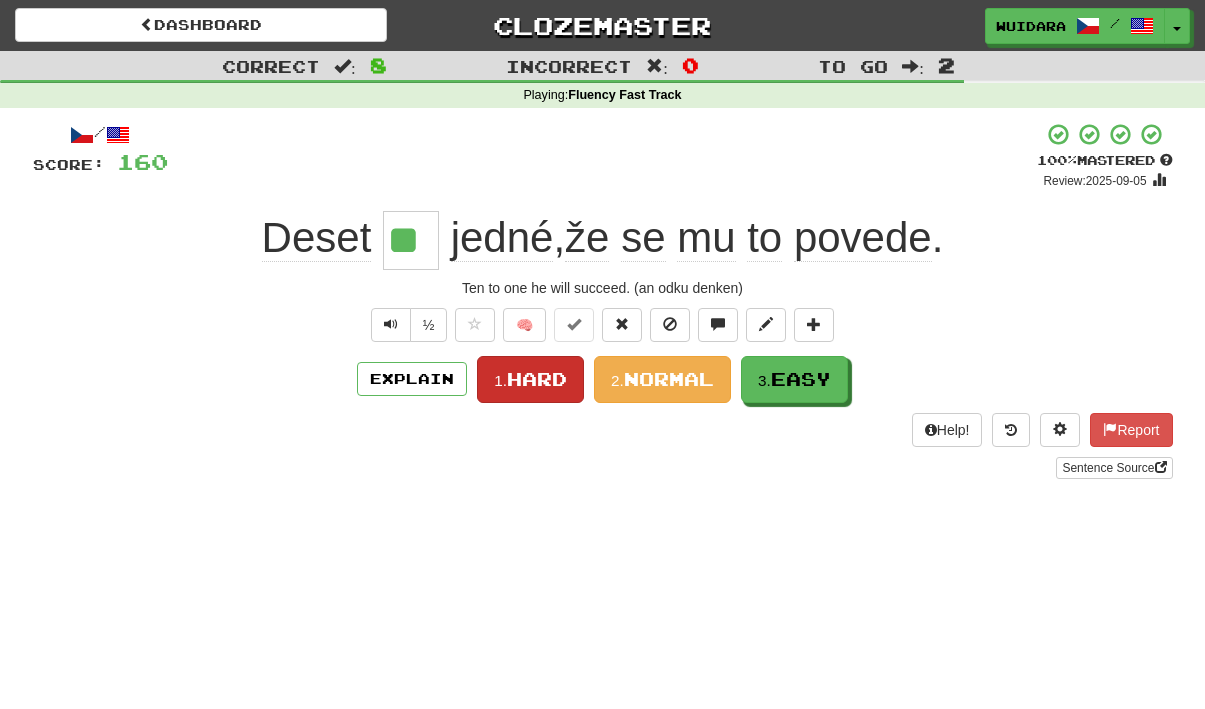 click on "Hard" at bounding box center [537, 379] 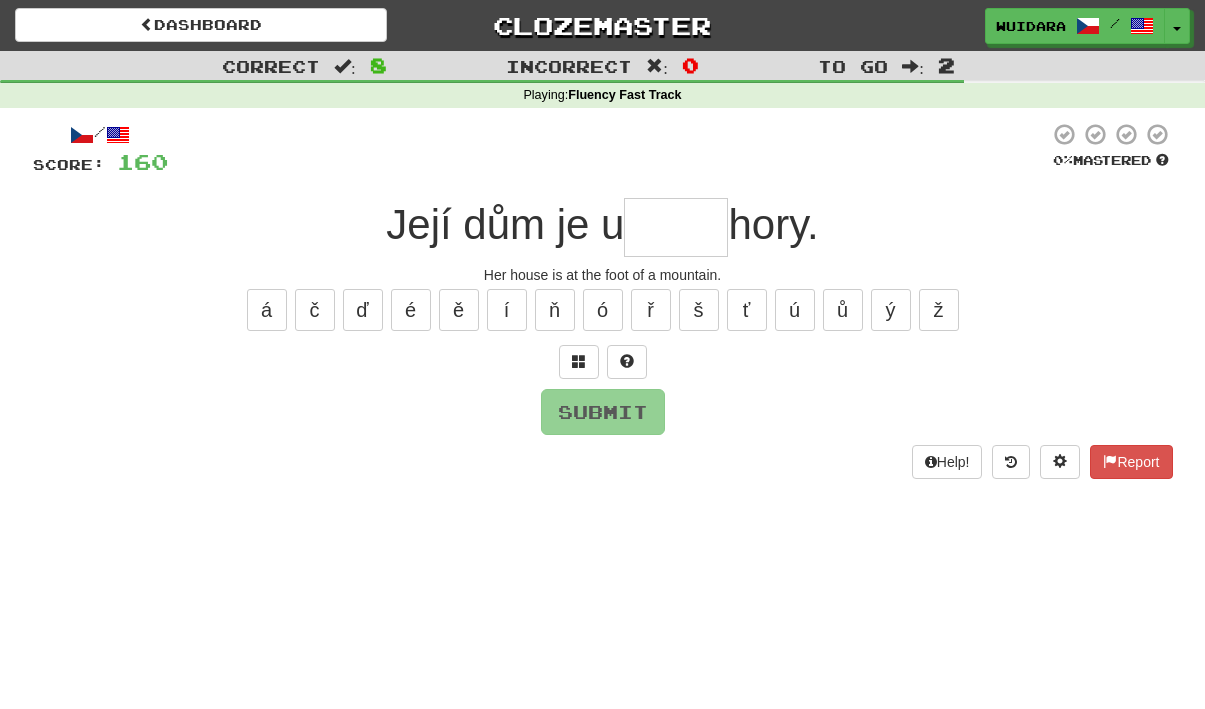 type on "*" 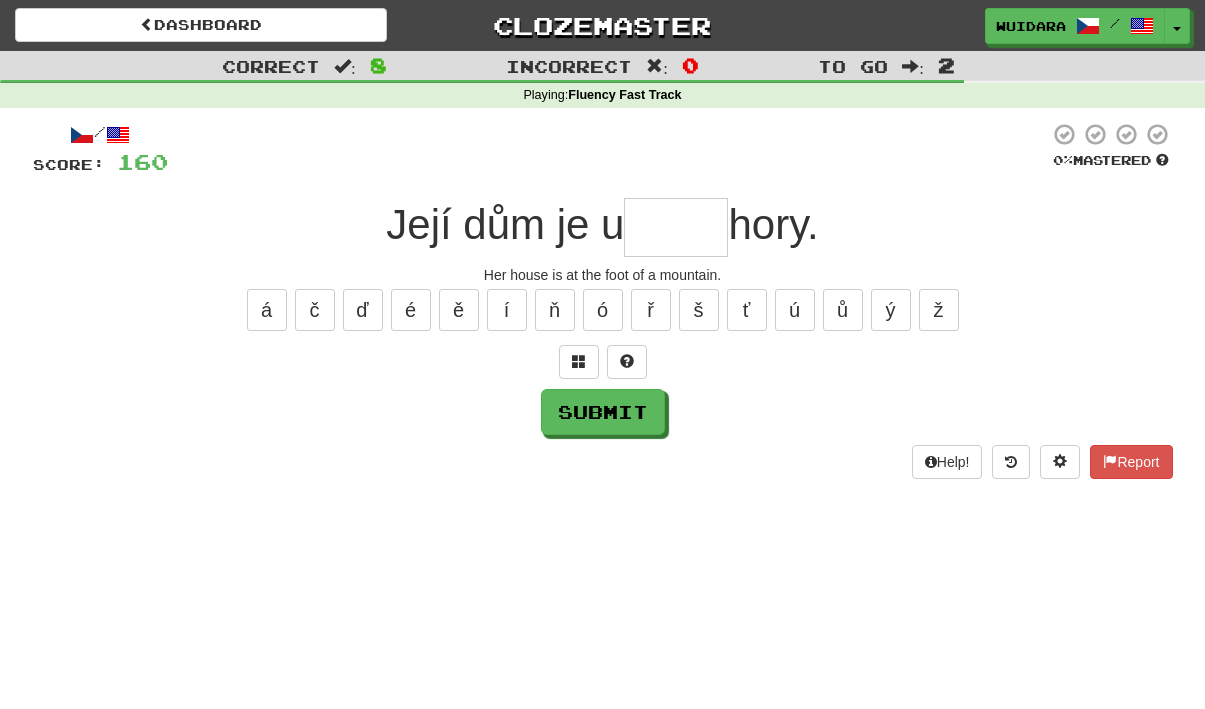 type on "*" 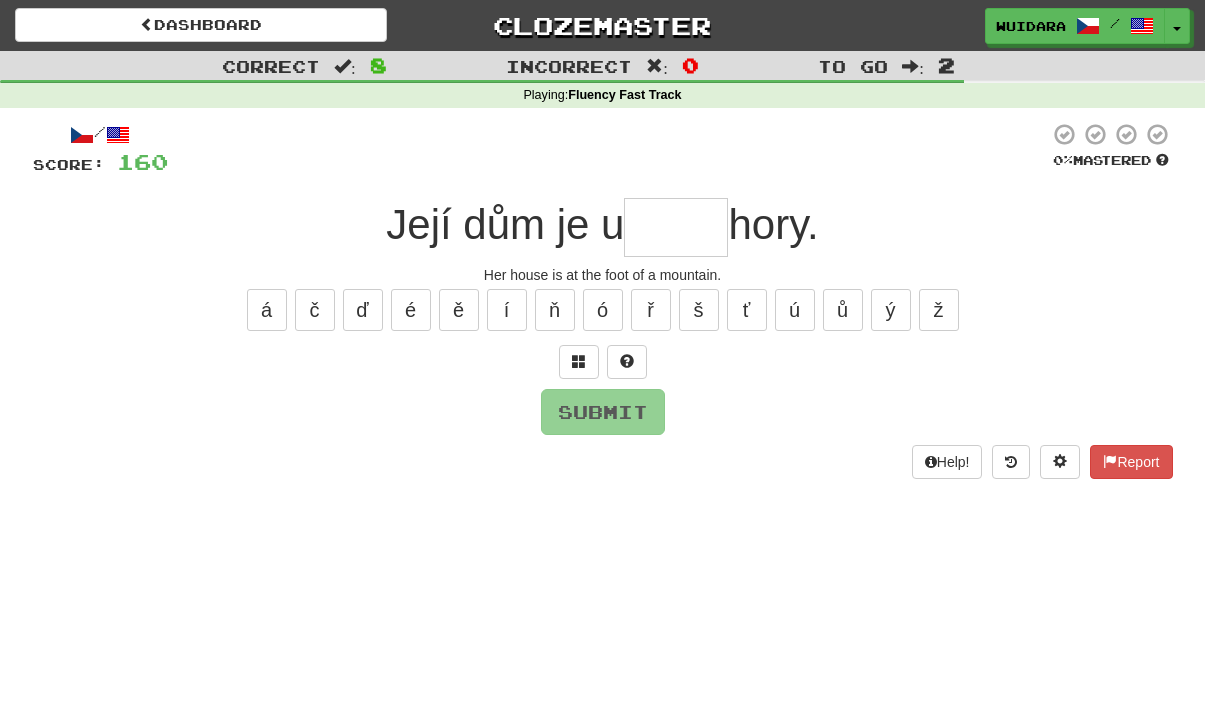 type on "*" 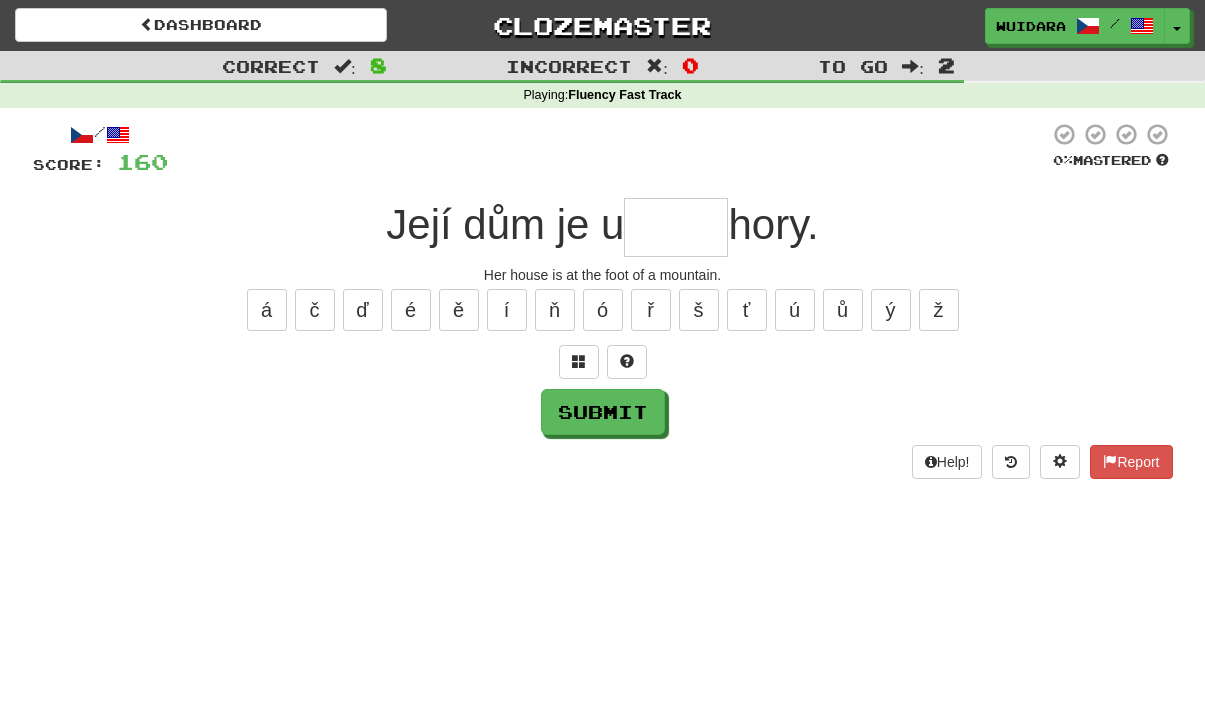 type on "*" 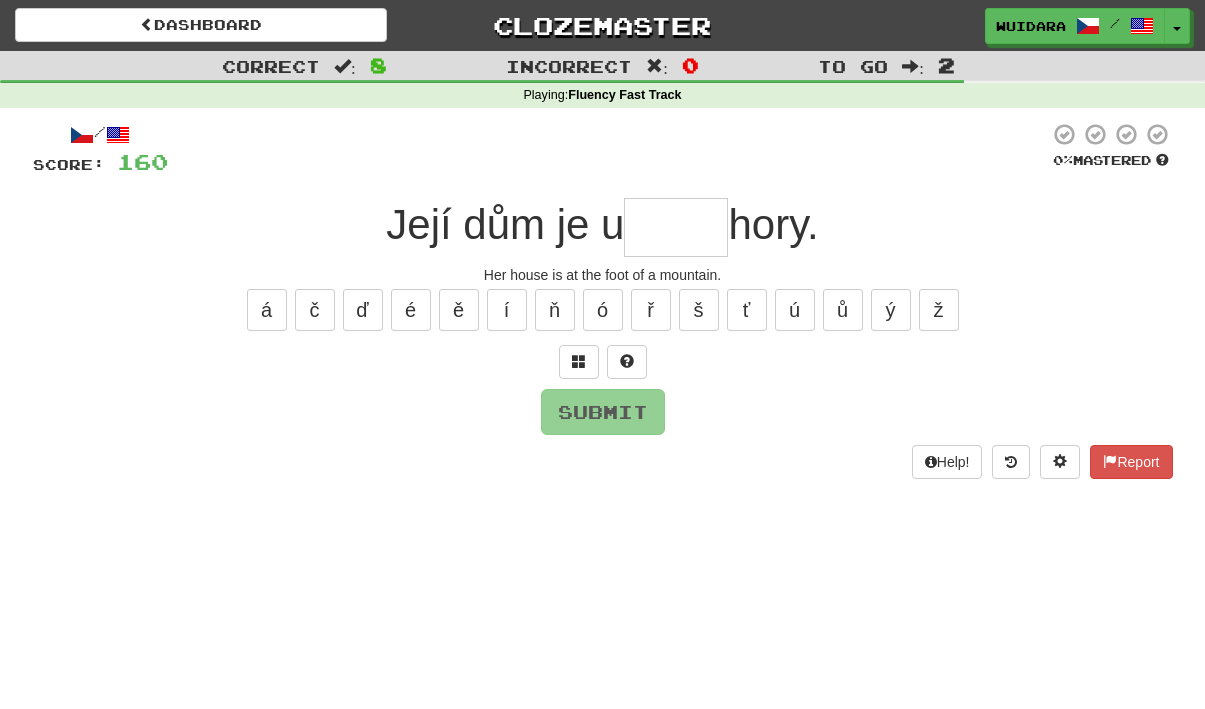 type on "*" 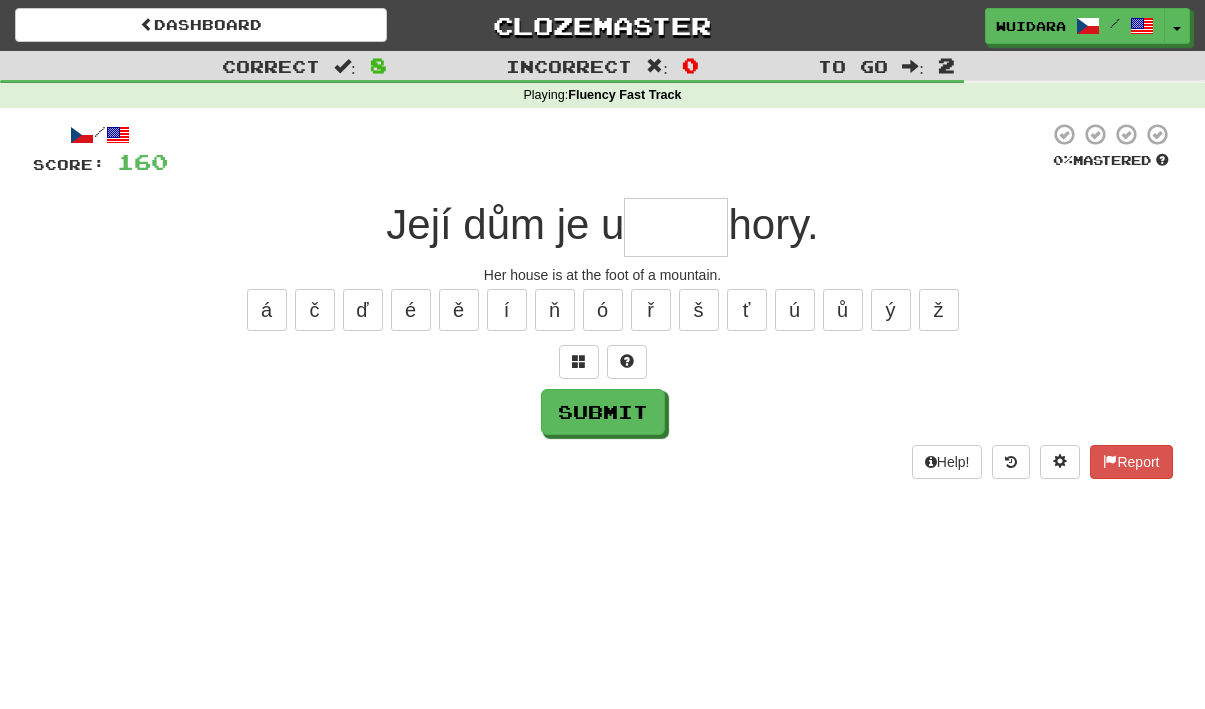 type on "*" 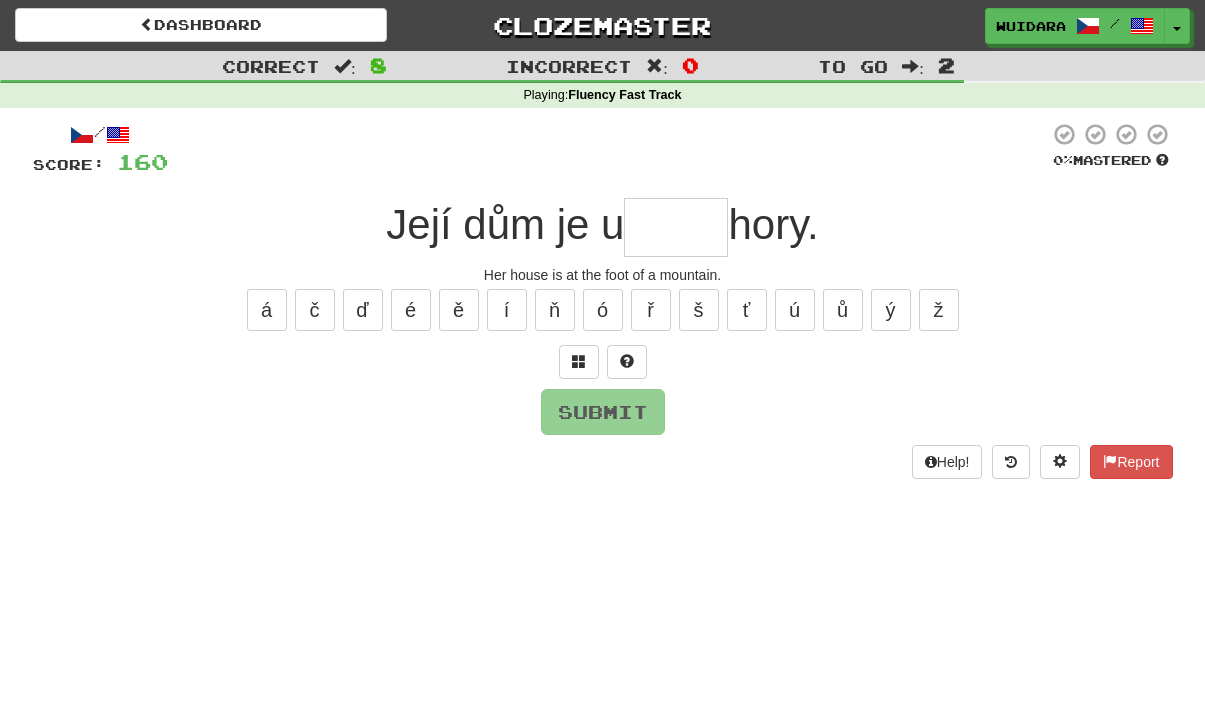 type on "*" 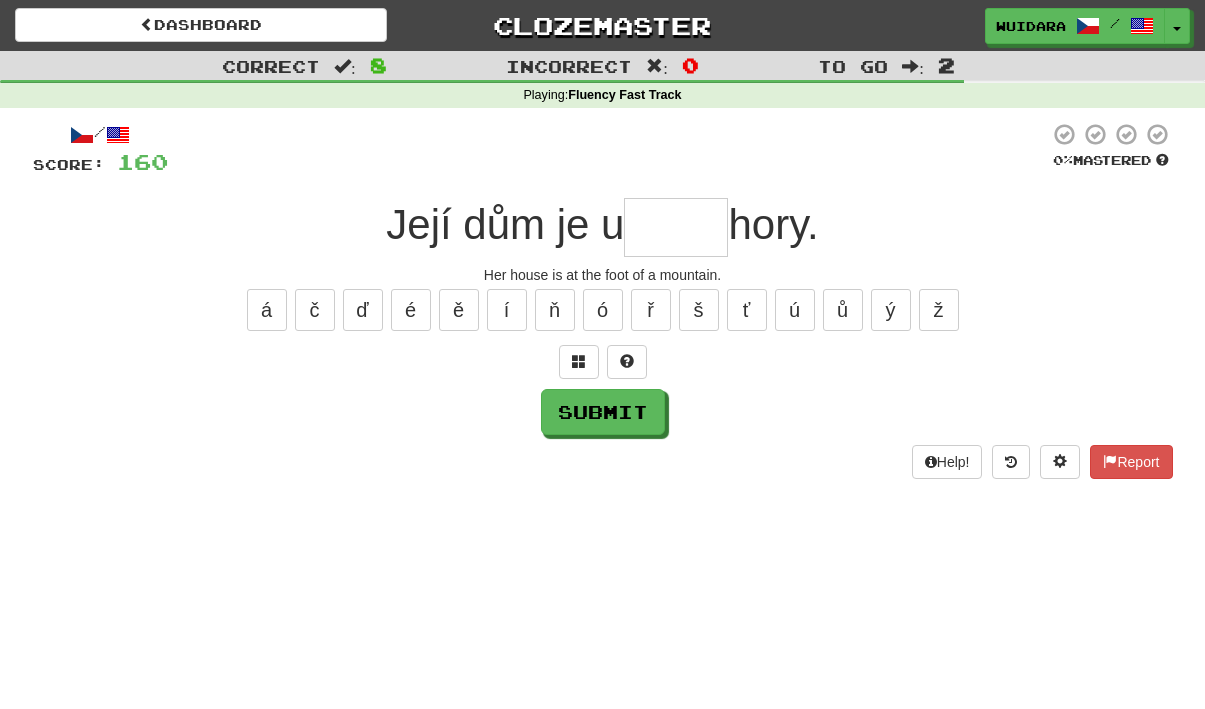 type on "*" 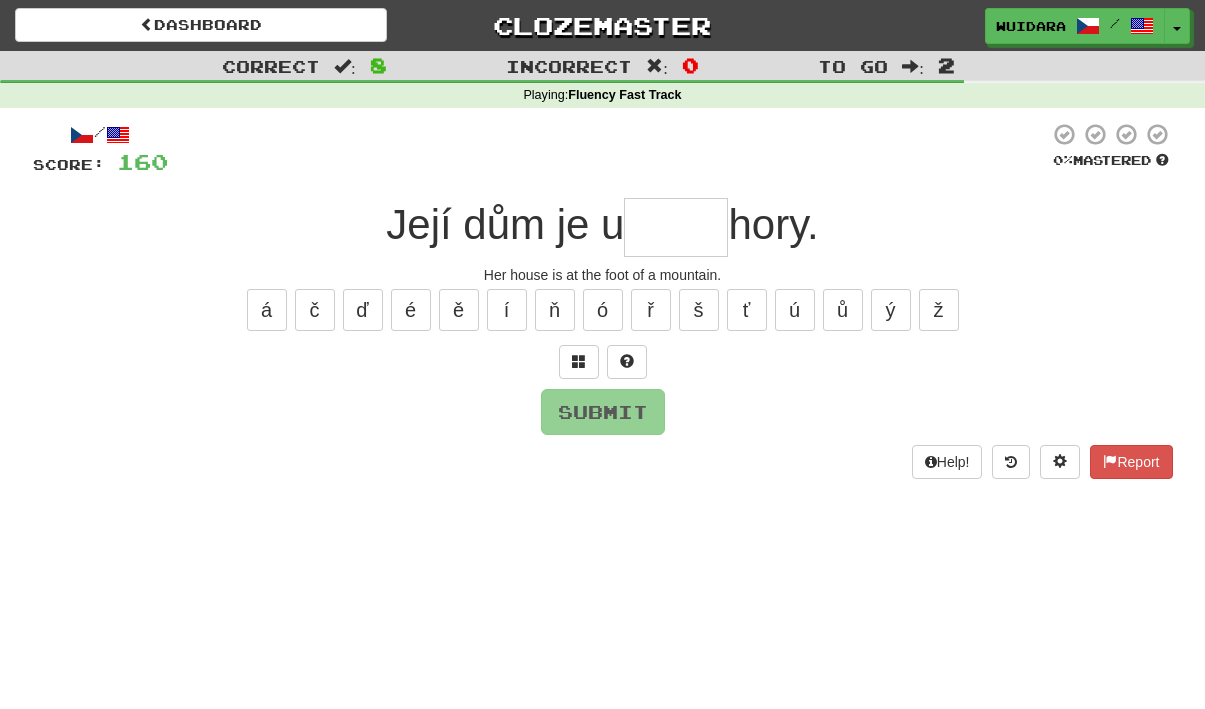 type on "*" 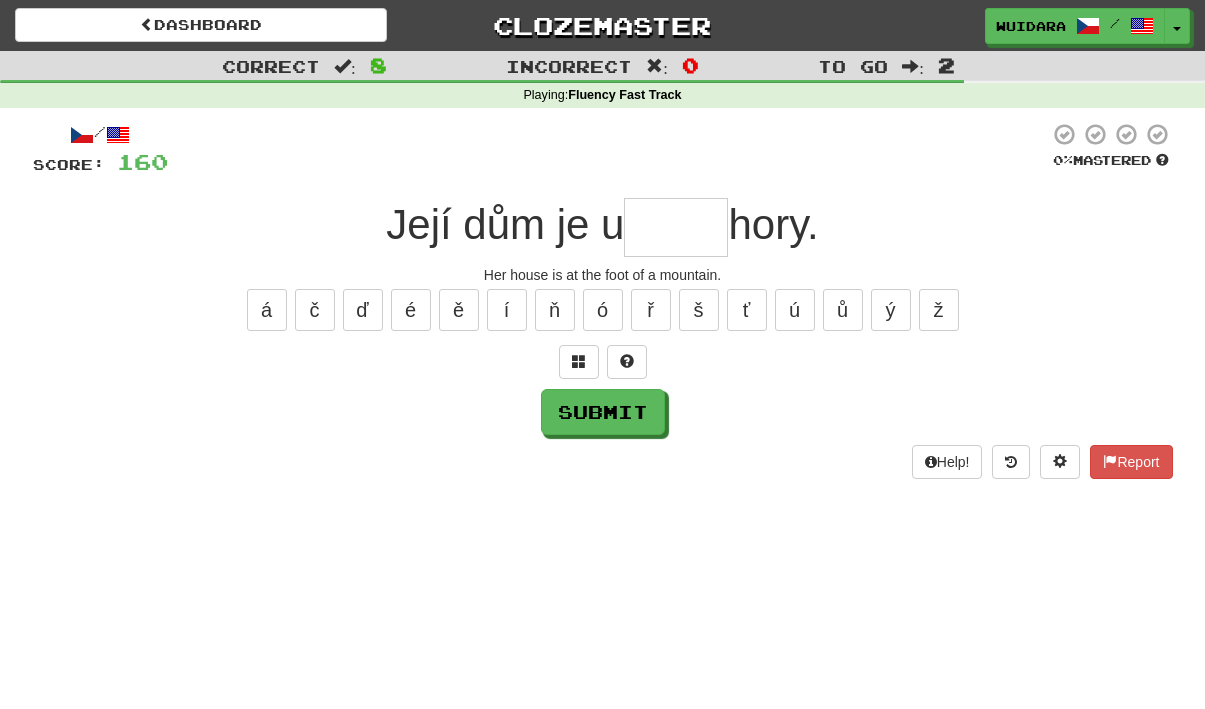 type on "*" 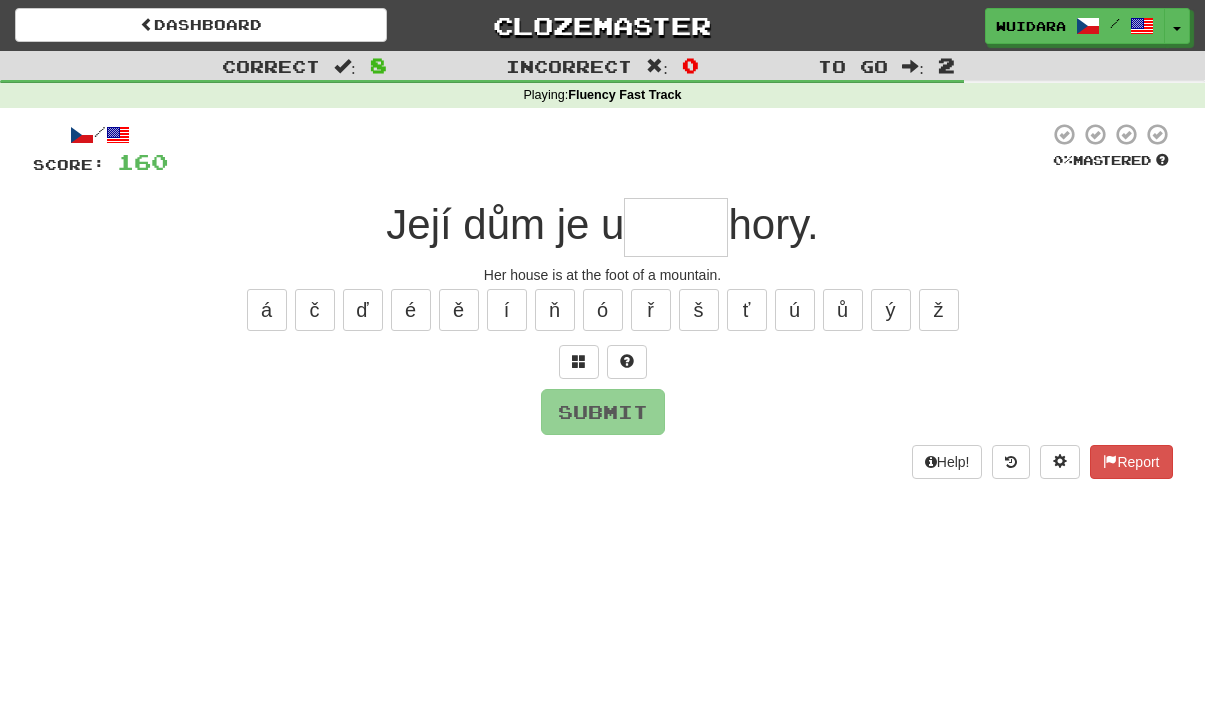type on "*" 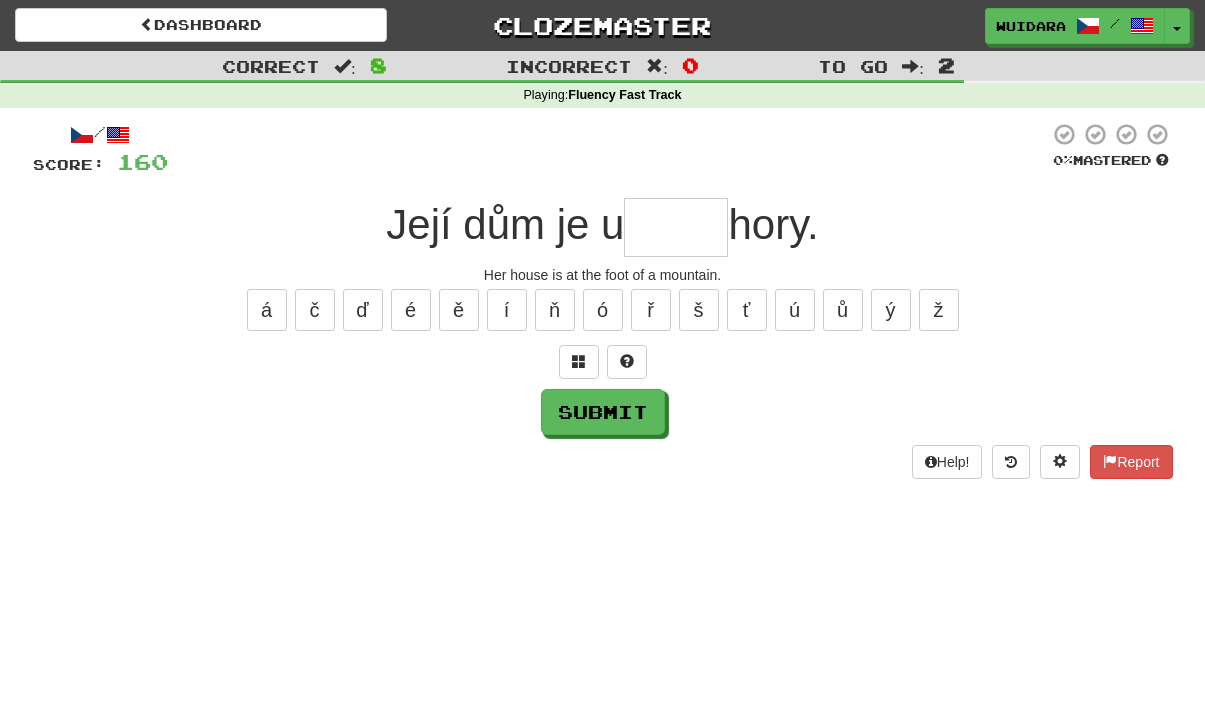 type on "*" 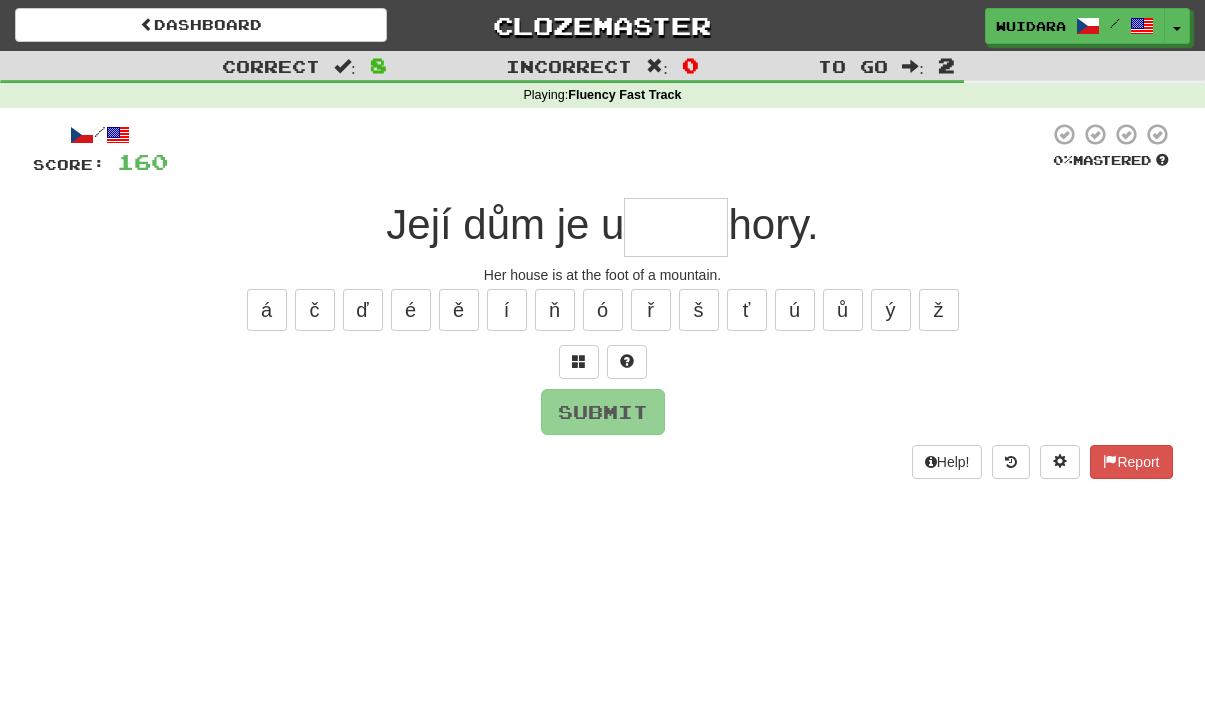 type on "*" 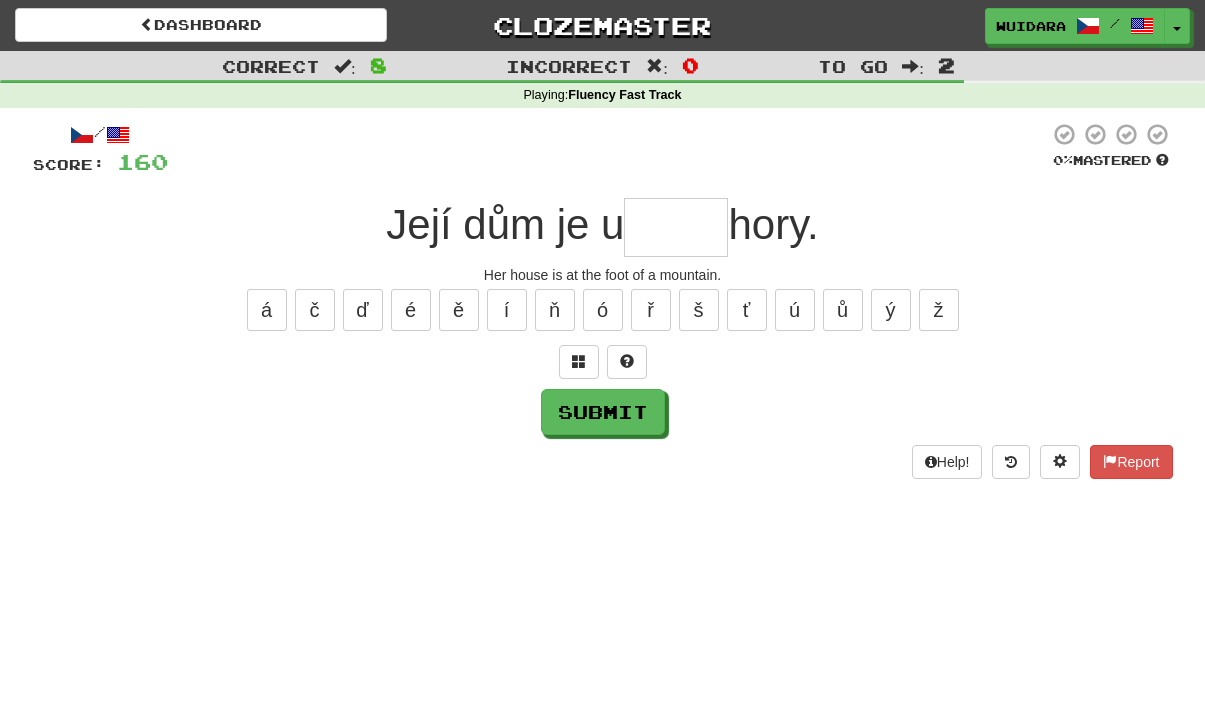 type on "*" 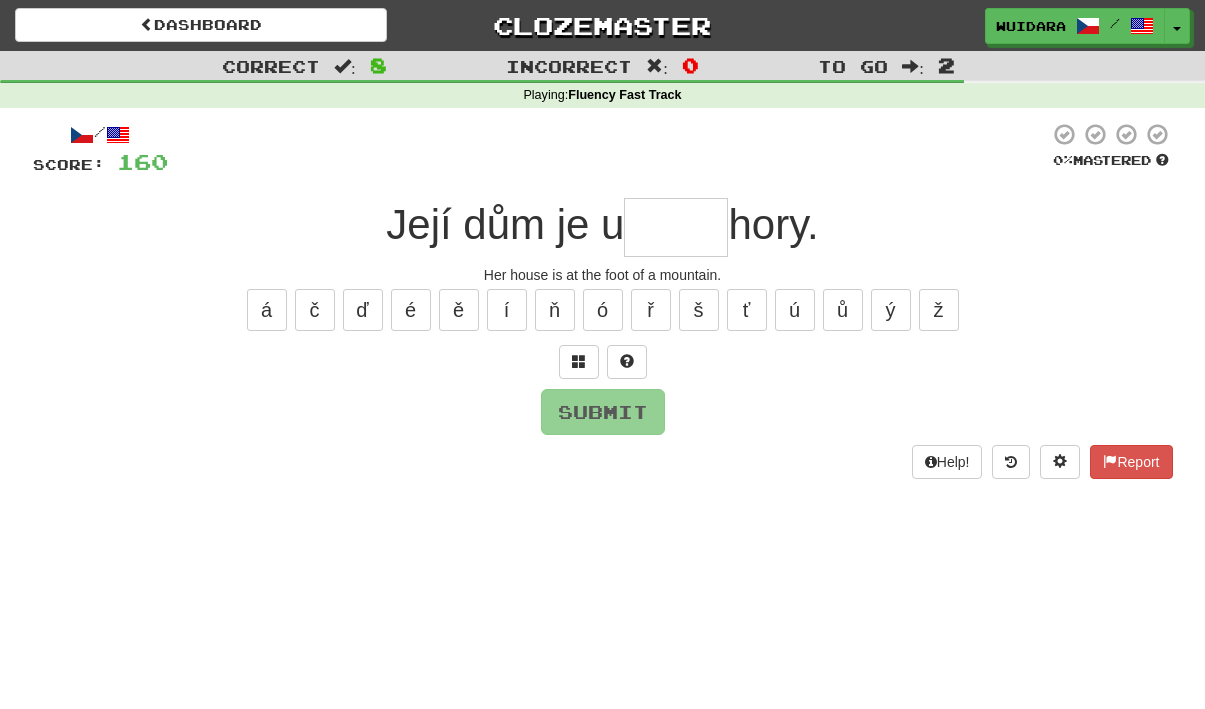 type on "*" 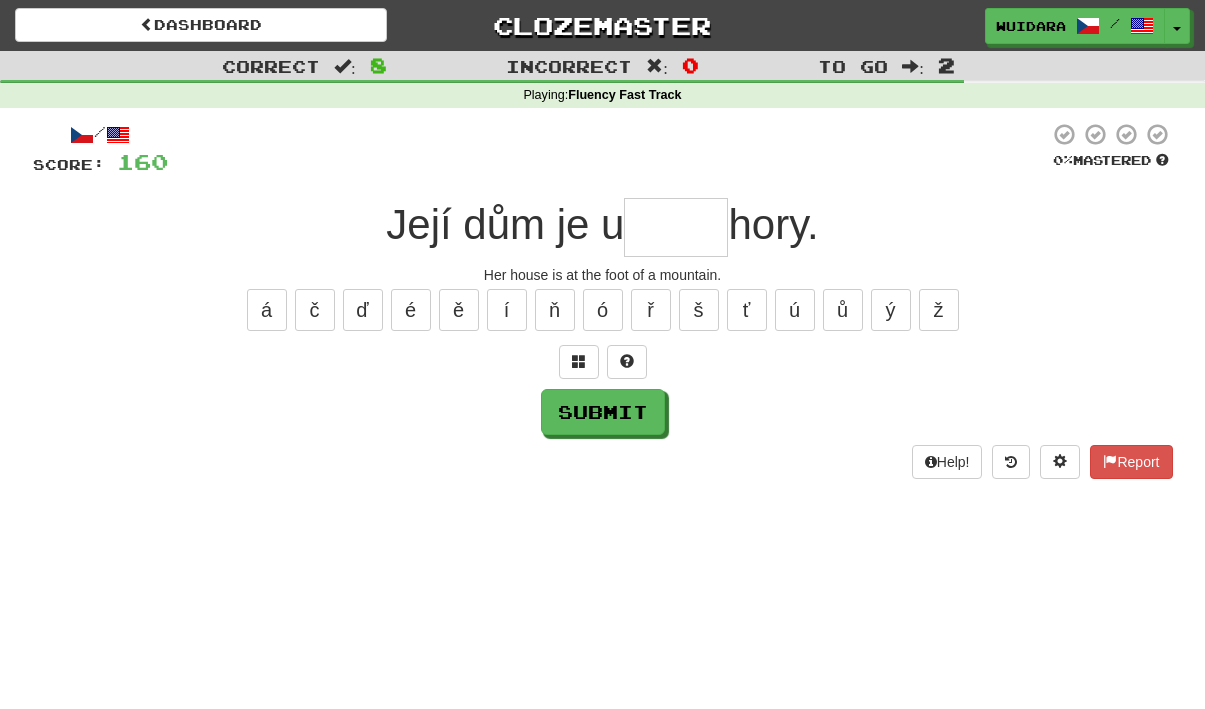 type on "*" 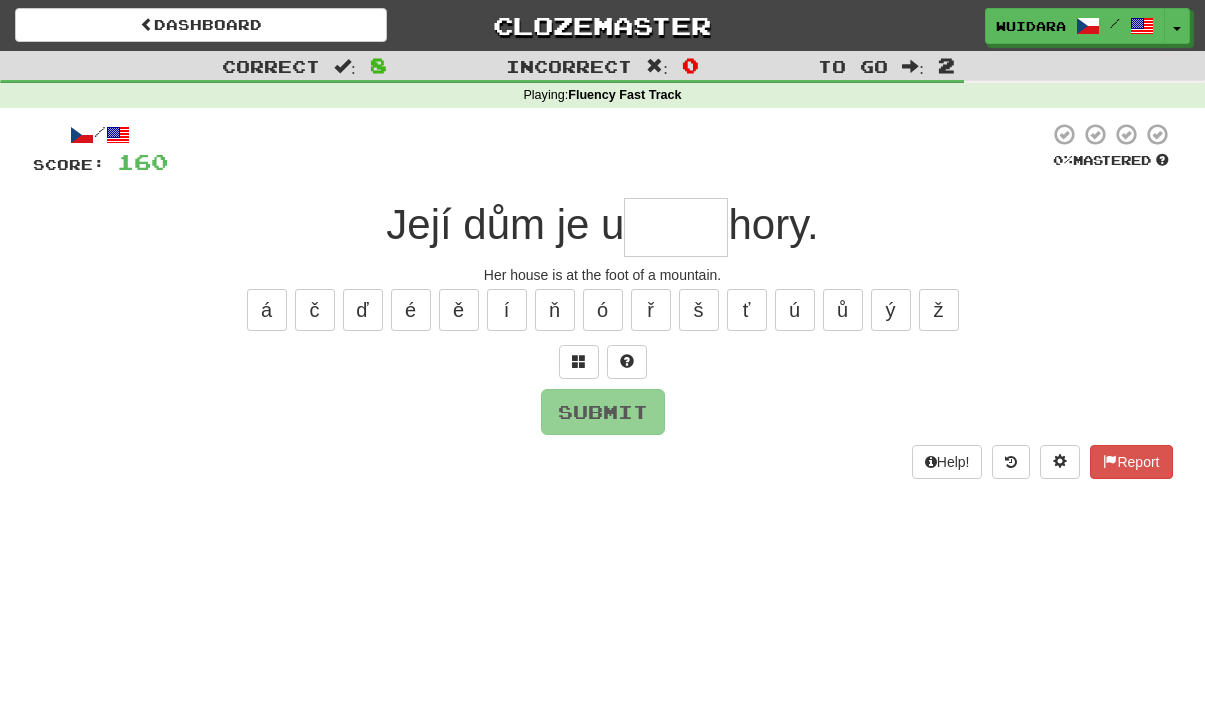 type on "*" 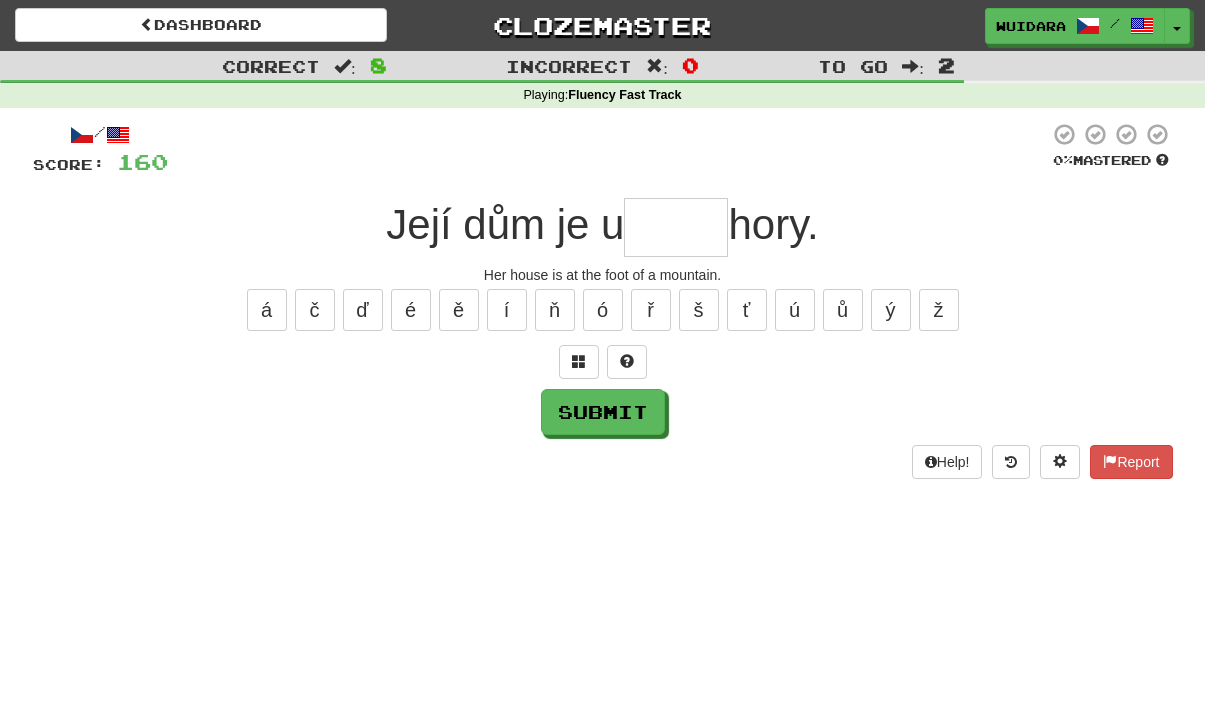 type on "*" 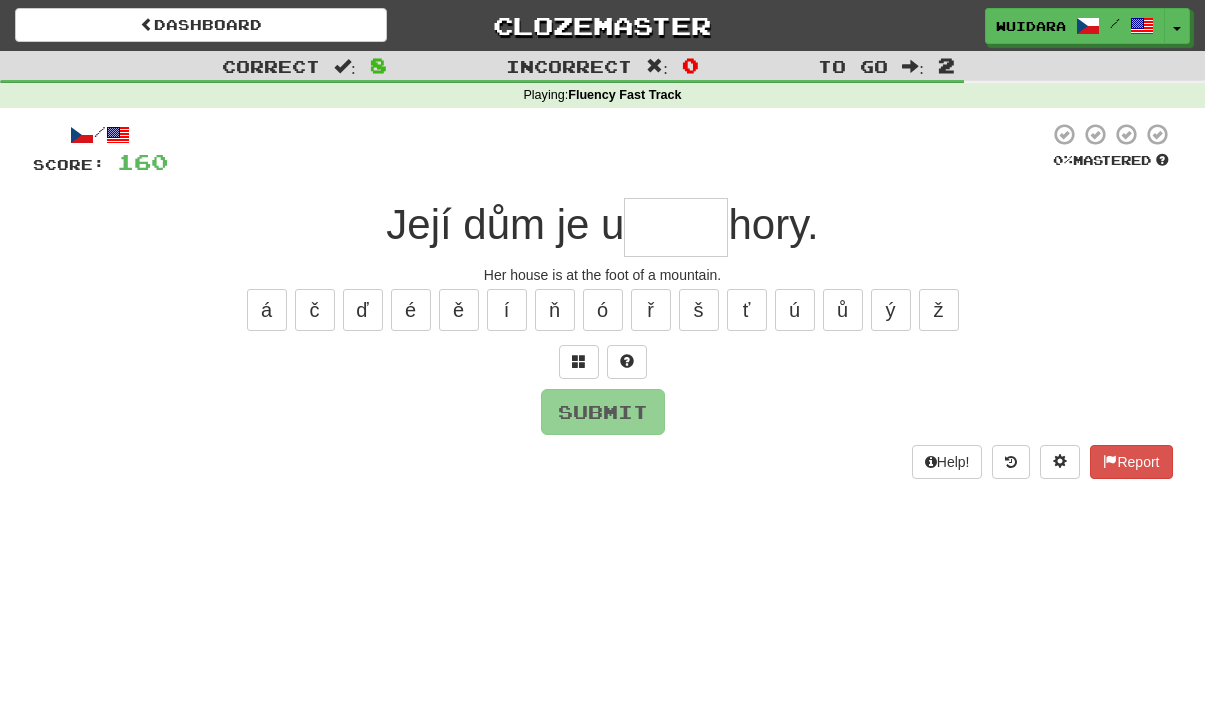 type on "*" 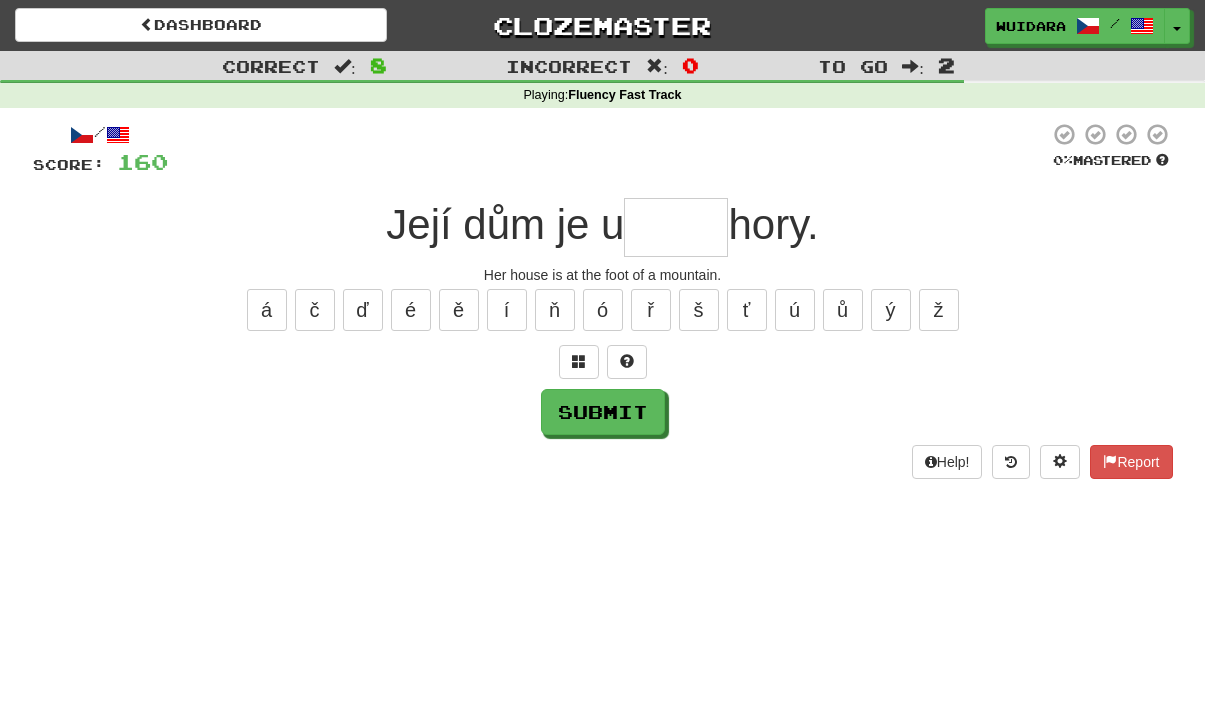 type on "*" 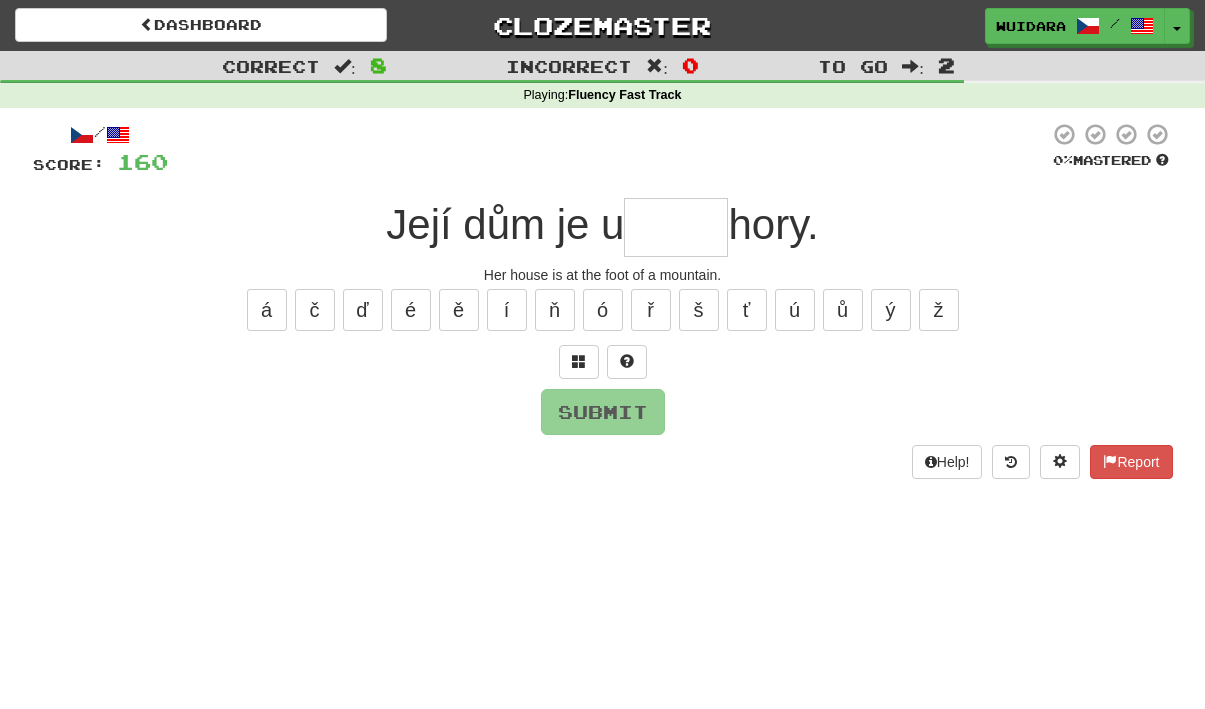 type on "*" 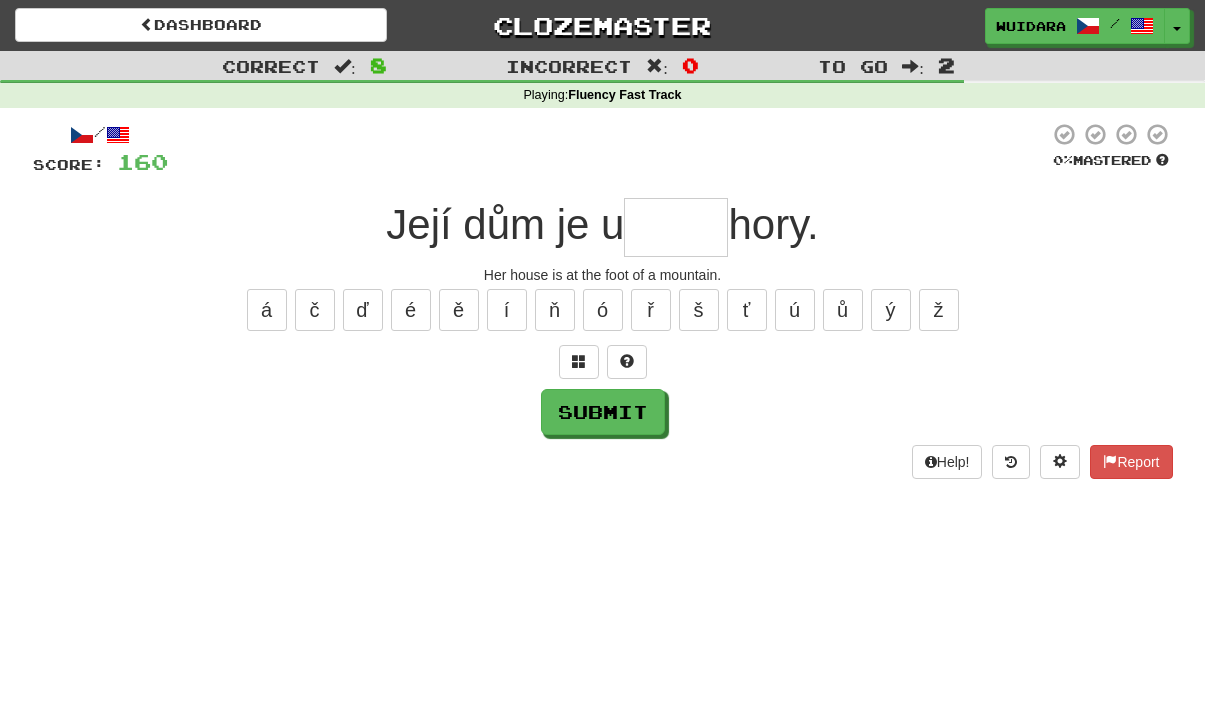 type on "*" 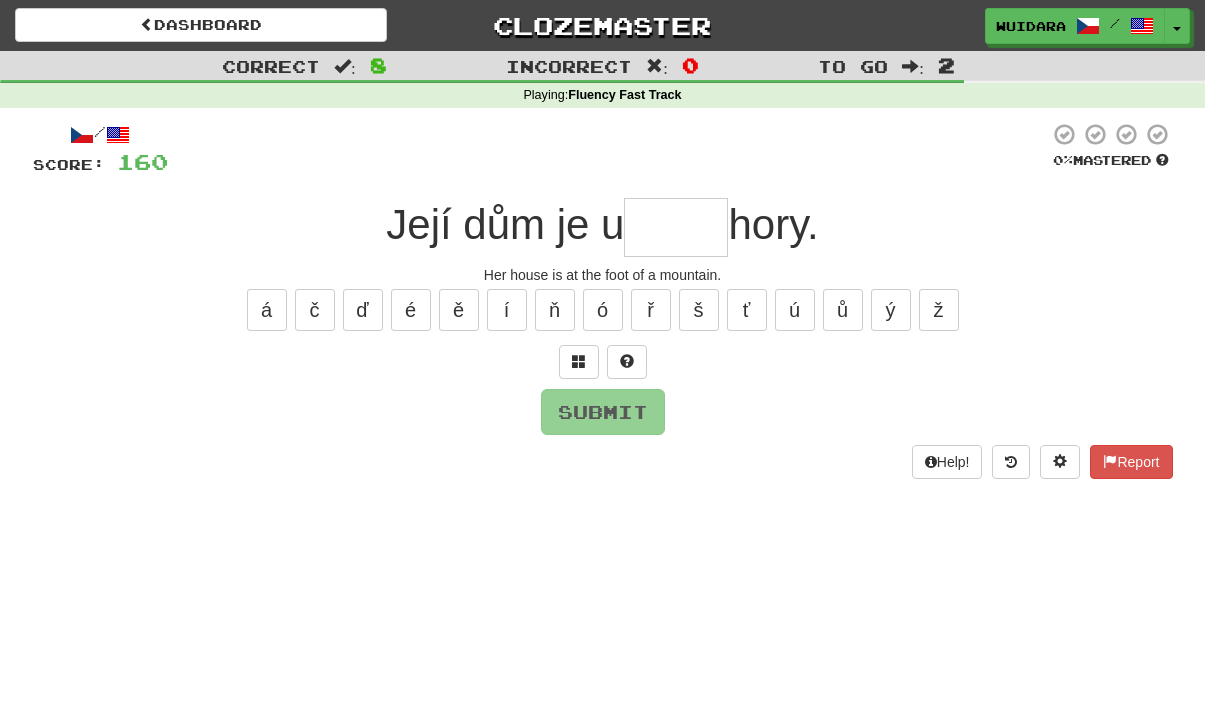 type on "*" 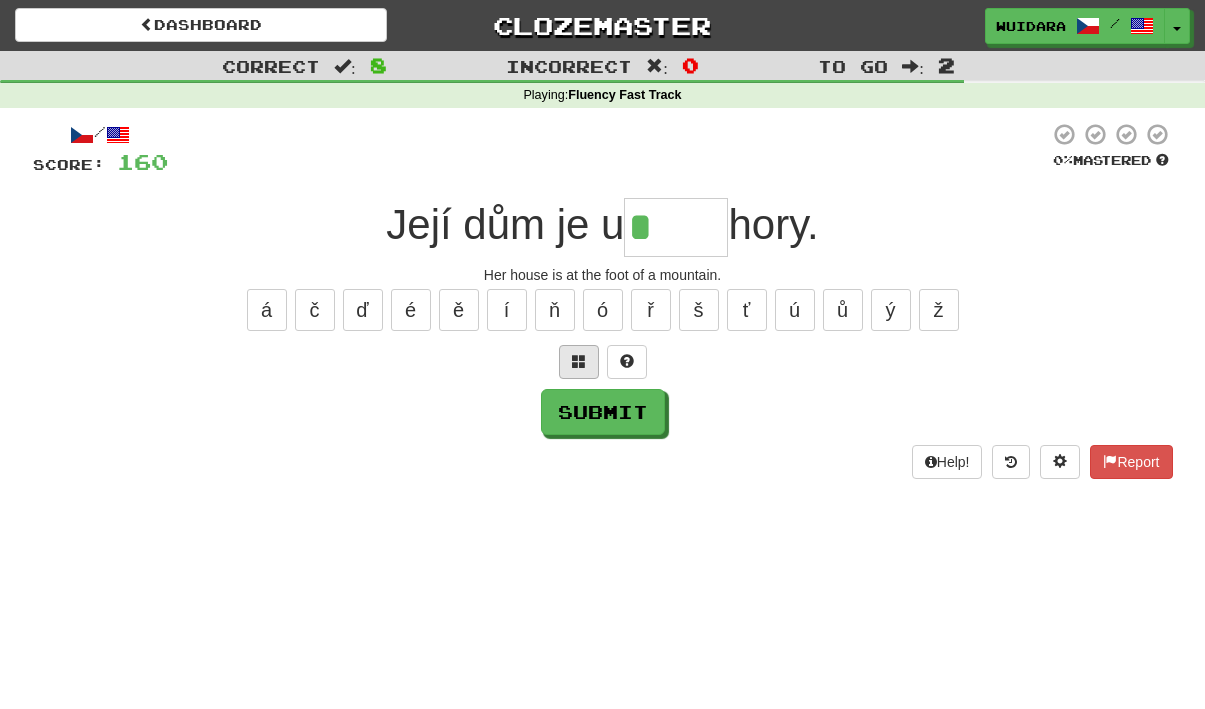 click at bounding box center [579, 361] 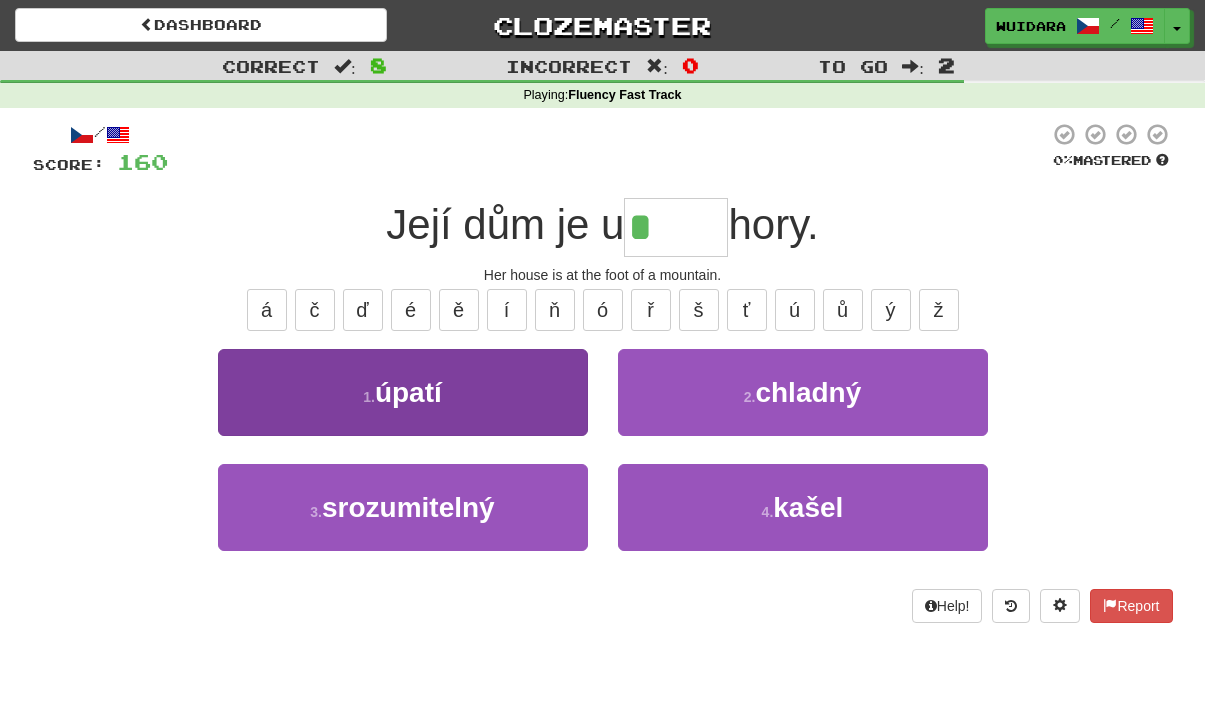 click on "1 .  úpatí" at bounding box center (403, 392) 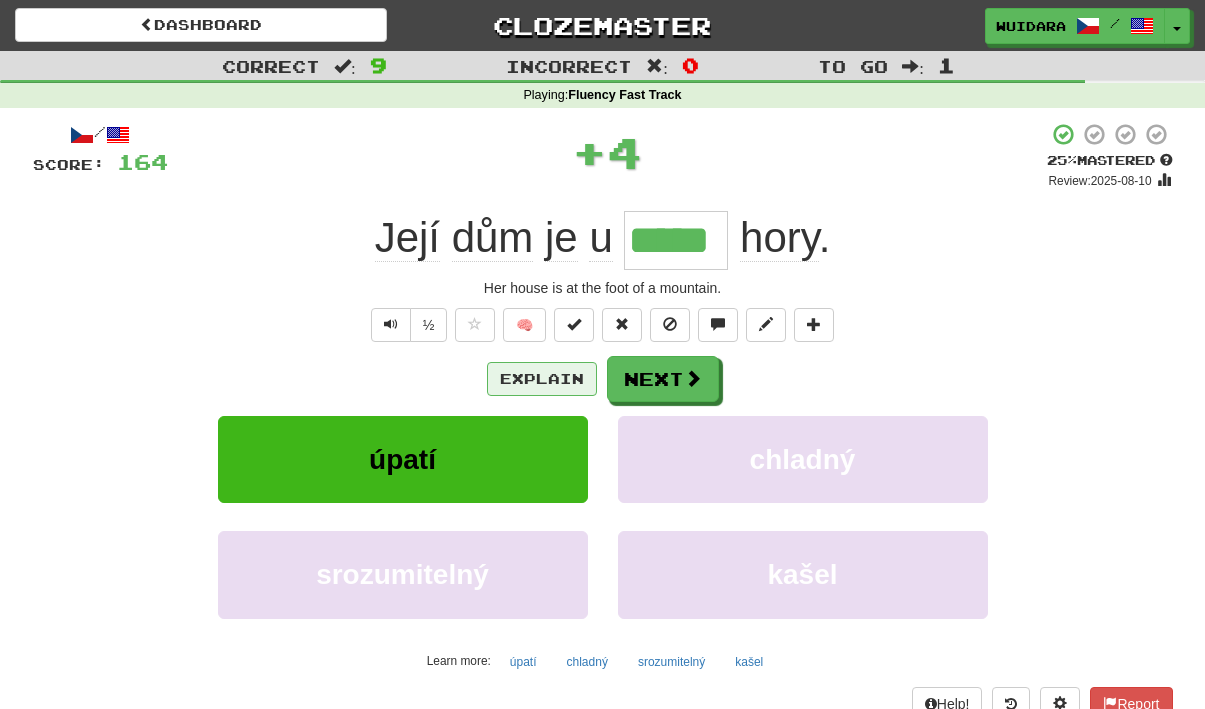 click on "Explain" at bounding box center [542, 379] 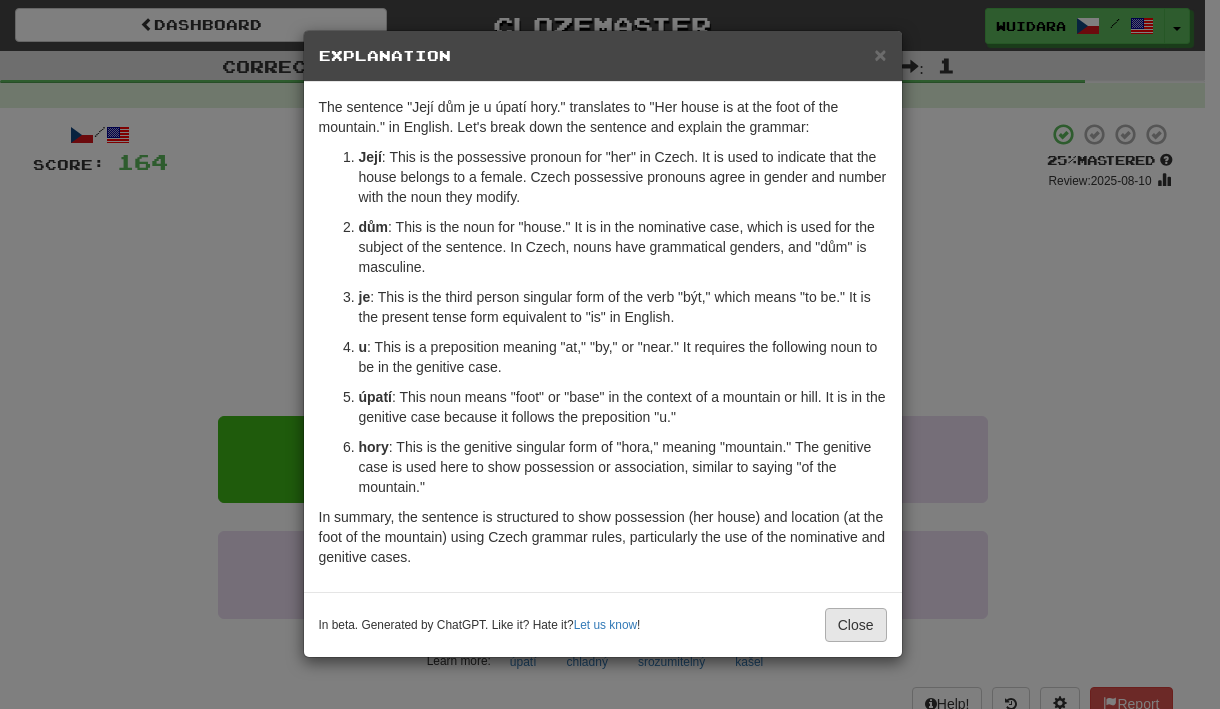 click on "Close" at bounding box center (856, 625) 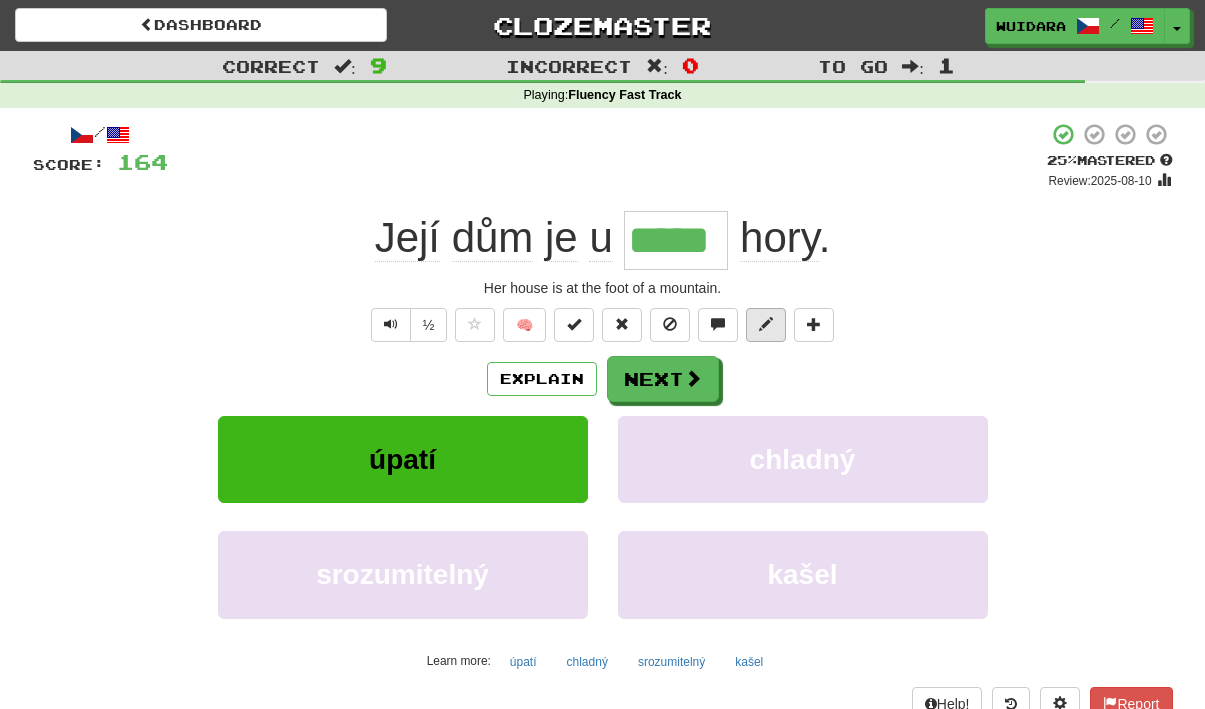click at bounding box center [766, 325] 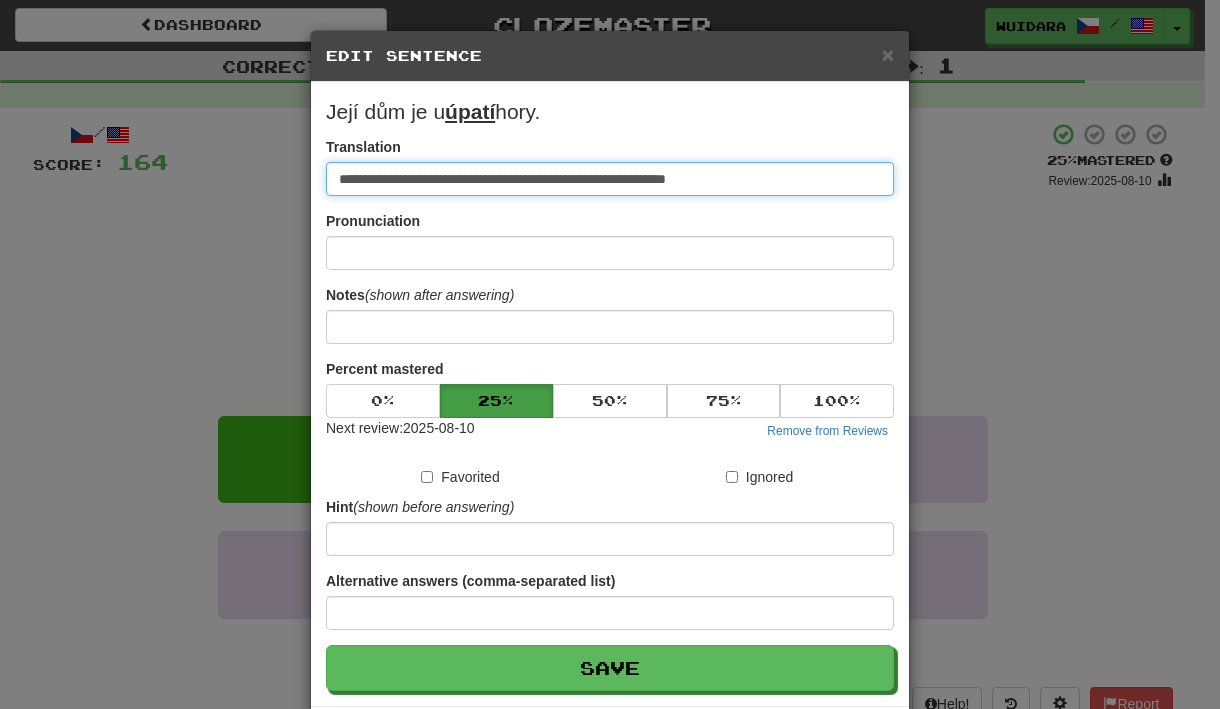 type on "**********" 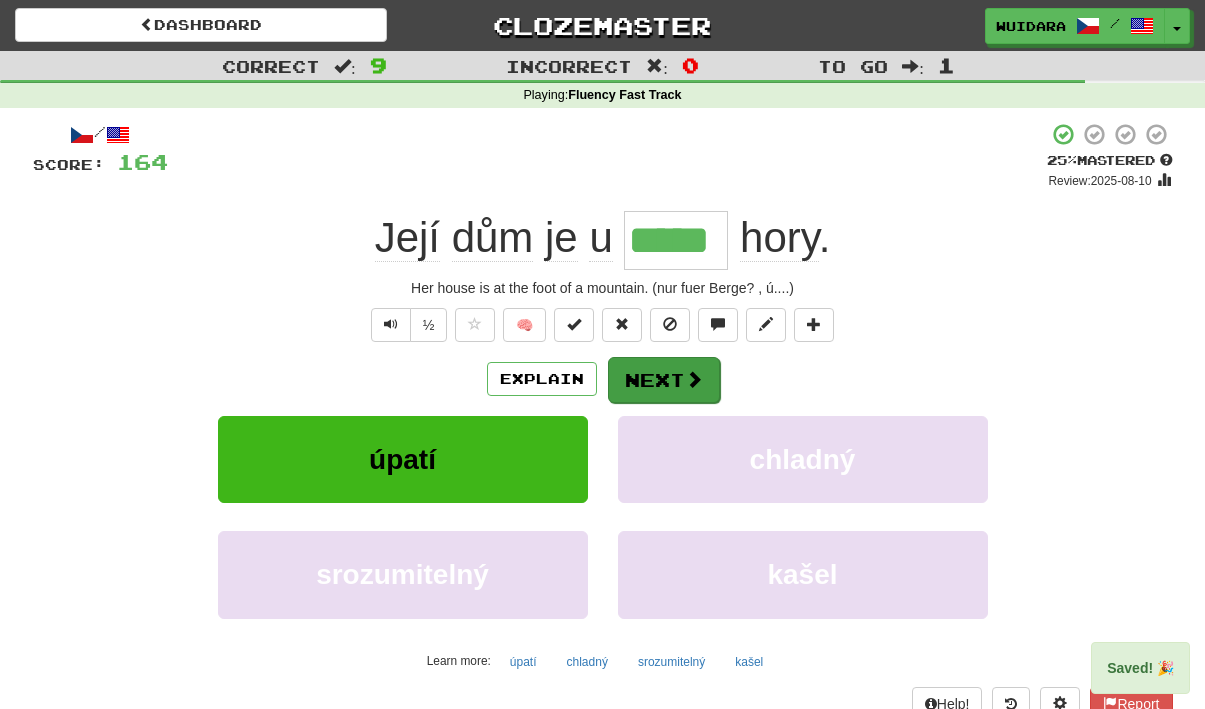 click at bounding box center [694, 379] 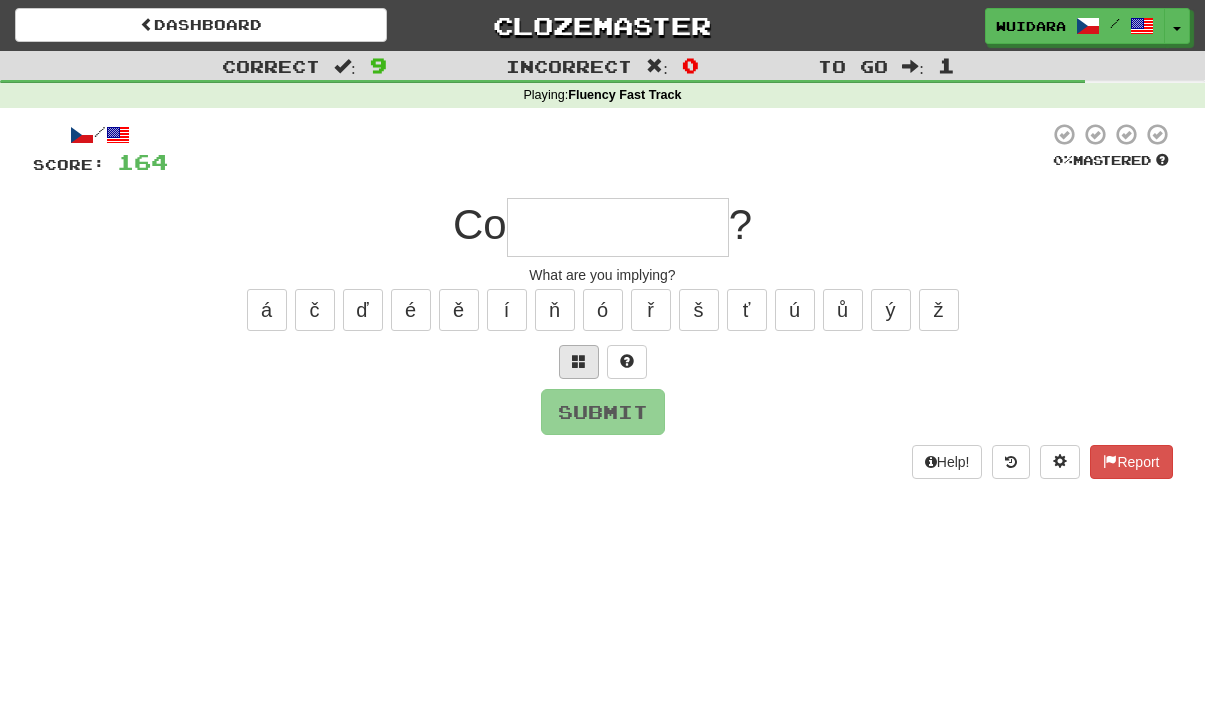 click at bounding box center [579, 362] 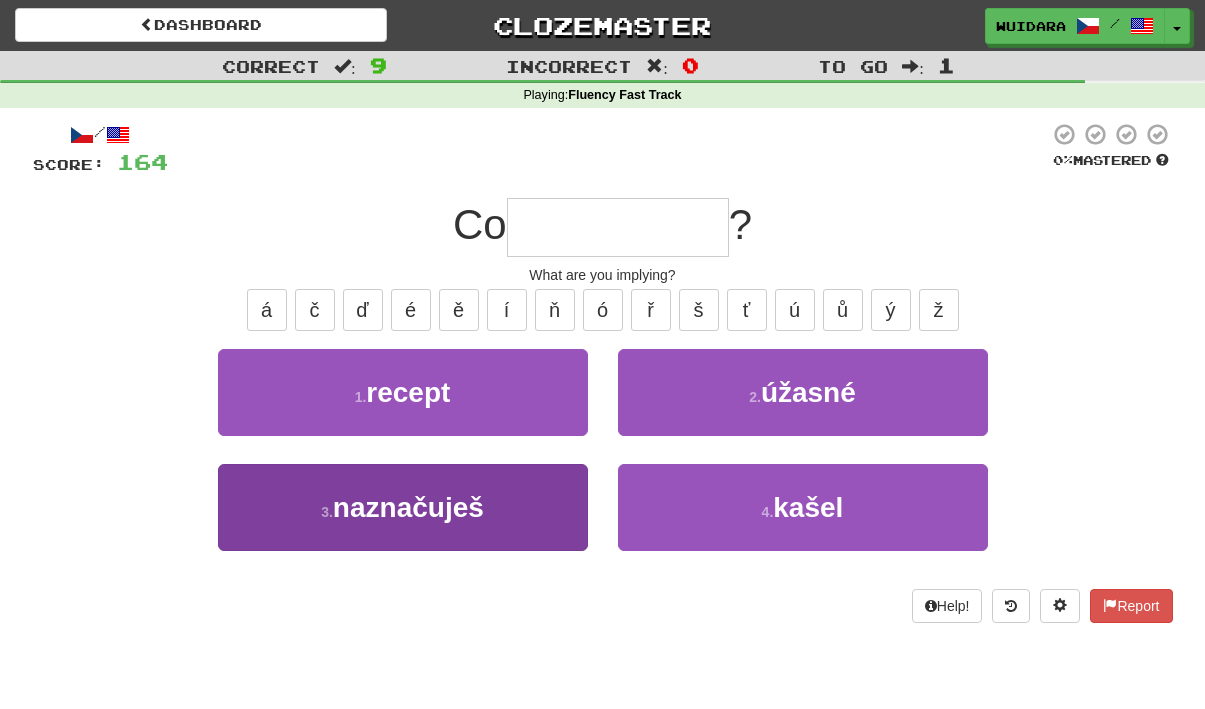 click on "3 .  naznačuješ" at bounding box center (403, 507) 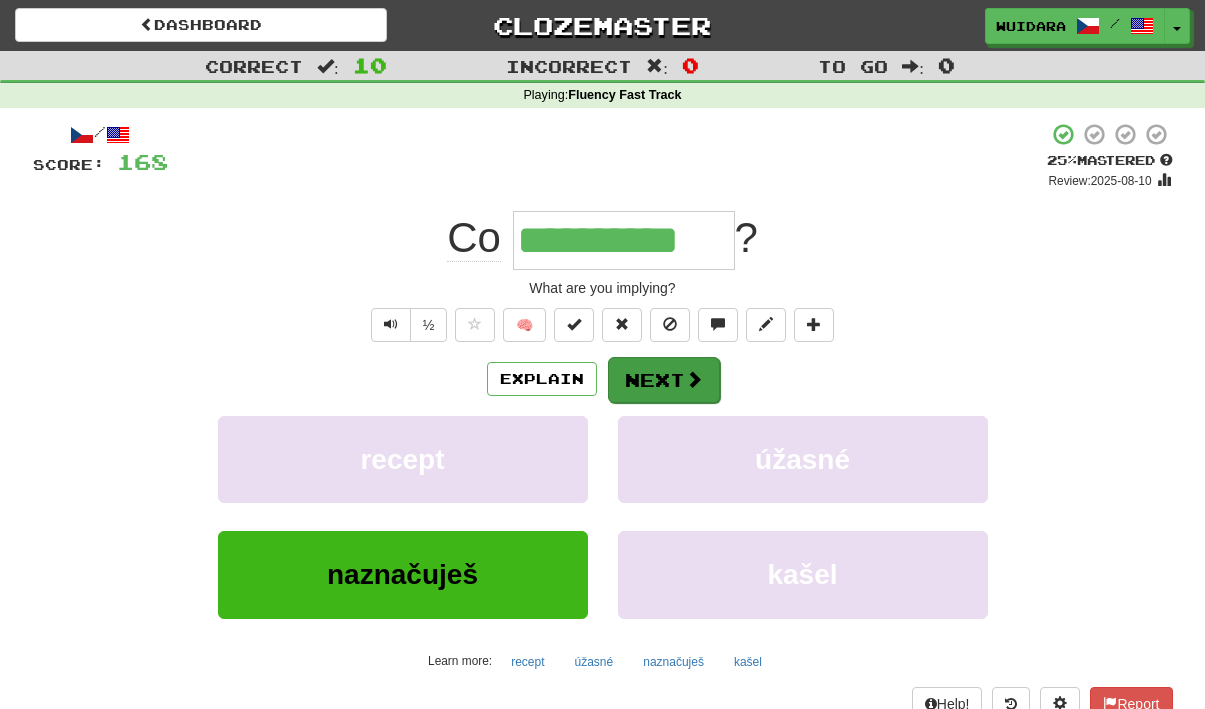 click on "Next" at bounding box center (664, 380) 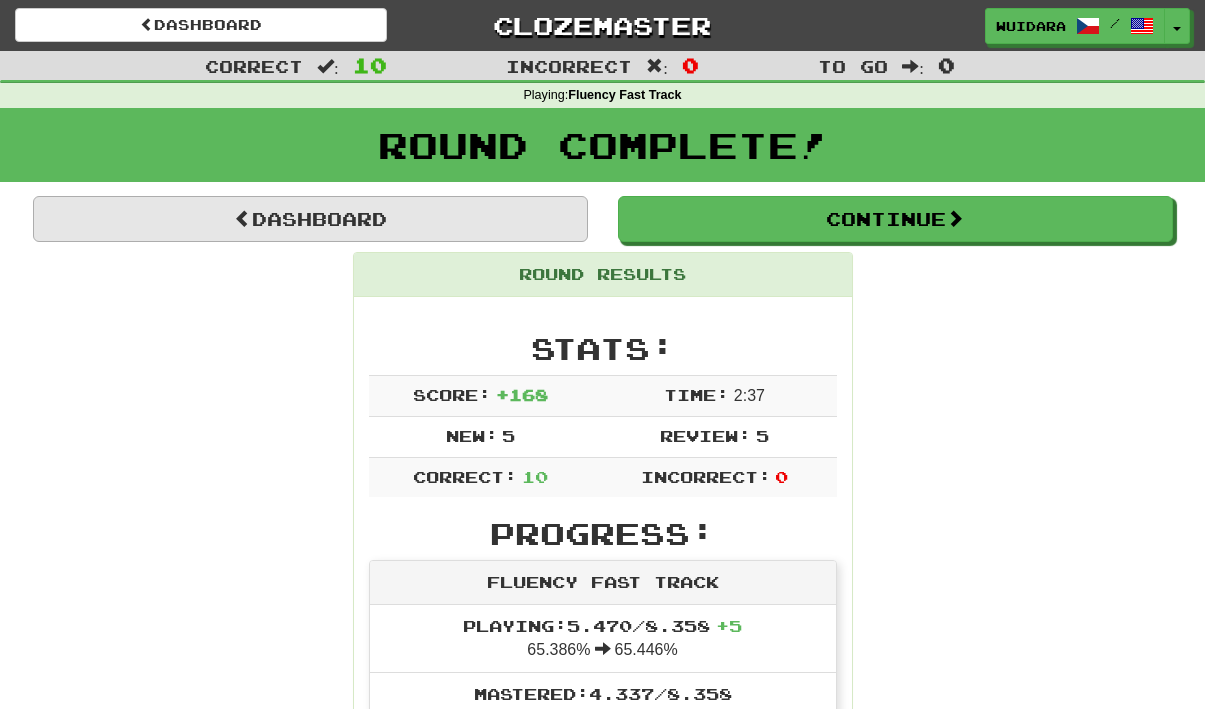 click on "Dashboard" at bounding box center [310, 219] 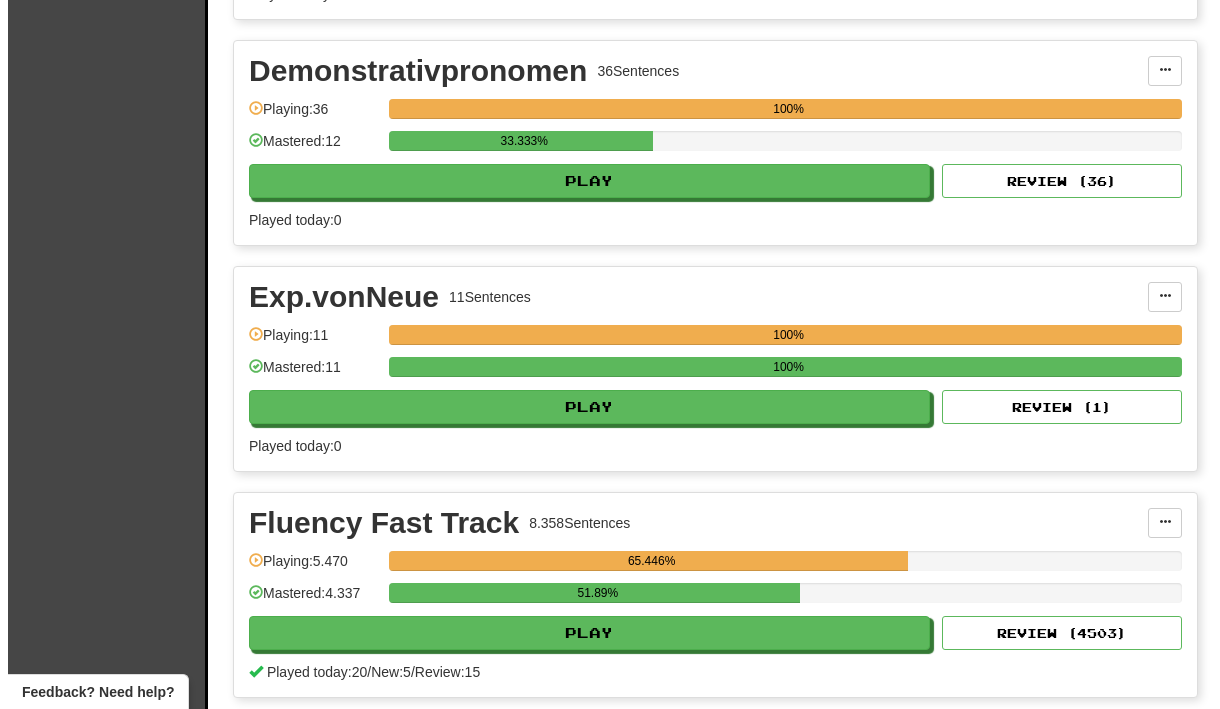 scroll, scrollTop: 2723, scrollLeft: 0, axis: vertical 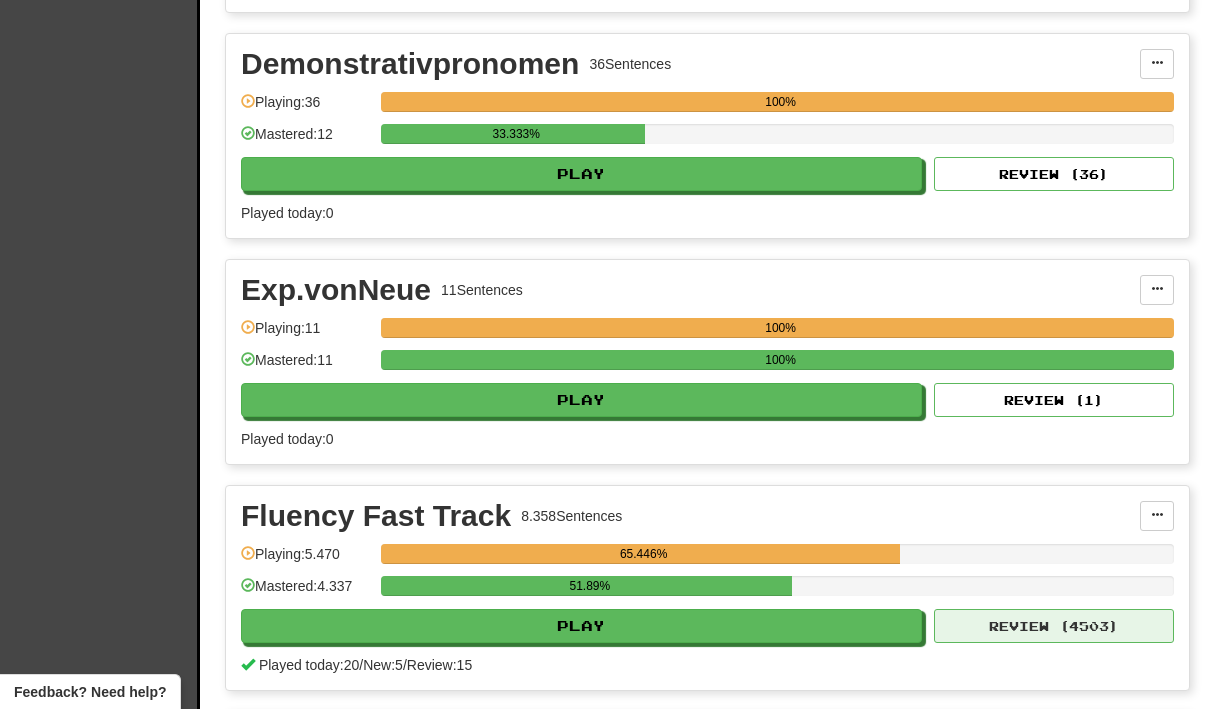 click on "Review ( 4503 )" at bounding box center [1054, 626] 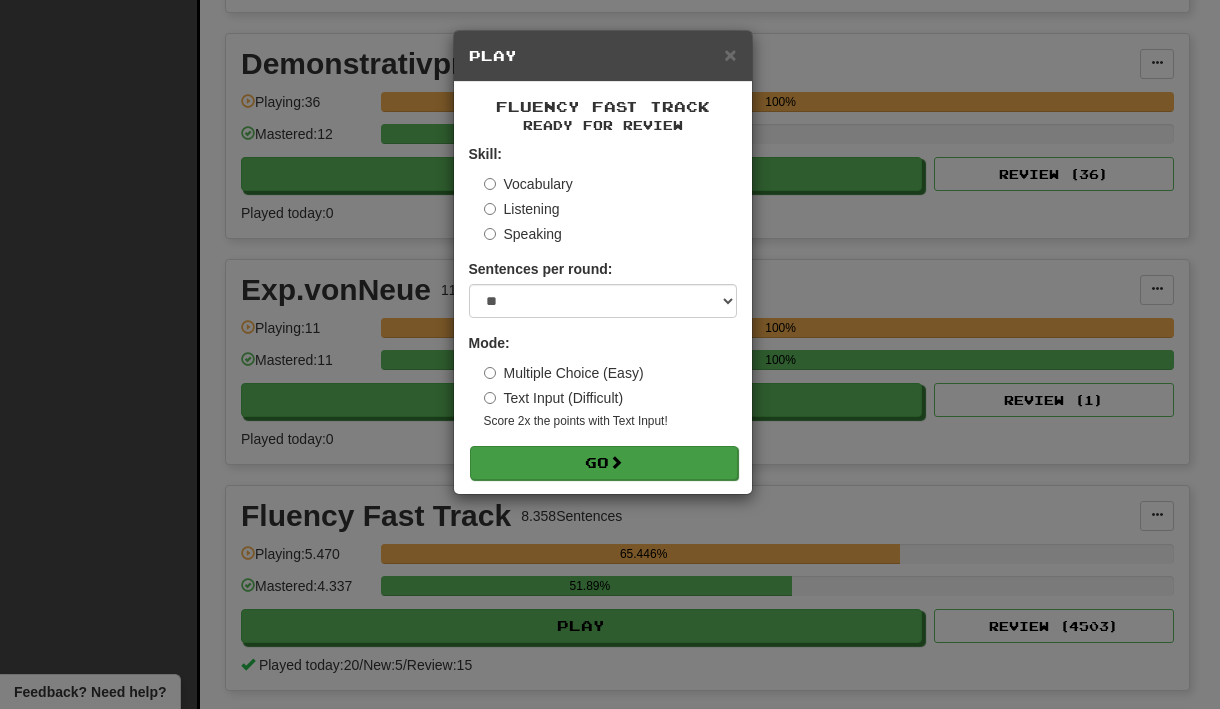 click on "Go" at bounding box center (604, 463) 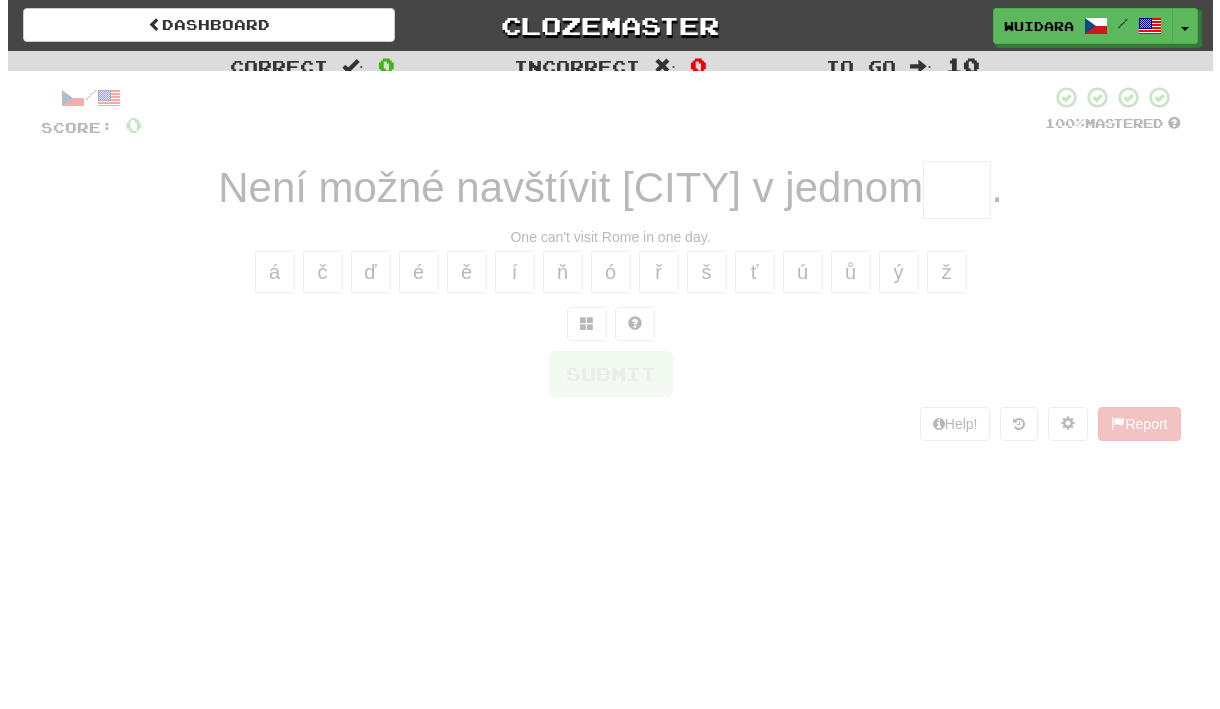 scroll, scrollTop: 0, scrollLeft: 0, axis: both 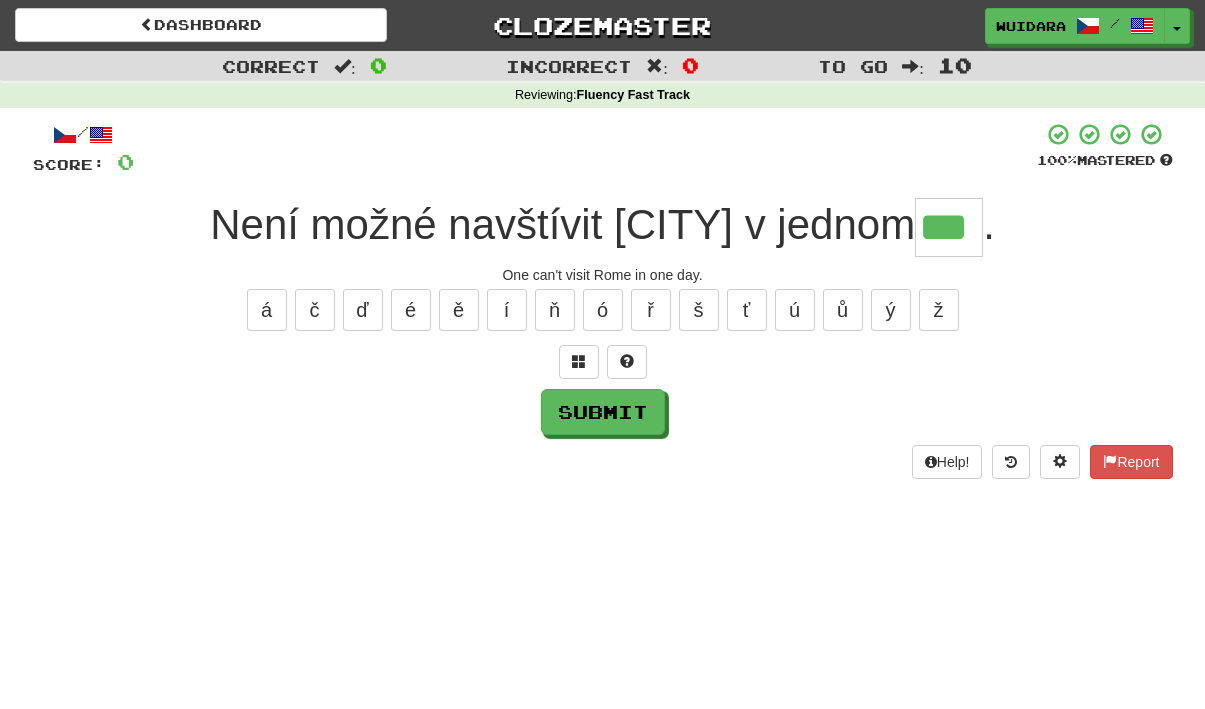 type on "***" 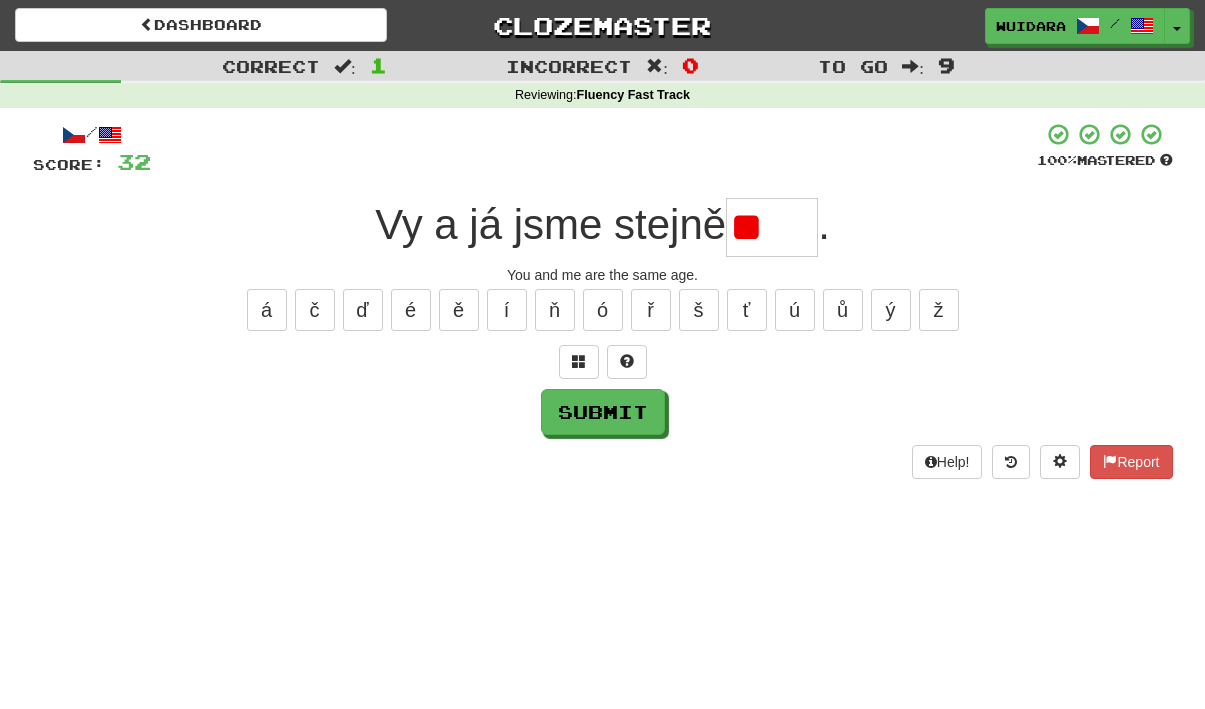 type on "*" 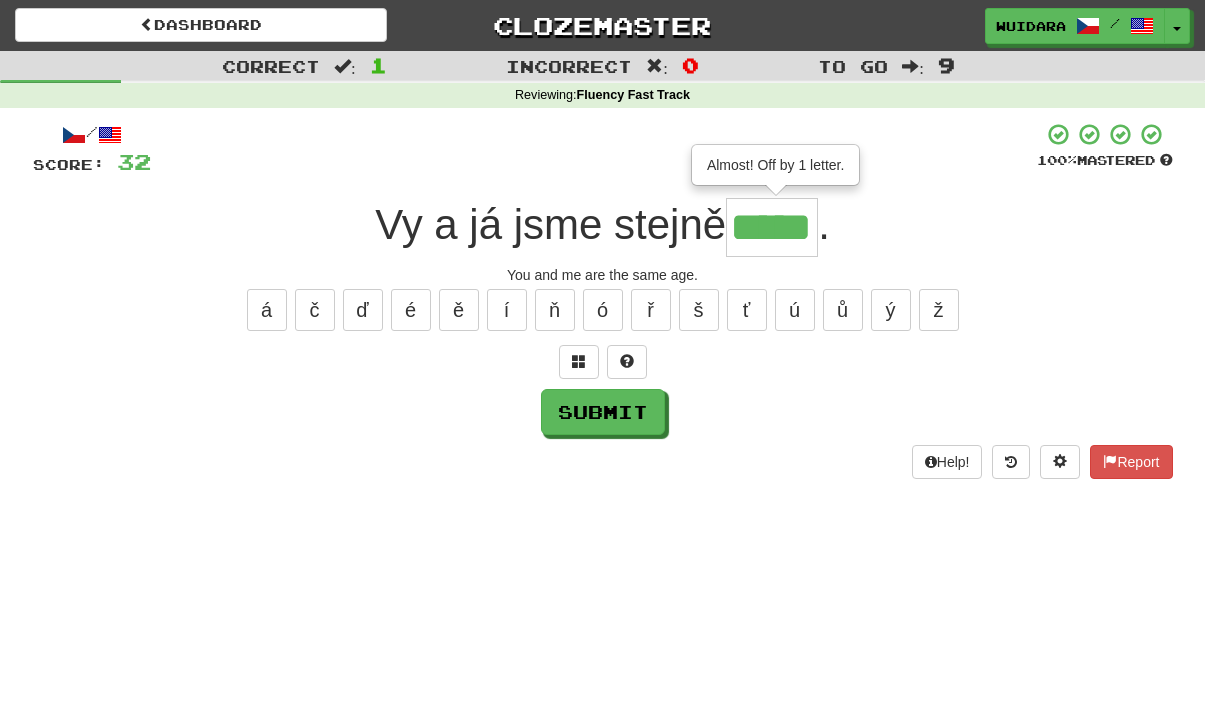type on "*****" 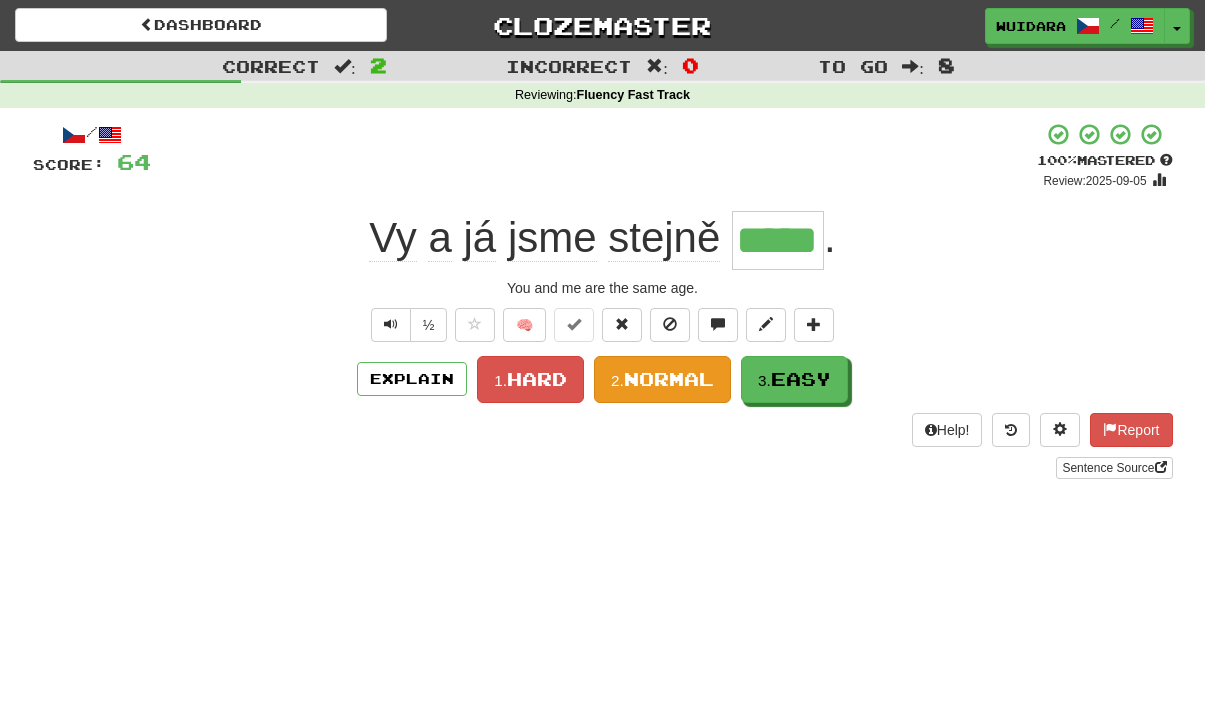 click on "Normal" at bounding box center [669, 379] 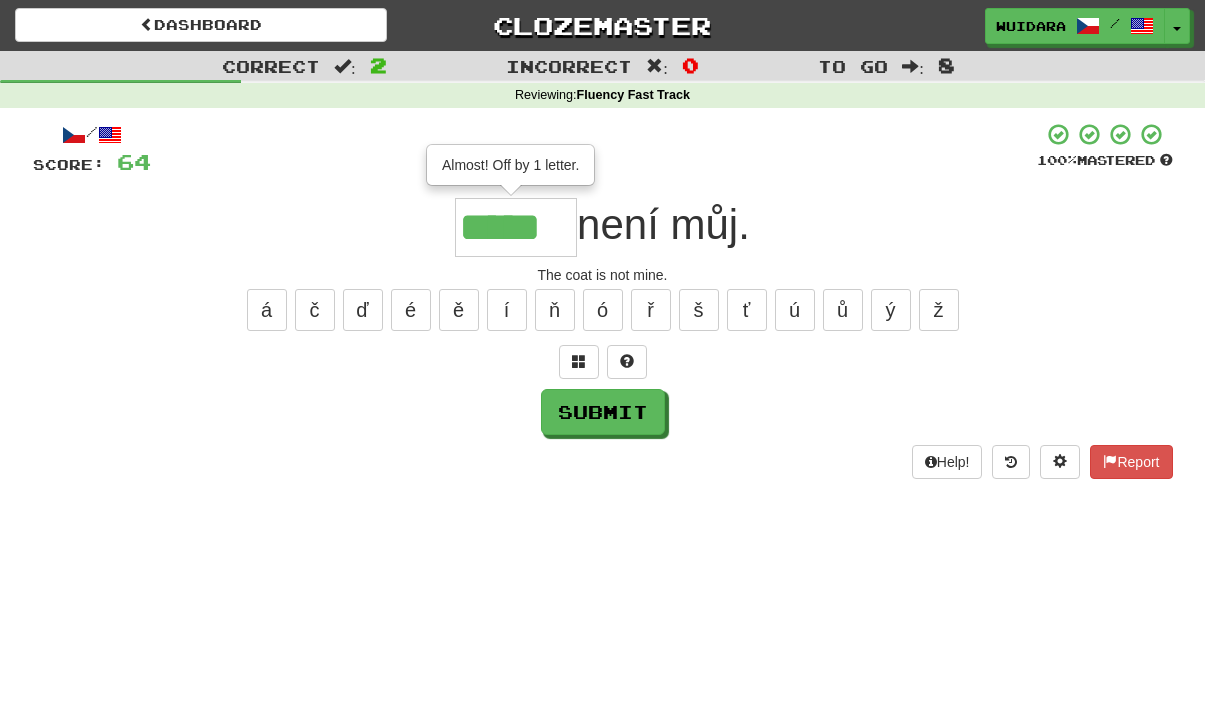 type on "*****" 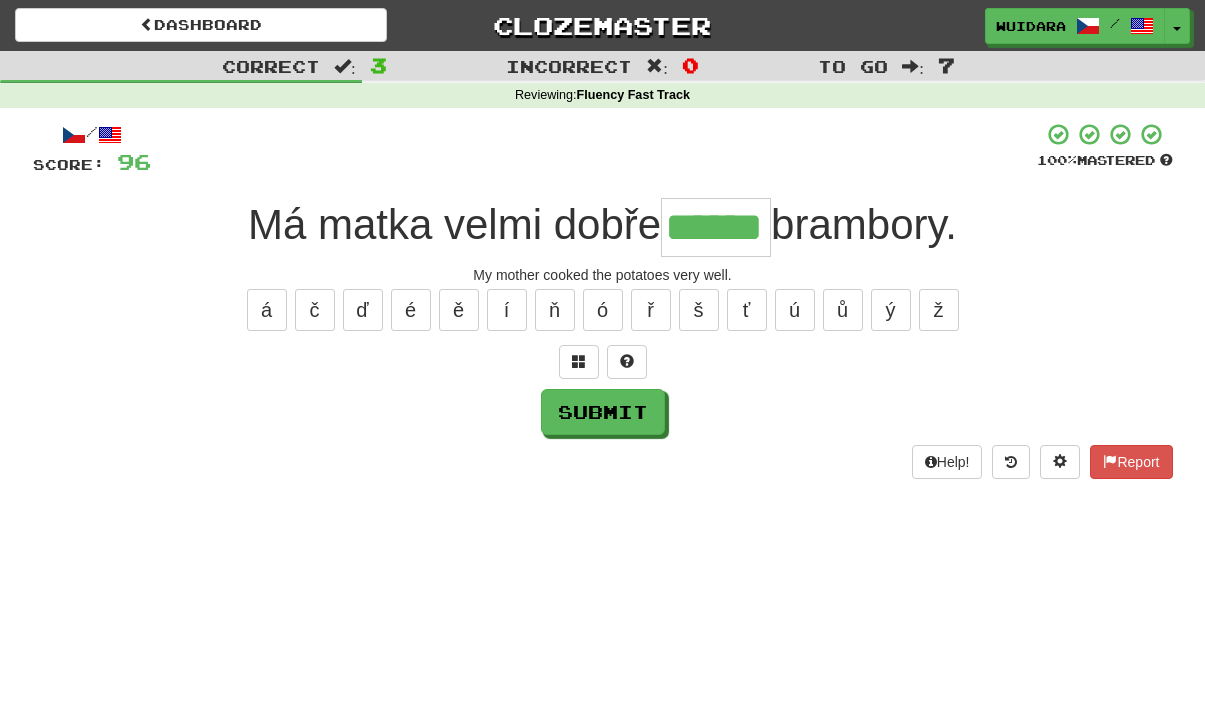 type on "******" 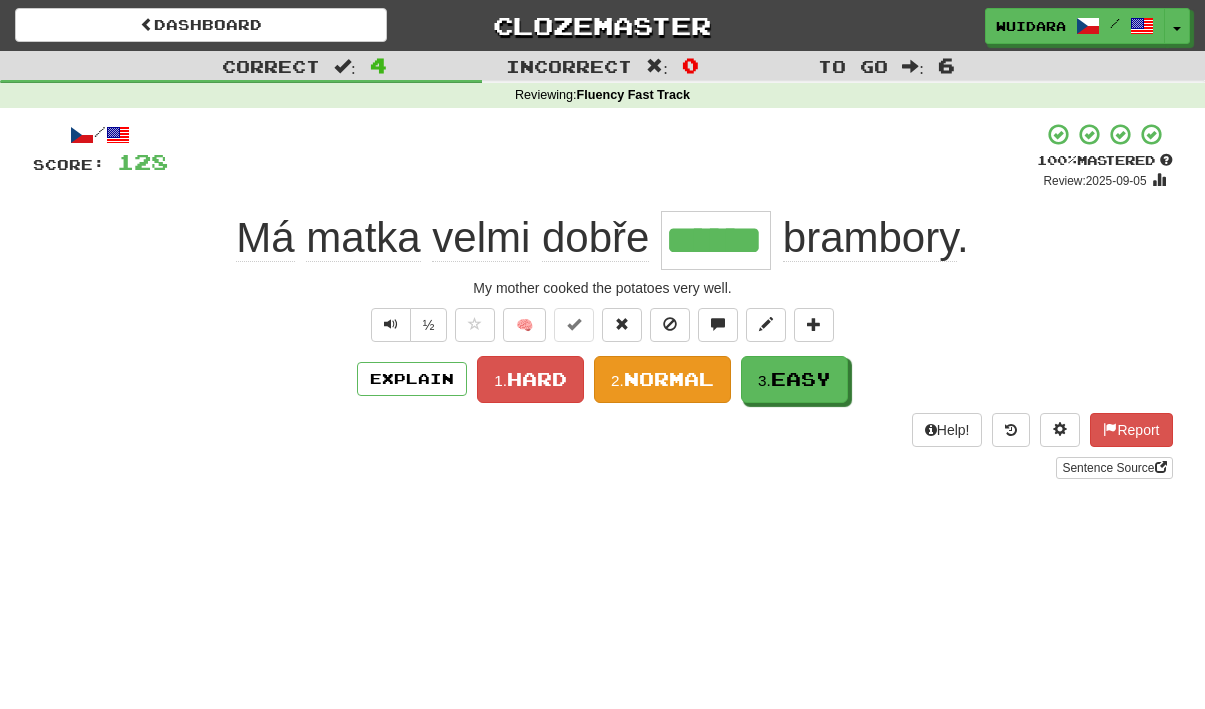 click on "Normal" at bounding box center [669, 379] 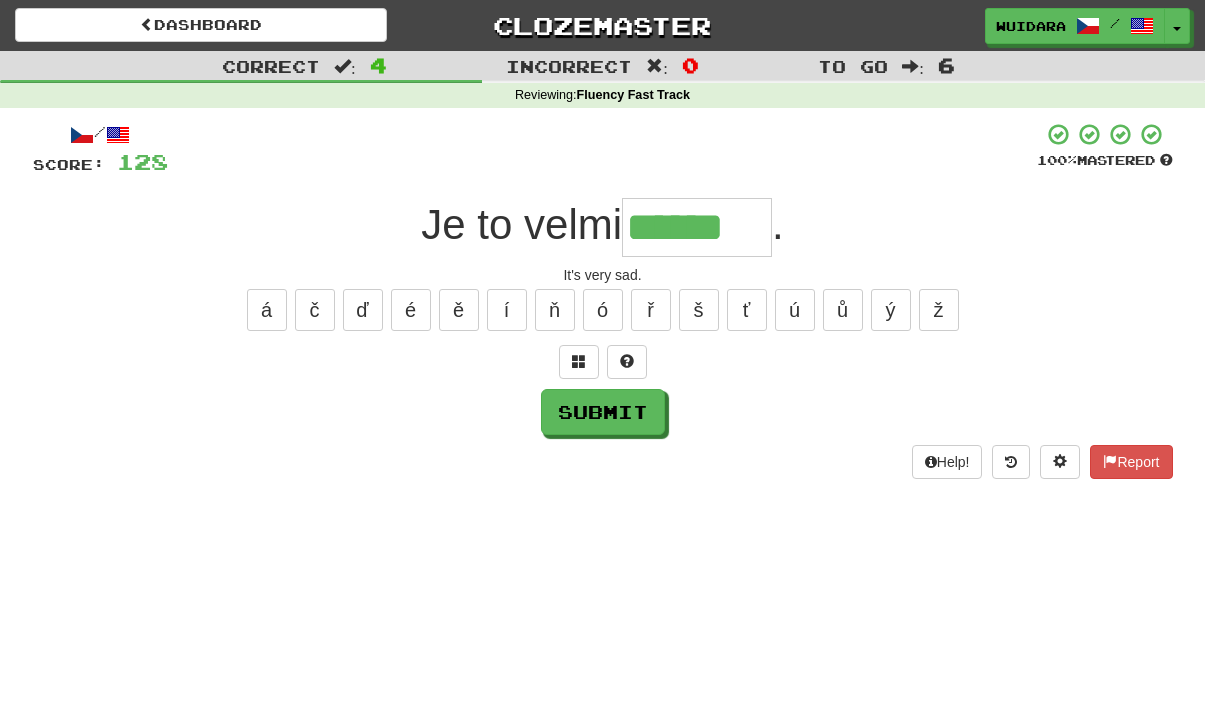 type on "******" 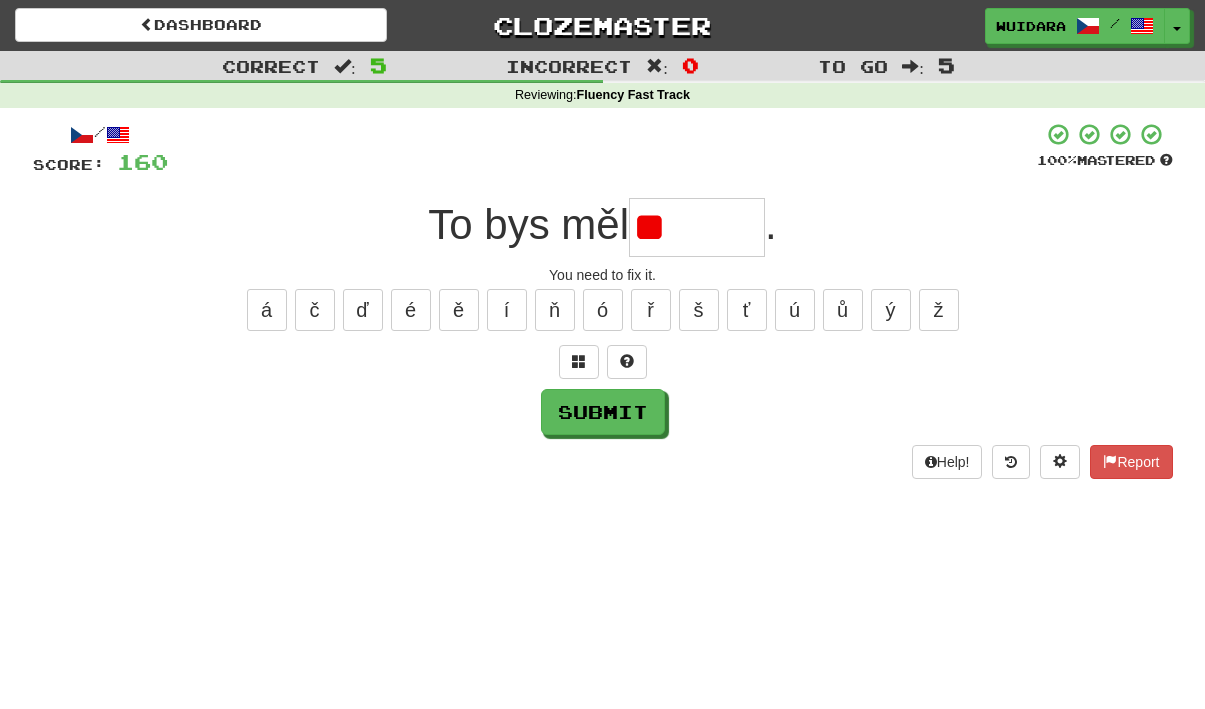 type on "*" 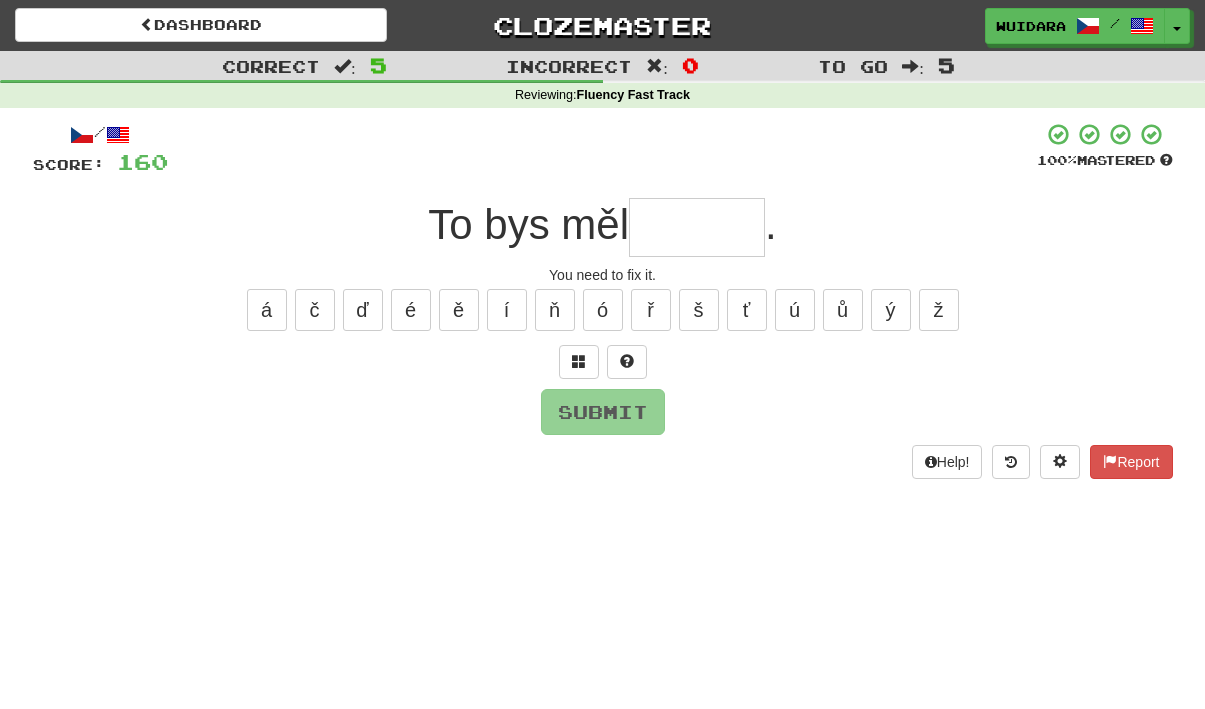 type on "*" 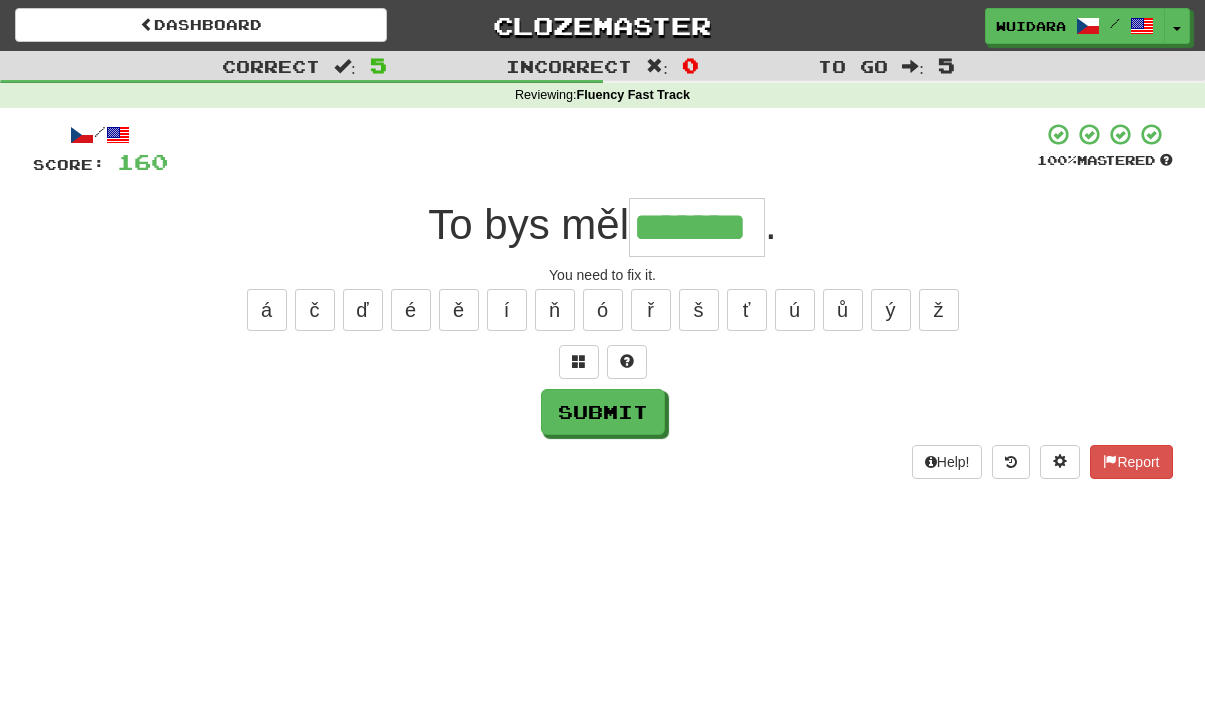 type on "*******" 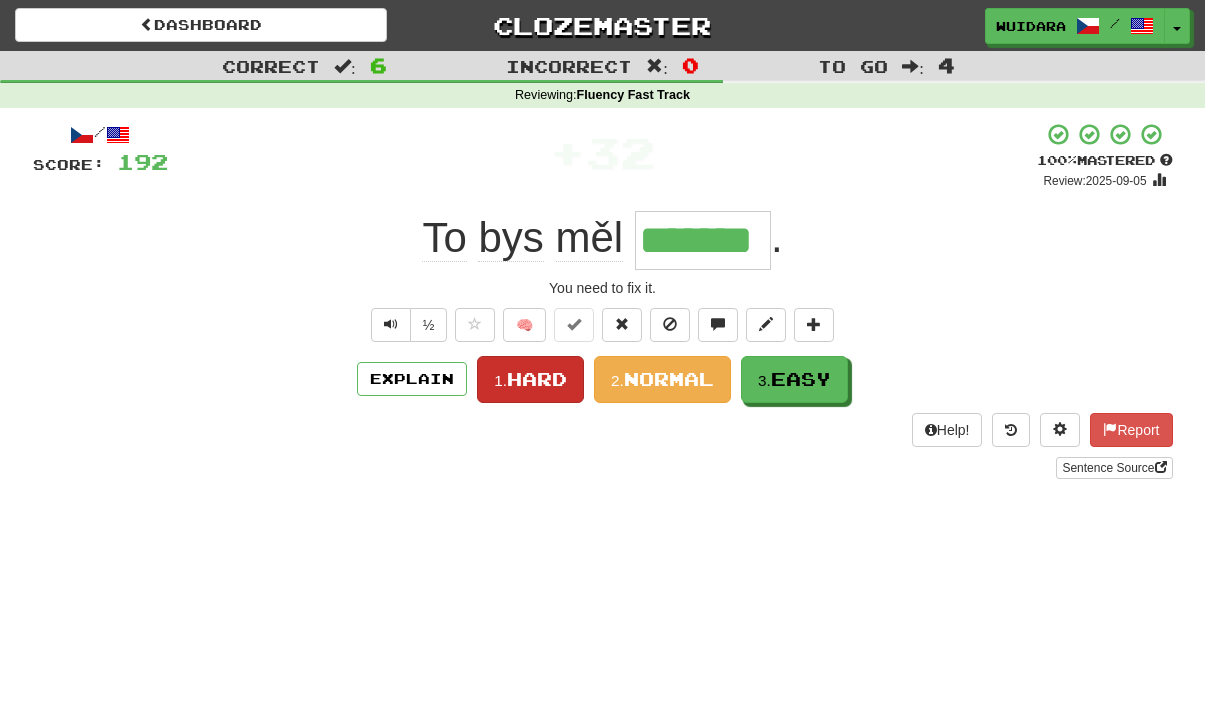 click on "Hard" at bounding box center [537, 379] 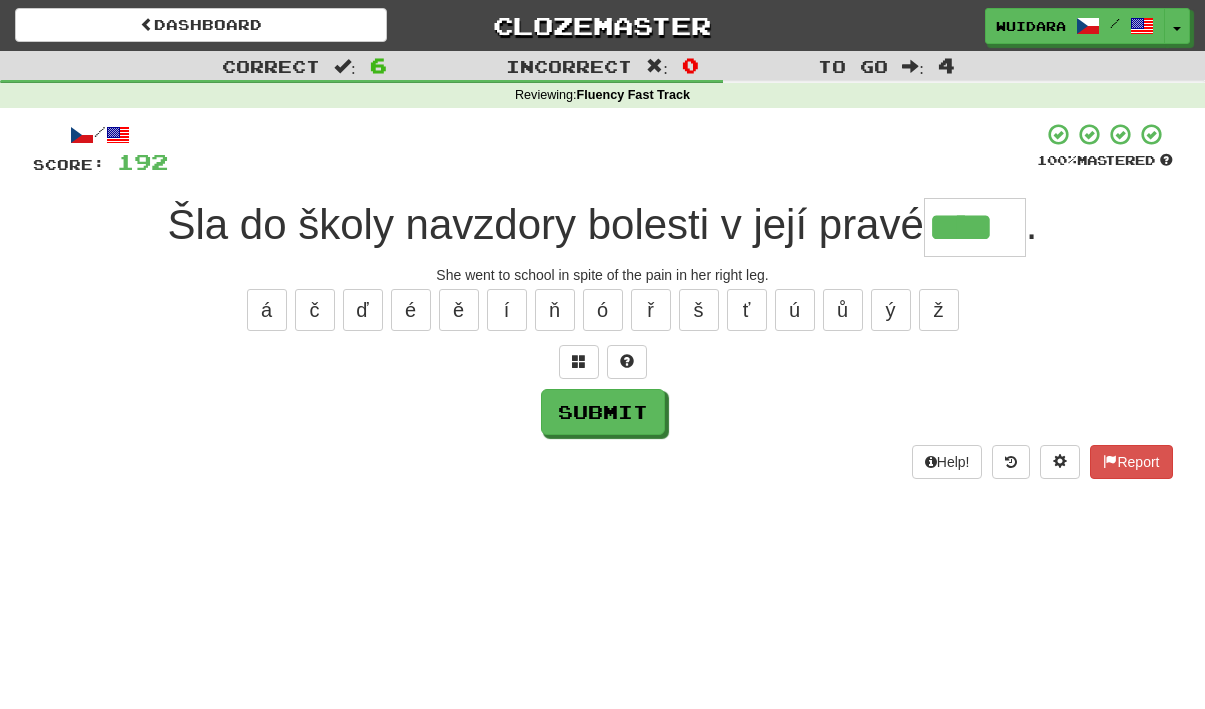 type on "****" 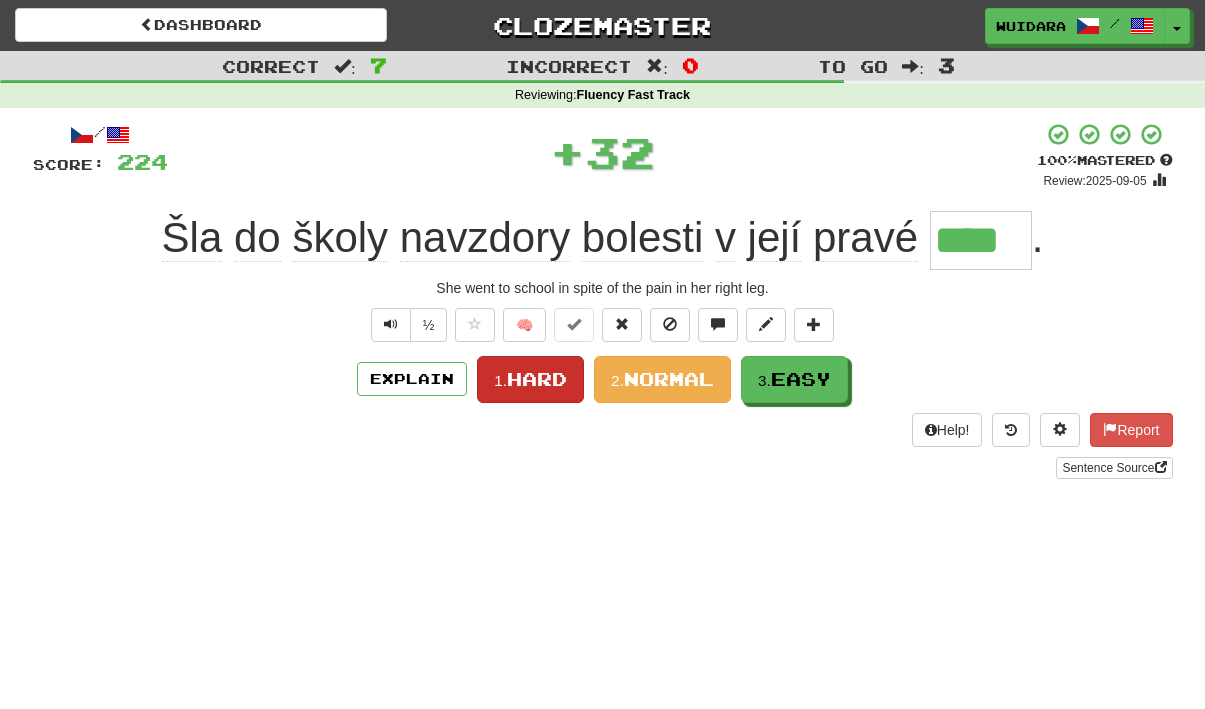 click on "Hard" at bounding box center [537, 379] 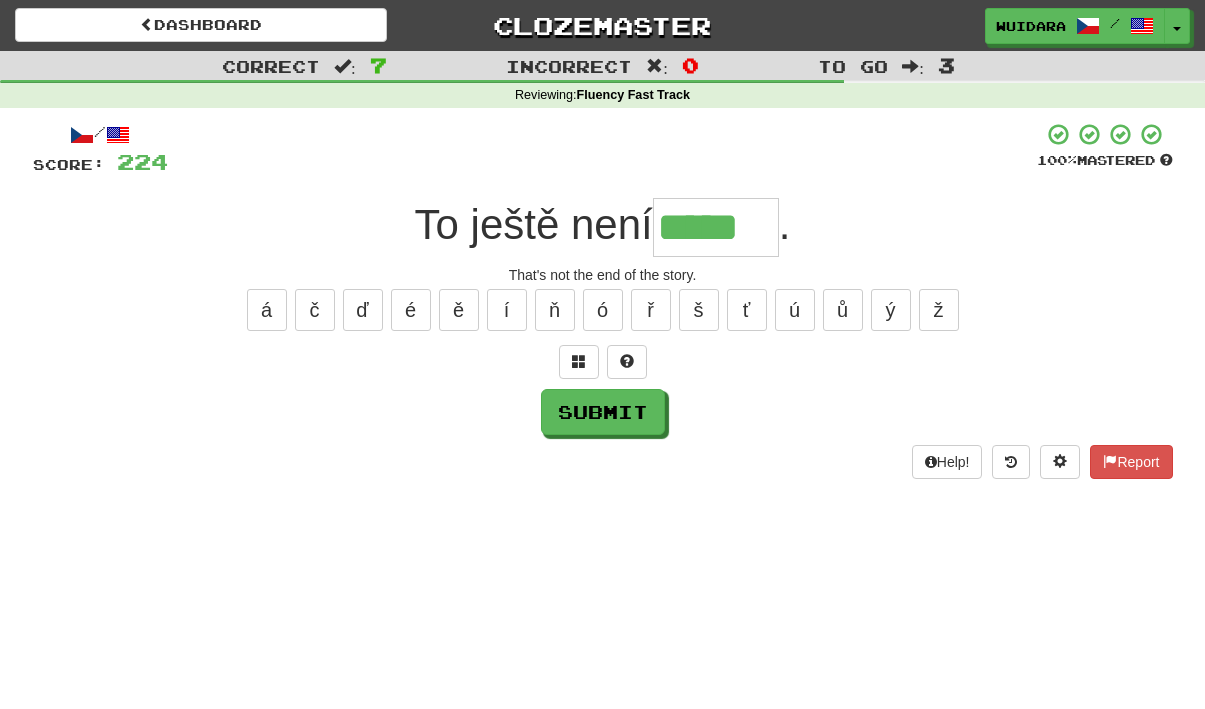 type on "*****" 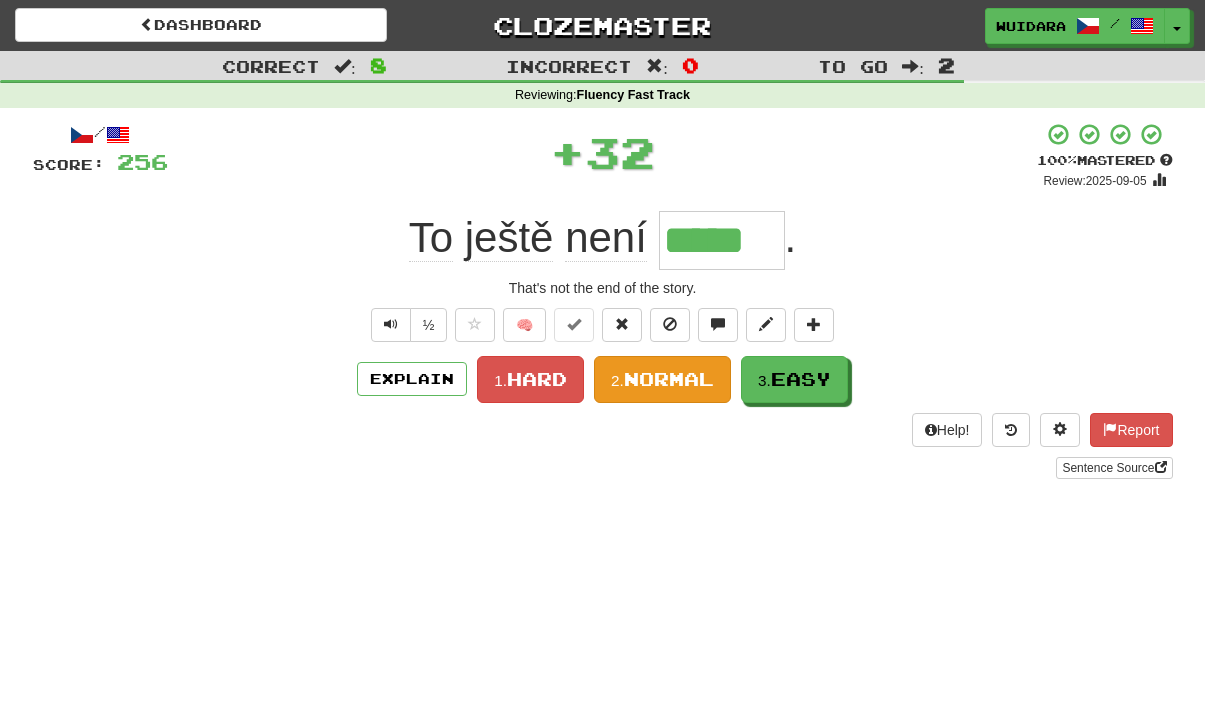 click on "2.  Normal" at bounding box center (662, 379) 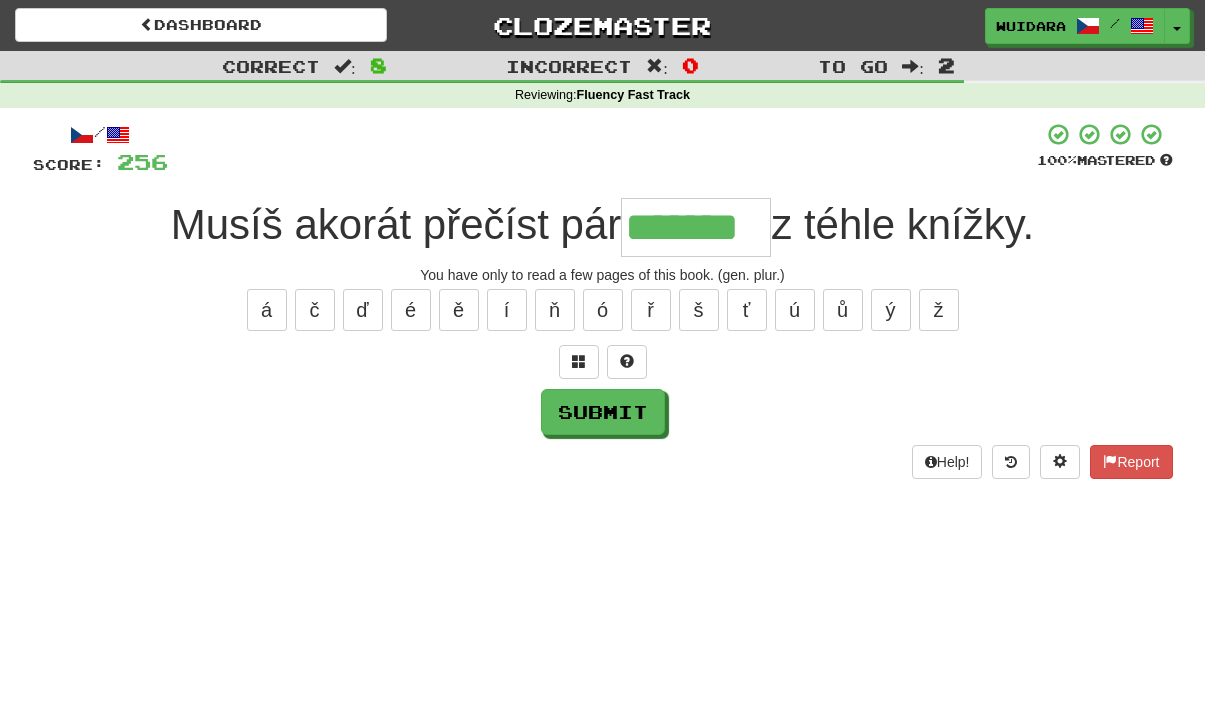 type on "*******" 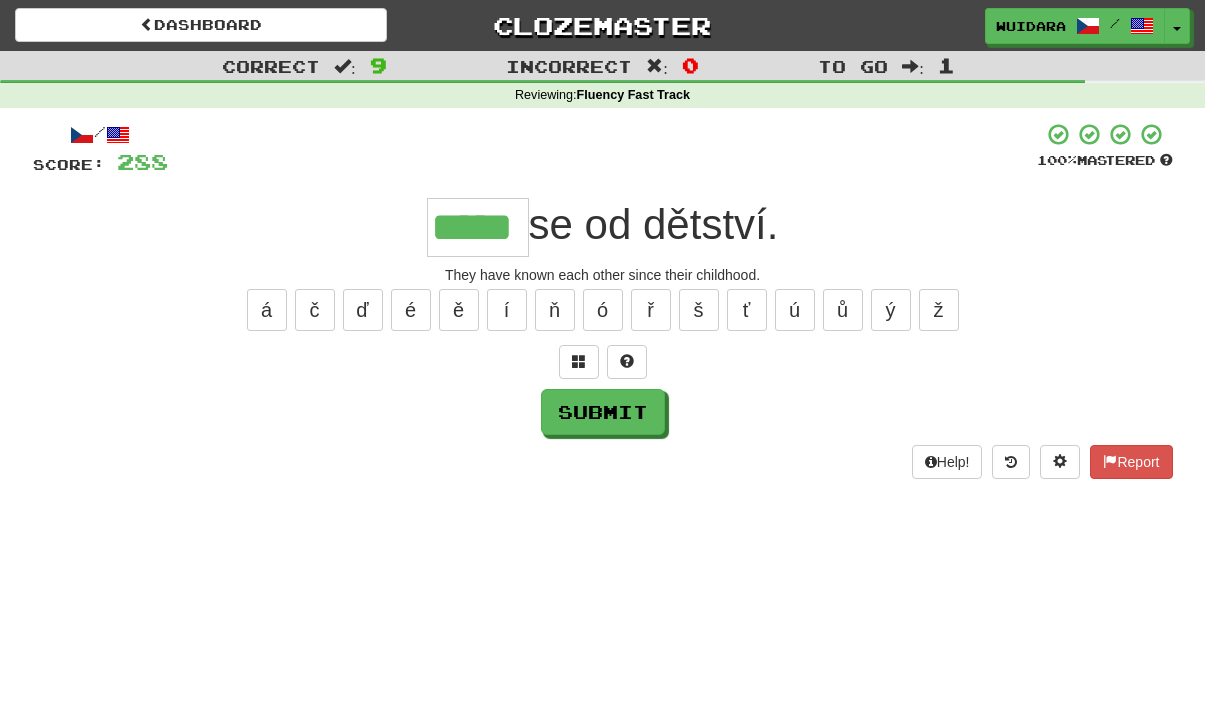 type on "*****" 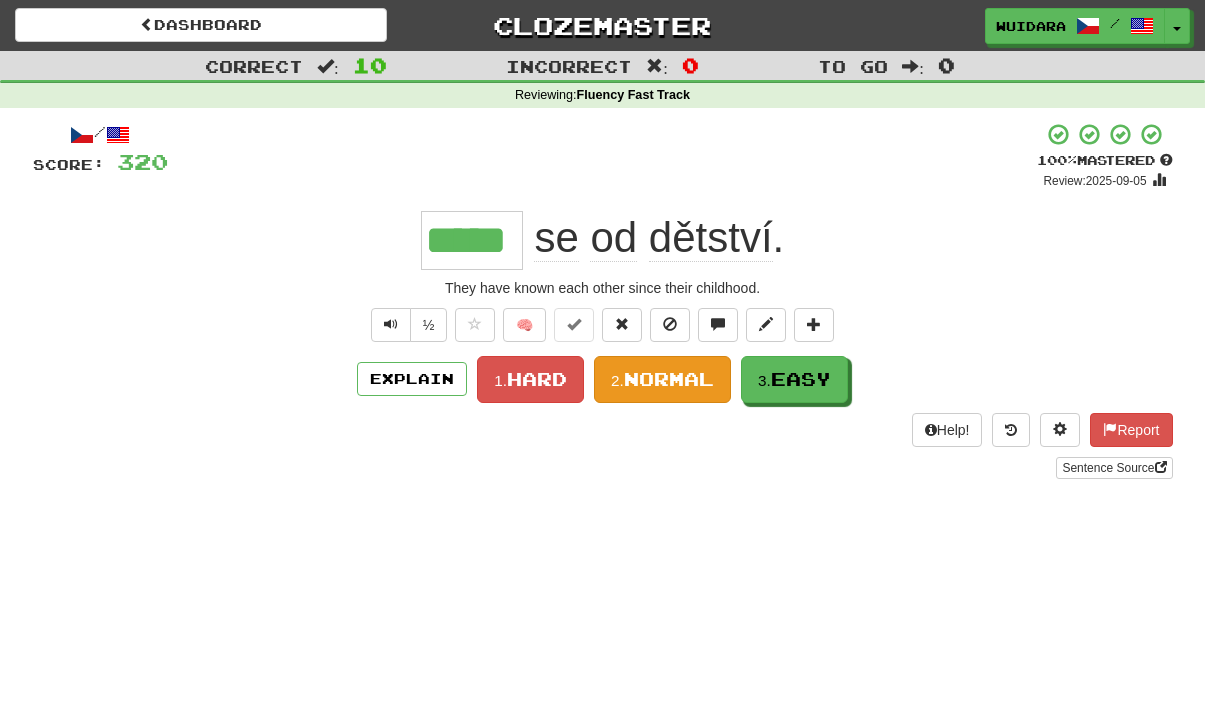 click on "2.  Normal" at bounding box center [662, 379] 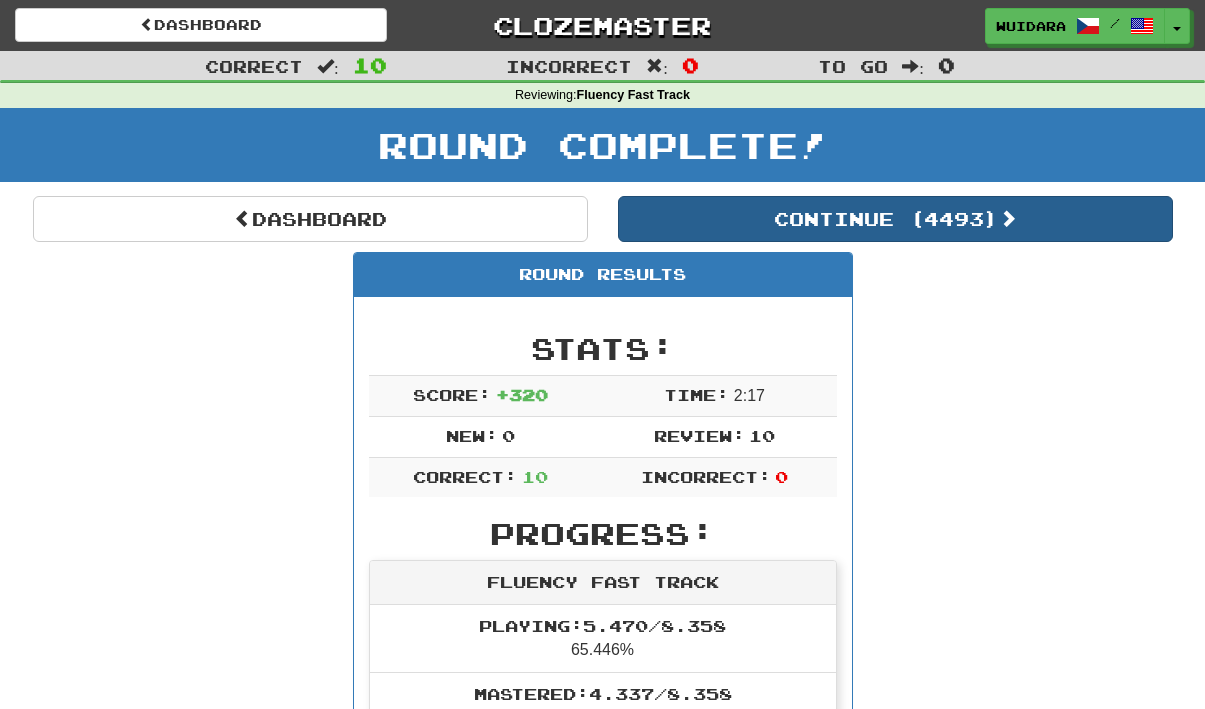 click on "Continue ( 4493 )" at bounding box center (895, 219) 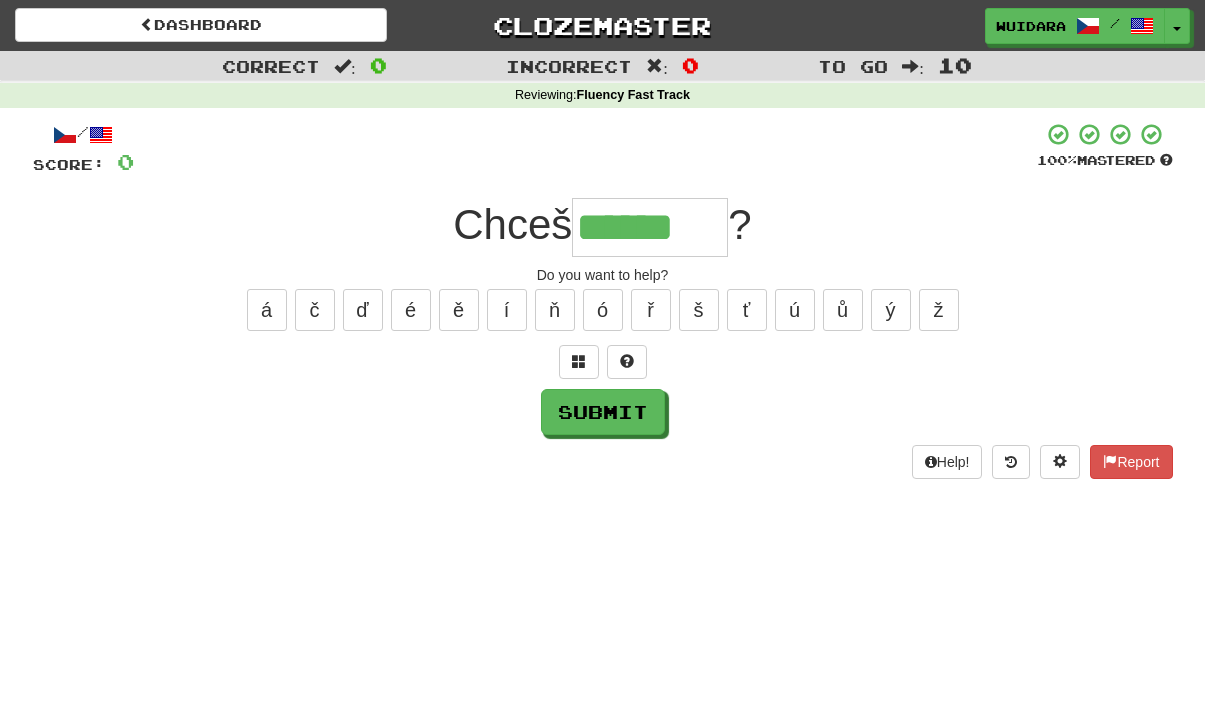 type on "******" 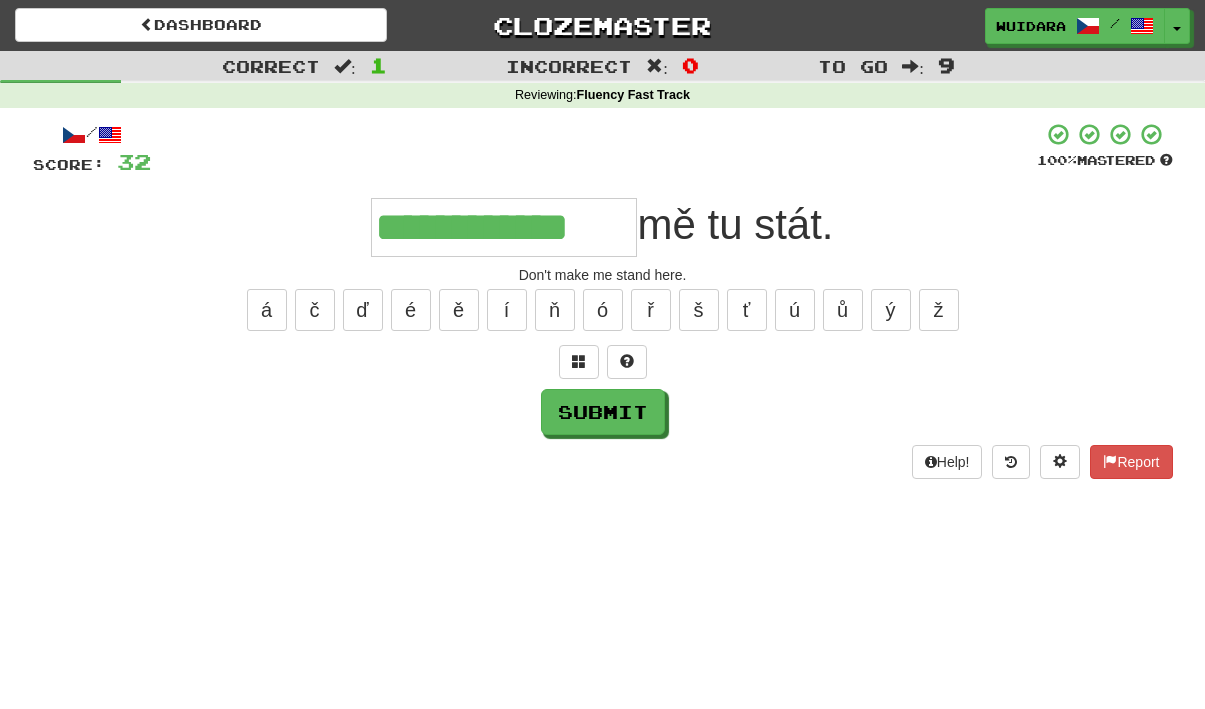 type on "**********" 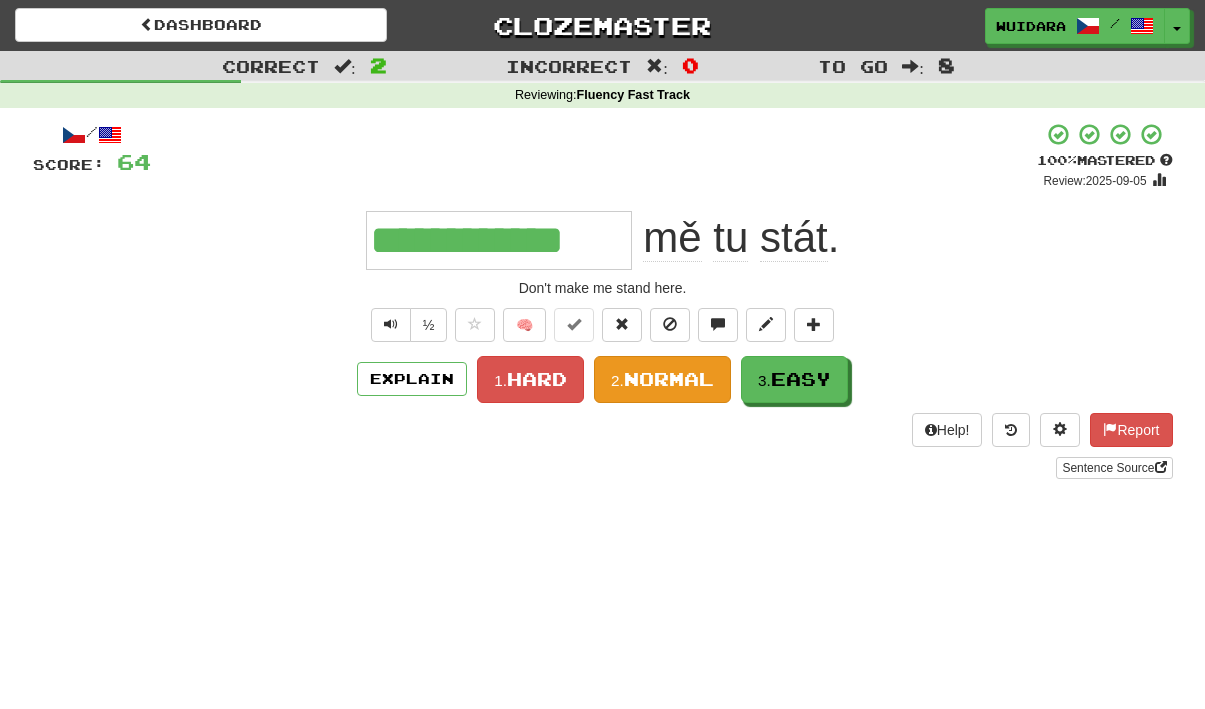 click on "Normal" at bounding box center (669, 379) 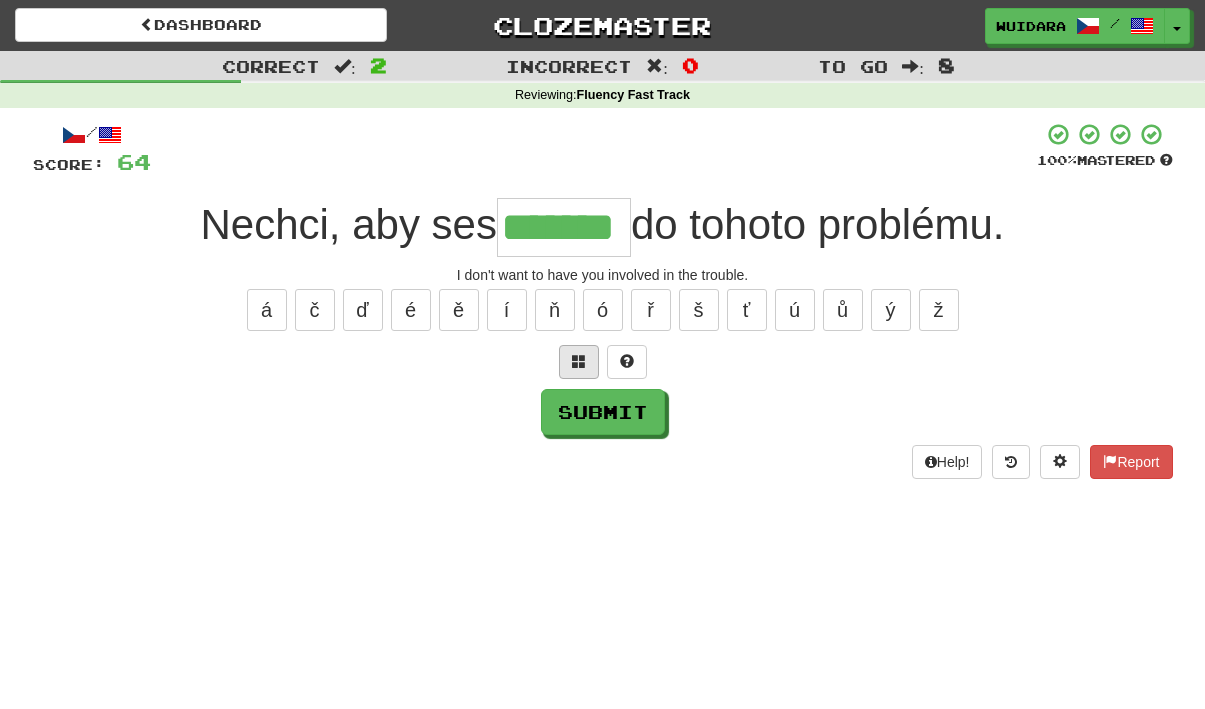 type on "*******" 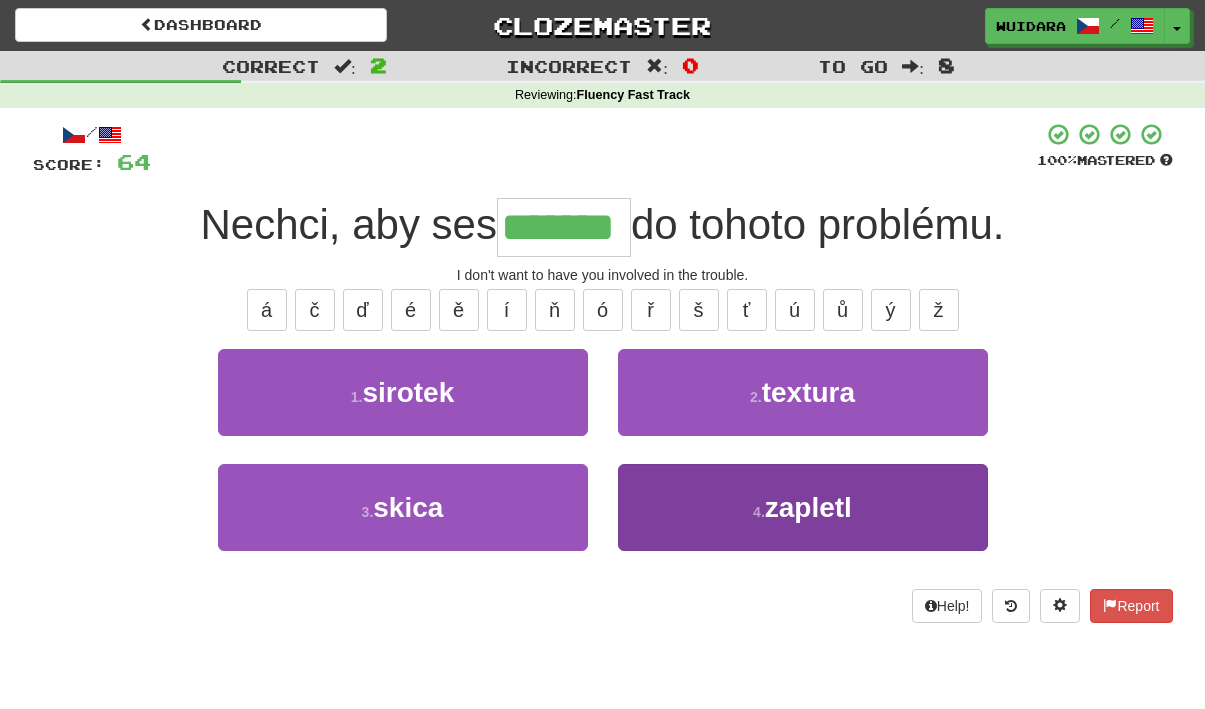 click on "4 .  zapletl" at bounding box center (803, 507) 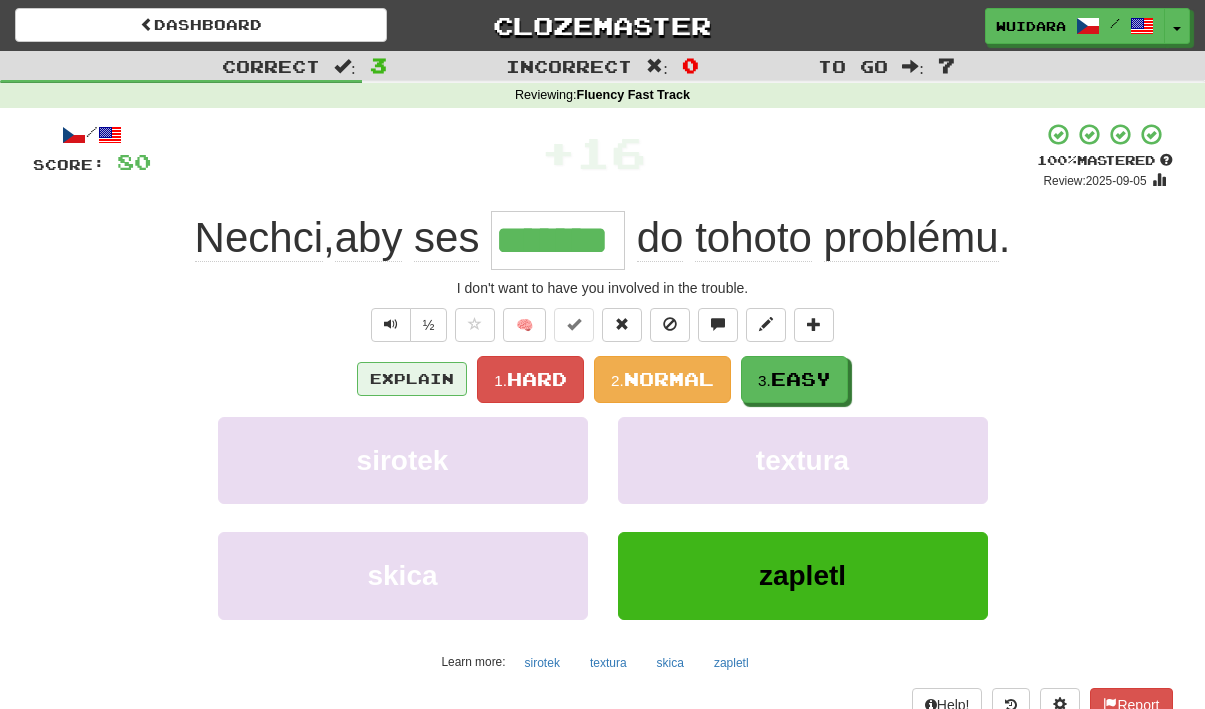 click on "Explain" at bounding box center (412, 379) 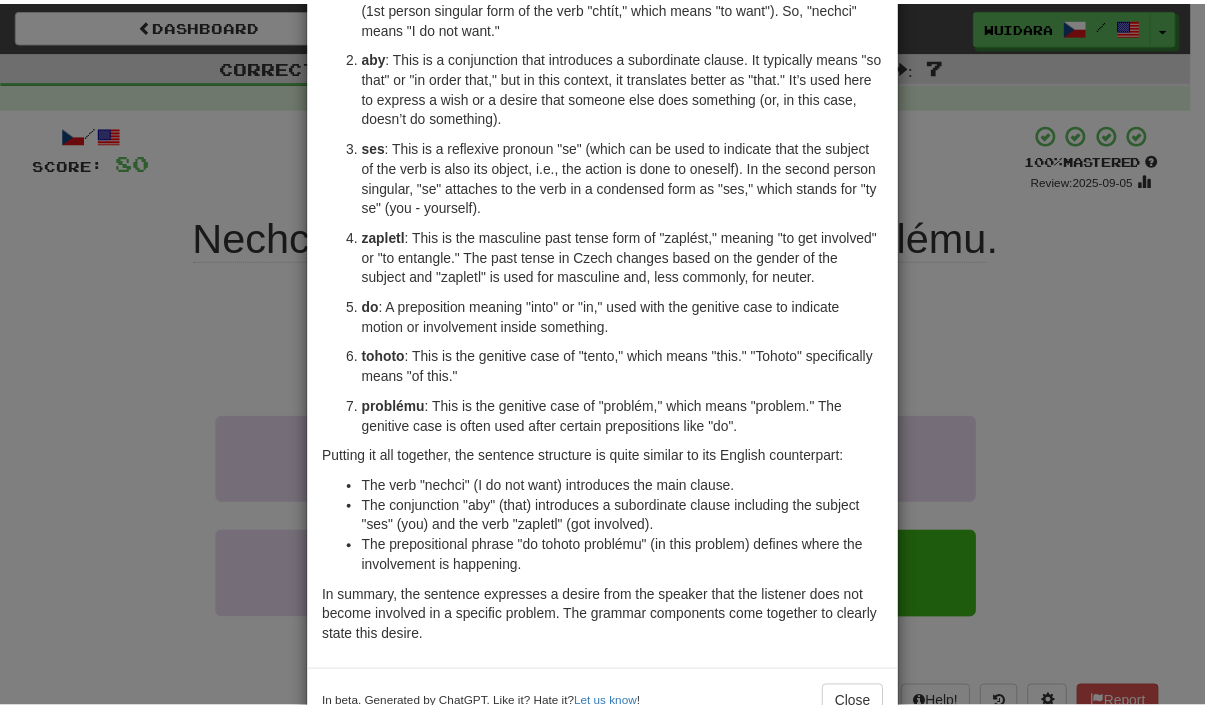 scroll, scrollTop: 225, scrollLeft: 0, axis: vertical 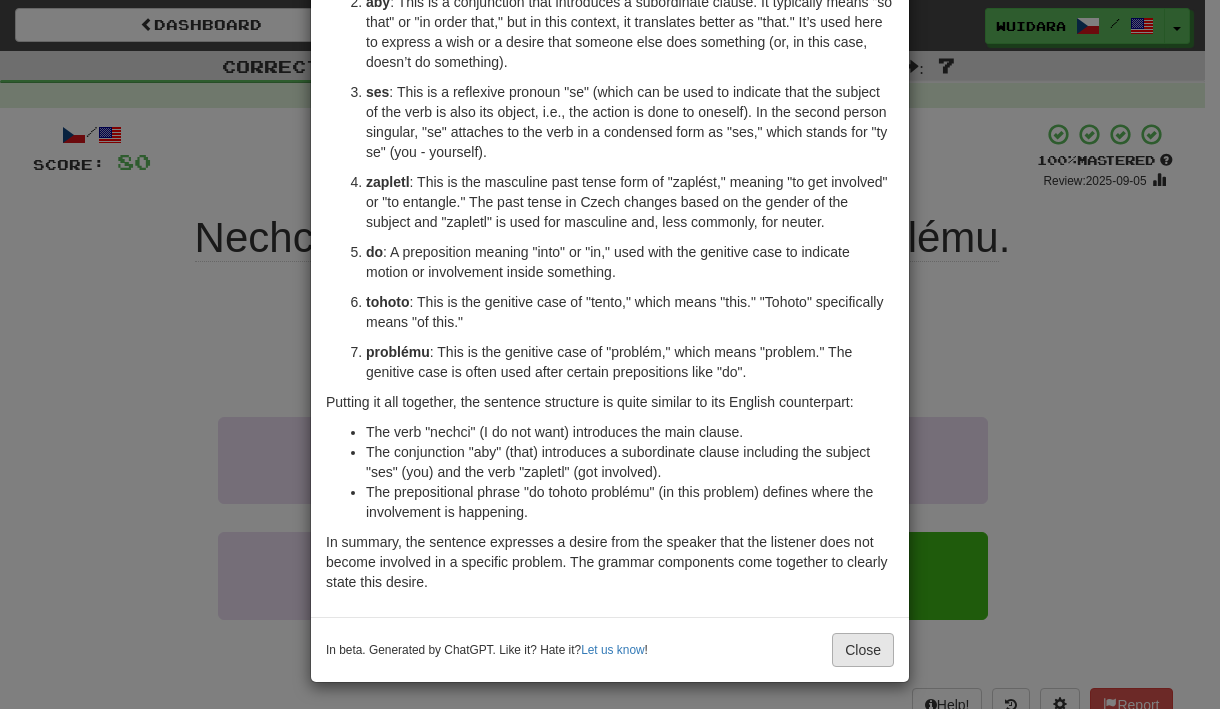 click on "Close" at bounding box center (863, 650) 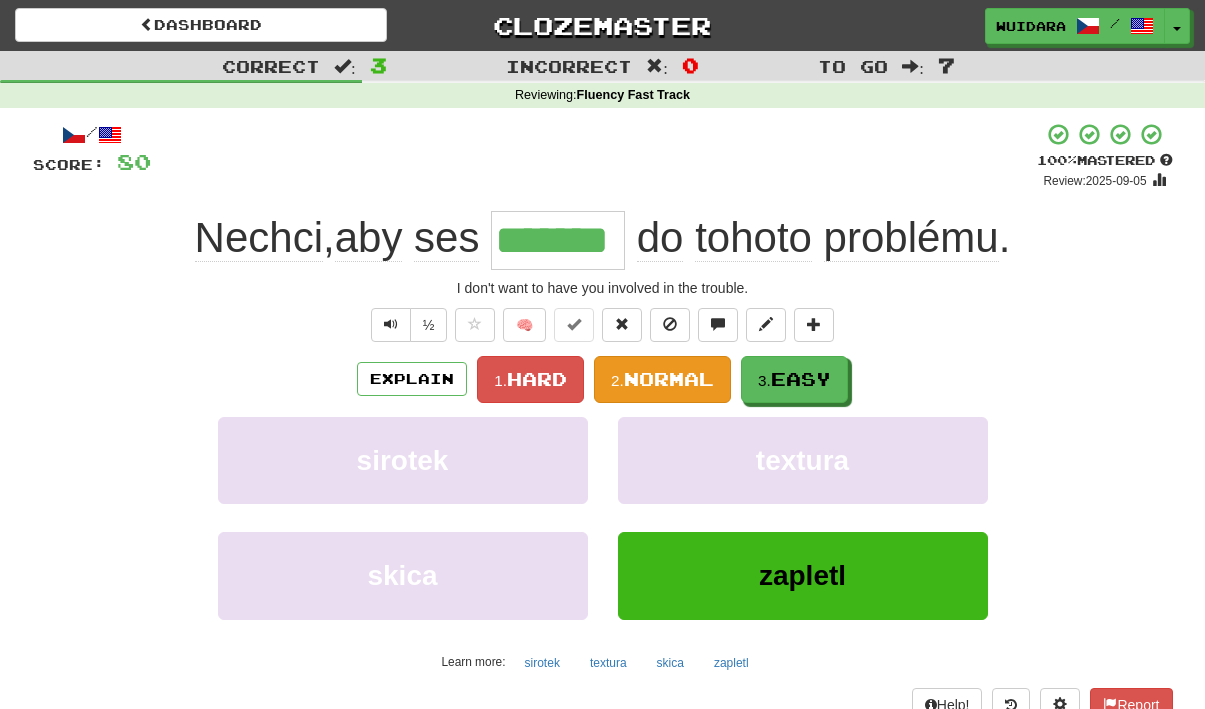 click on "Normal" at bounding box center [669, 379] 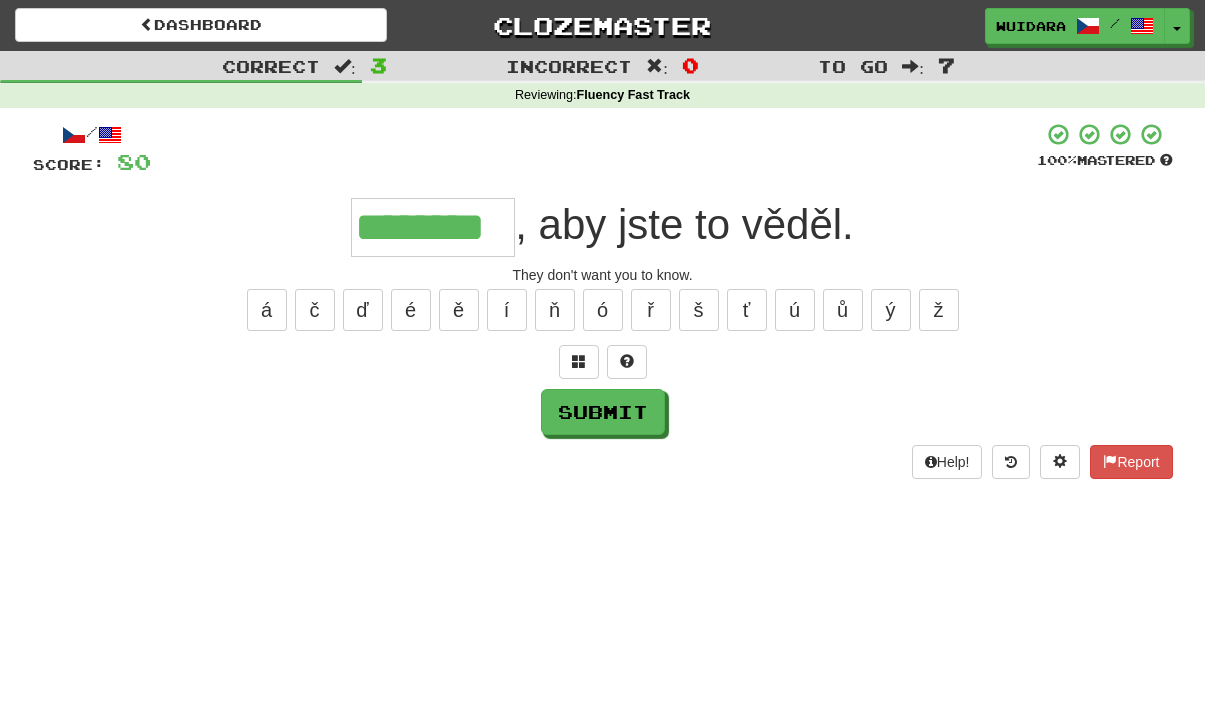 type on "********" 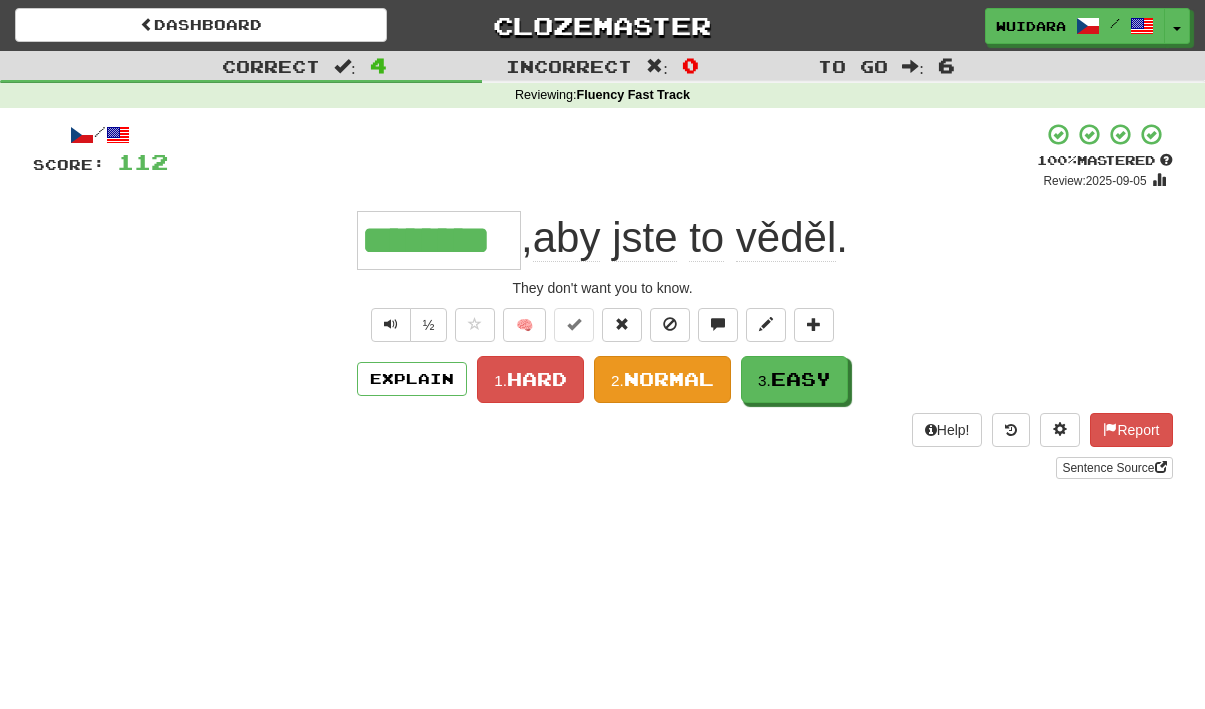click on "Normal" at bounding box center [669, 379] 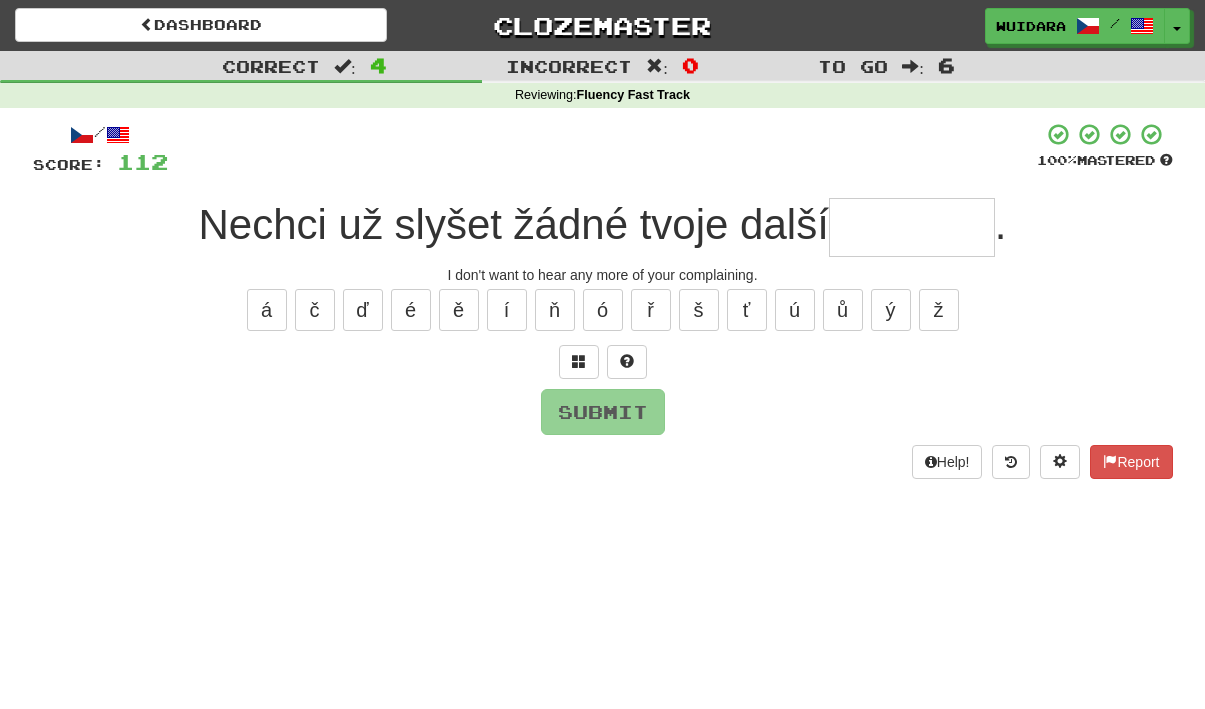 type on "*" 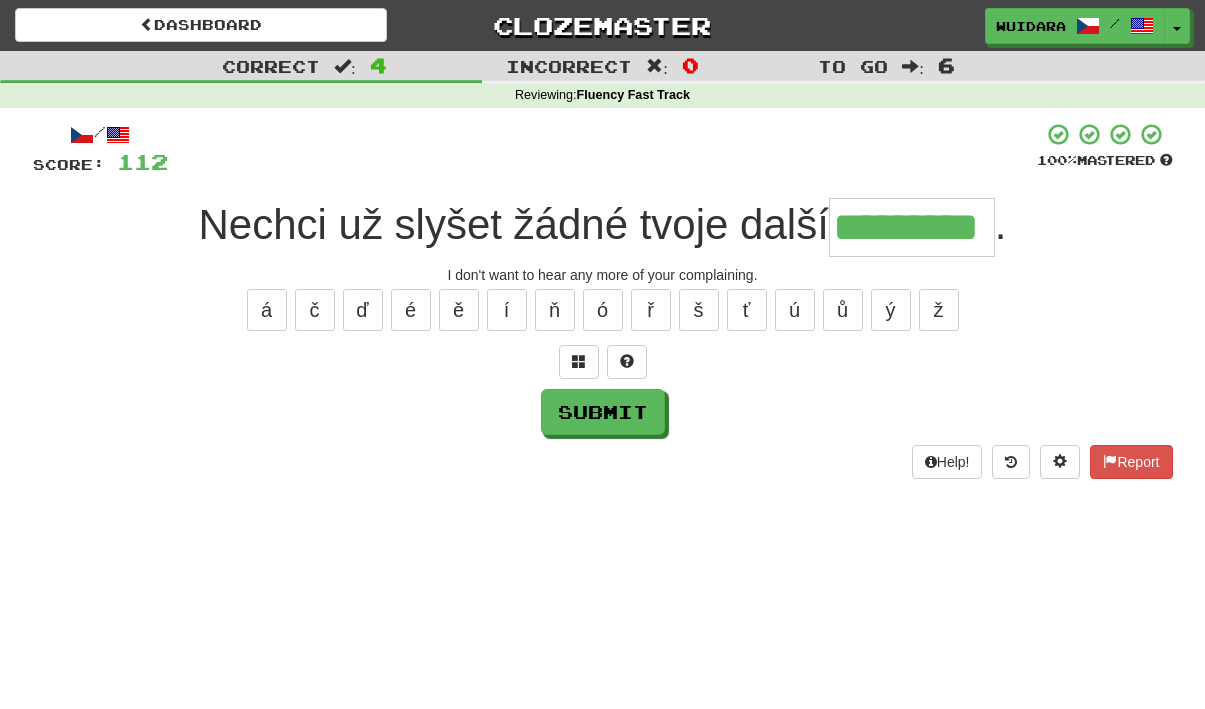 type on "*********" 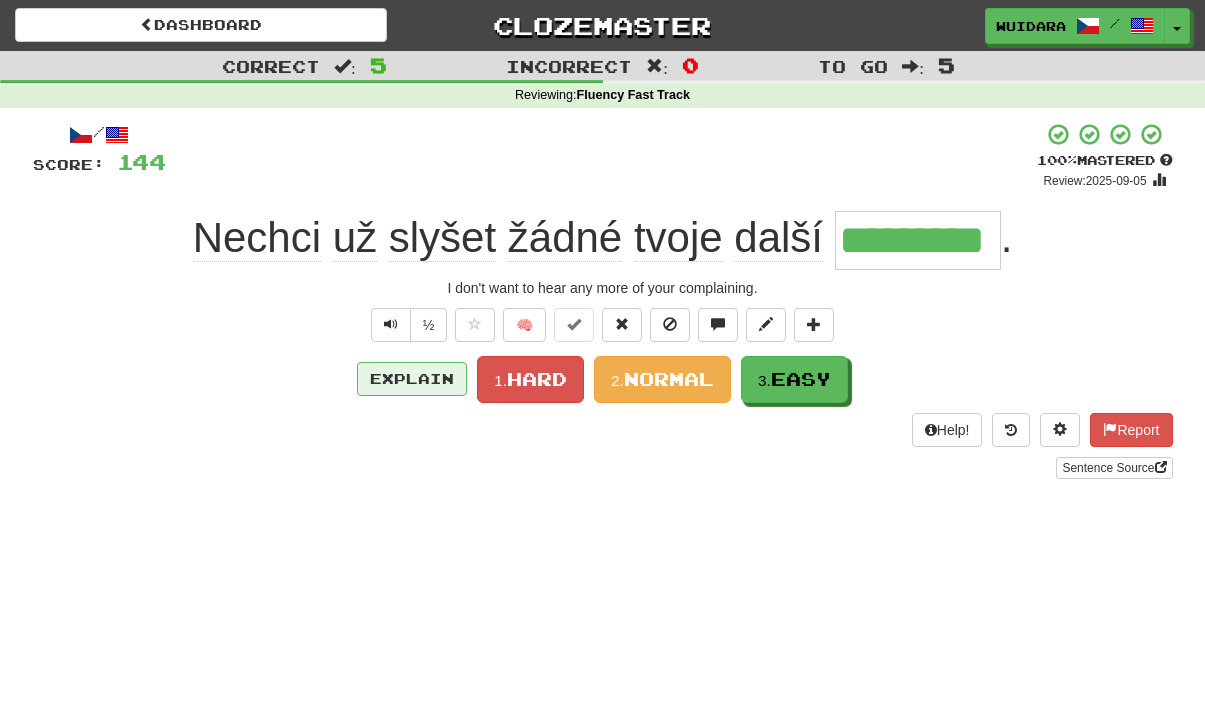 click on "Explain" at bounding box center [412, 379] 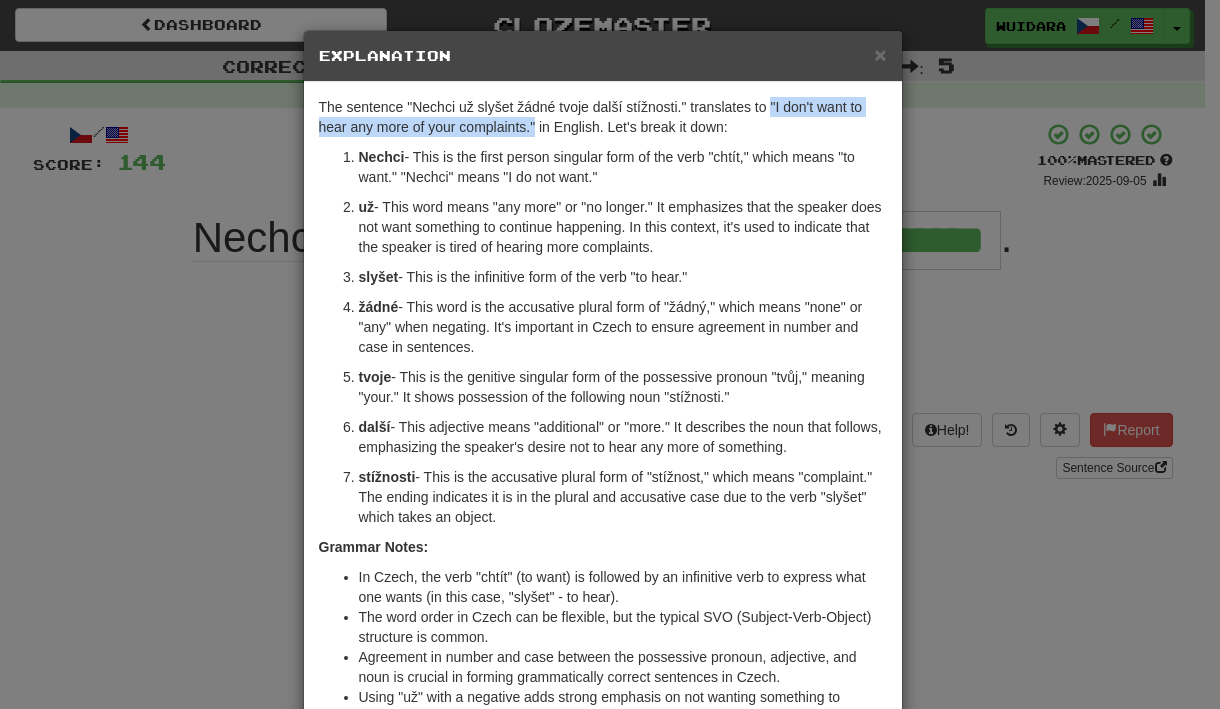 drag, startPoint x: 774, startPoint y: 108, endPoint x: 529, endPoint y: 126, distance: 245.66034 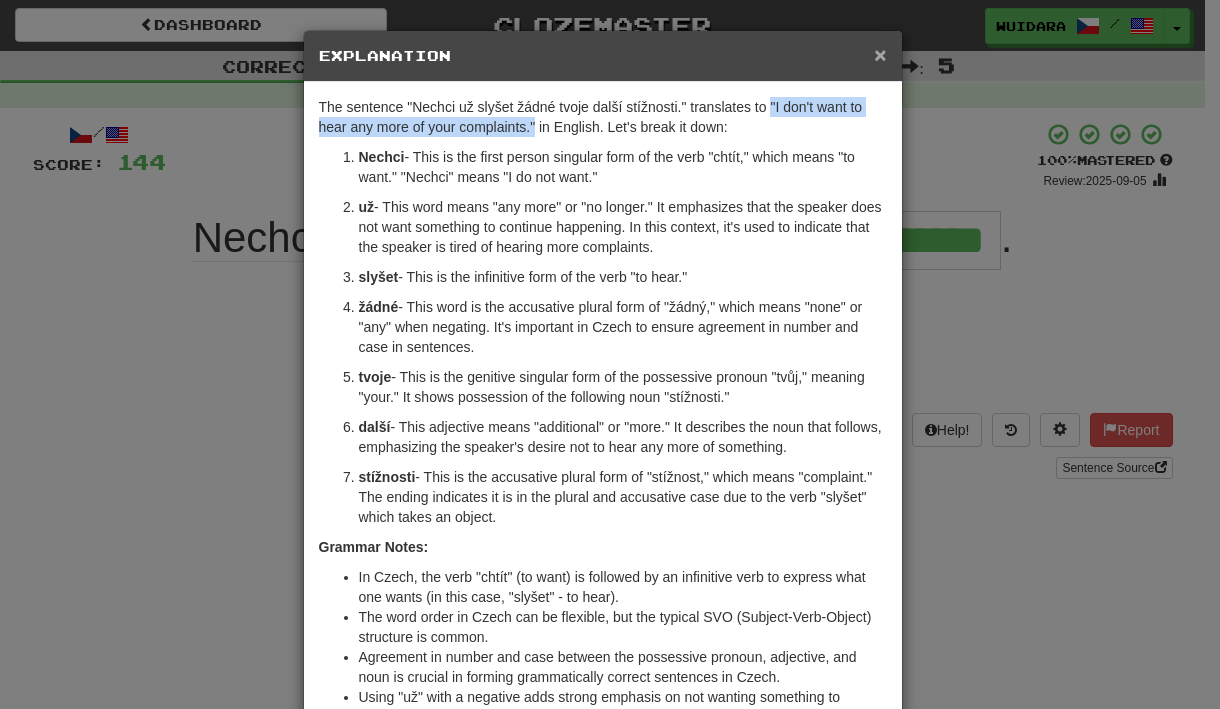 click on "×" at bounding box center (880, 54) 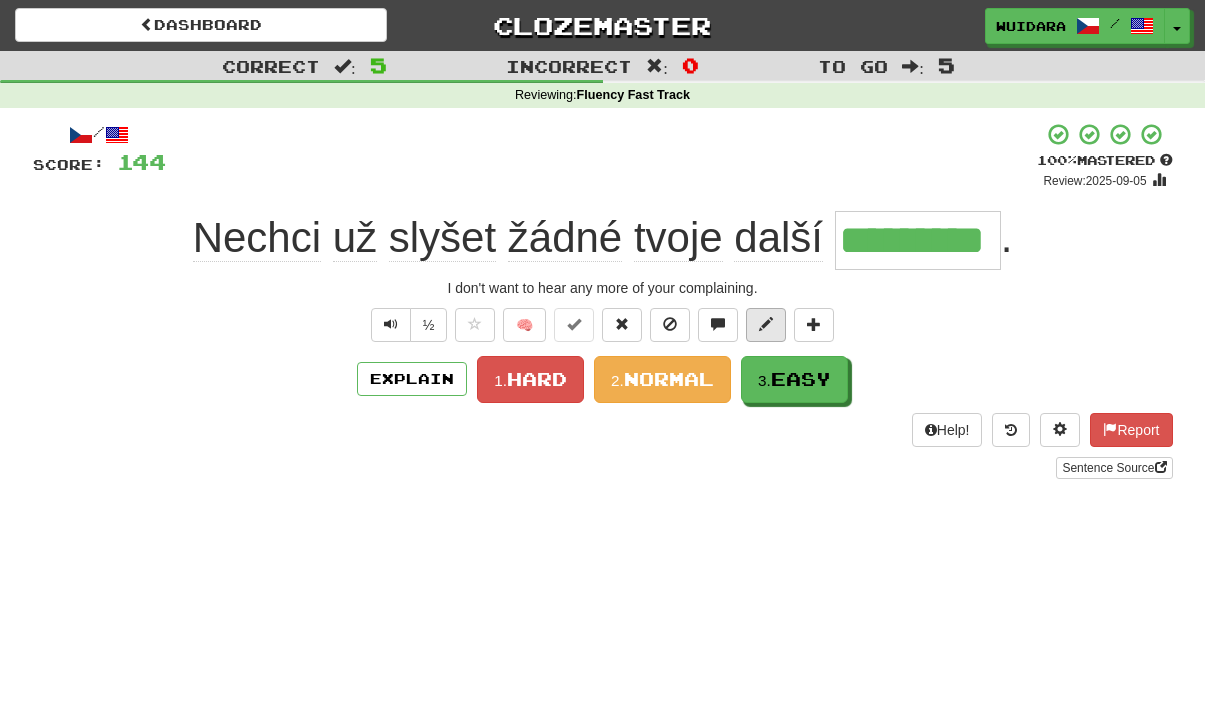 click at bounding box center [766, 324] 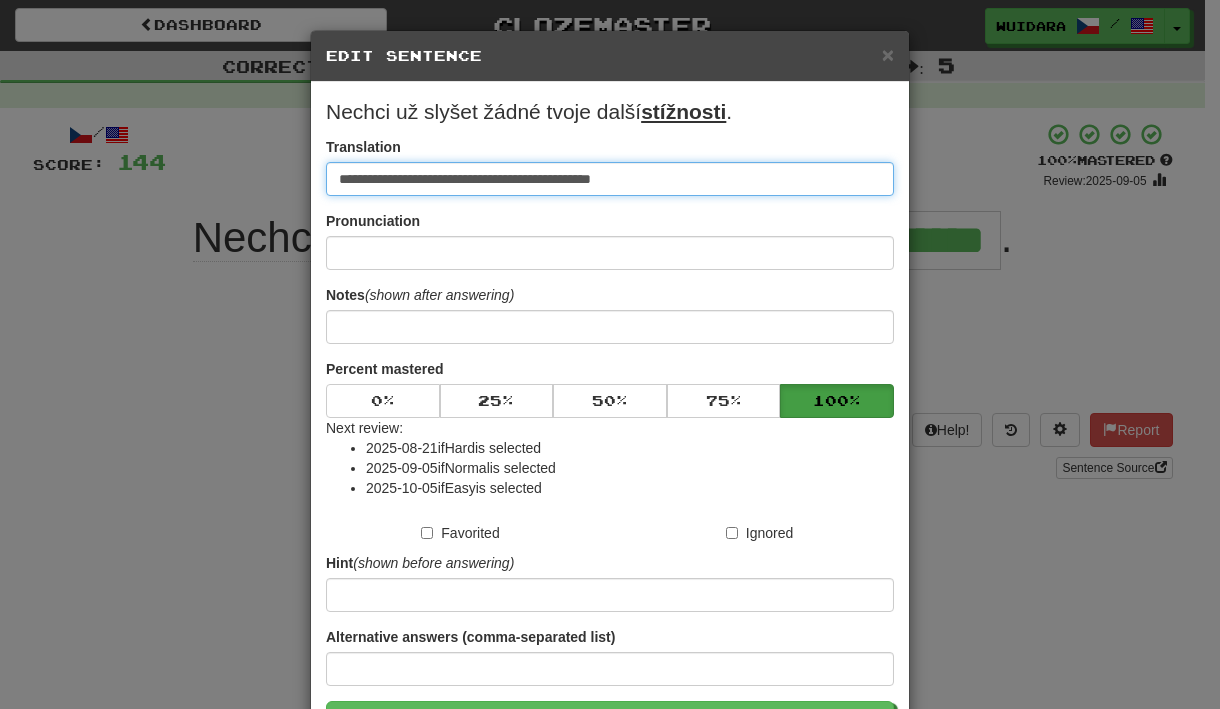 drag, startPoint x: 604, startPoint y: 182, endPoint x: 88, endPoint y: 188, distance: 516.0349 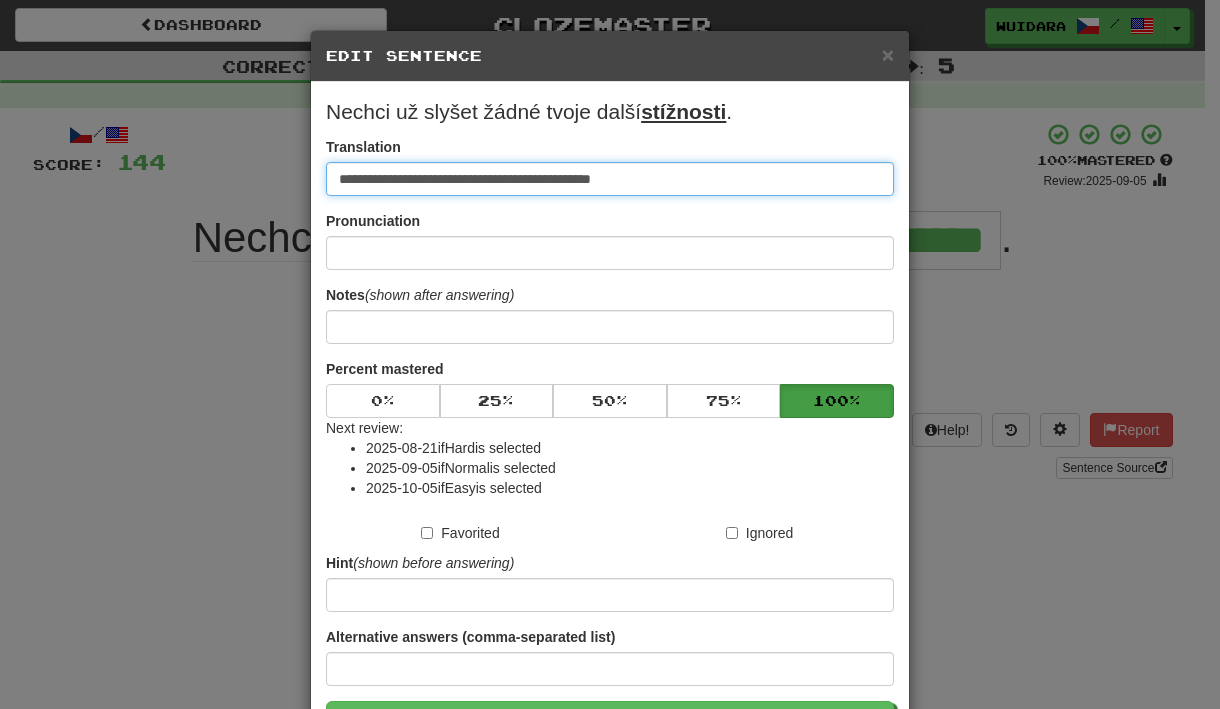 drag, startPoint x: 712, startPoint y: 184, endPoint x: 212, endPoint y: 183, distance: 500.001 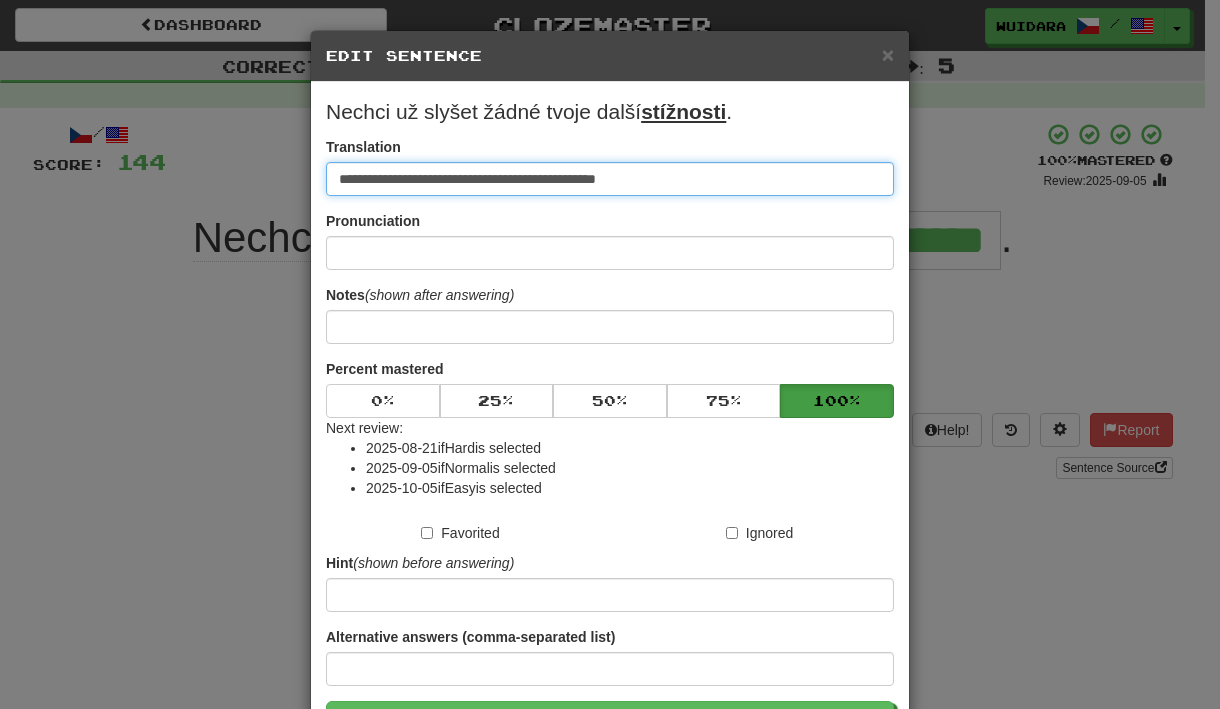 type on "**********" 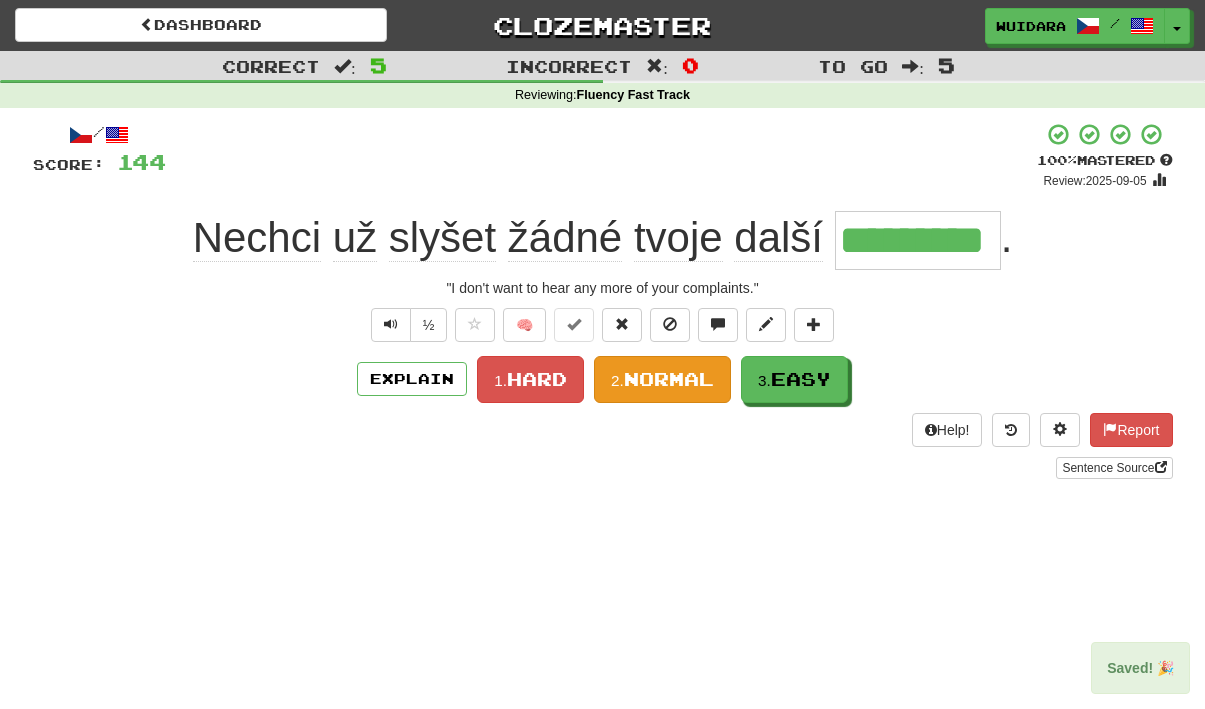 click on "Normal" at bounding box center (669, 379) 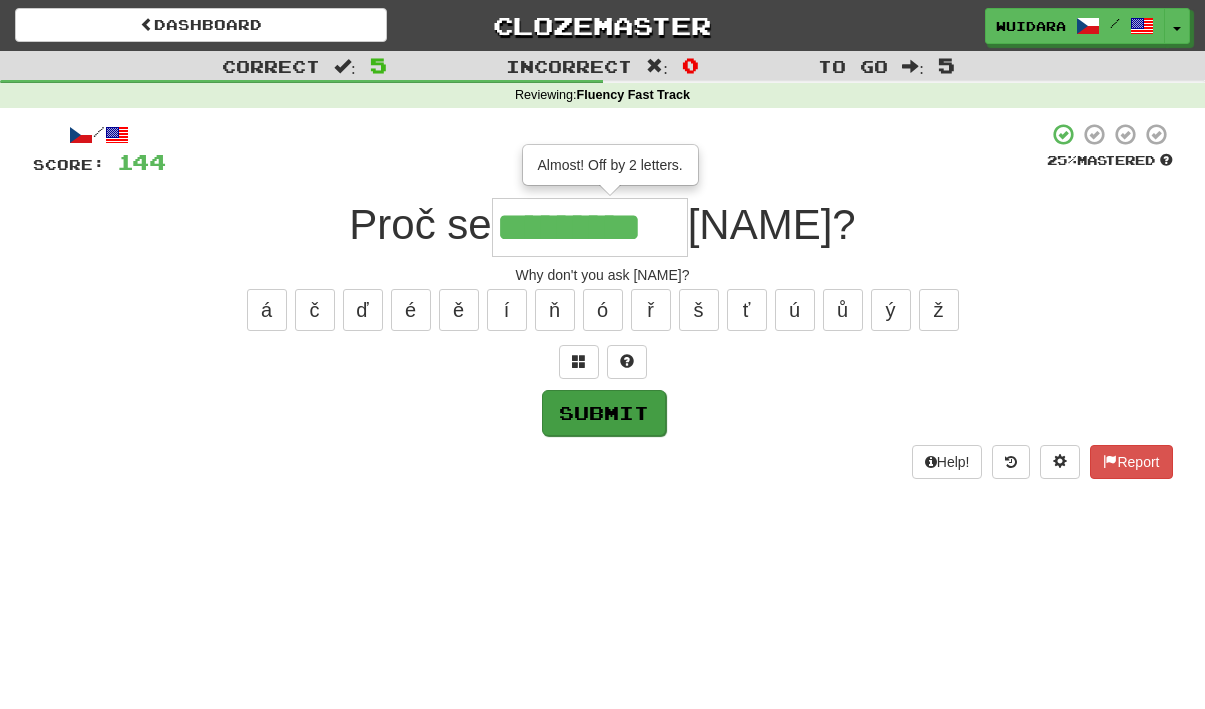 type on "*********" 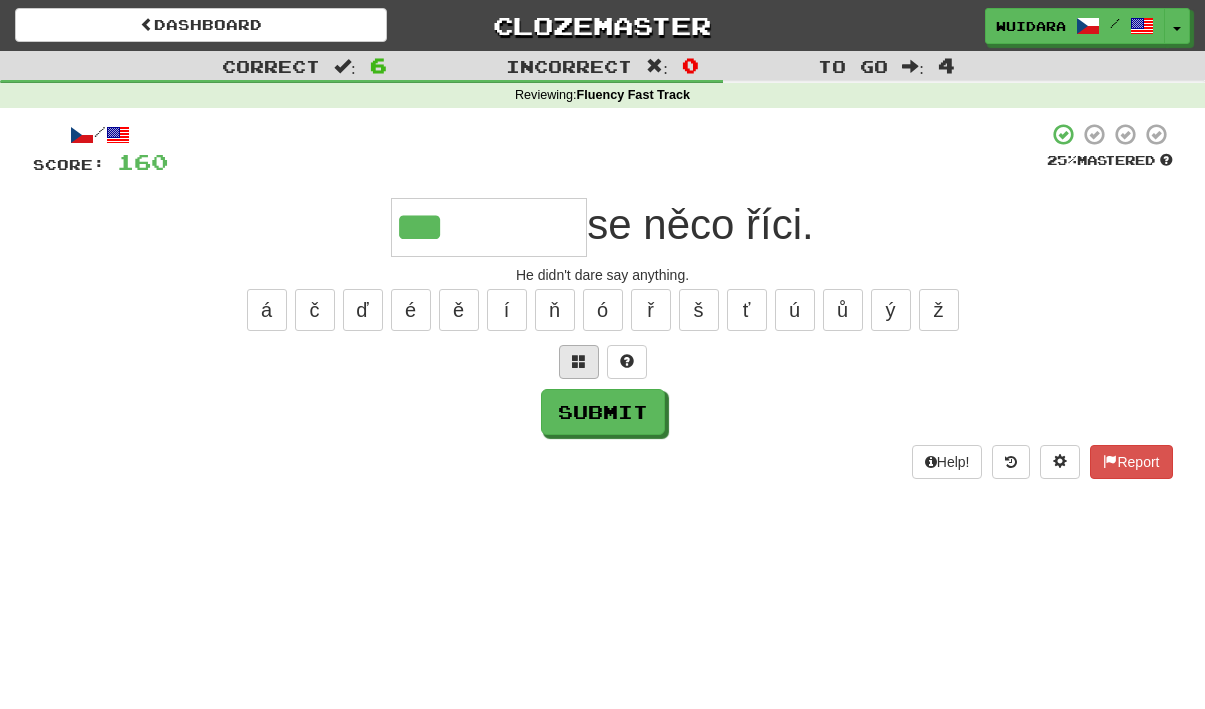 click at bounding box center [579, 361] 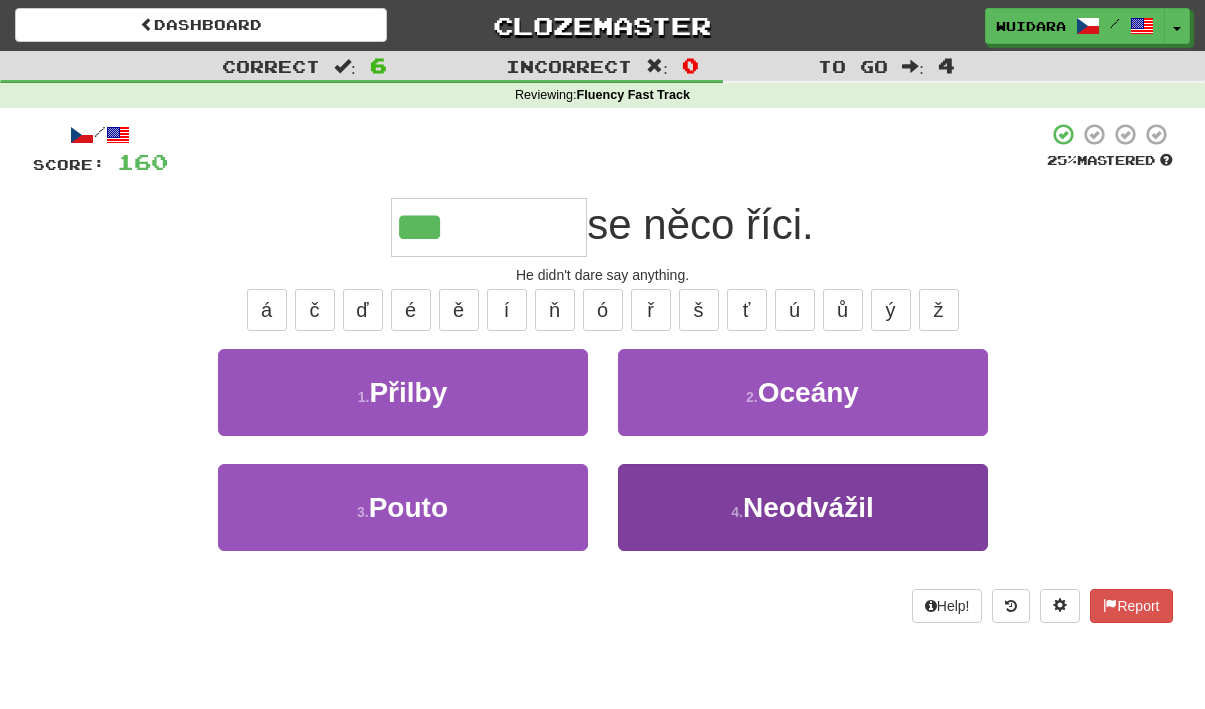 click on "4 .  Neodvážil" at bounding box center (803, 507) 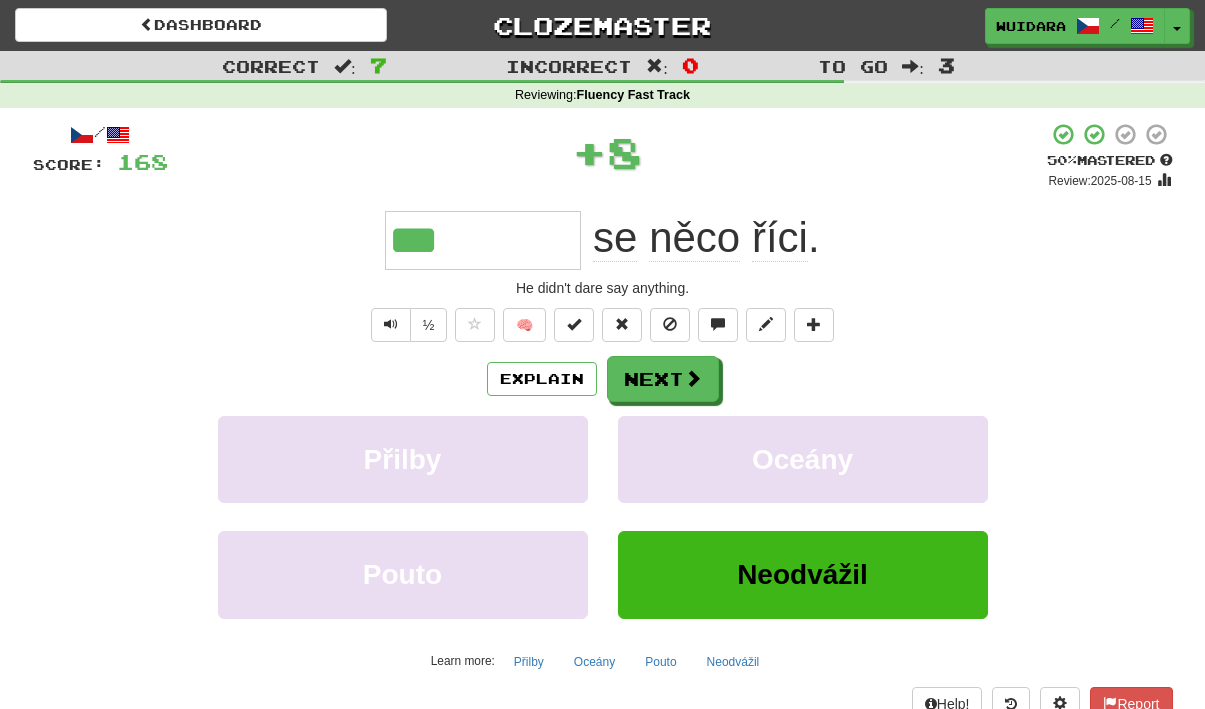 type on "*********" 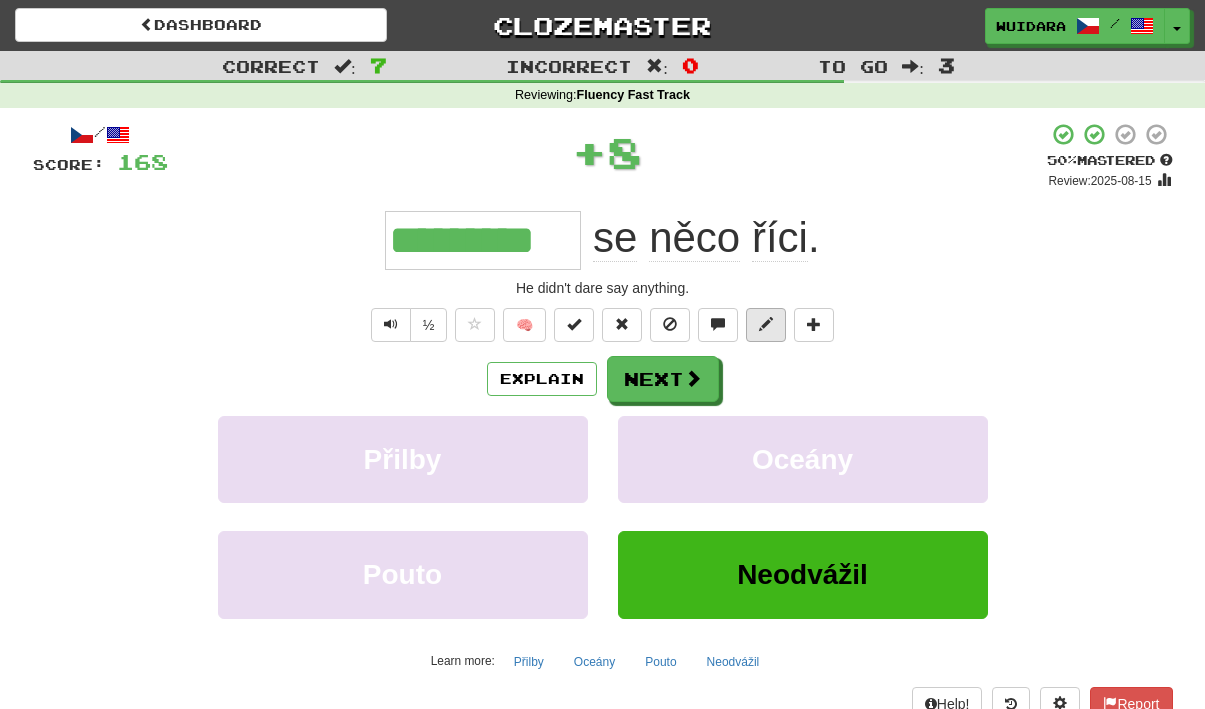 click at bounding box center [766, 325] 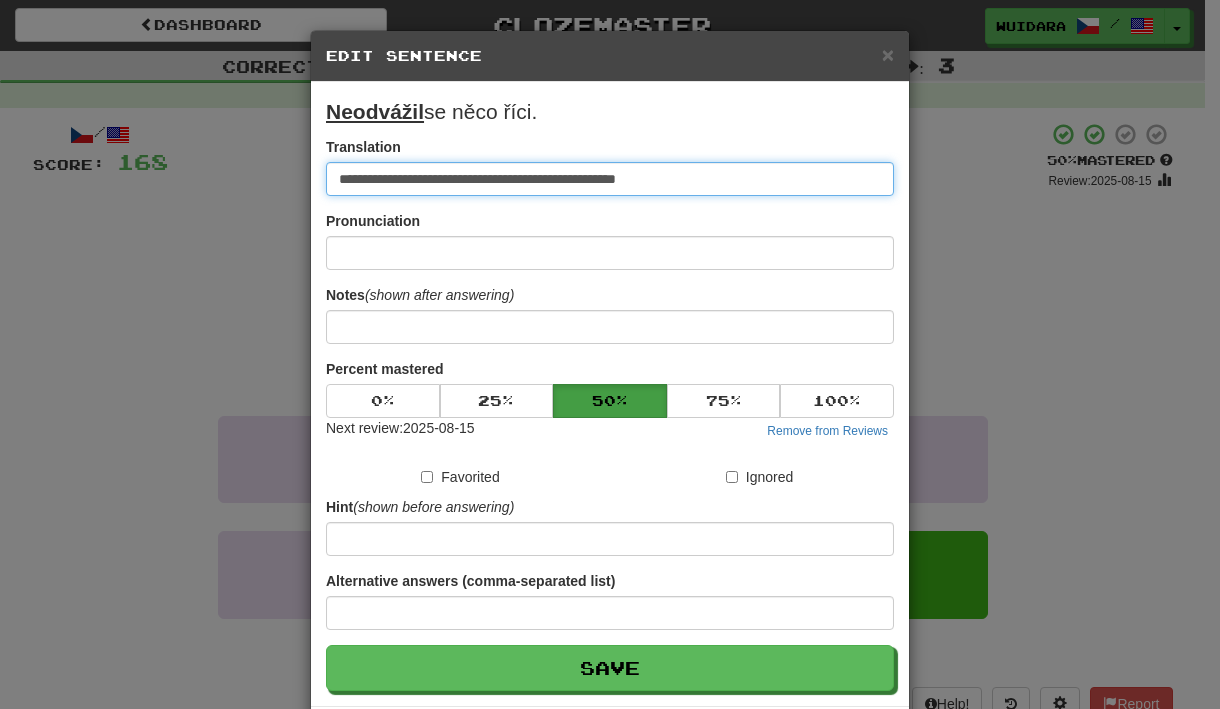 type on "**********" 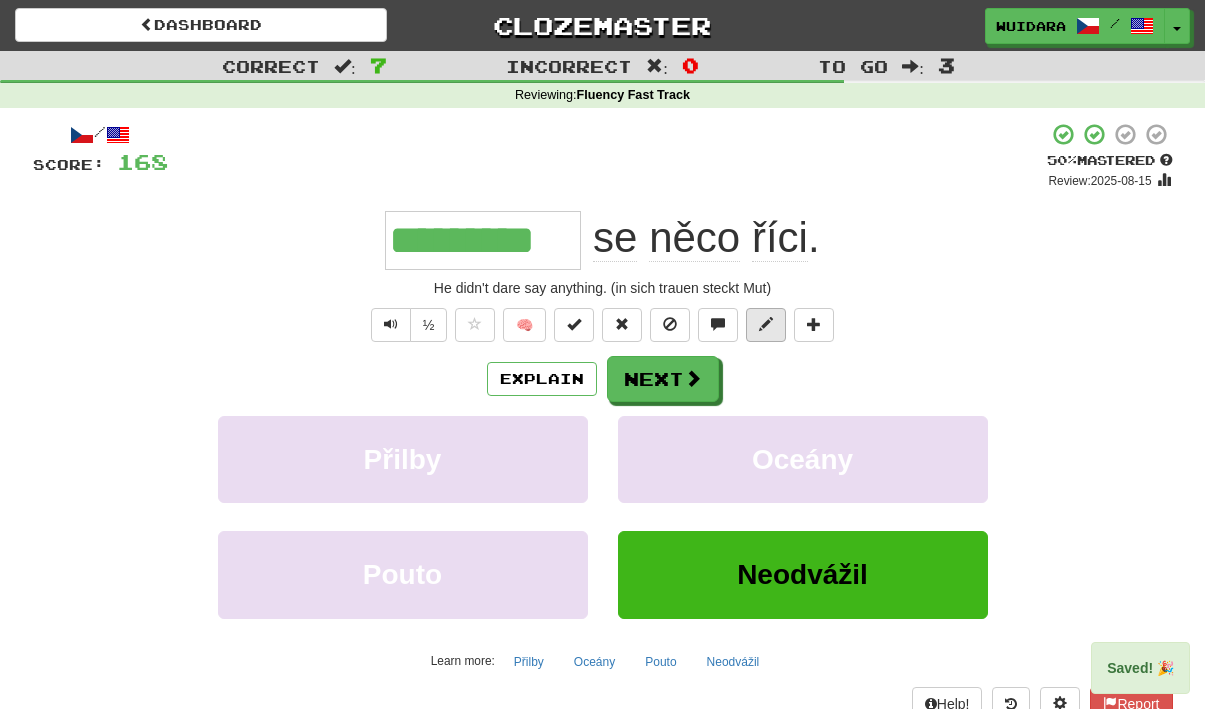 click at bounding box center [766, 324] 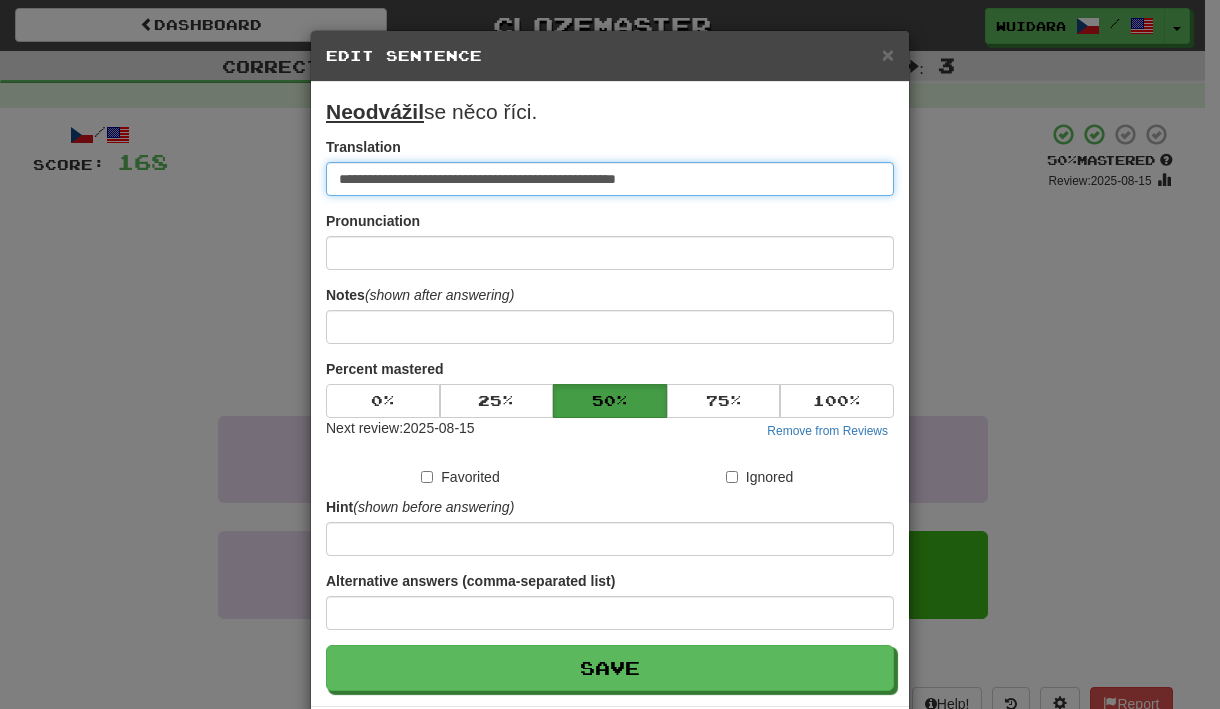 click on "**********" at bounding box center [610, 179] 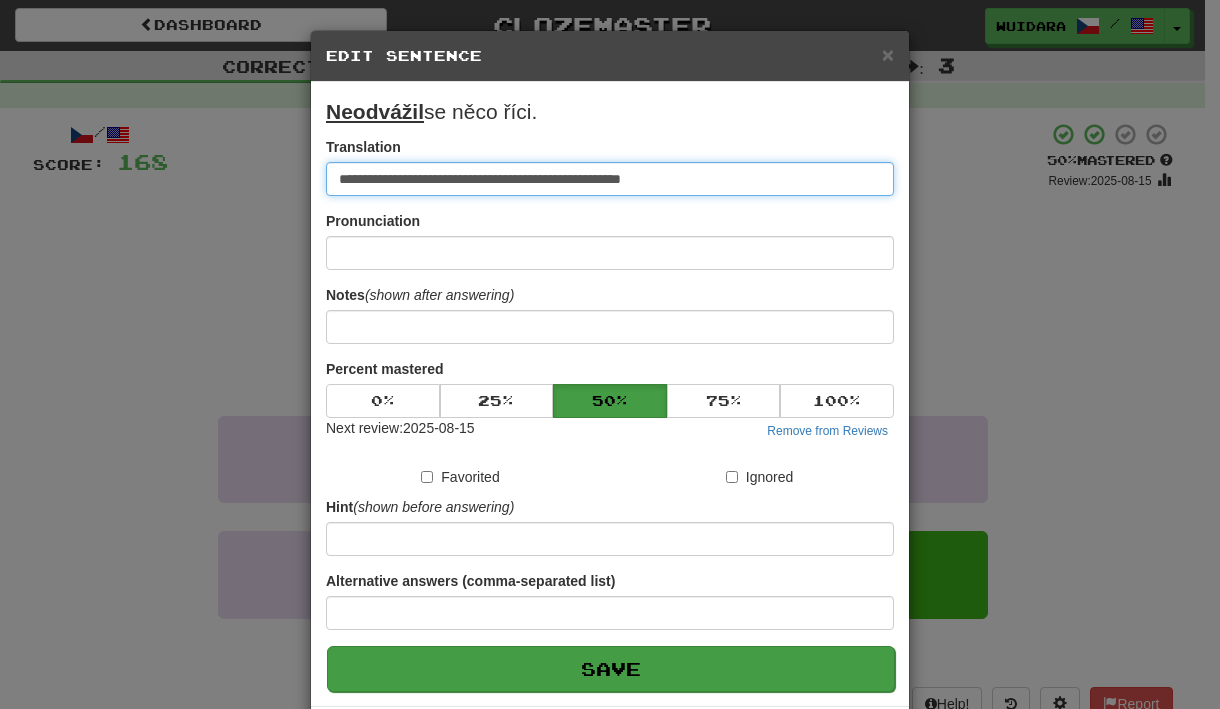 type on "**********" 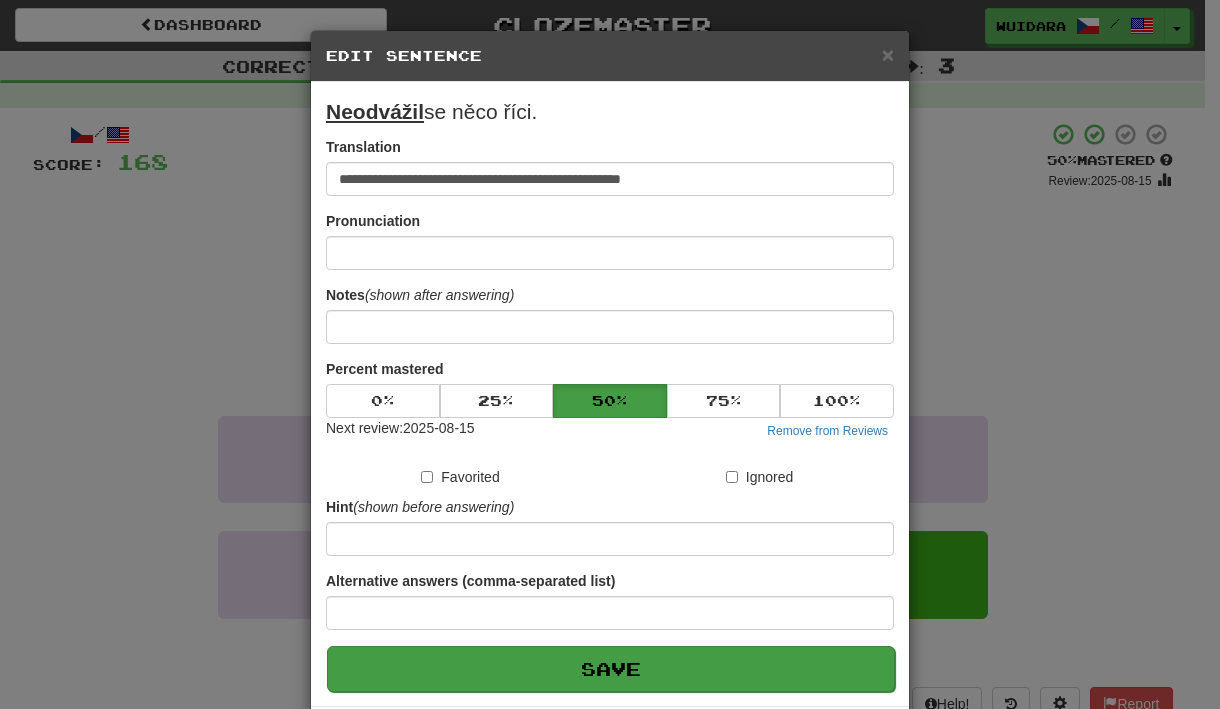 click on "Save" at bounding box center [611, 669] 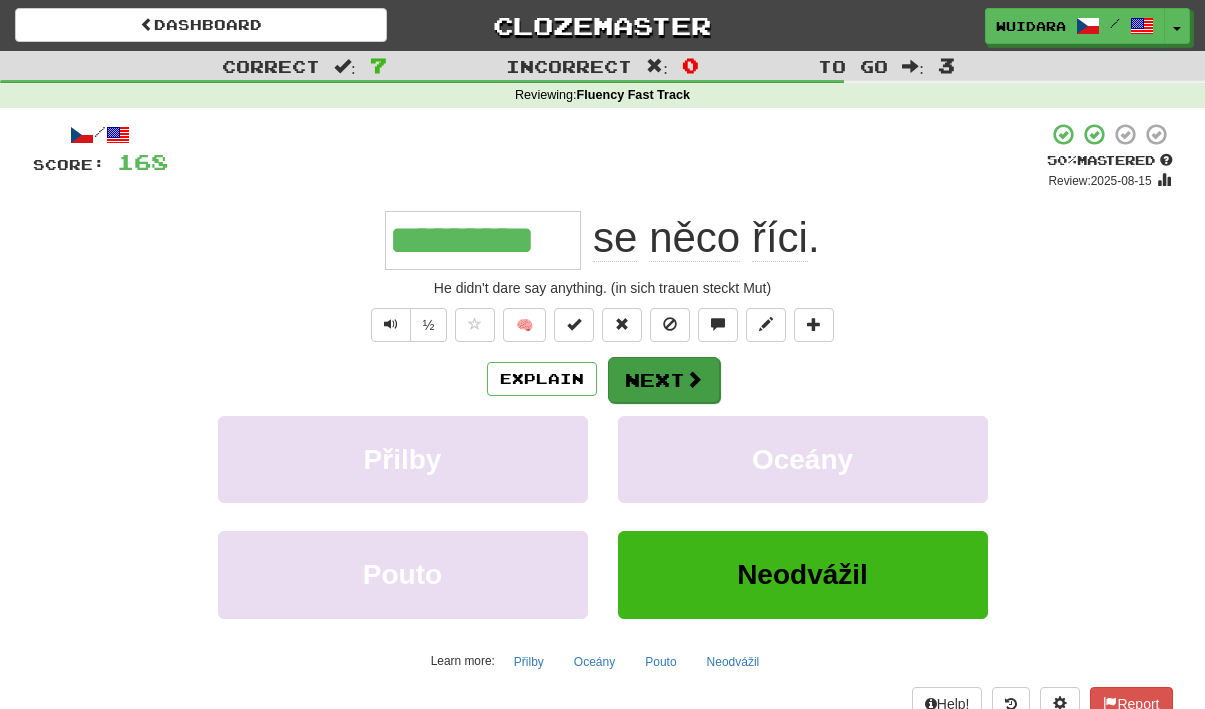 click on "Next" at bounding box center (664, 380) 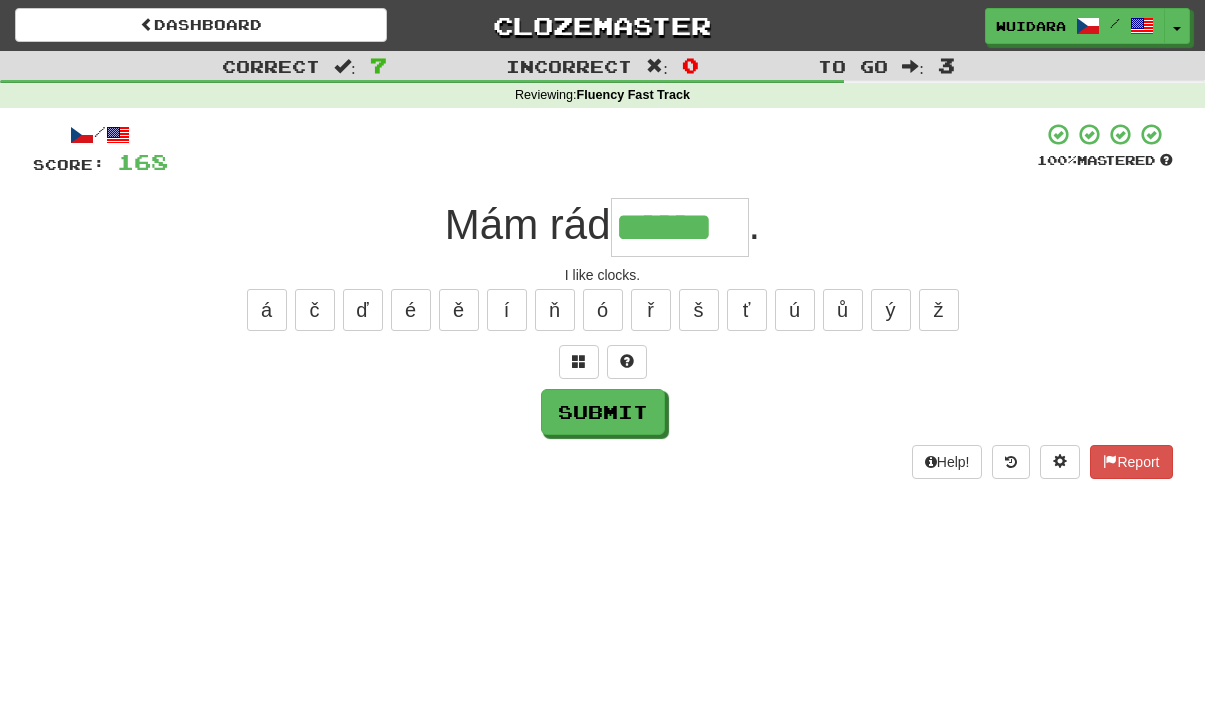 type on "******" 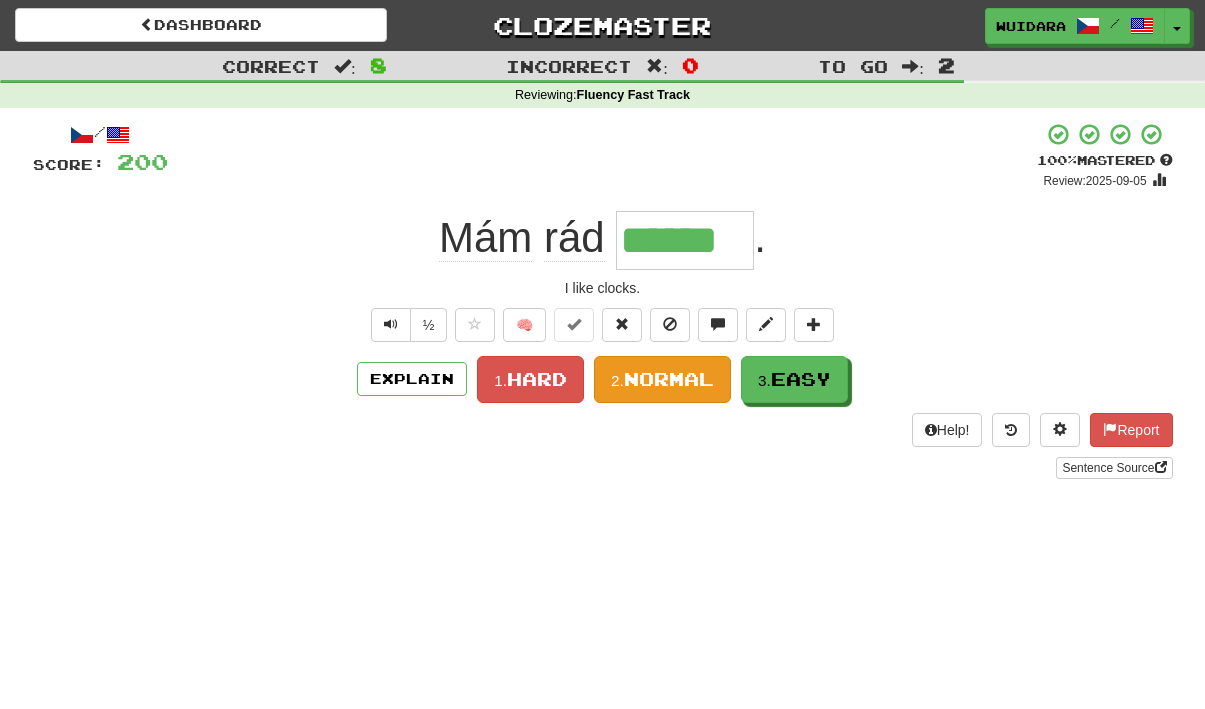 click on "Normal" at bounding box center [669, 379] 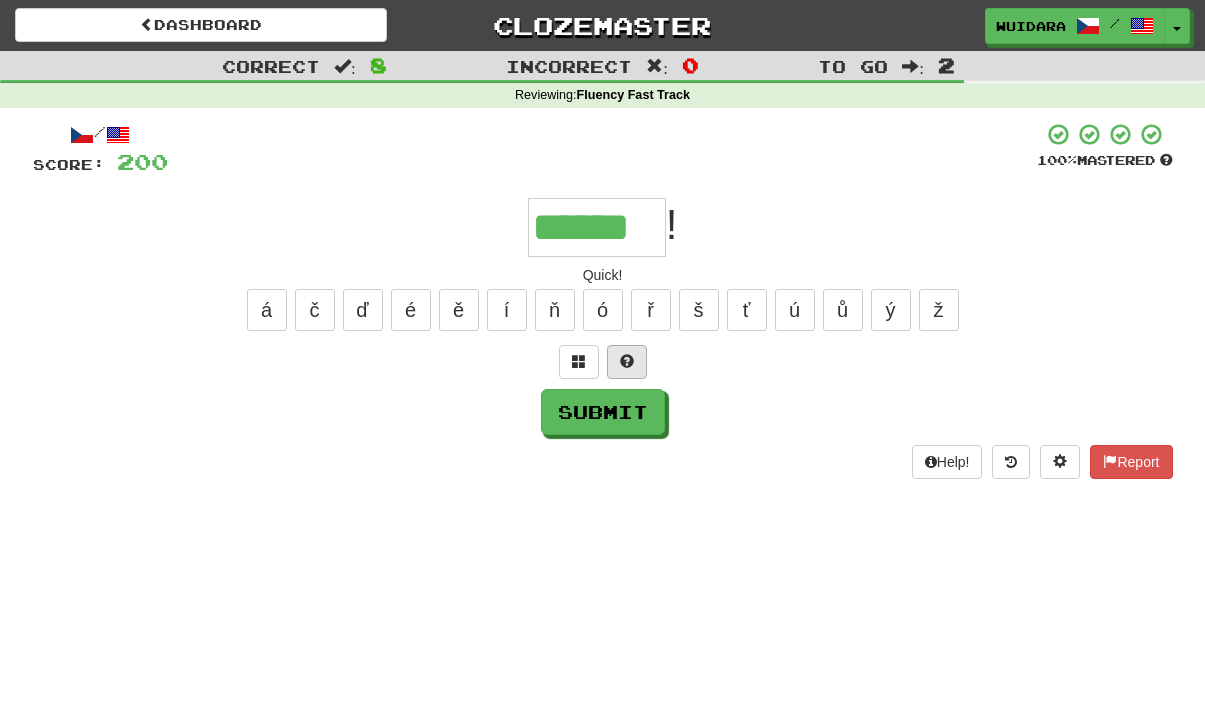 type on "******" 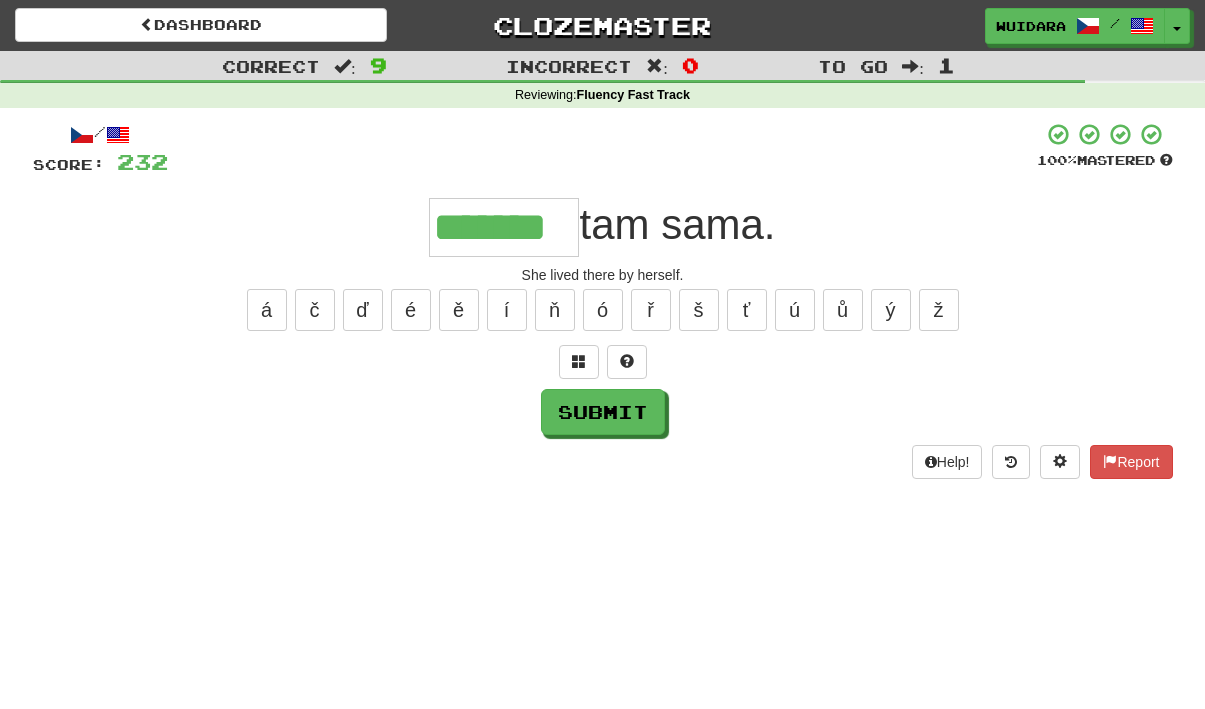 type on "*******" 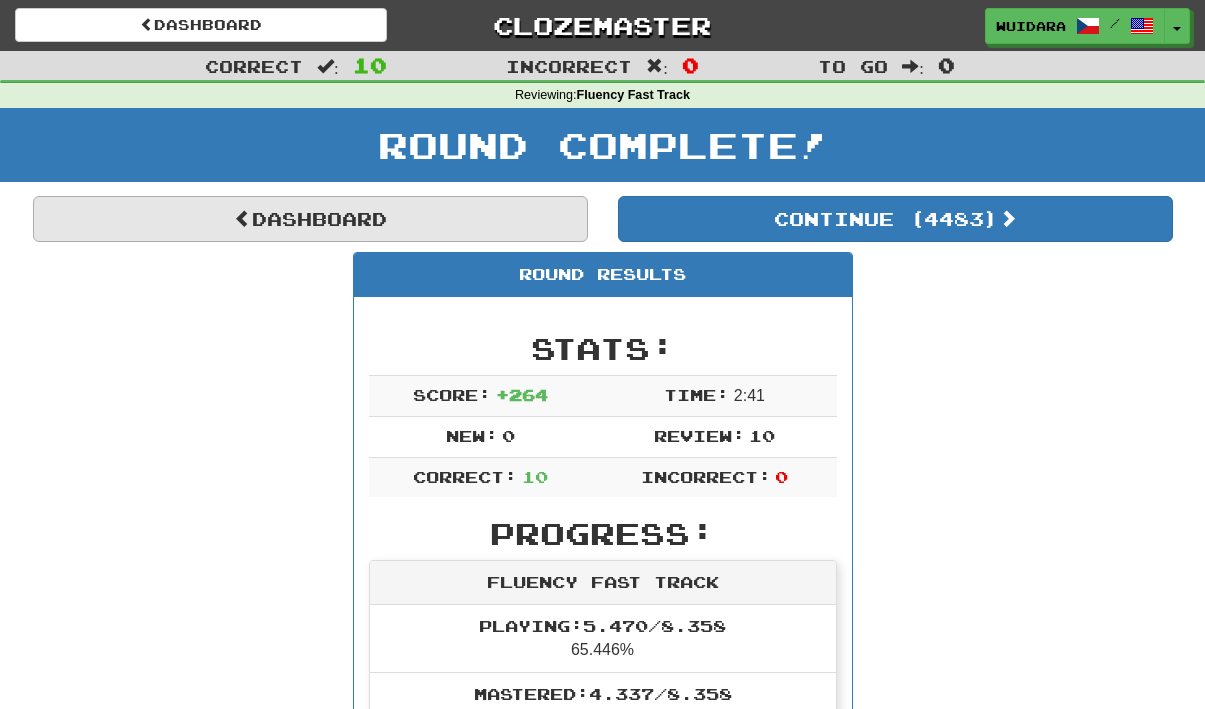 click on "Dashboard" at bounding box center [310, 219] 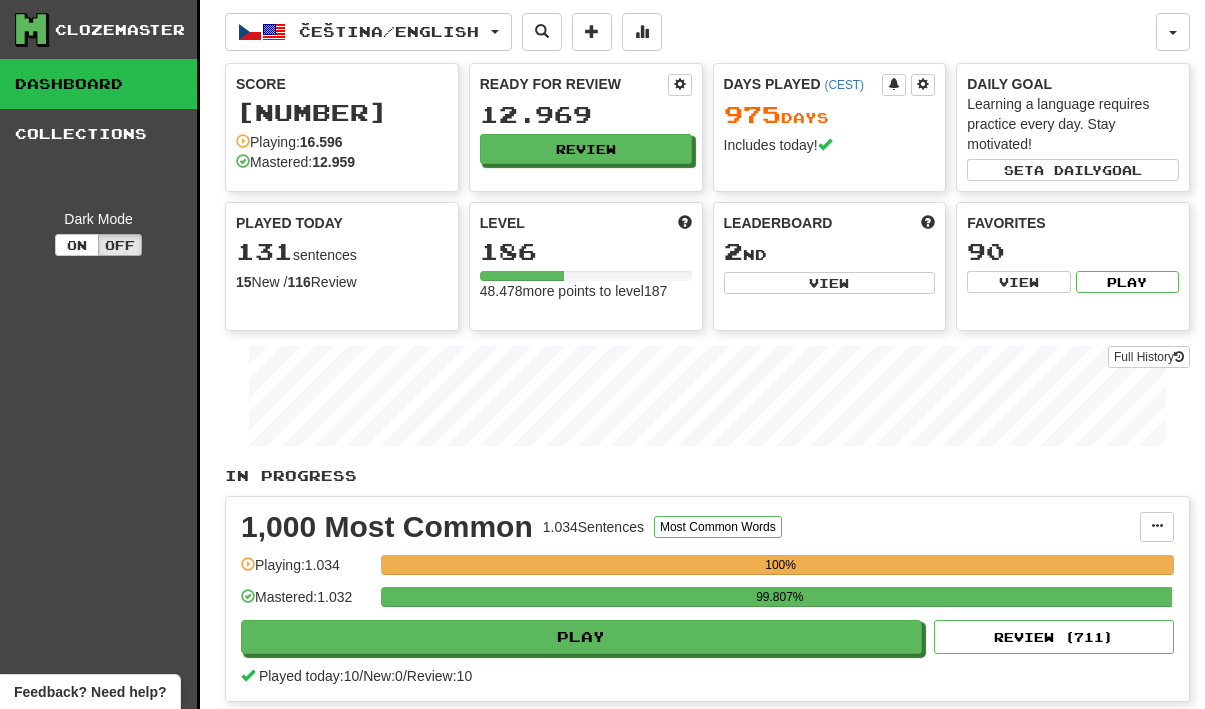 scroll, scrollTop: 0, scrollLeft: 0, axis: both 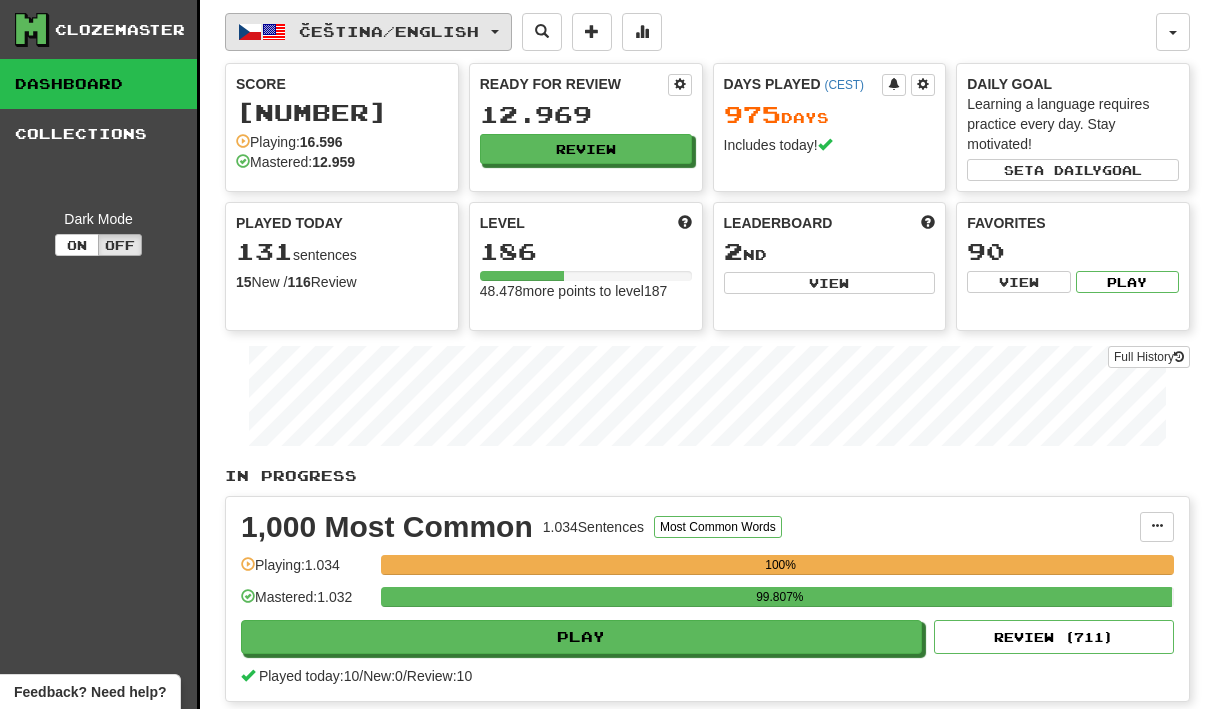 click on "Čeština  /  English" at bounding box center (368, 32) 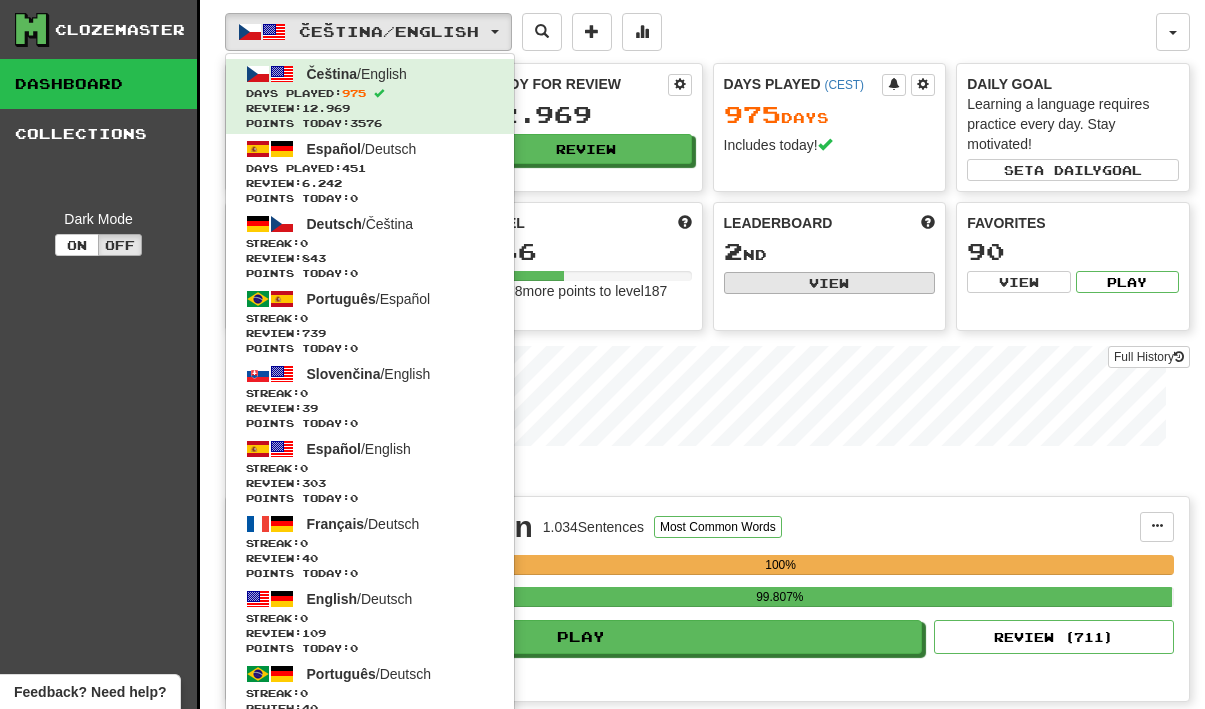 click on "View" at bounding box center [830, 283] 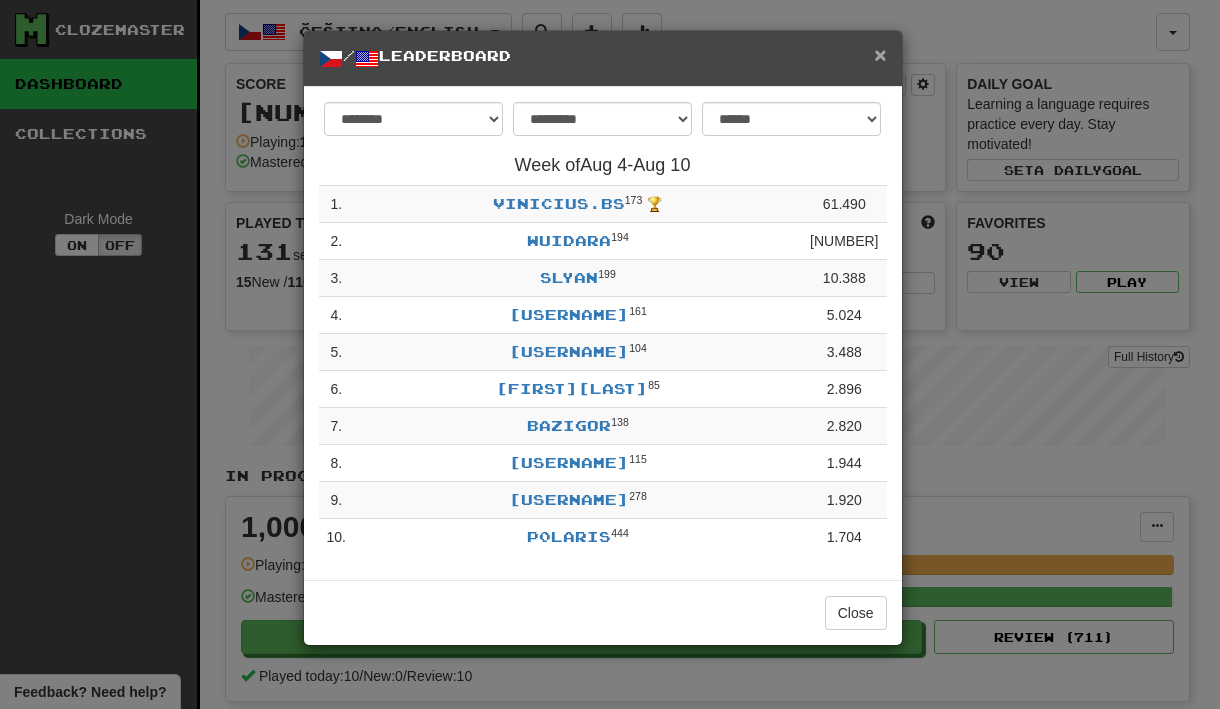 click on "×" at bounding box center [880, 54] 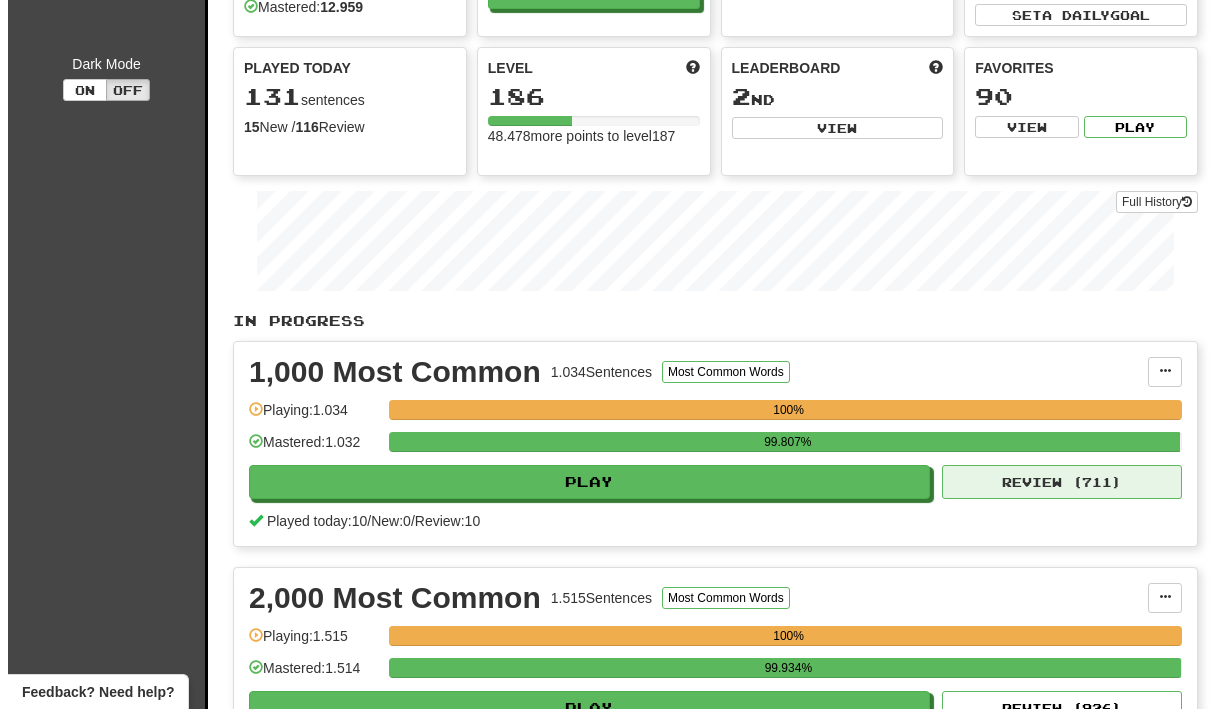 scroll, scrollTop: 1154, scrollLeft: 0, axis: vertical 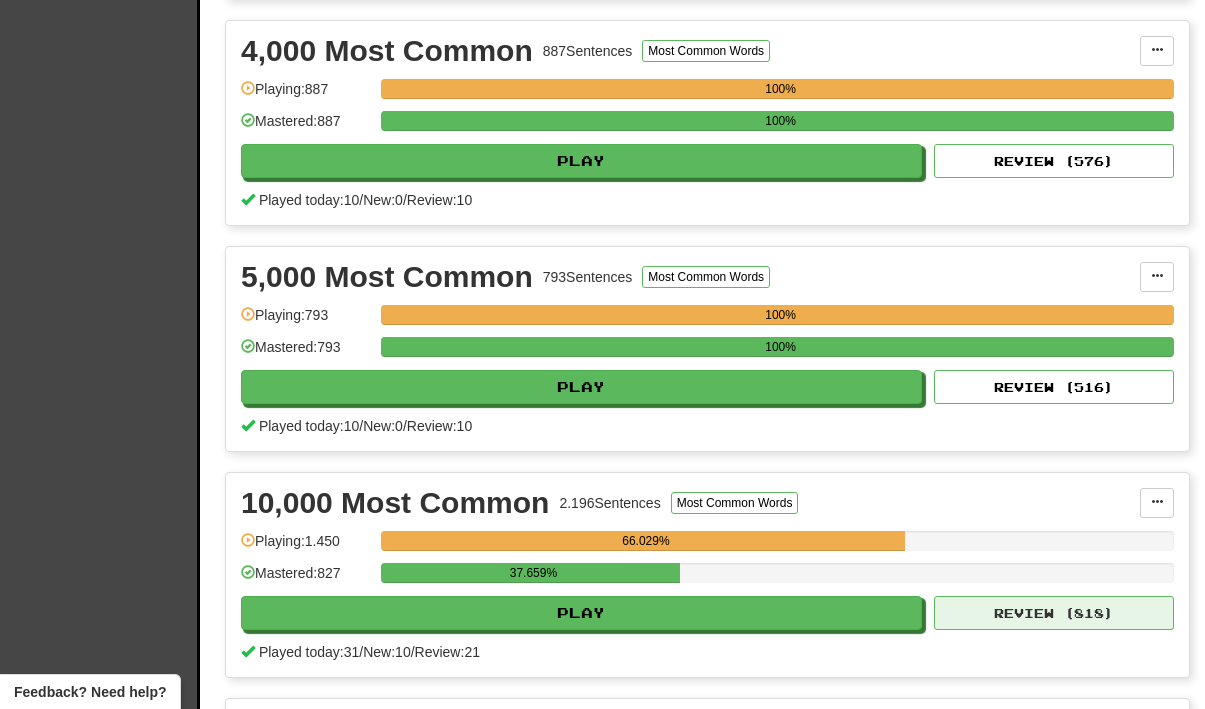click on "Review ( [PHONE] )" at bounding box center (1054, 613) 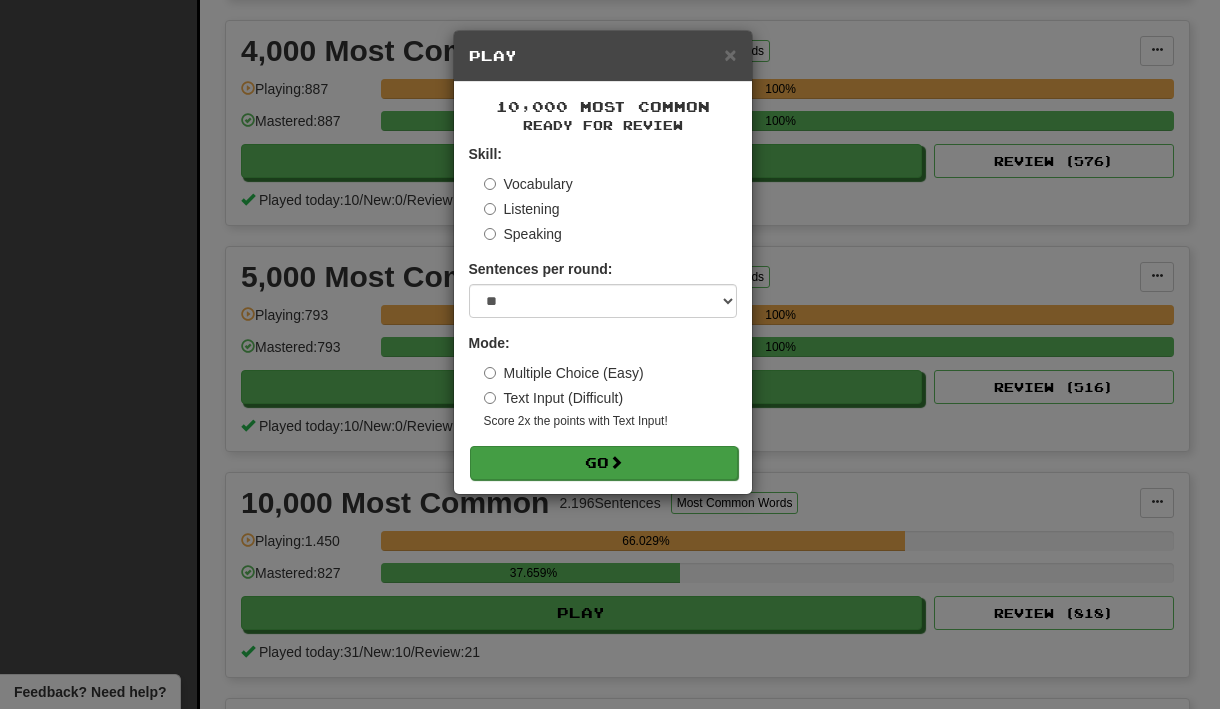click on "Go" at bounding box center [604, 463] 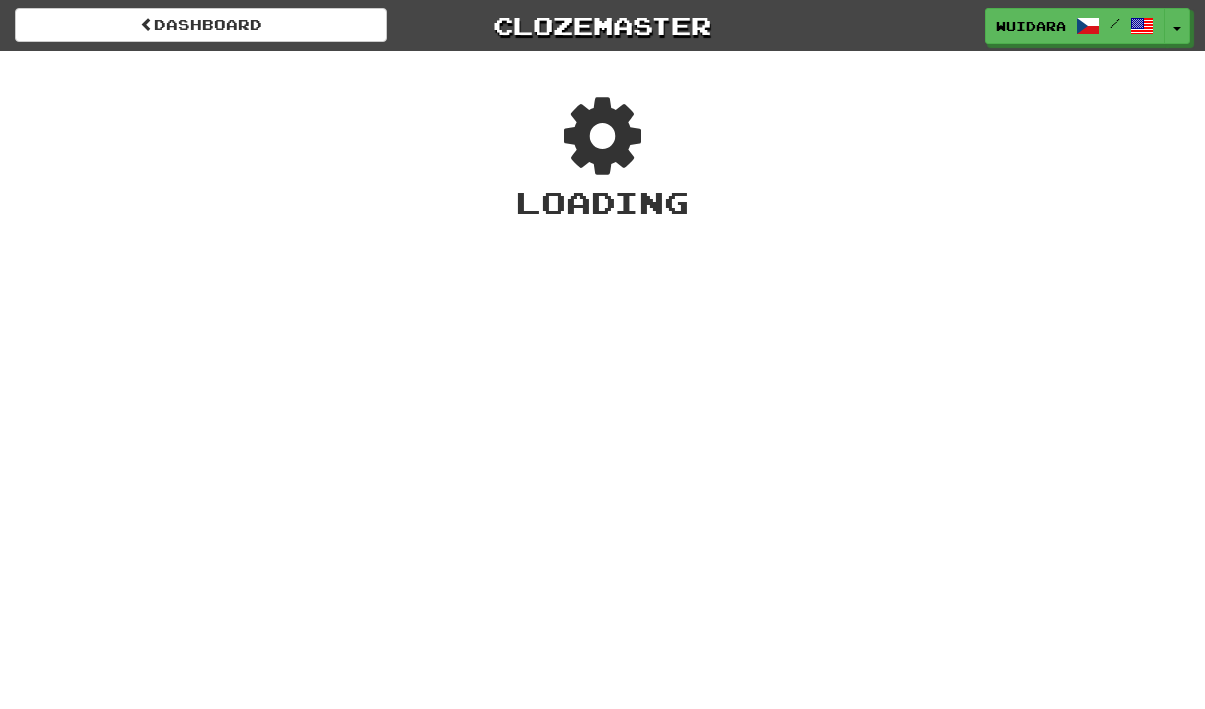 scroll, scrollTop: 0, scrollLeft: 0, axis: both 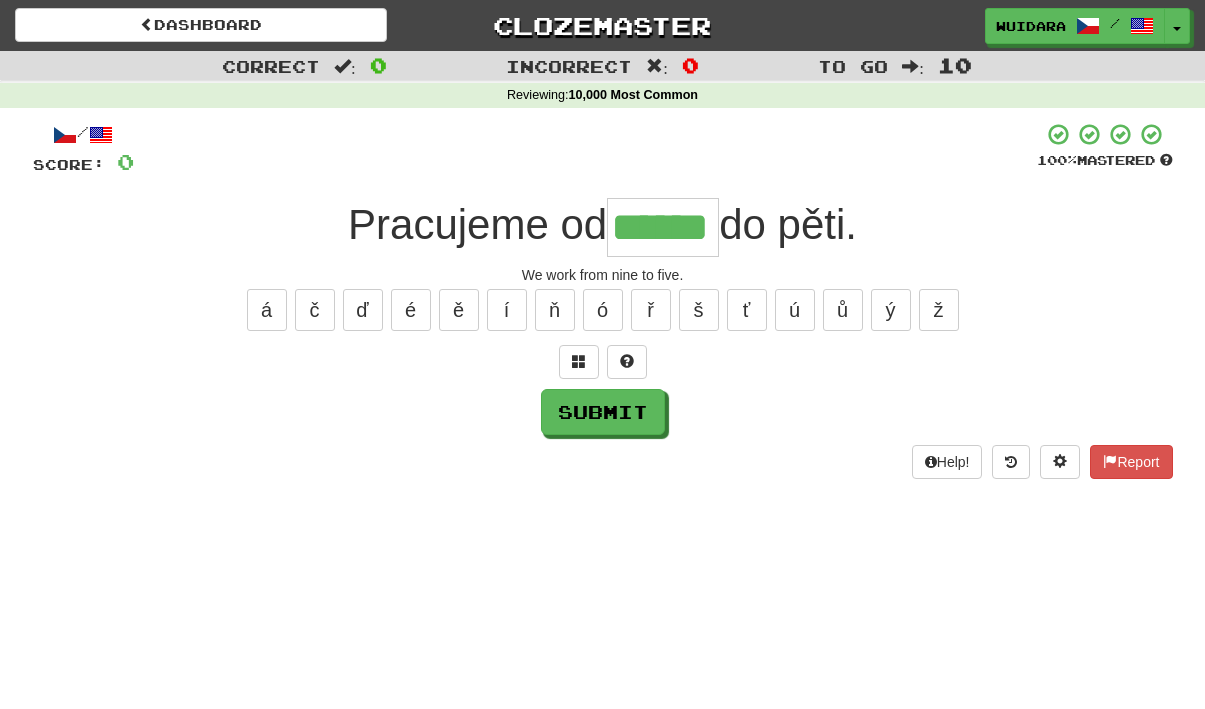 type on "******" 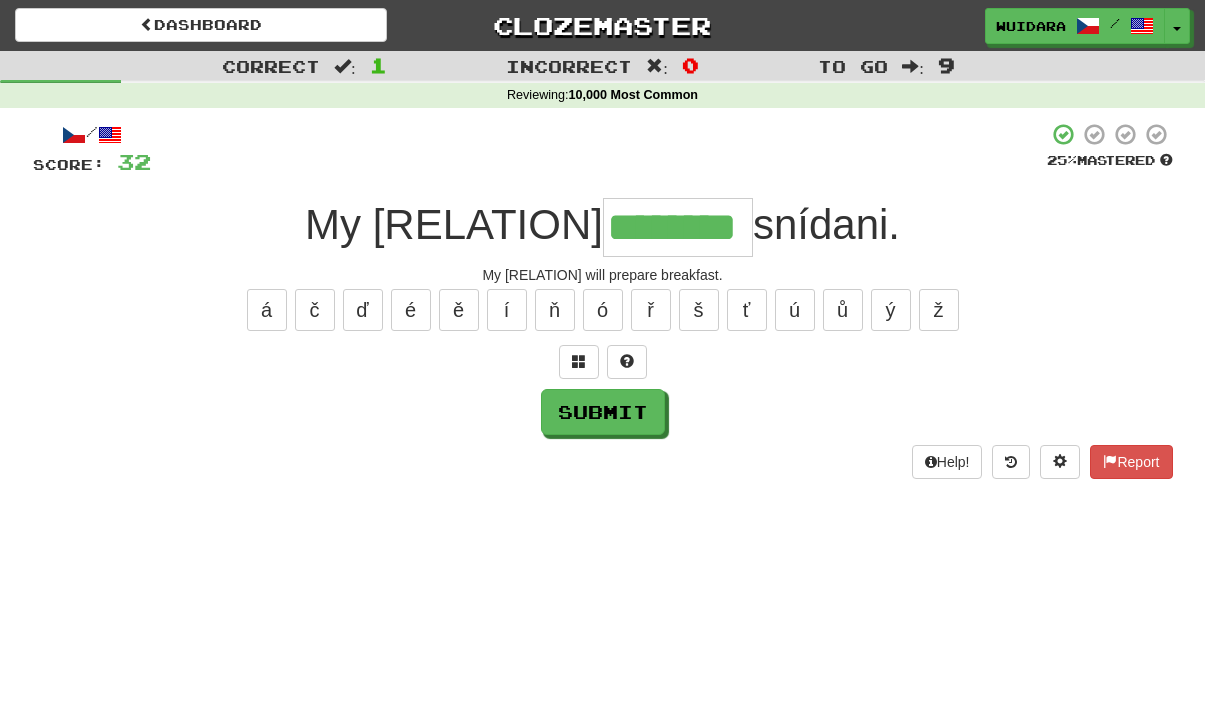 type on "********" 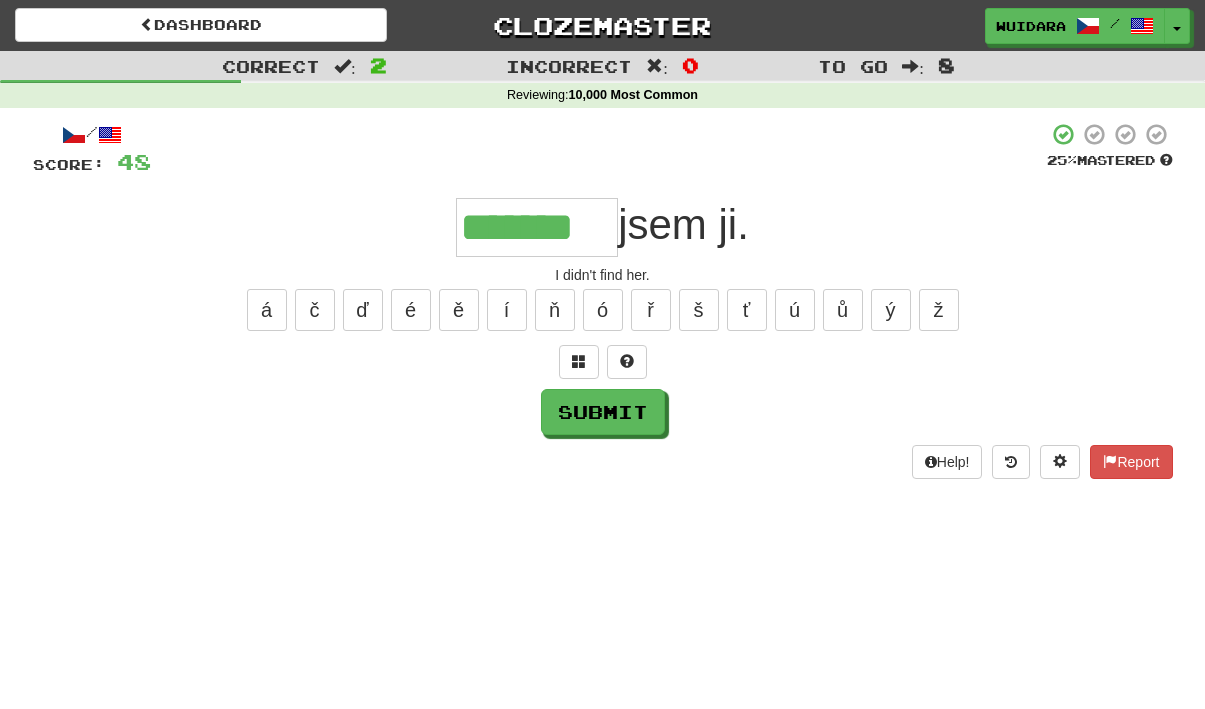 type on "*******" 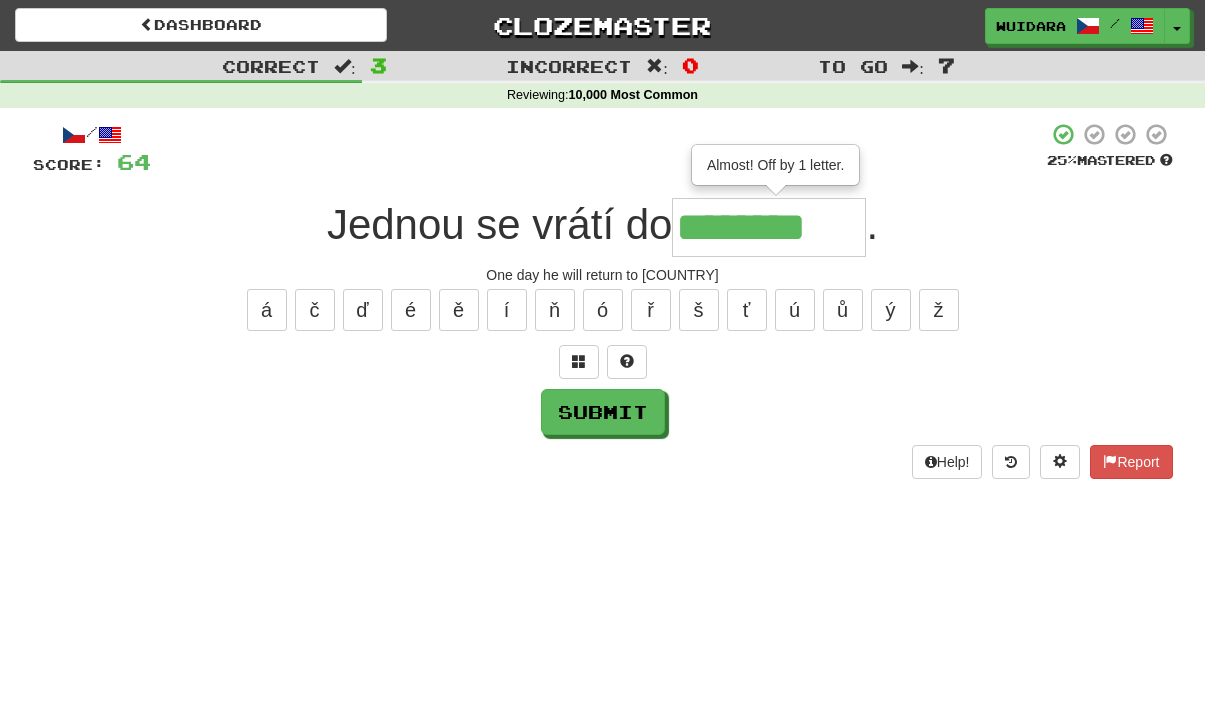 type on "********" 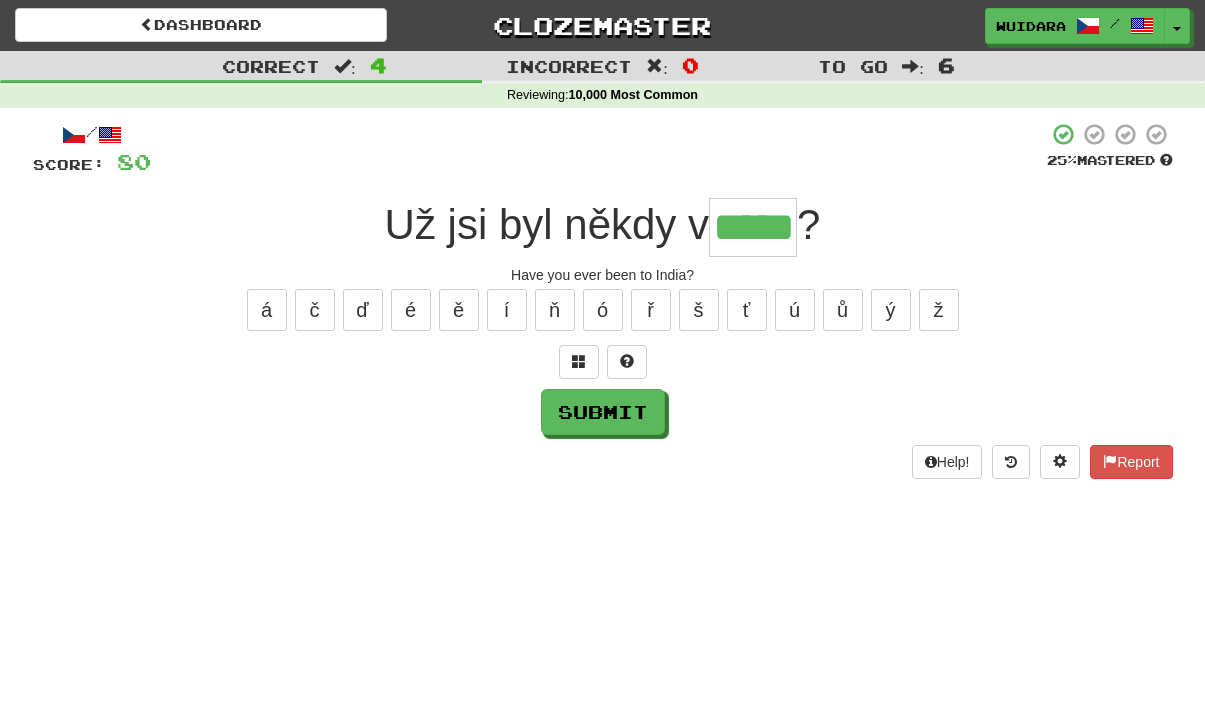 type on "*****" 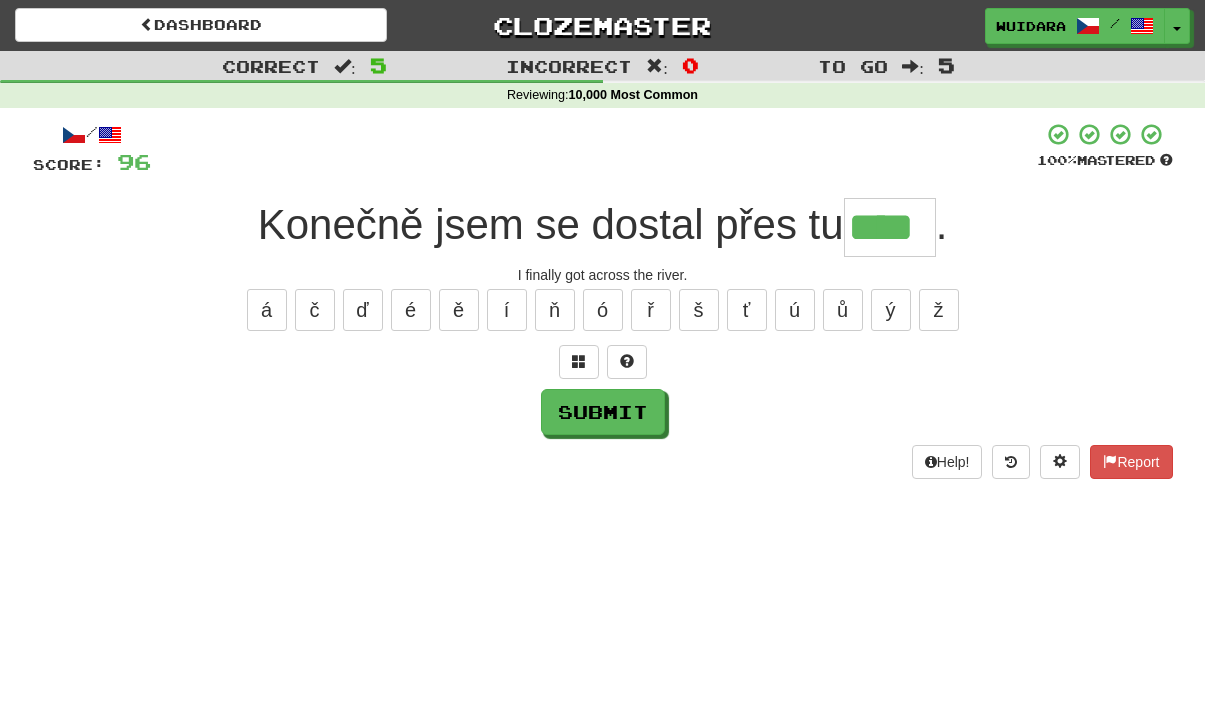 type on "****" 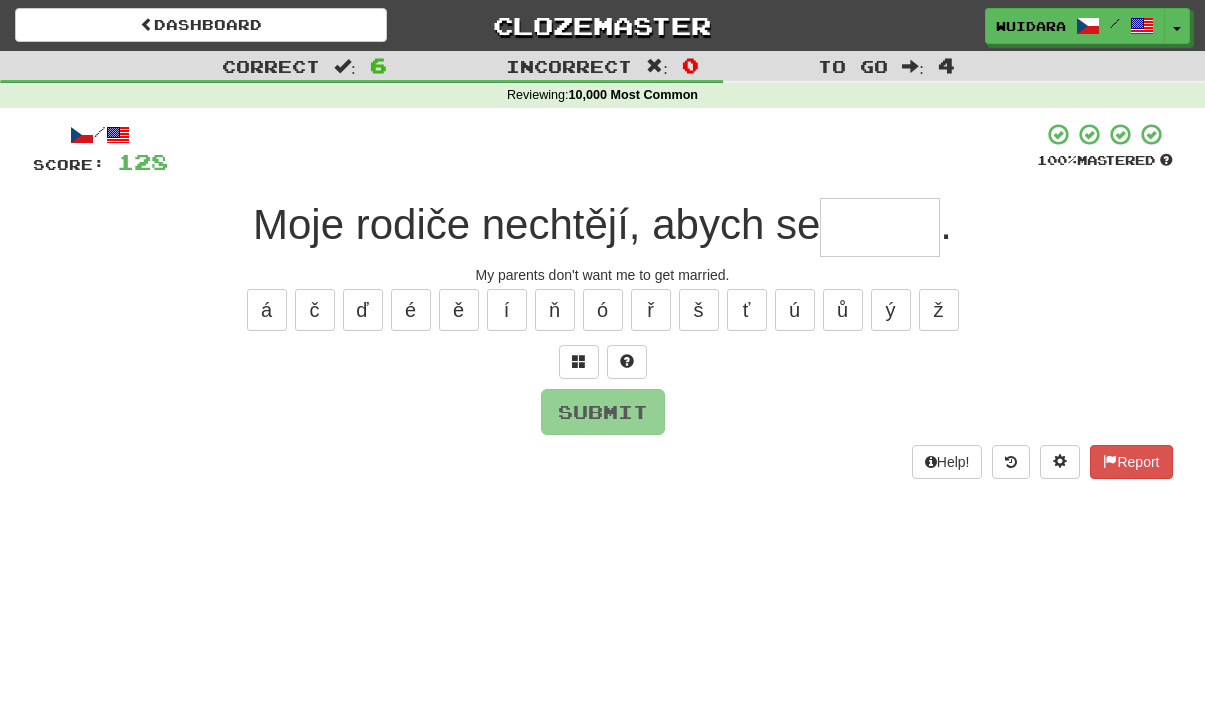 type on "*" 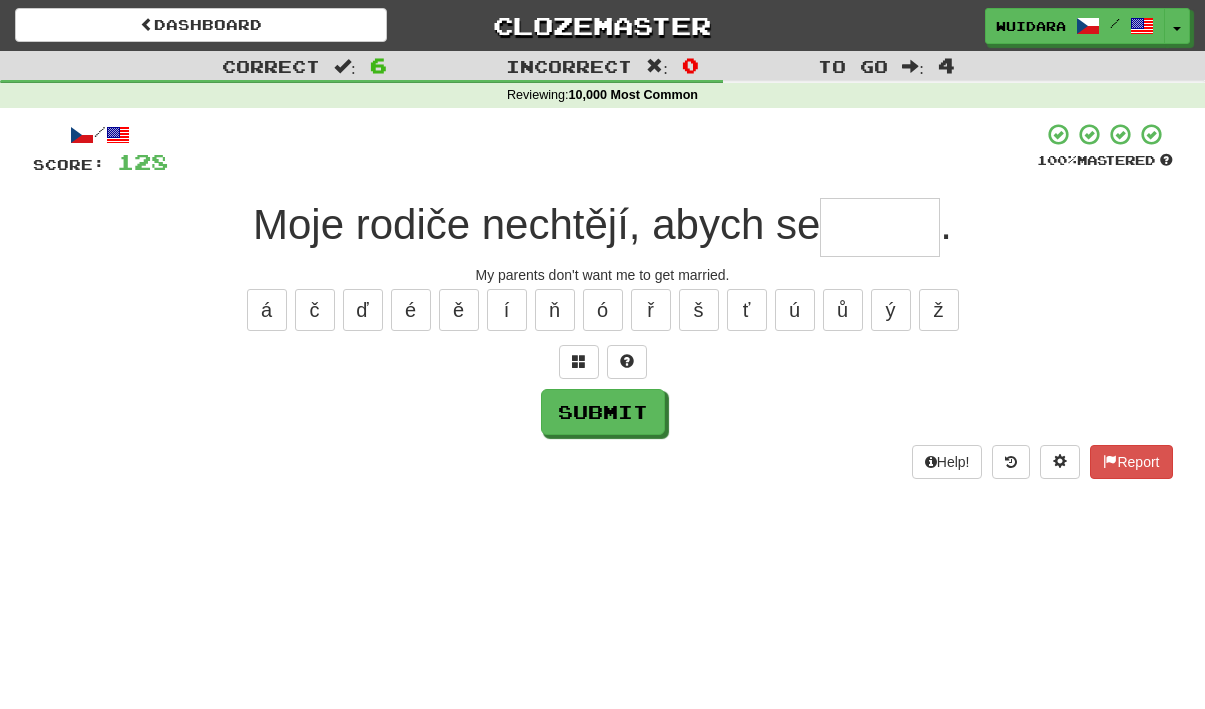 type on "*" 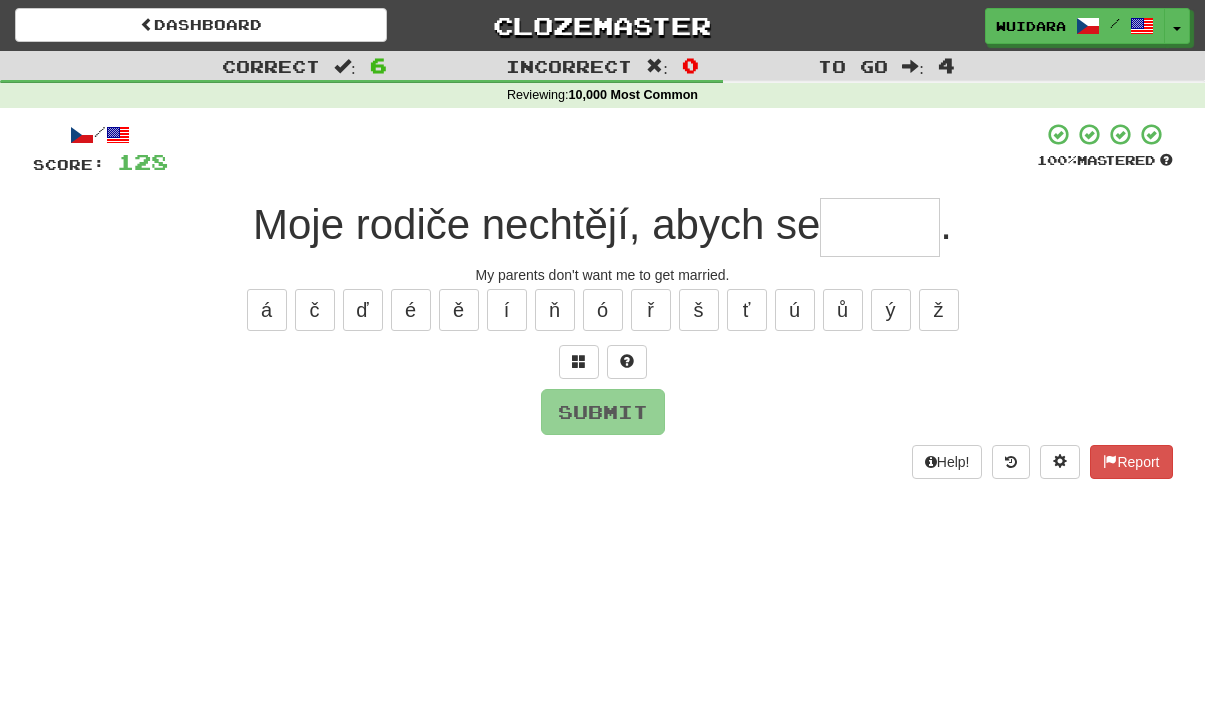 type on "*" 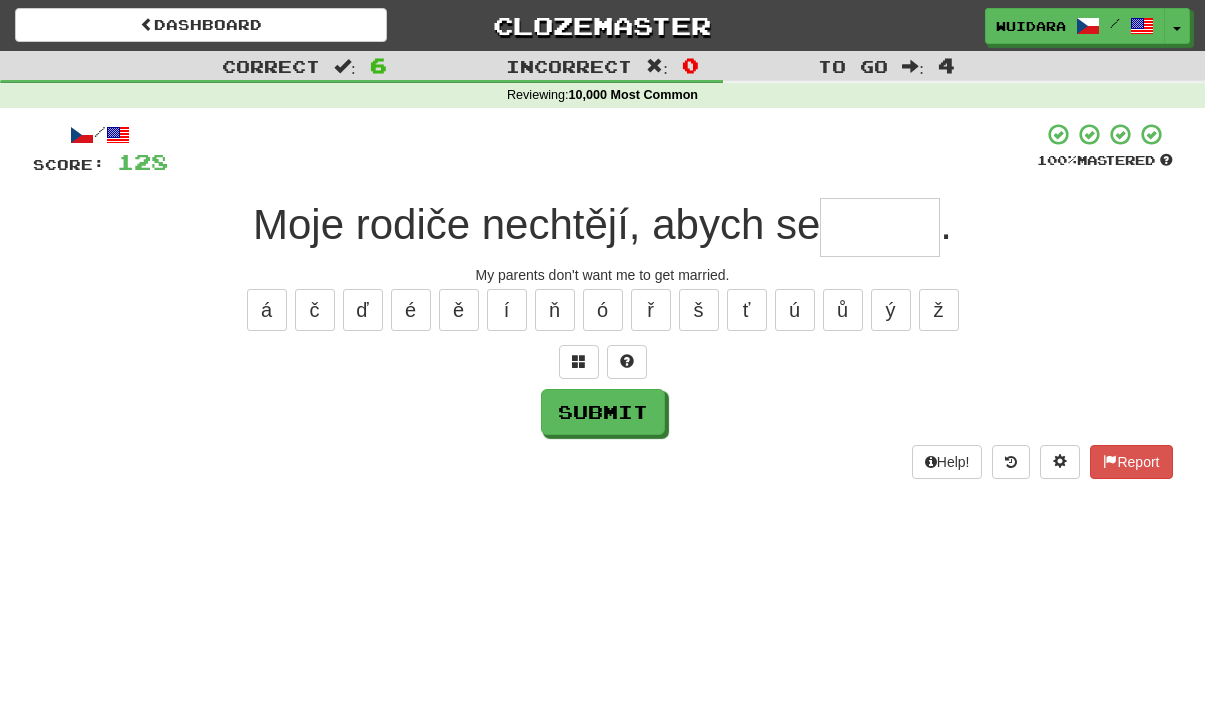 type on "*" 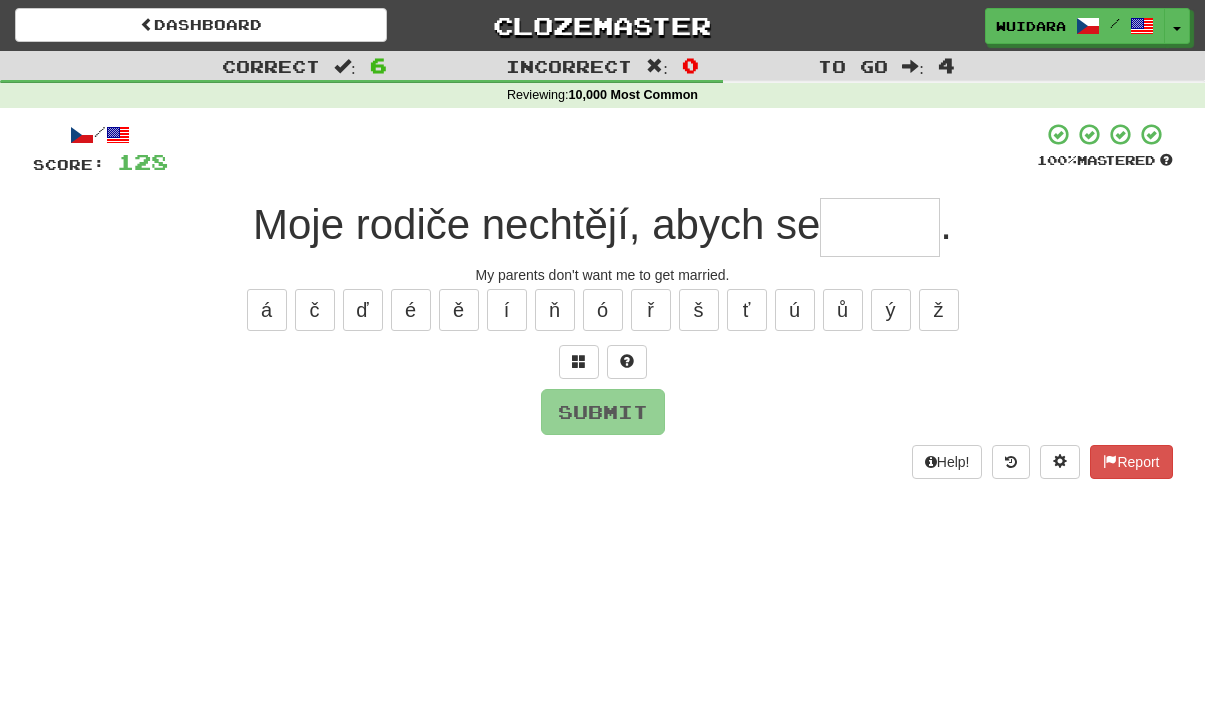 type on "*" 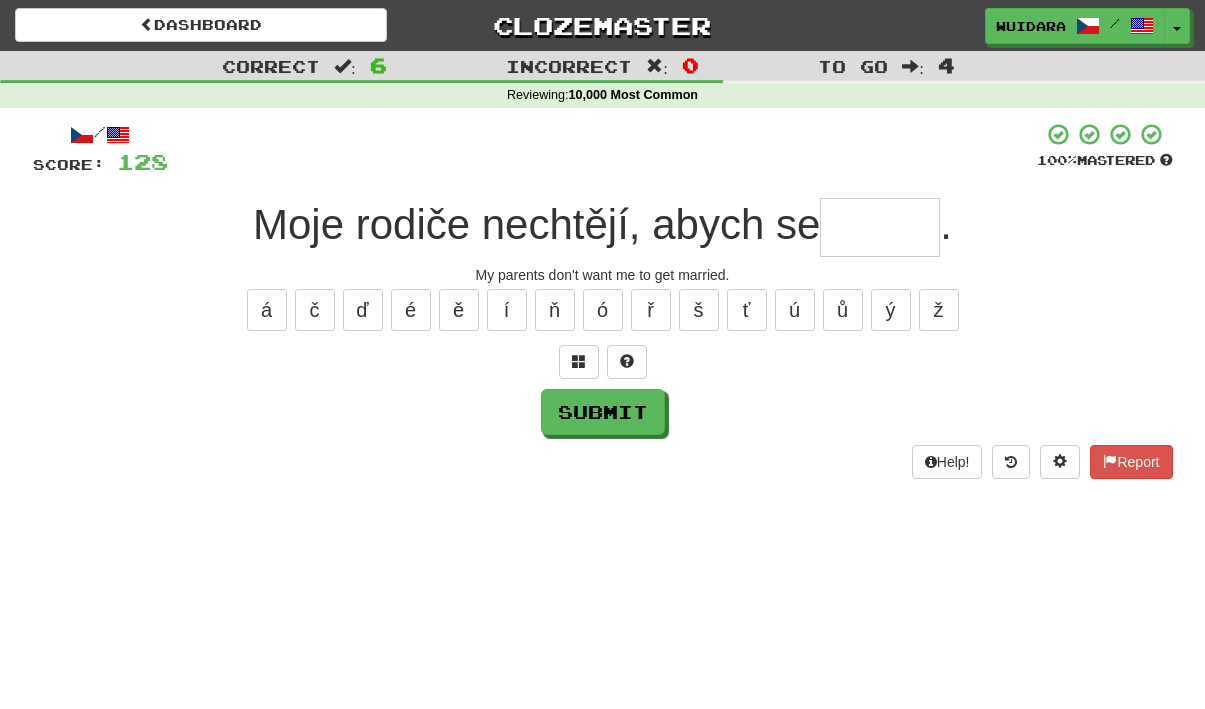 type on "*" 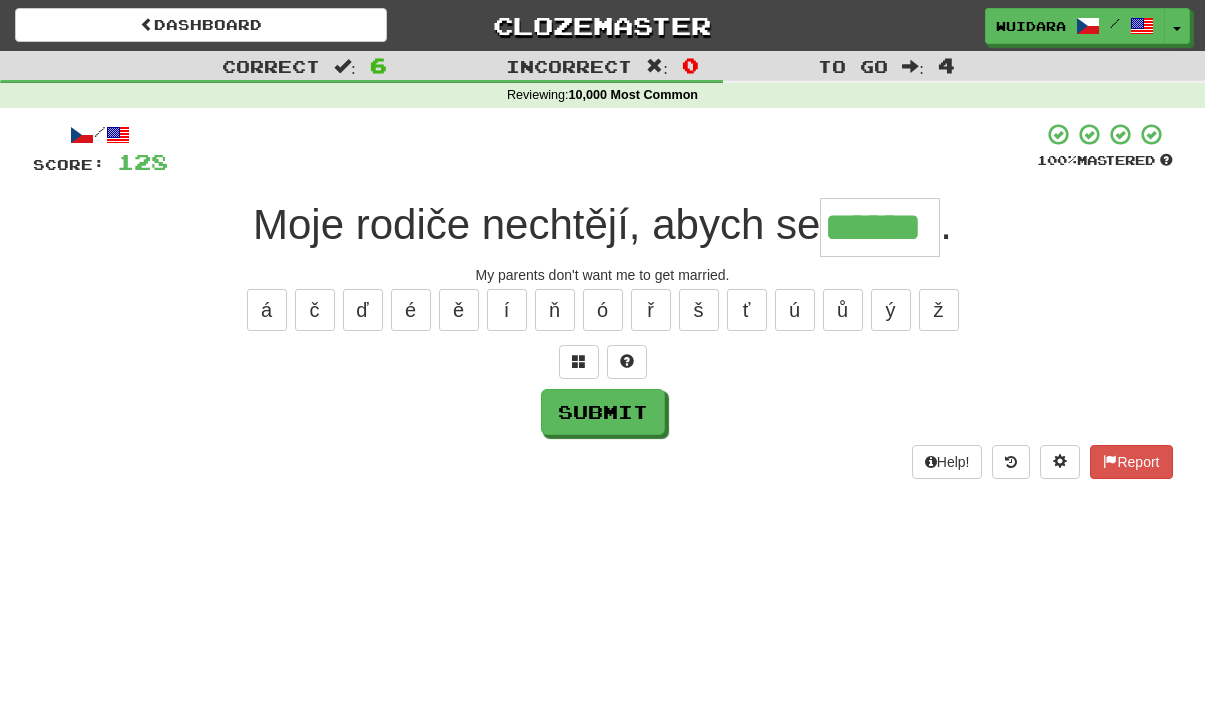 type on "******" 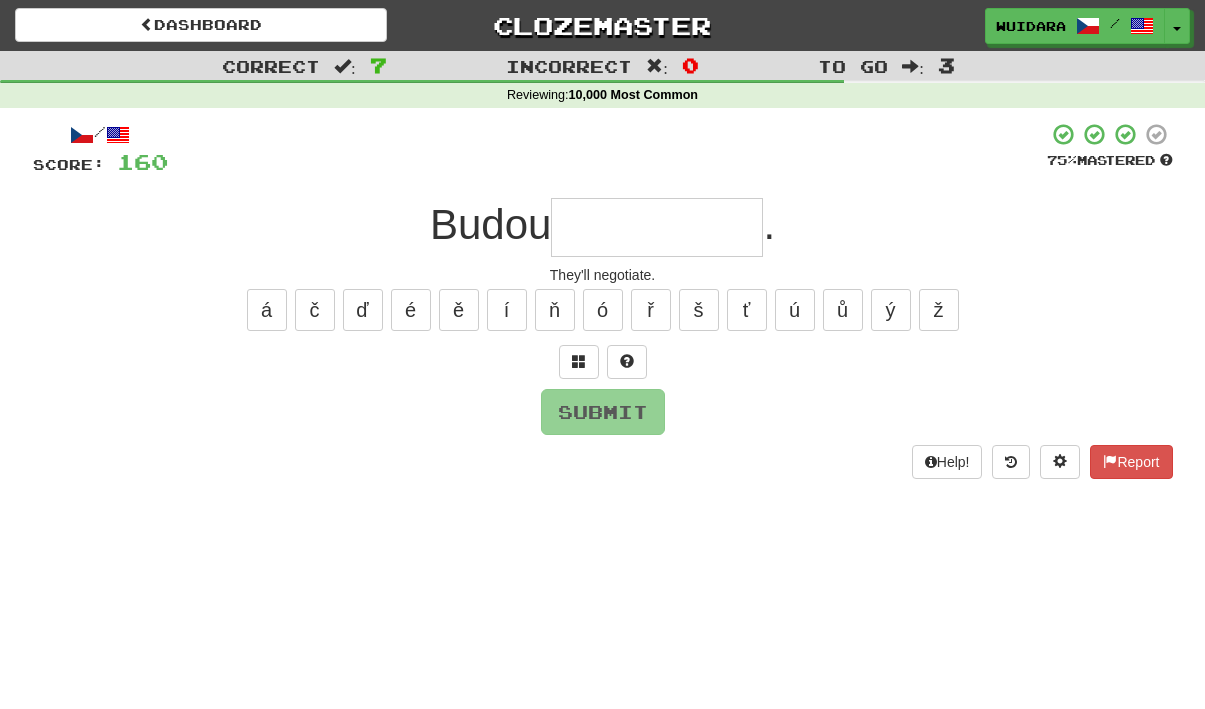 type on "*" 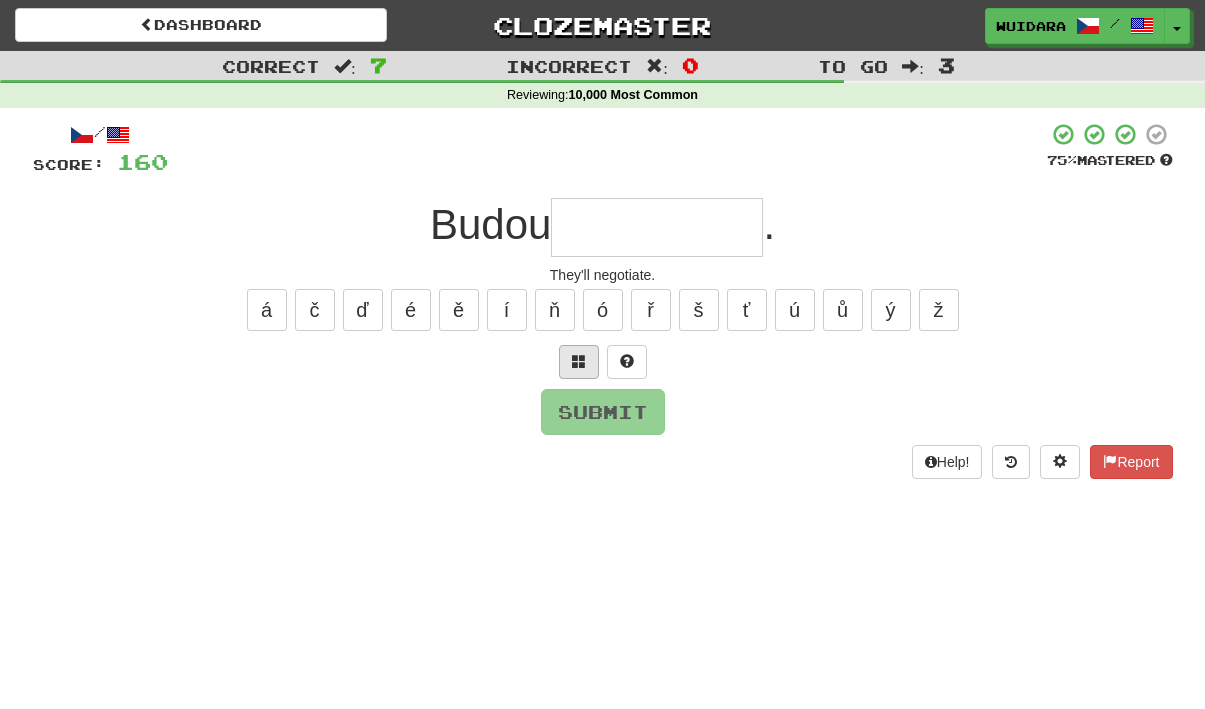 click at bounding box center (579, 361) 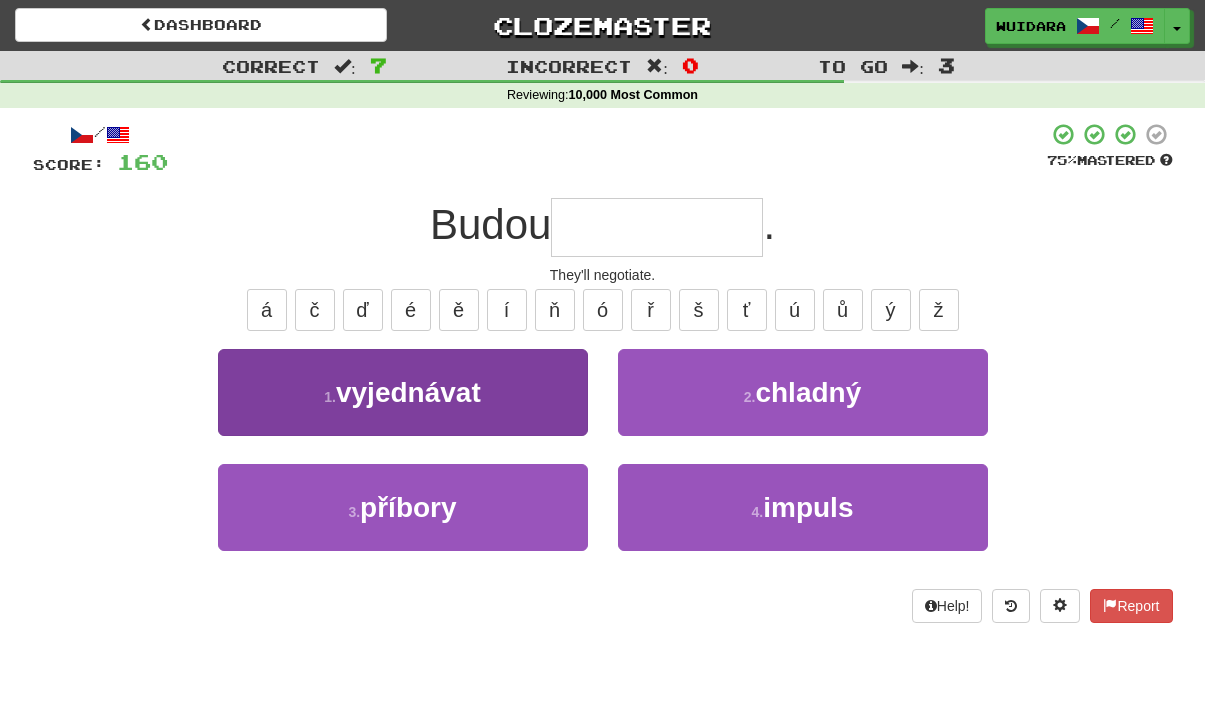 click on "1 .  vyjednávat" at bounding box center [403, 392] 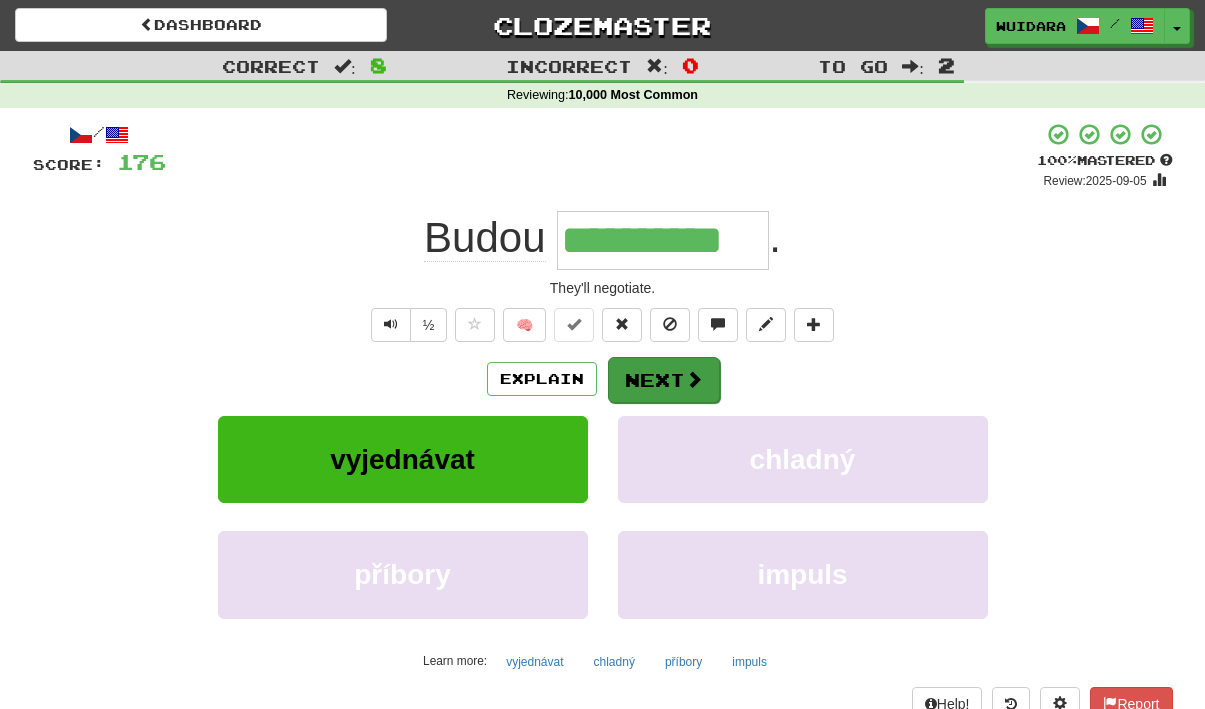 click on "Next" at bounding box center (664, 380) 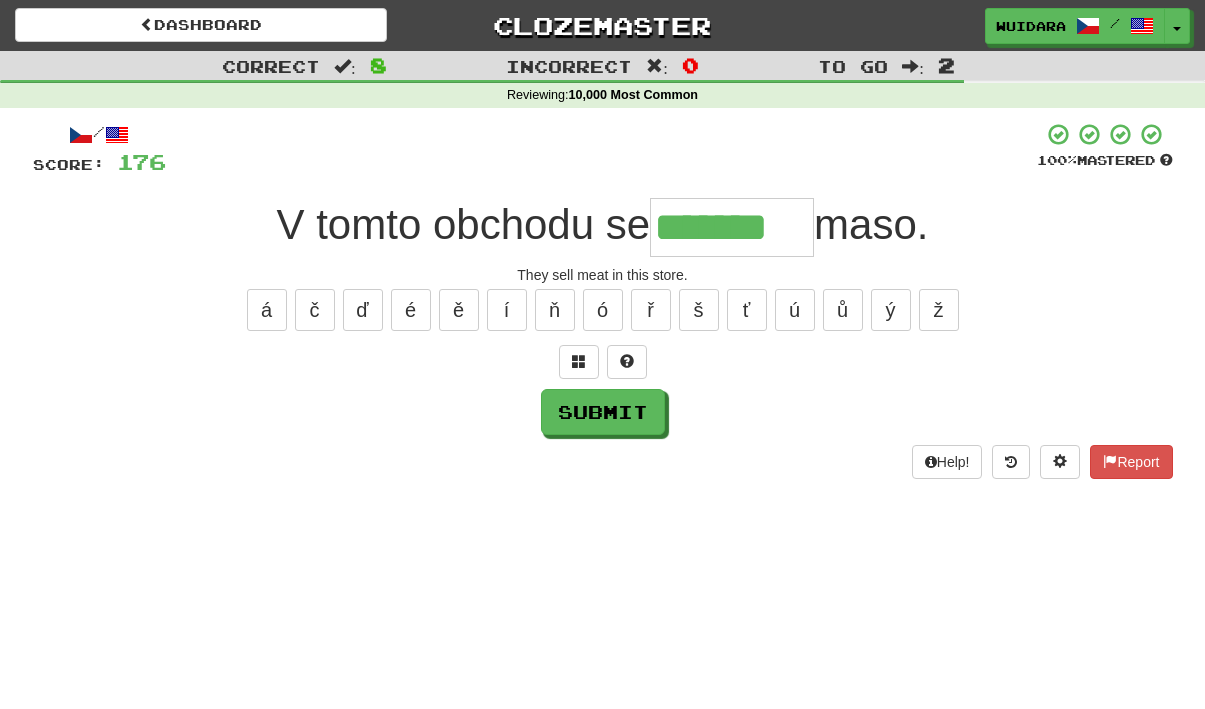 type on "*******" 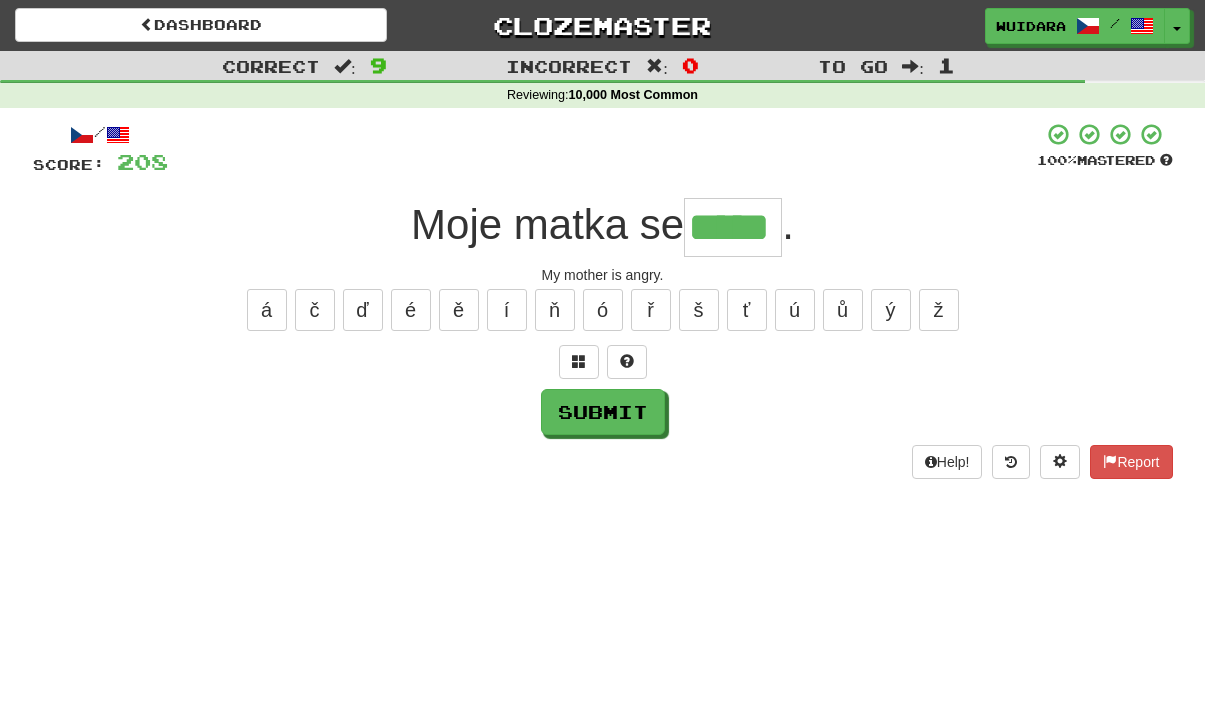 type on "*****" 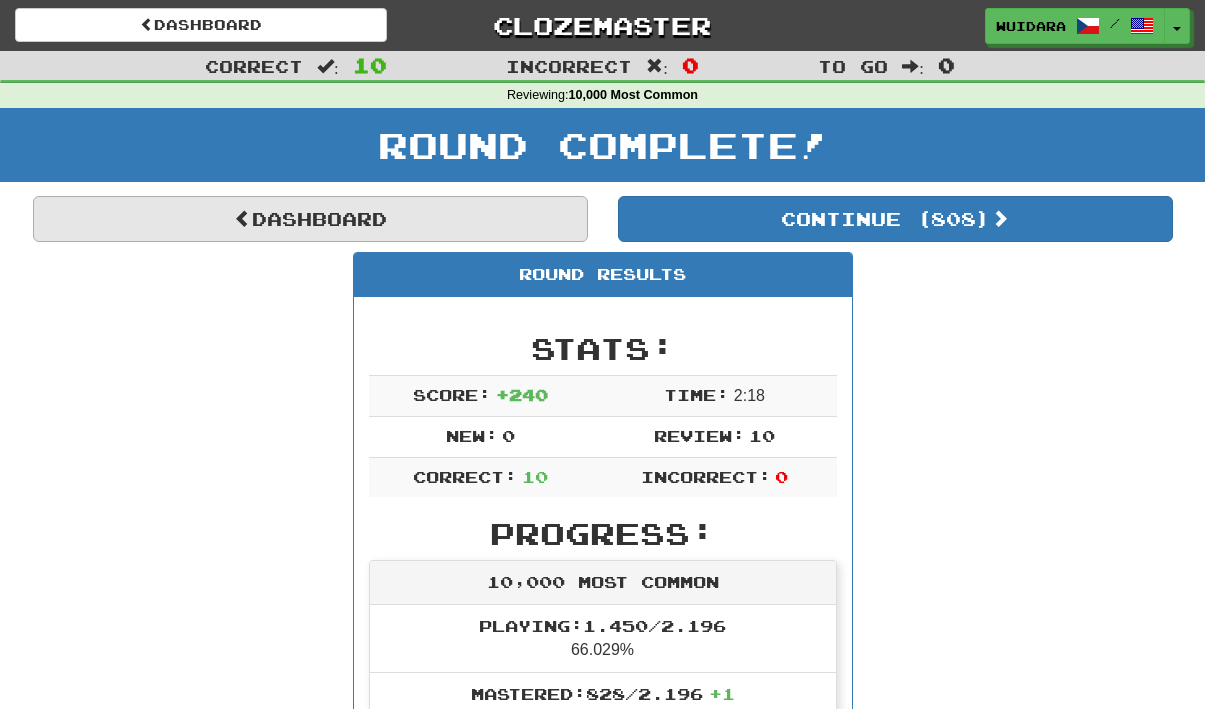 click on "Dashboard" at bounding box center [310, 219] 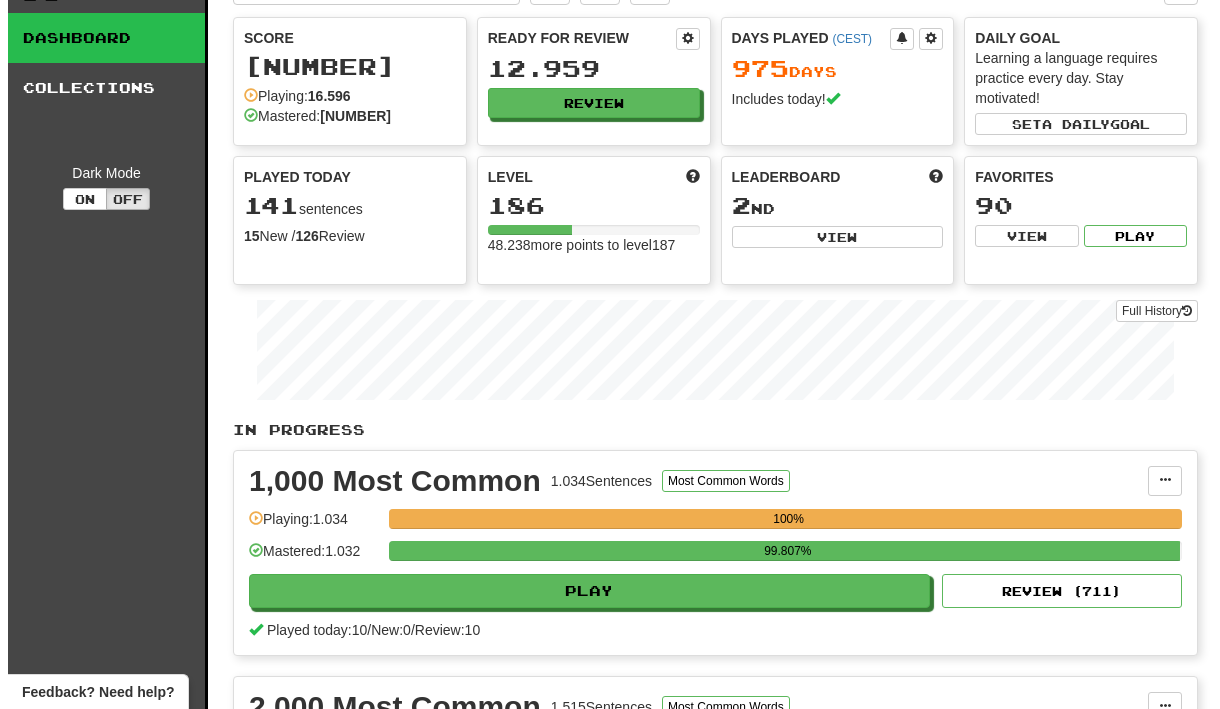 scroll, scrollTop: 0, scrollLeft: 0, axis: both 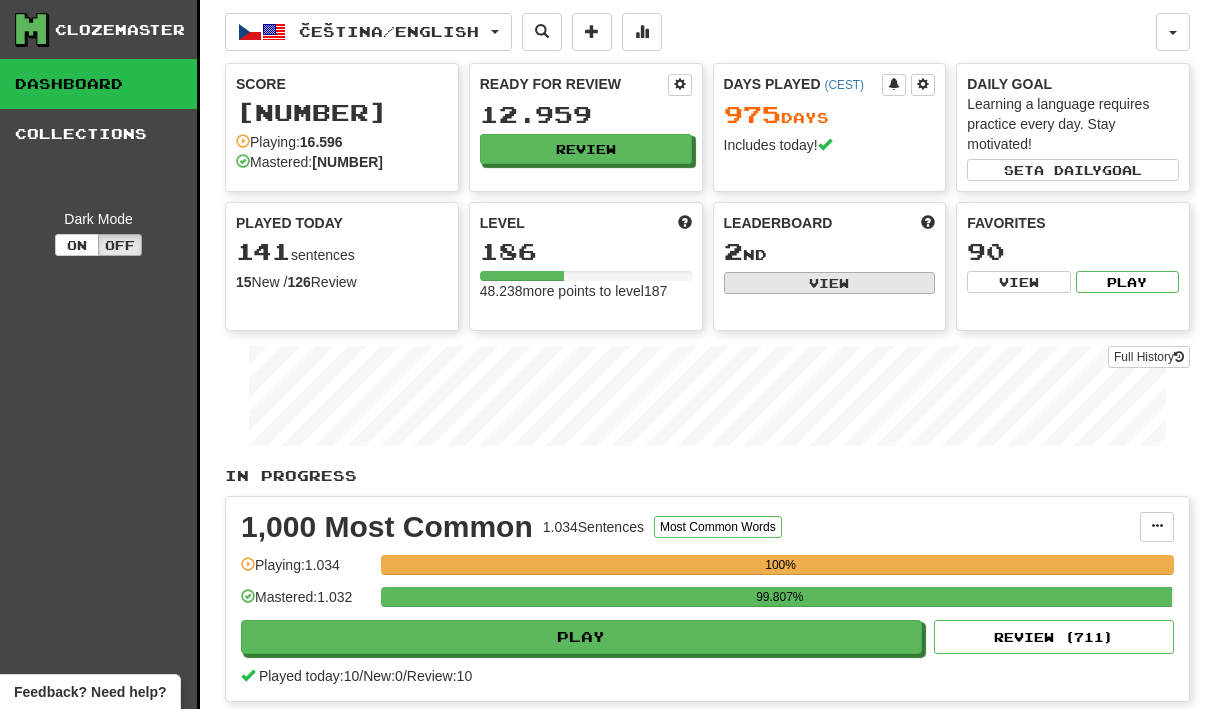 click on "View" at bounding box center (830, 283) 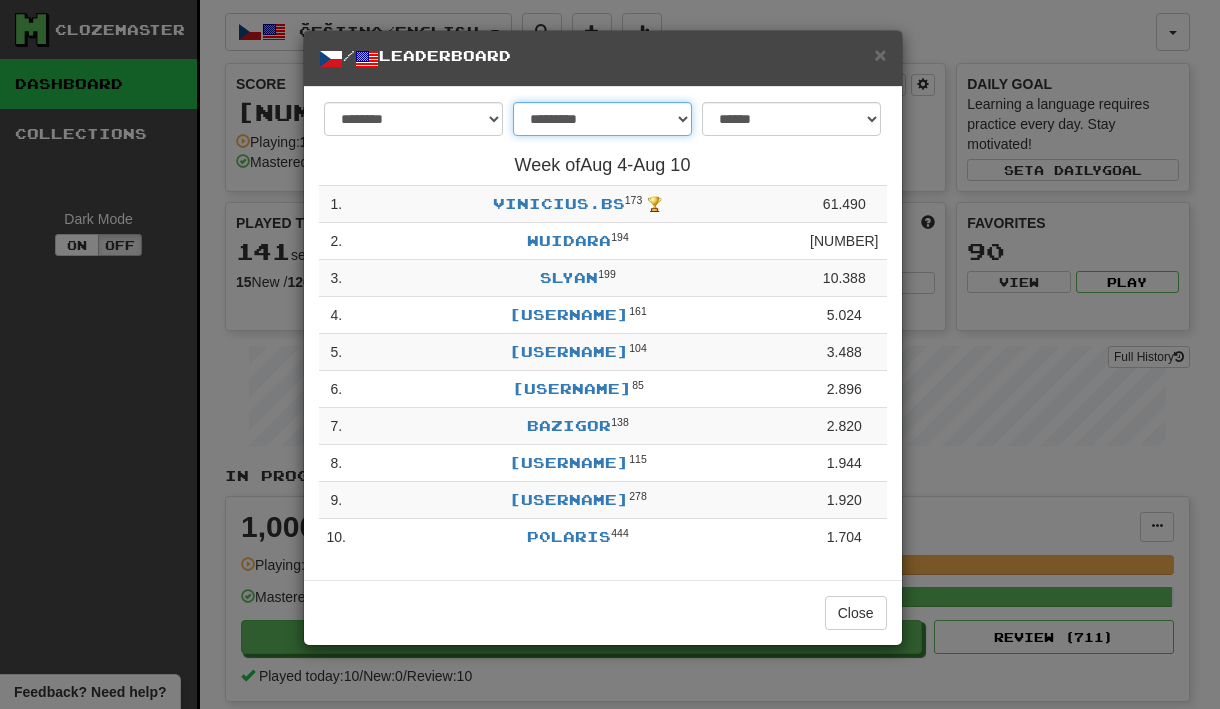 select on "********" 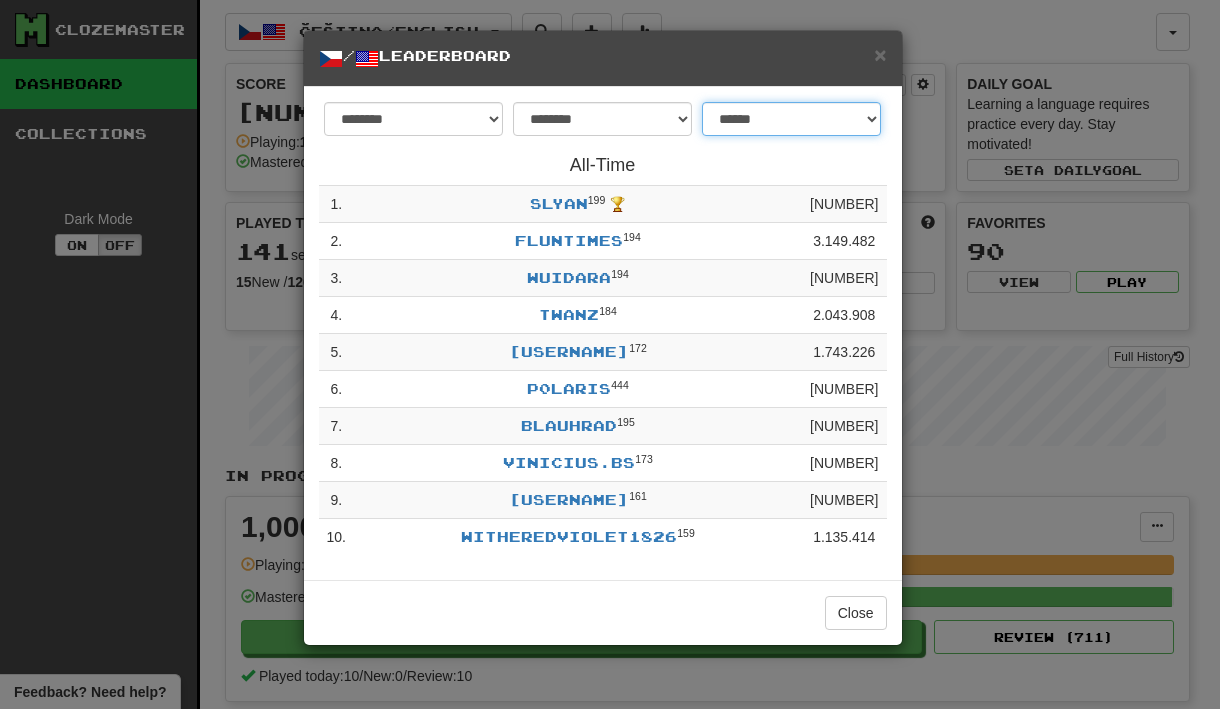 select on "**********" 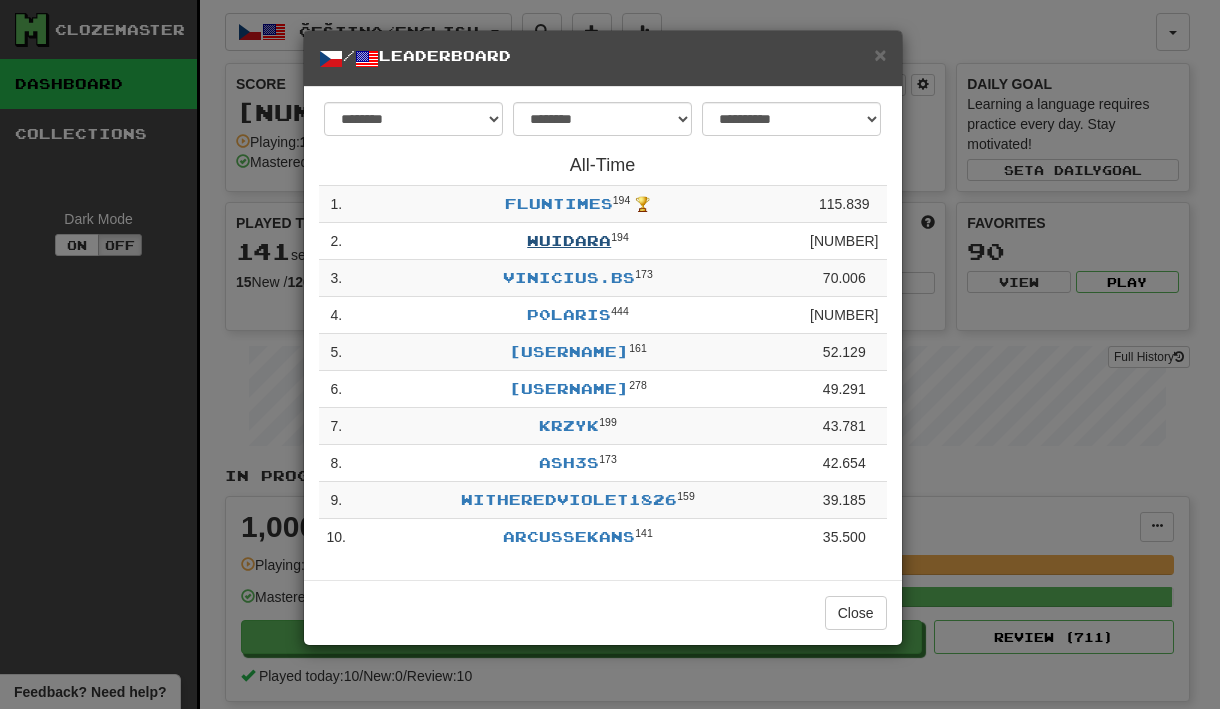 click on "Wuidara" at bounding box center [569, 240] 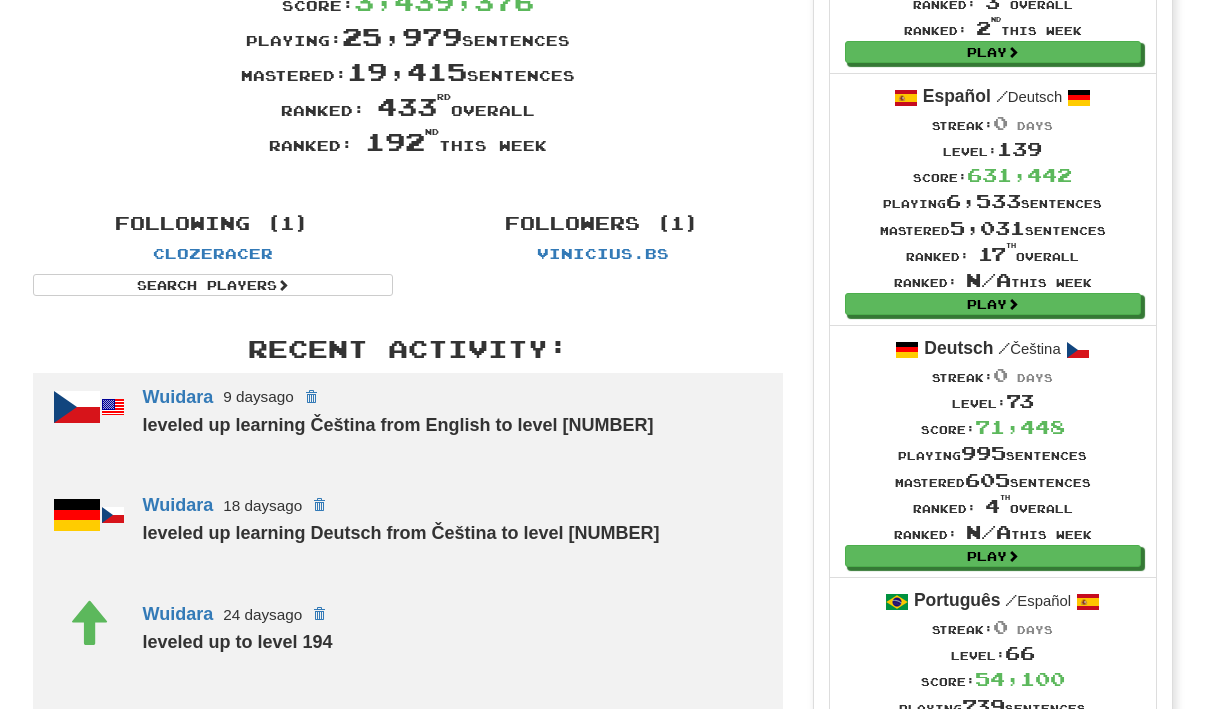 scroll, scrollTop: 271, scrollLeft: 0, axis: vertical 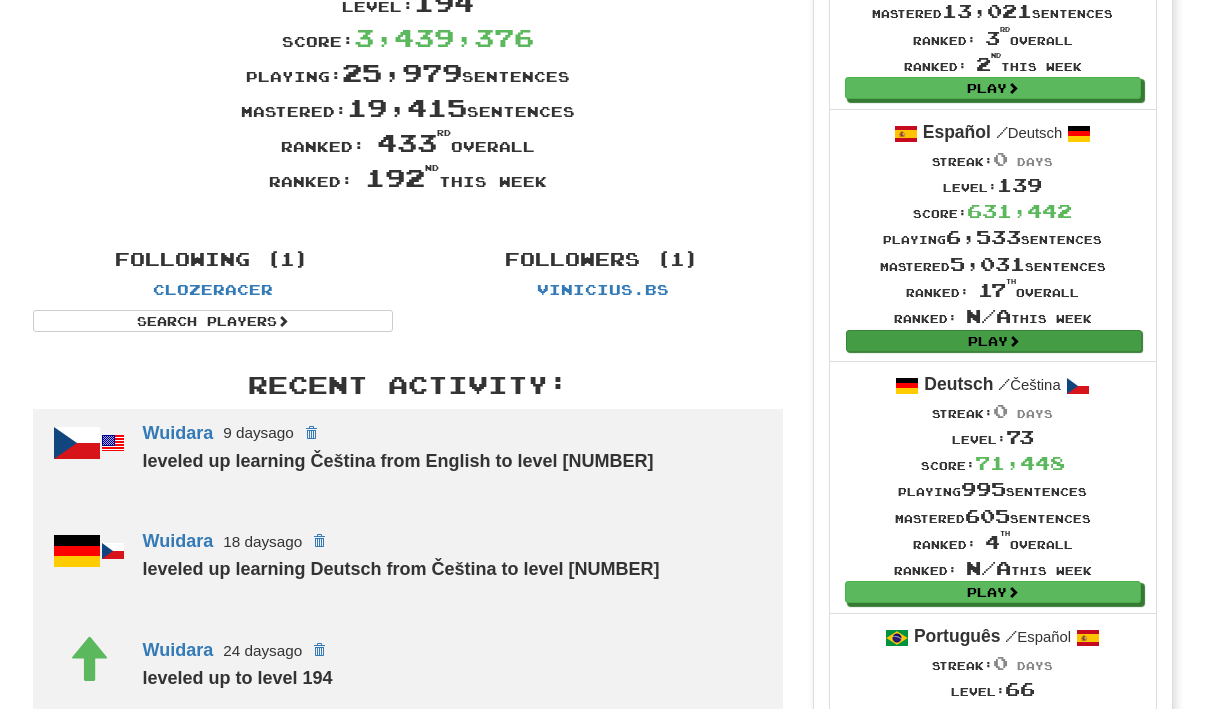 click on "Play" at bounding box center (994, 341) 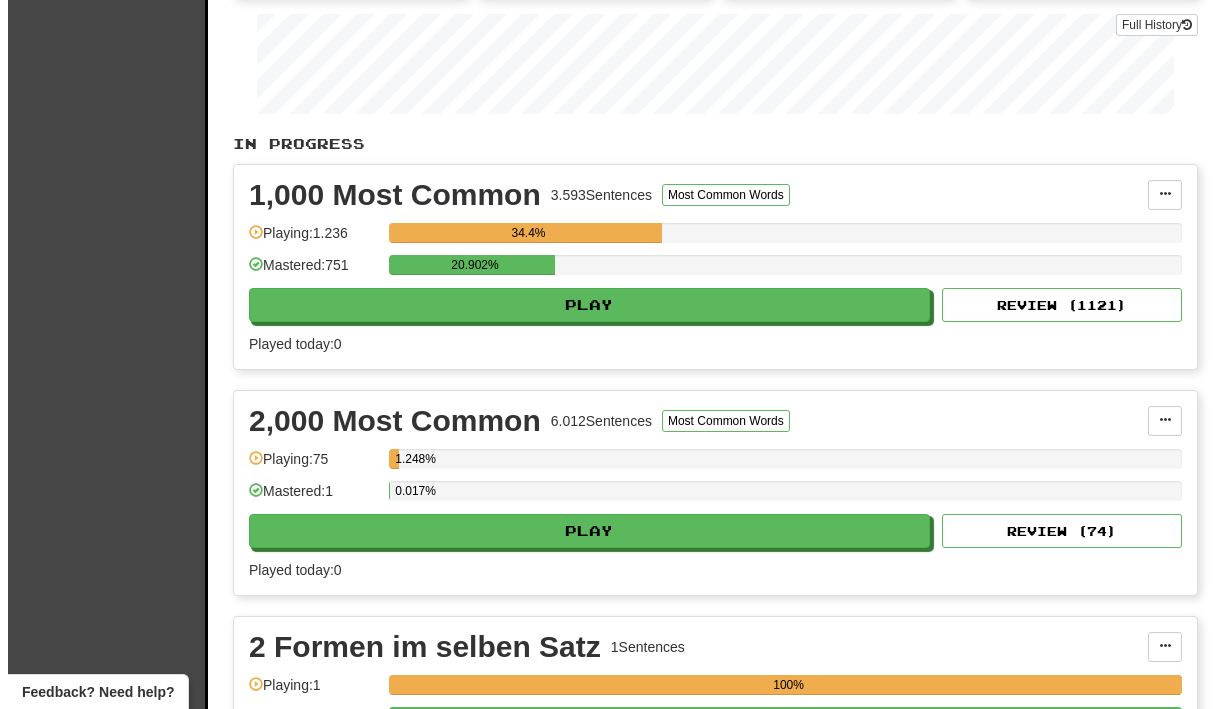 scroll, scrollTop: 336, scrollLeft: 0, axis: vertical 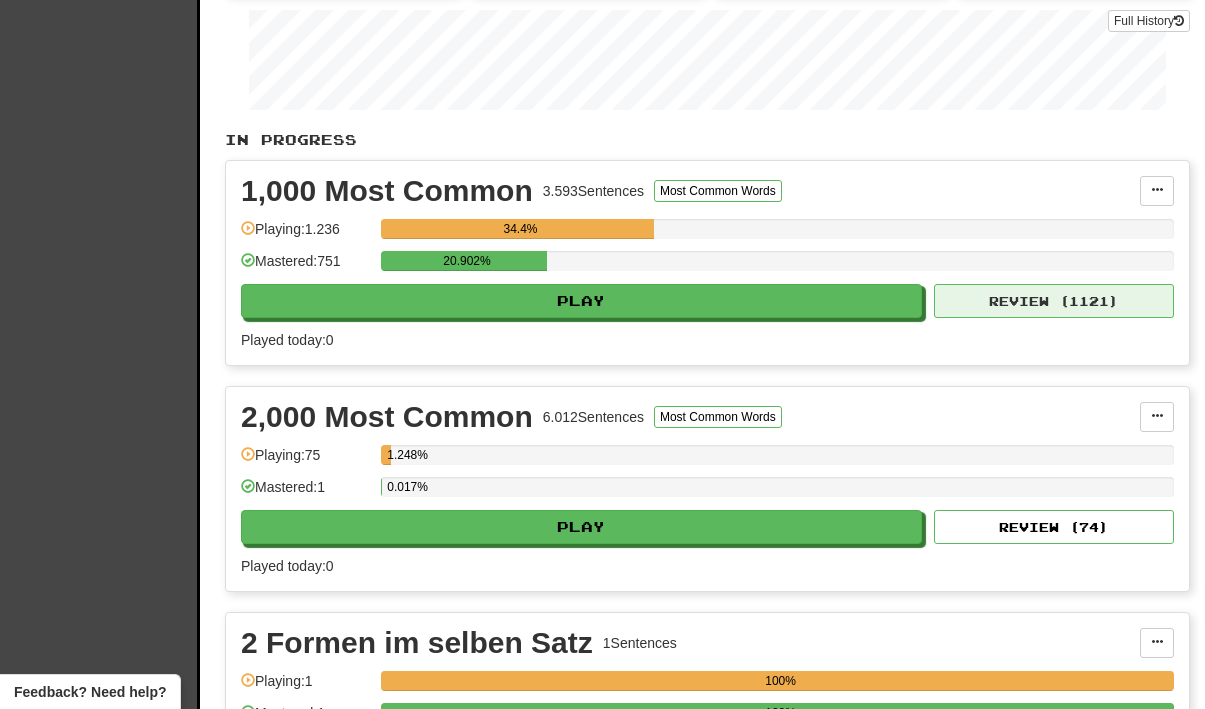 click on "Review ( 1121 )" at bounding box center [1054, 301] 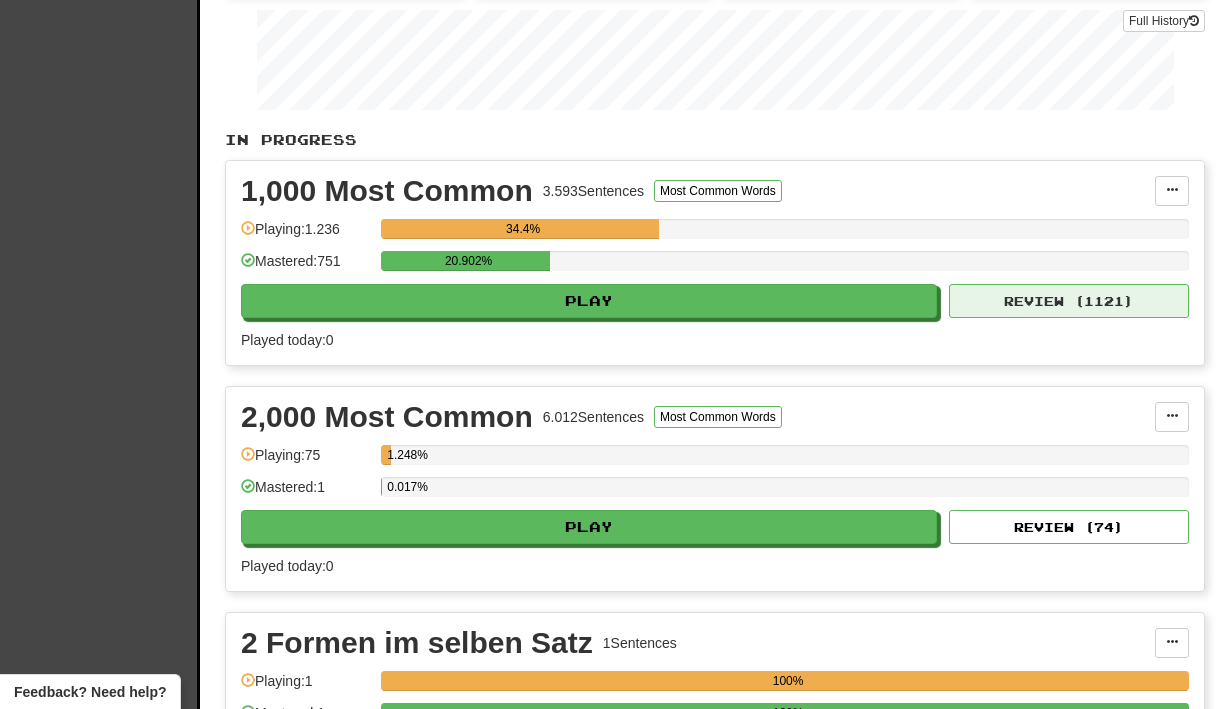 select on "**" 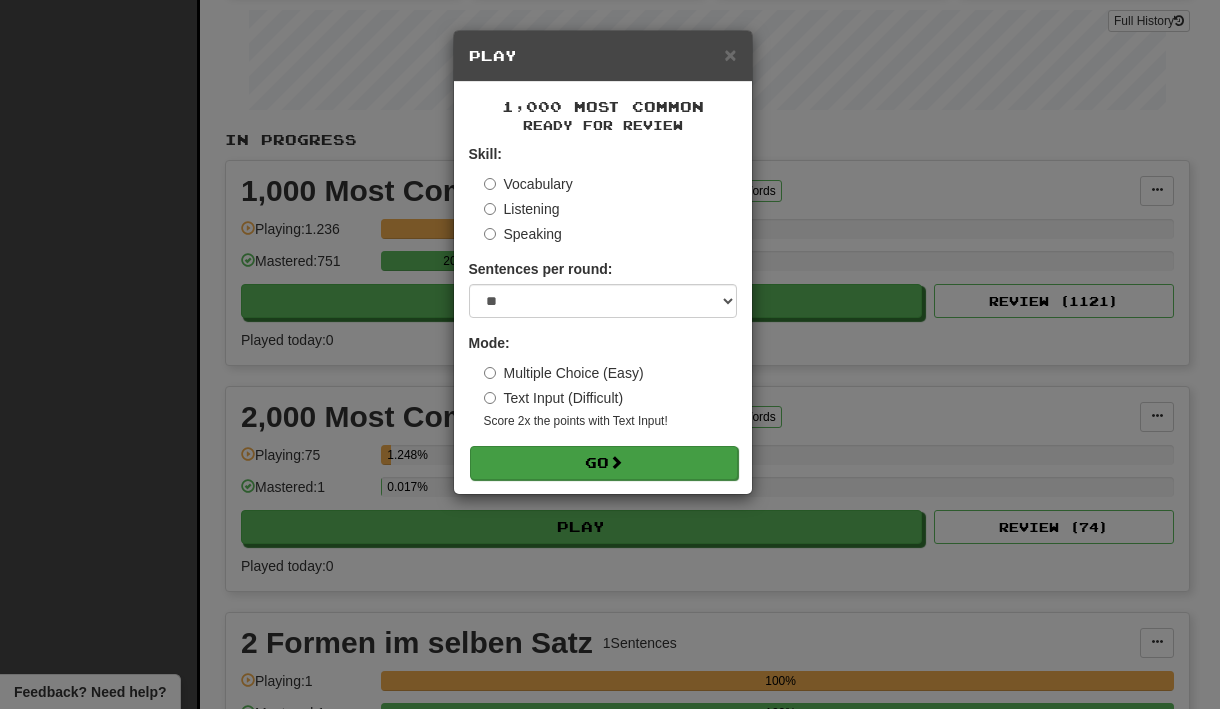 click on "Go" at bounding box center [604, 463] 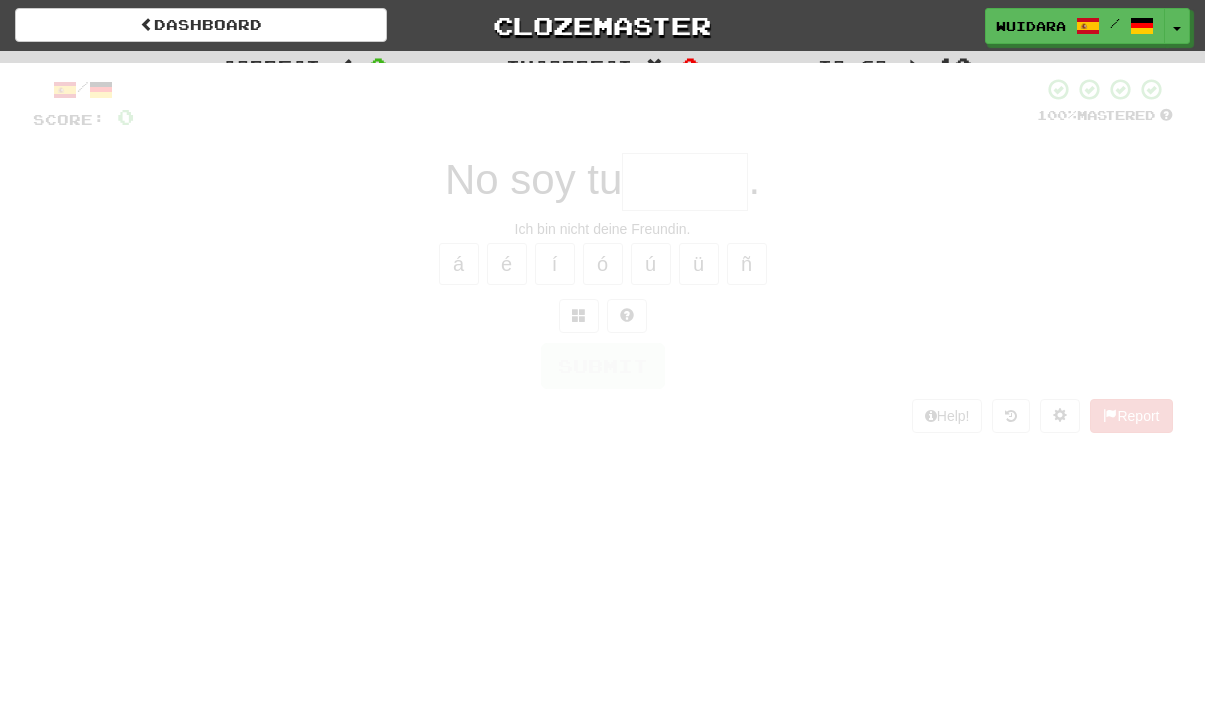 scroll, scrollTop: 0, scrollLeft: 0, axis: both 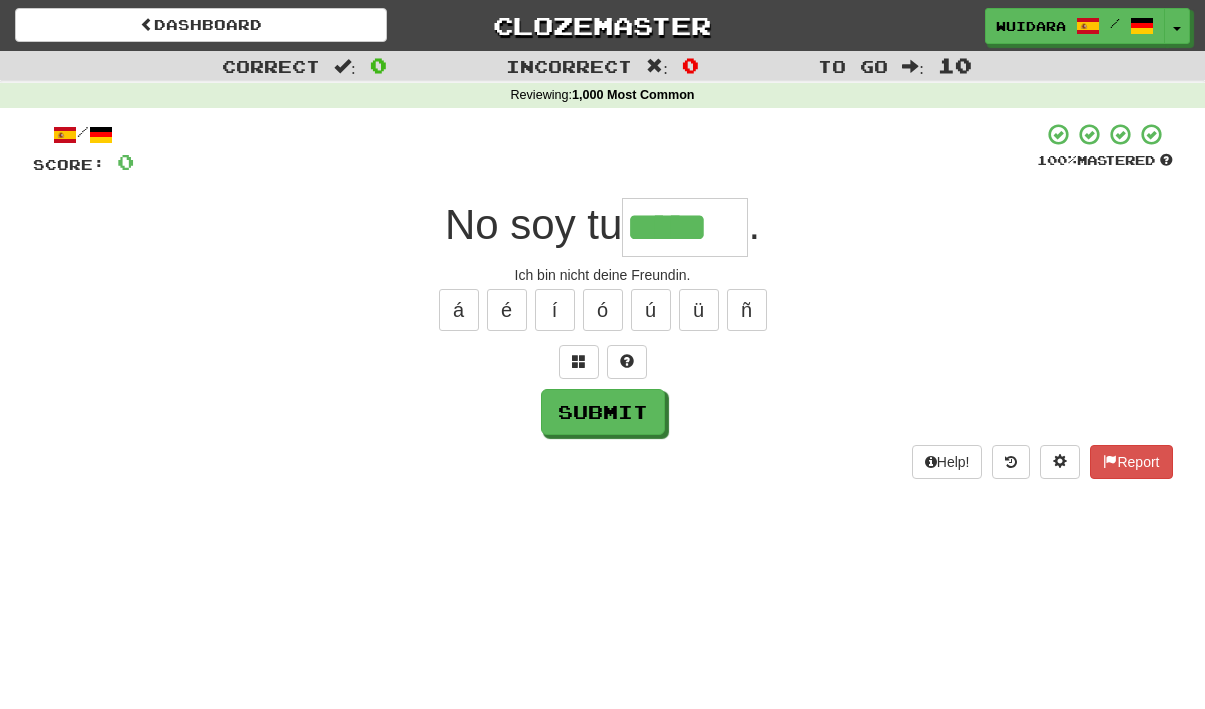type on "*****" 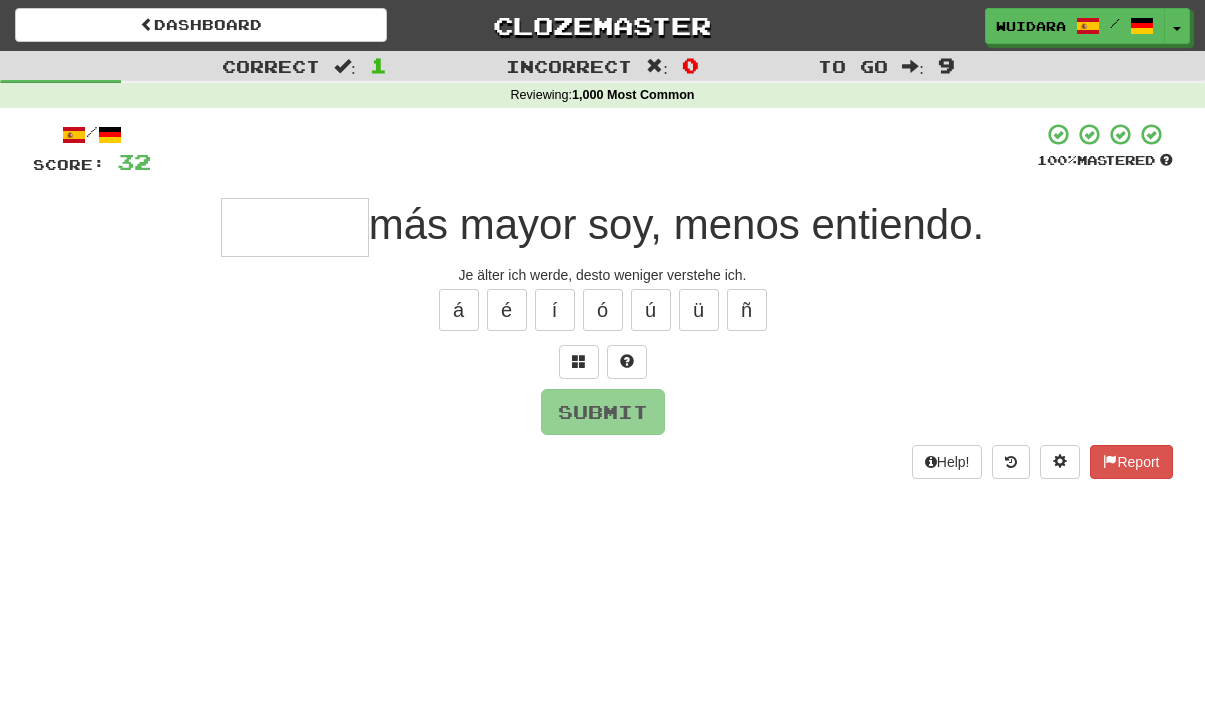 type on "*" 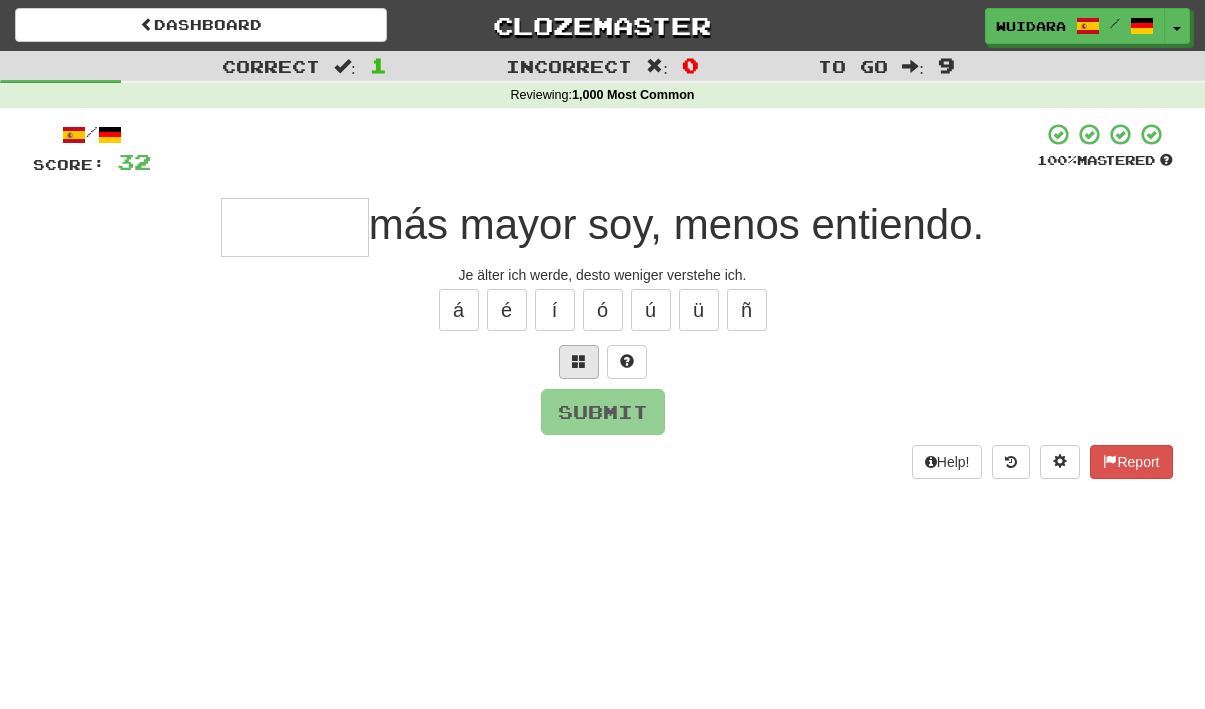 click at bounding box center [579, 362] 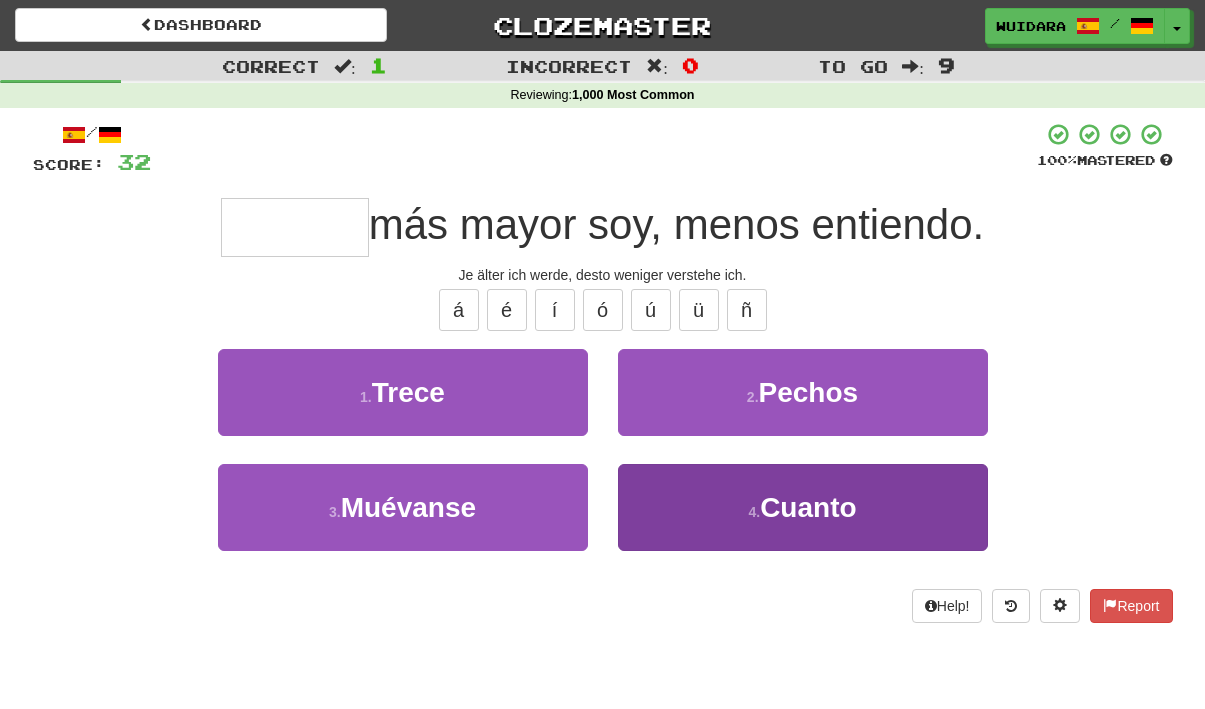 click on "4 .  Cuanto" at bounding box center (803, 507) 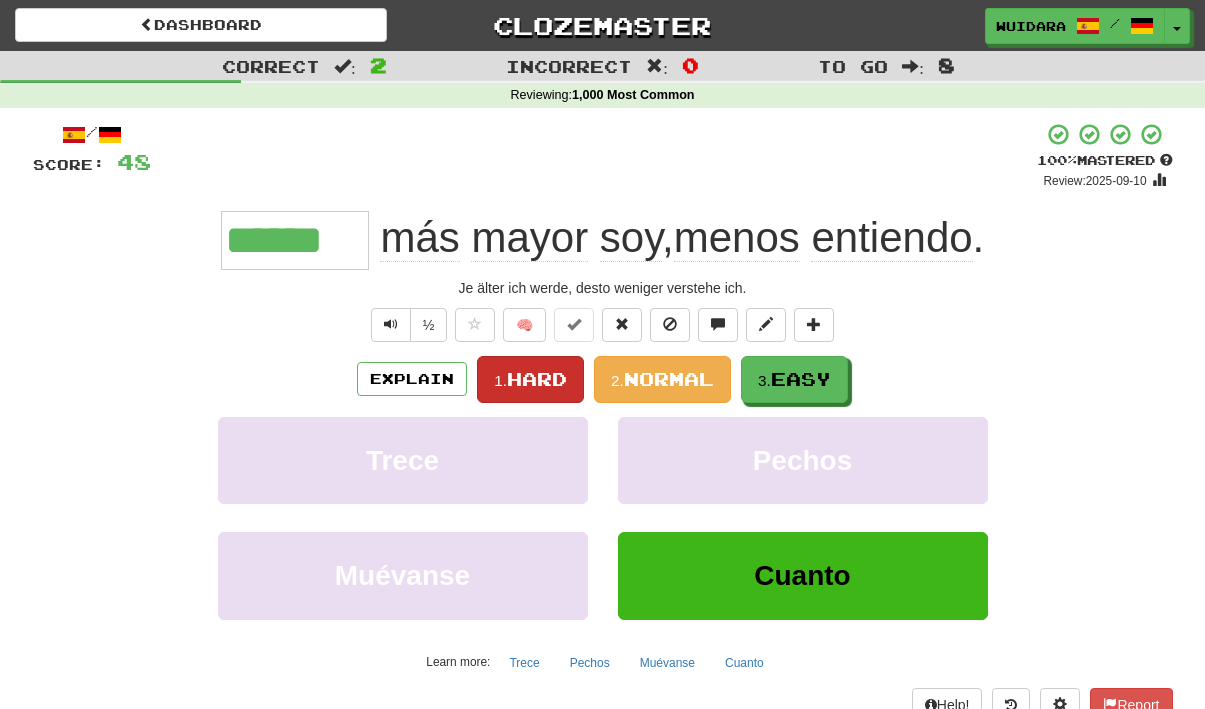 click on "Hard" at bounding box center (537, 379) 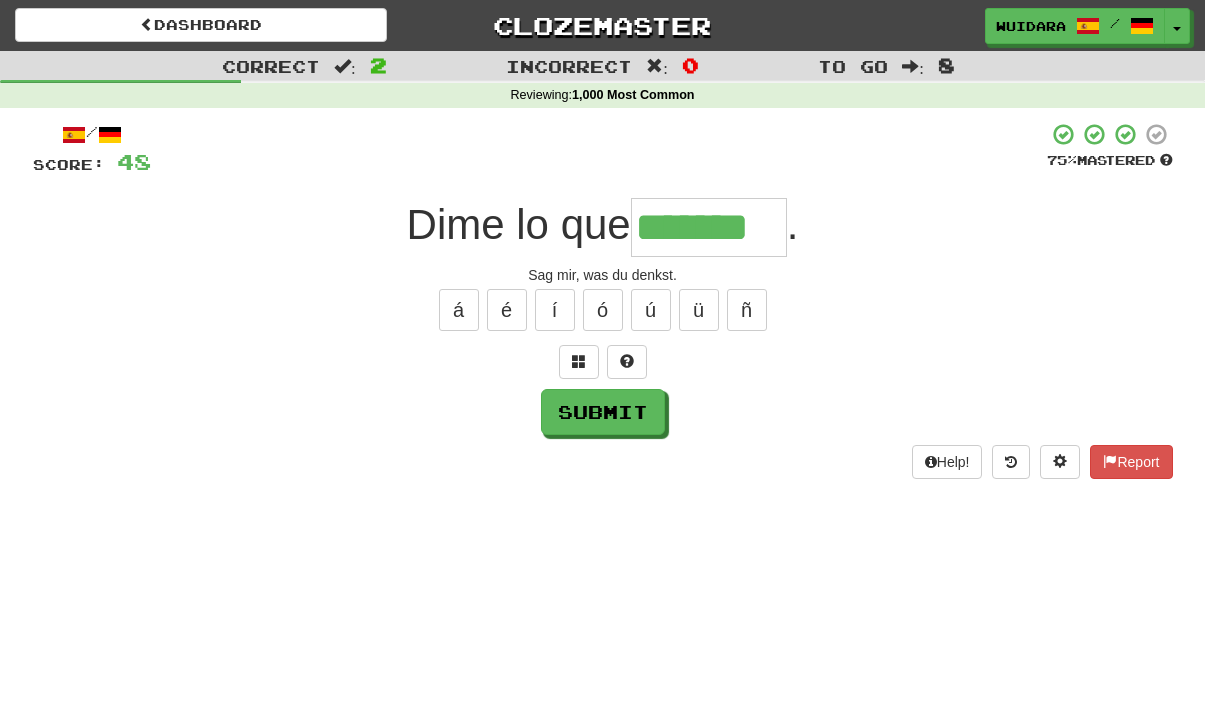 type on "*******" 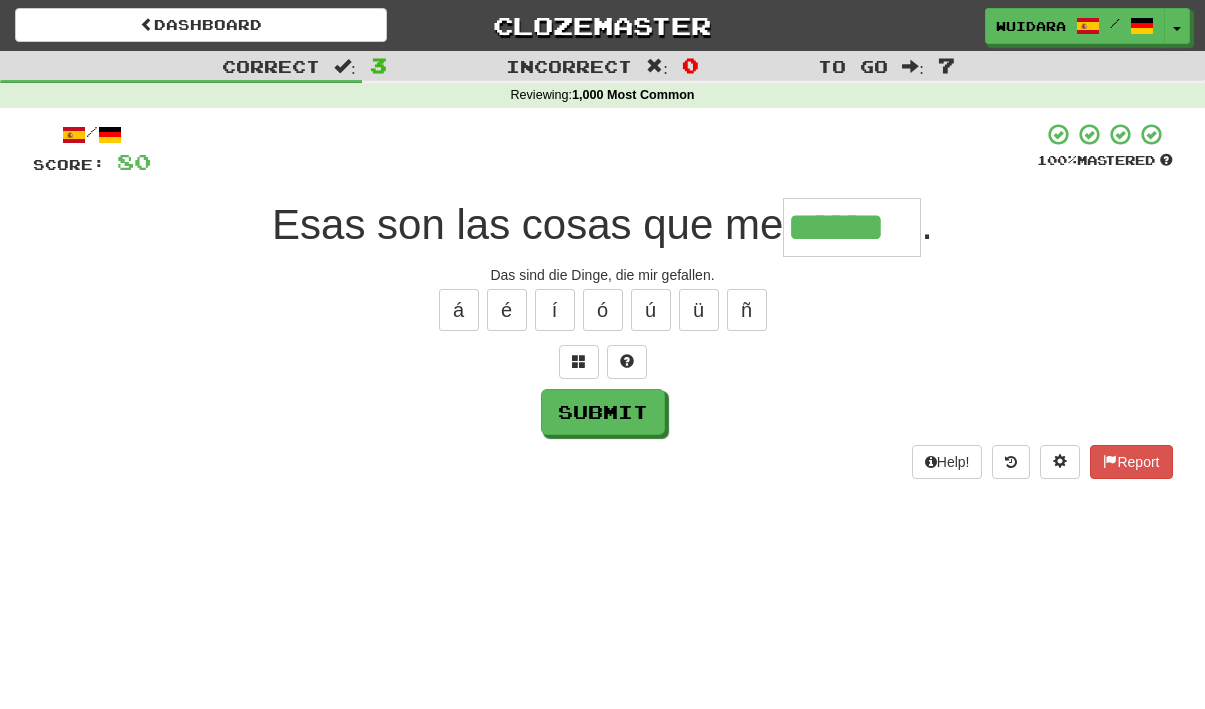 type on "******" 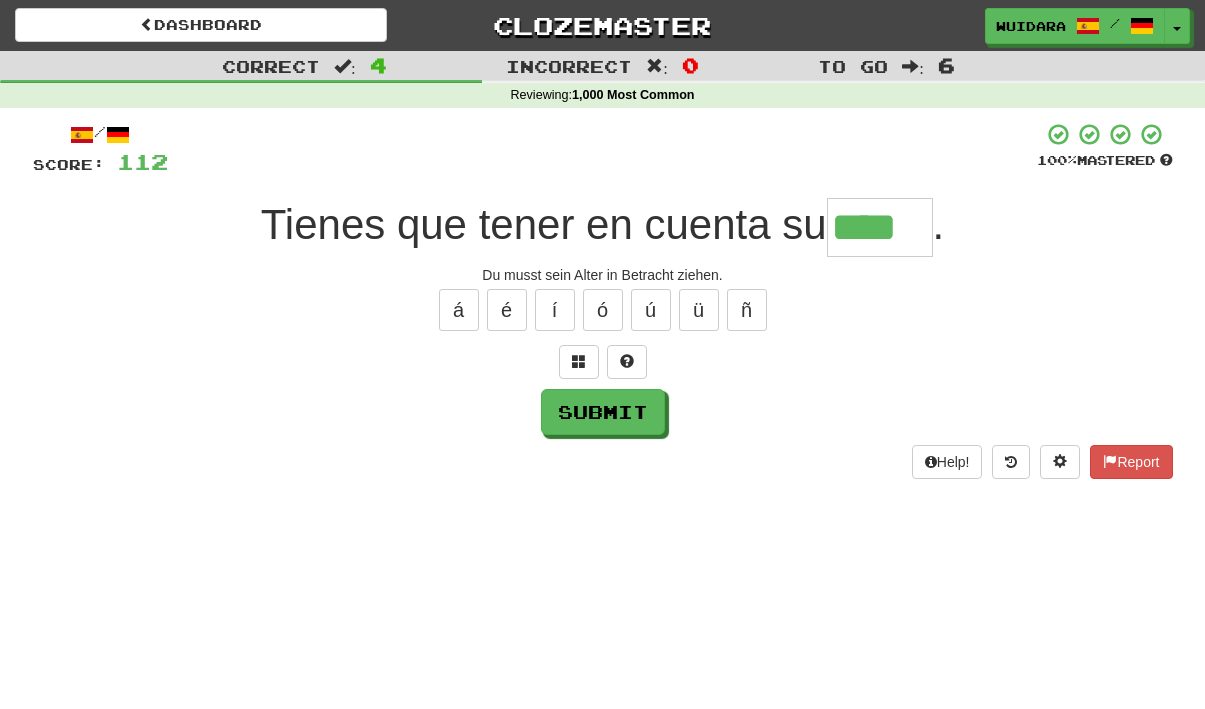 type on "****" 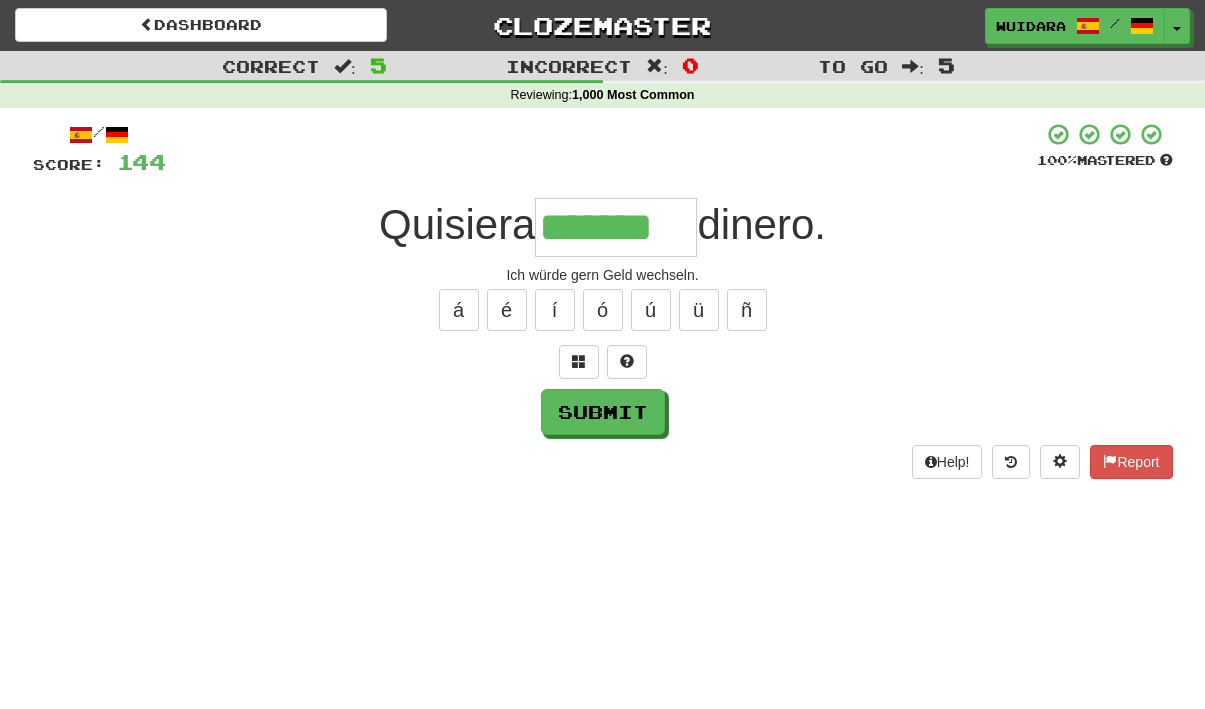 type on "*******" 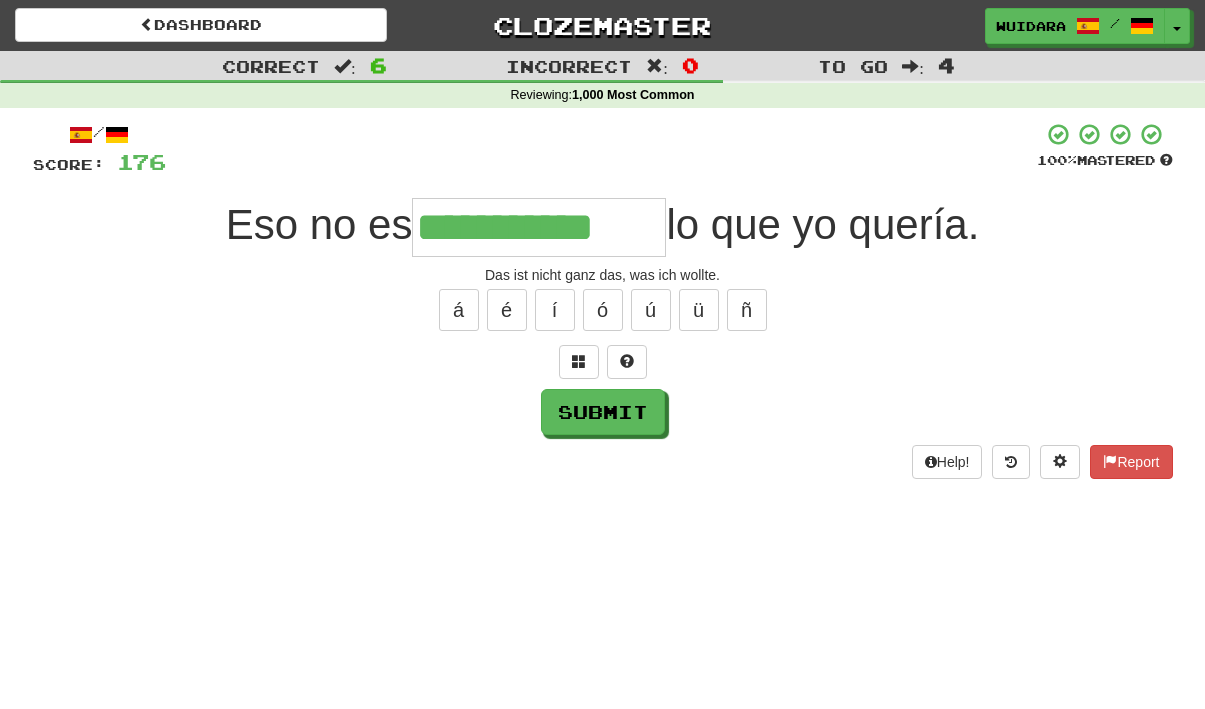 type on "**********" 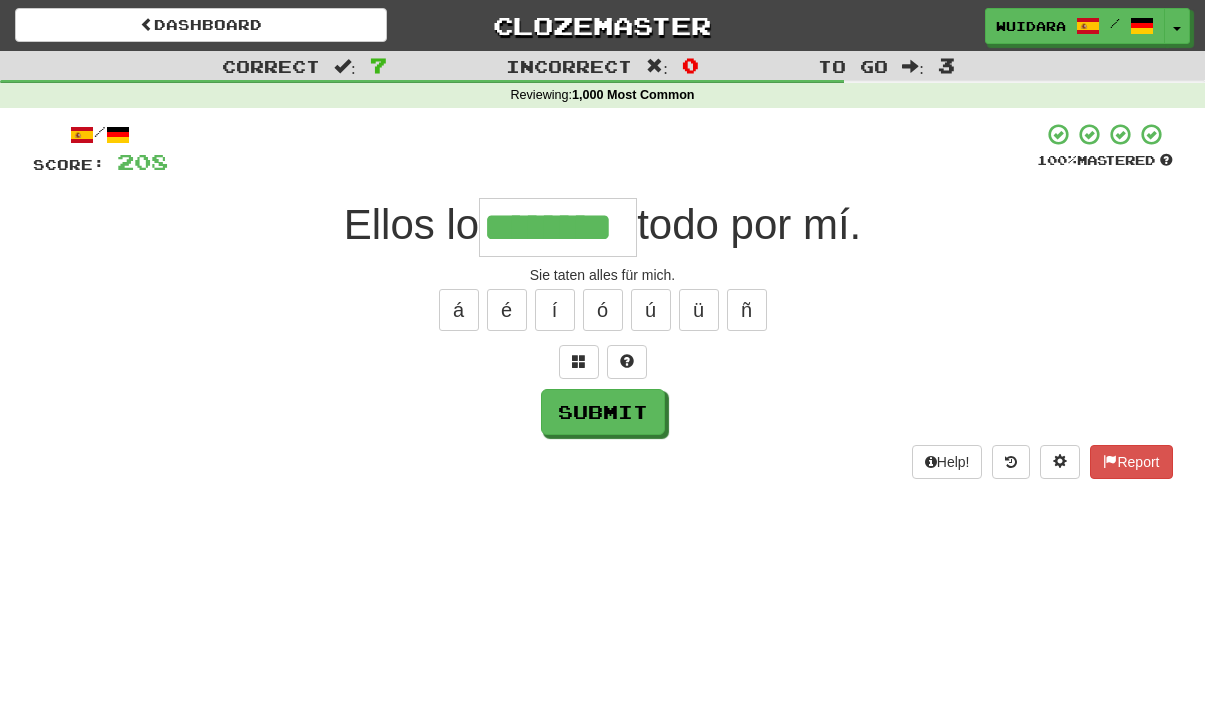 type on "********" 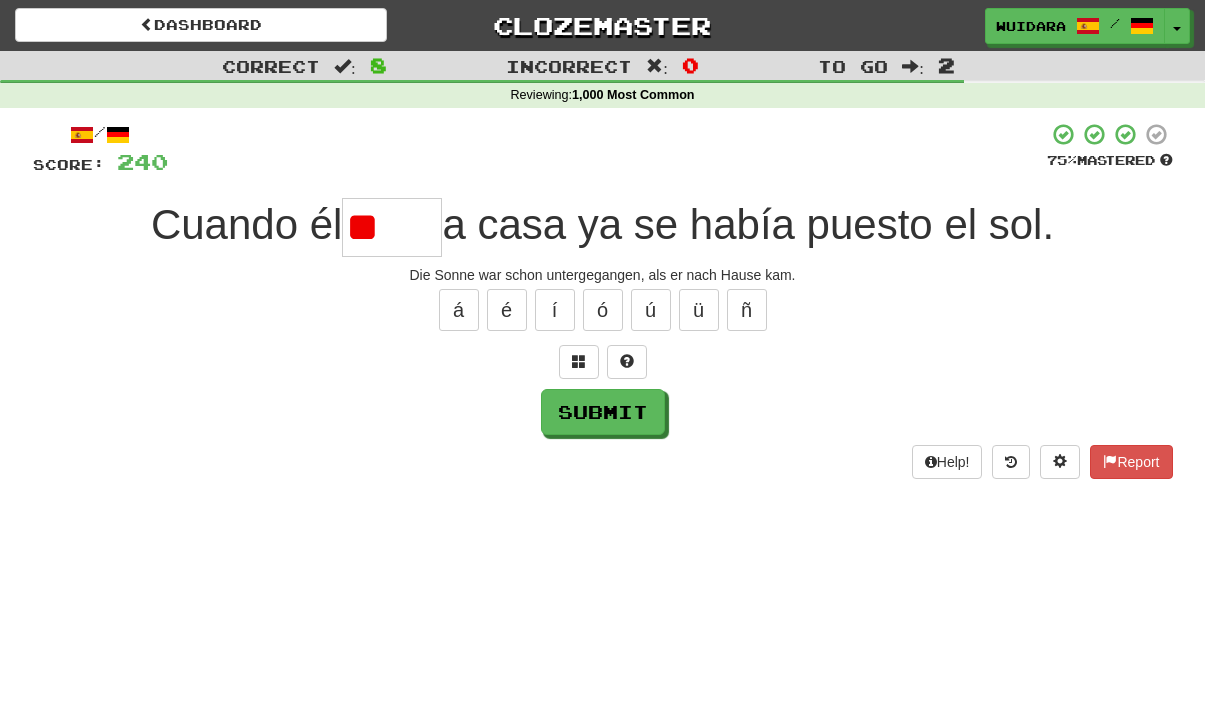 type on "*" 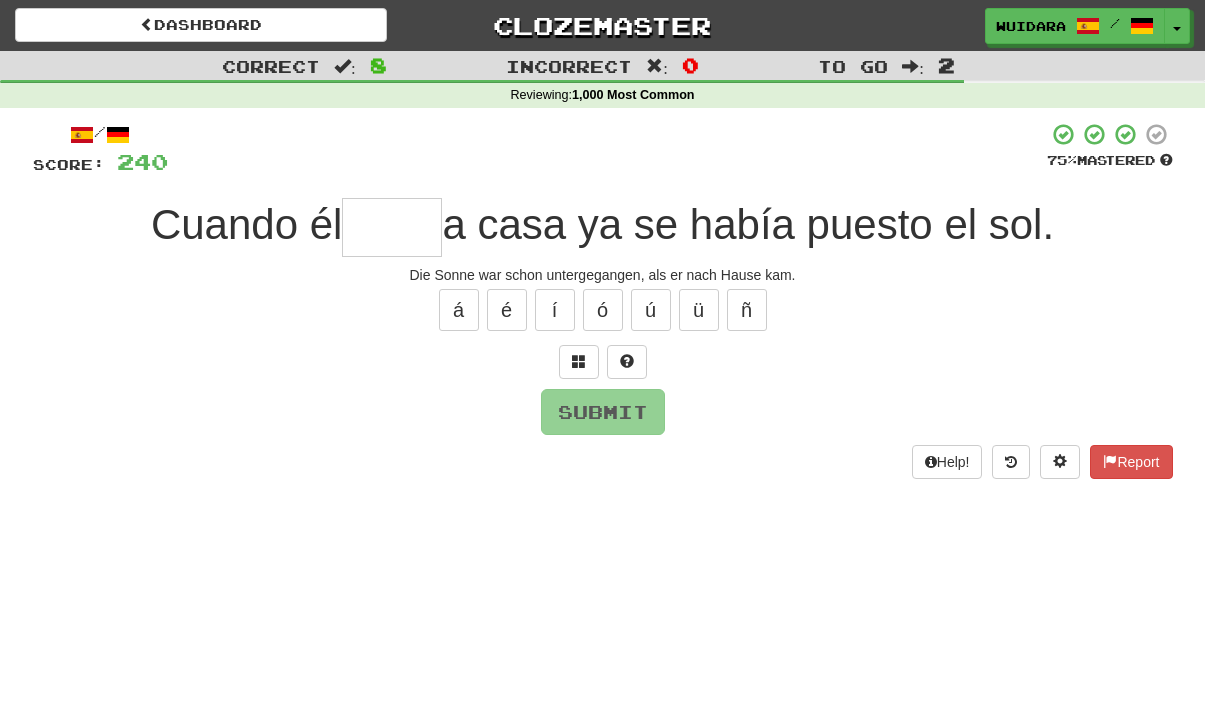 type on "*" 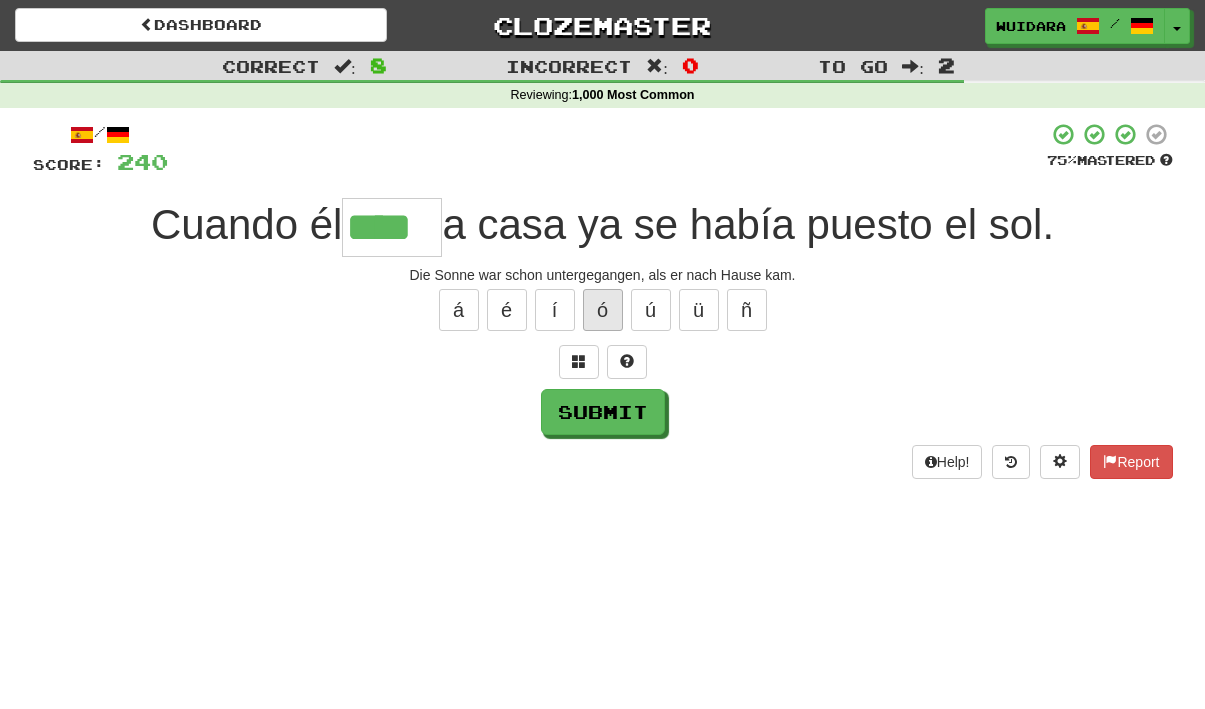 click on "ó" at bounding box center (603, 310) 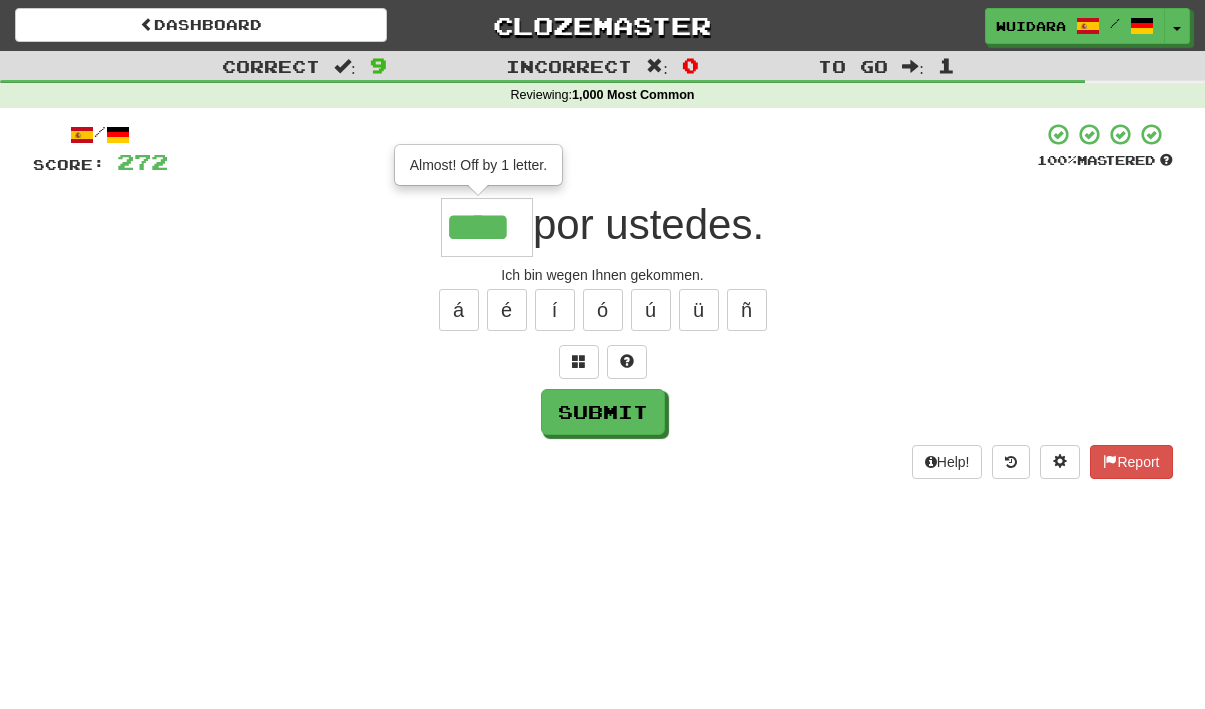 type on "****" 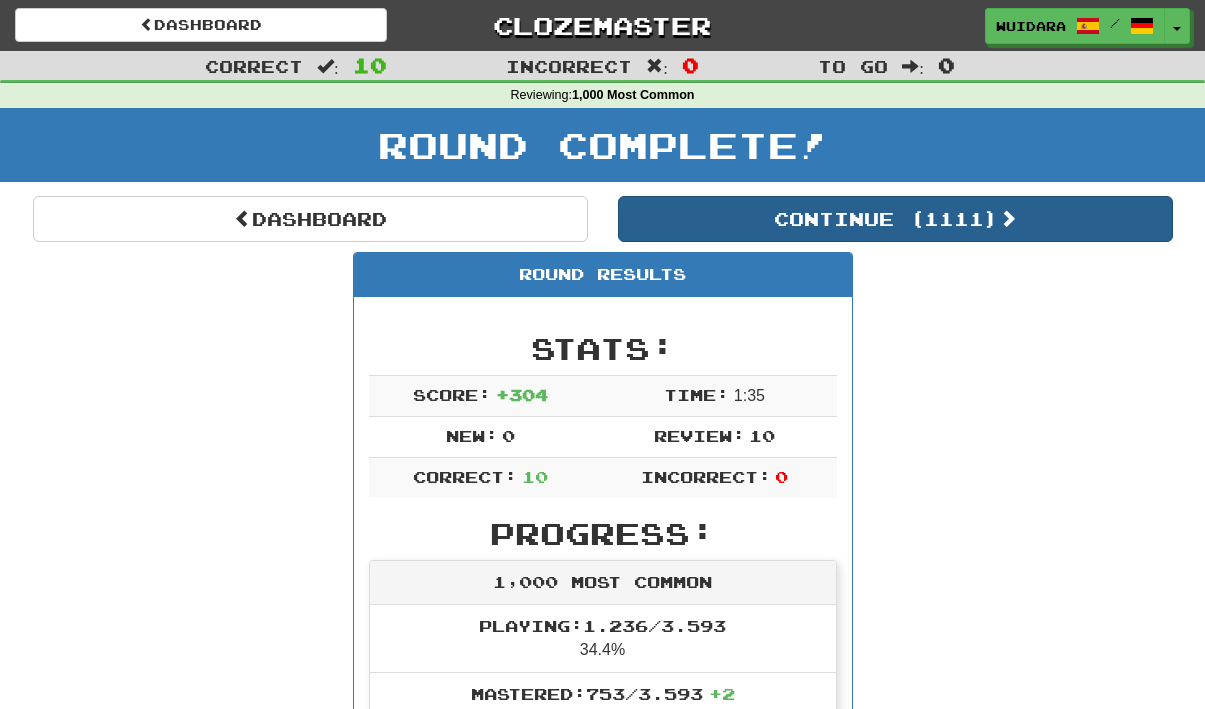 click on "Continue ( 1111 )" at bounding box center (895, 219) 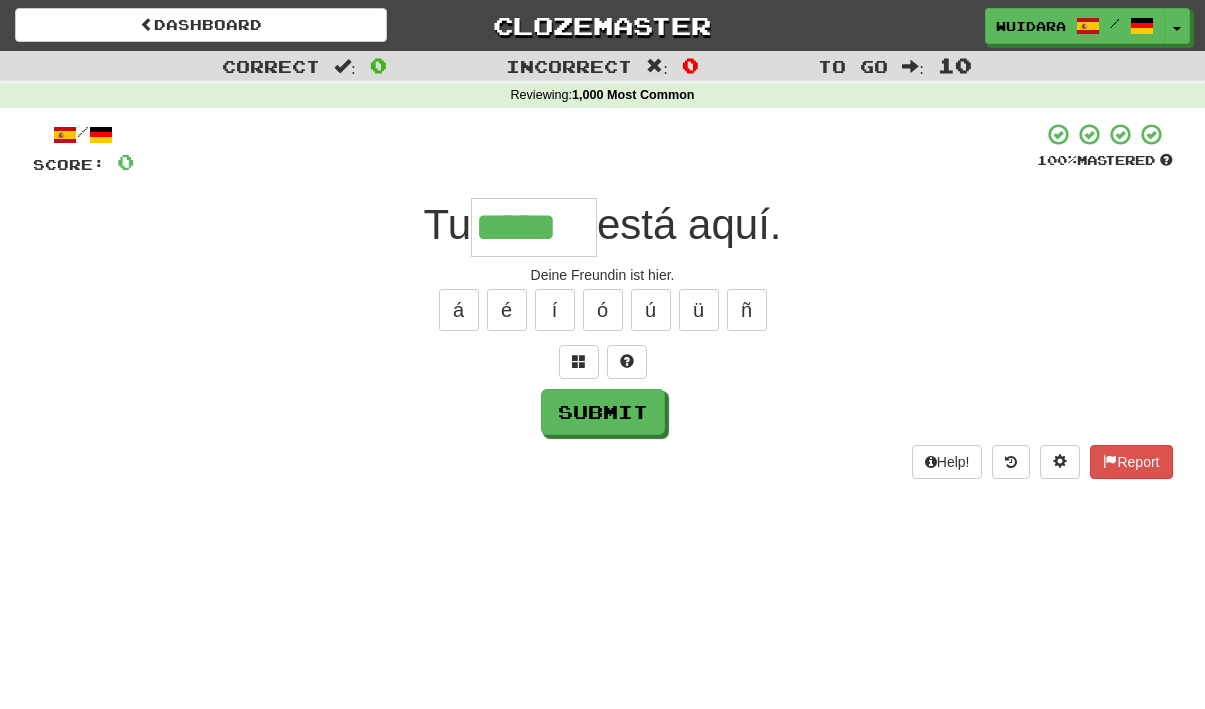 type on "*****" 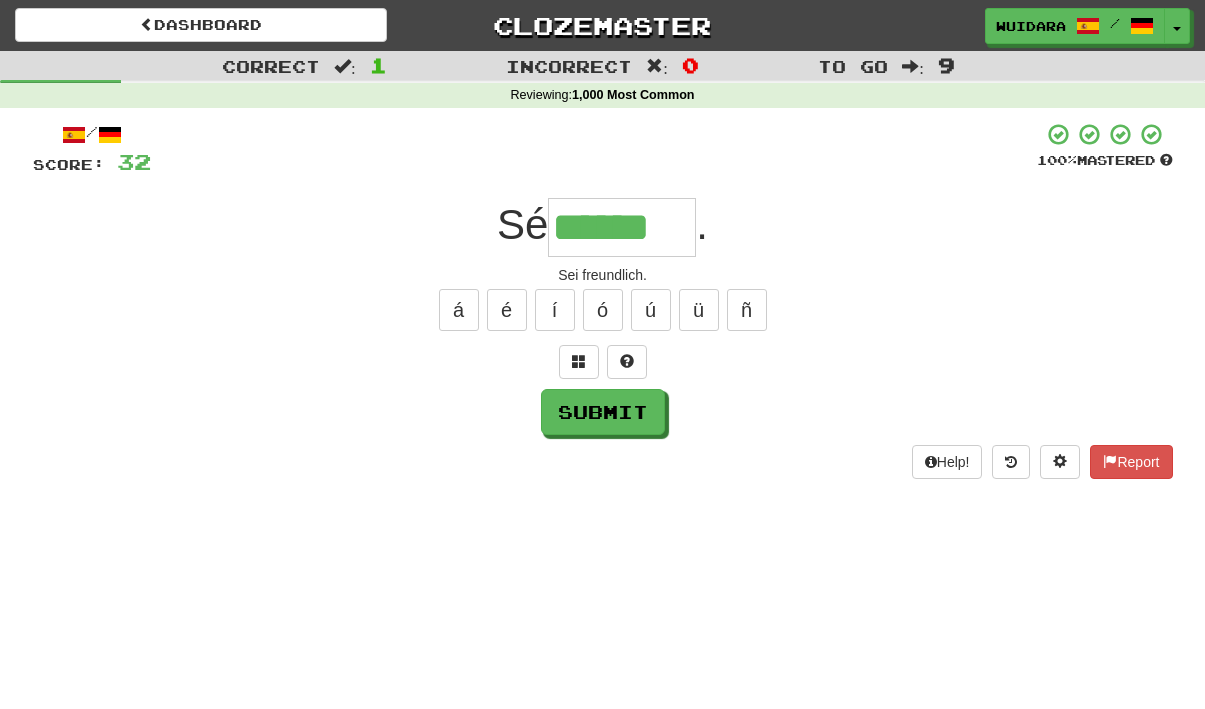 type on "******" 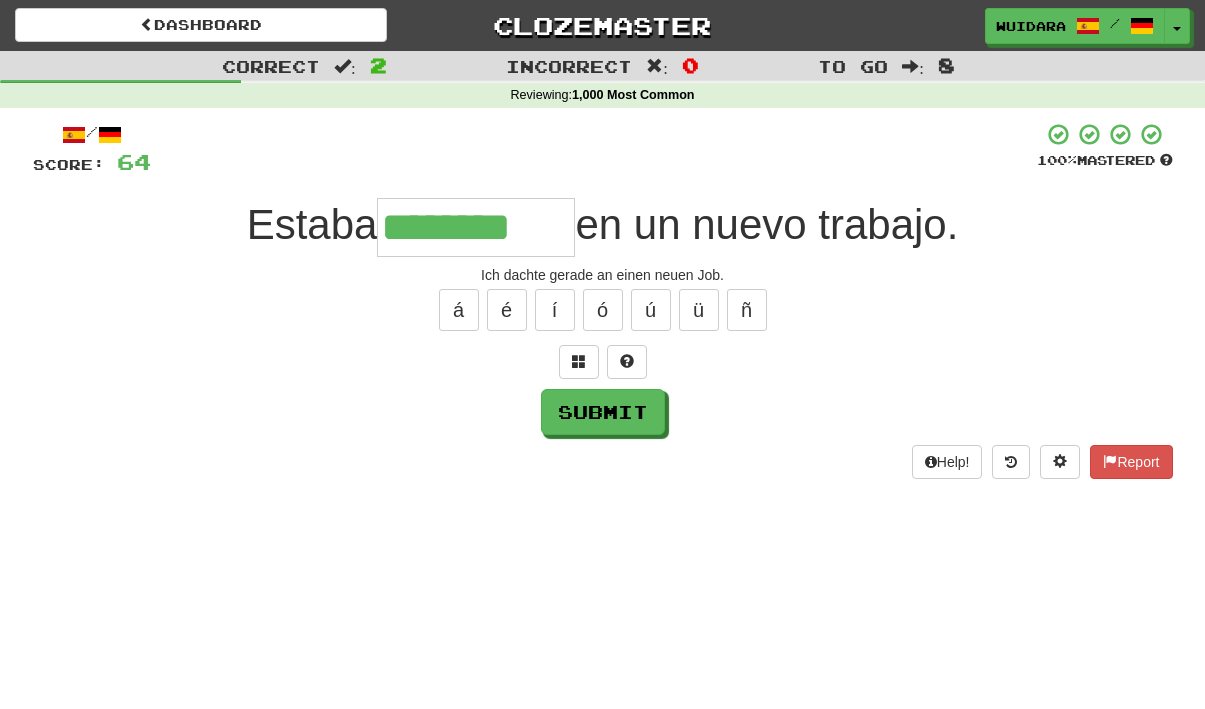 type on "********" 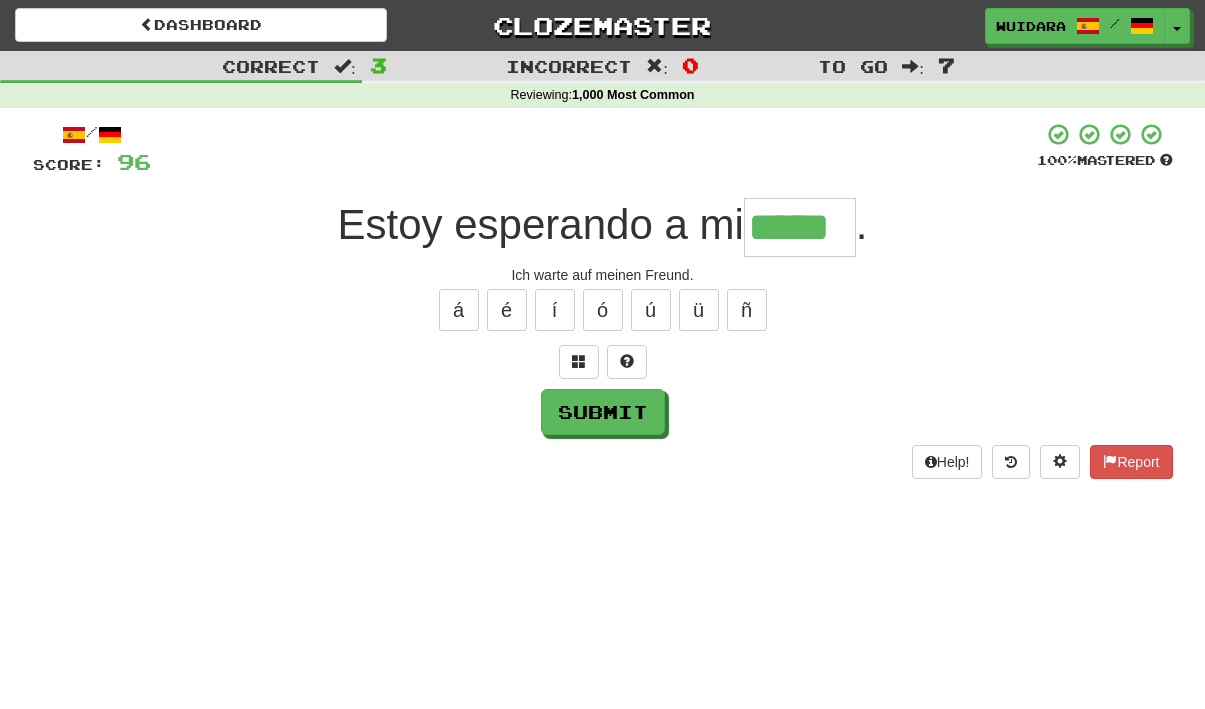 type on "*****" 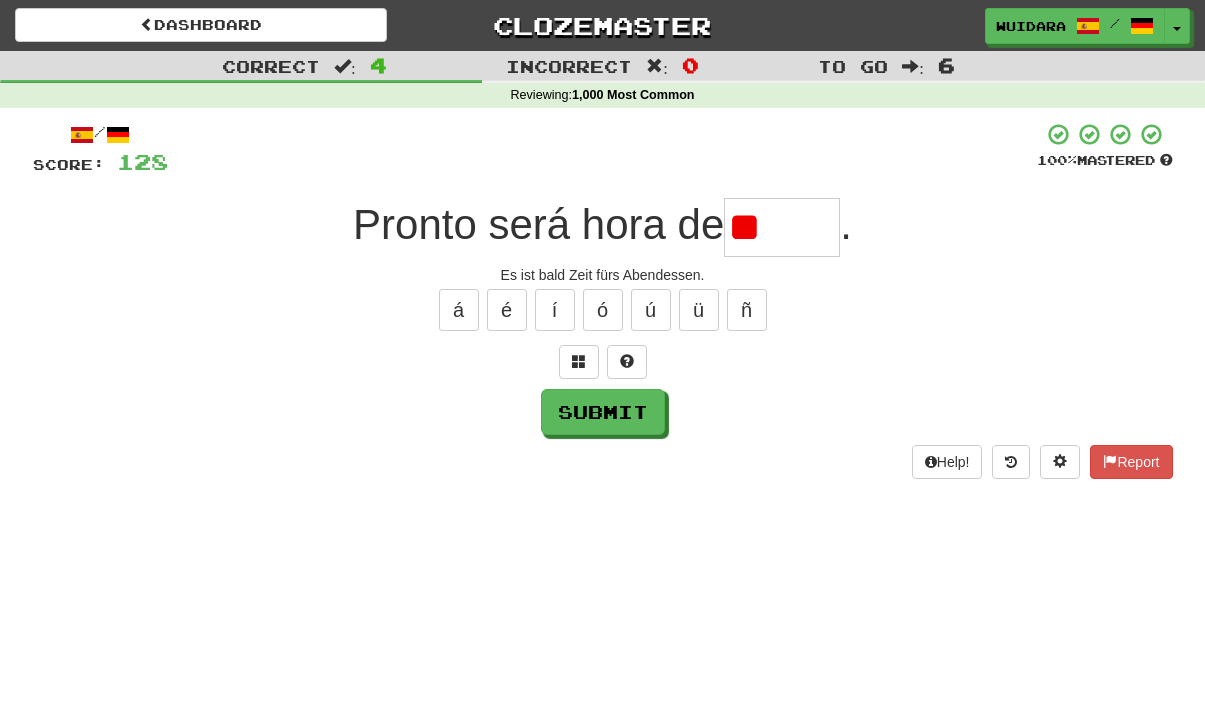 type on "*" 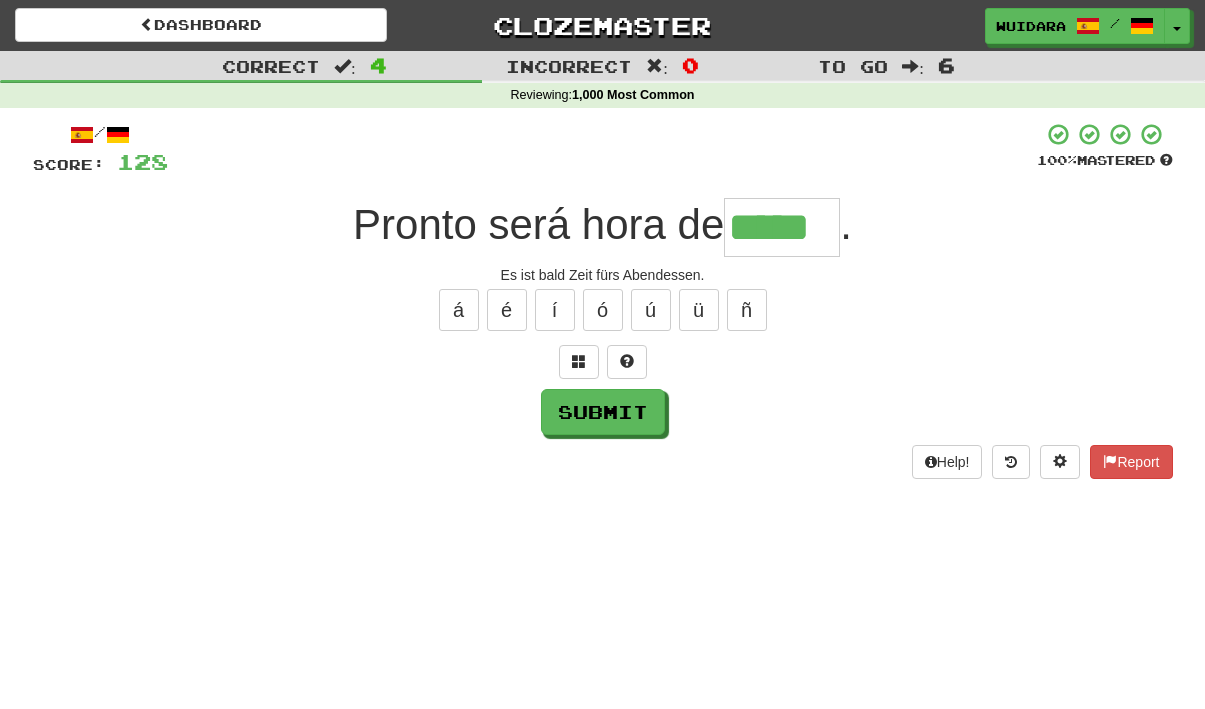 type on "*****" 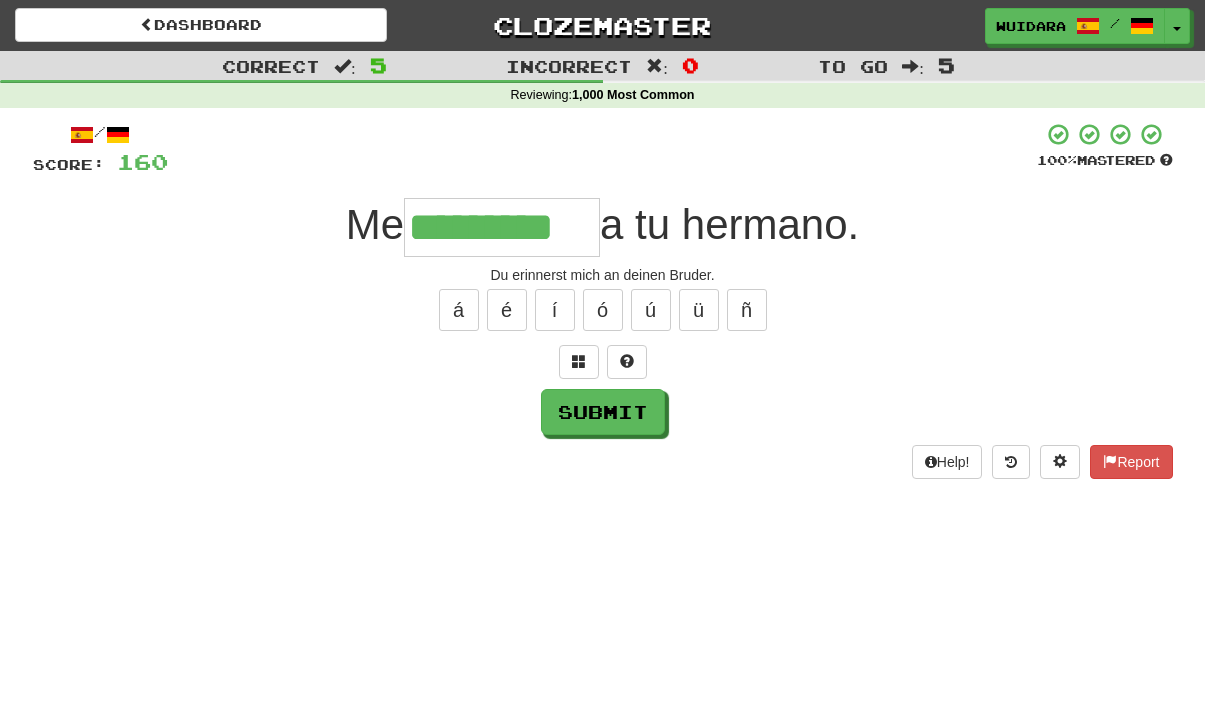 type on "*********" 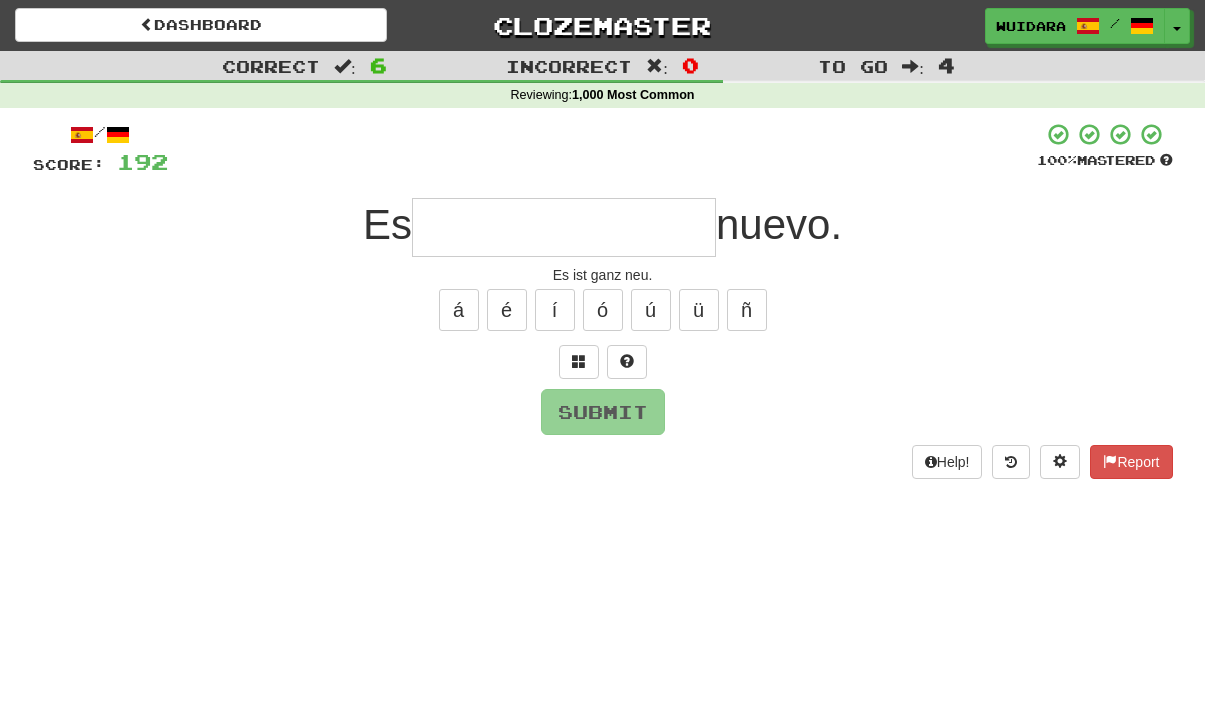 type on "*" 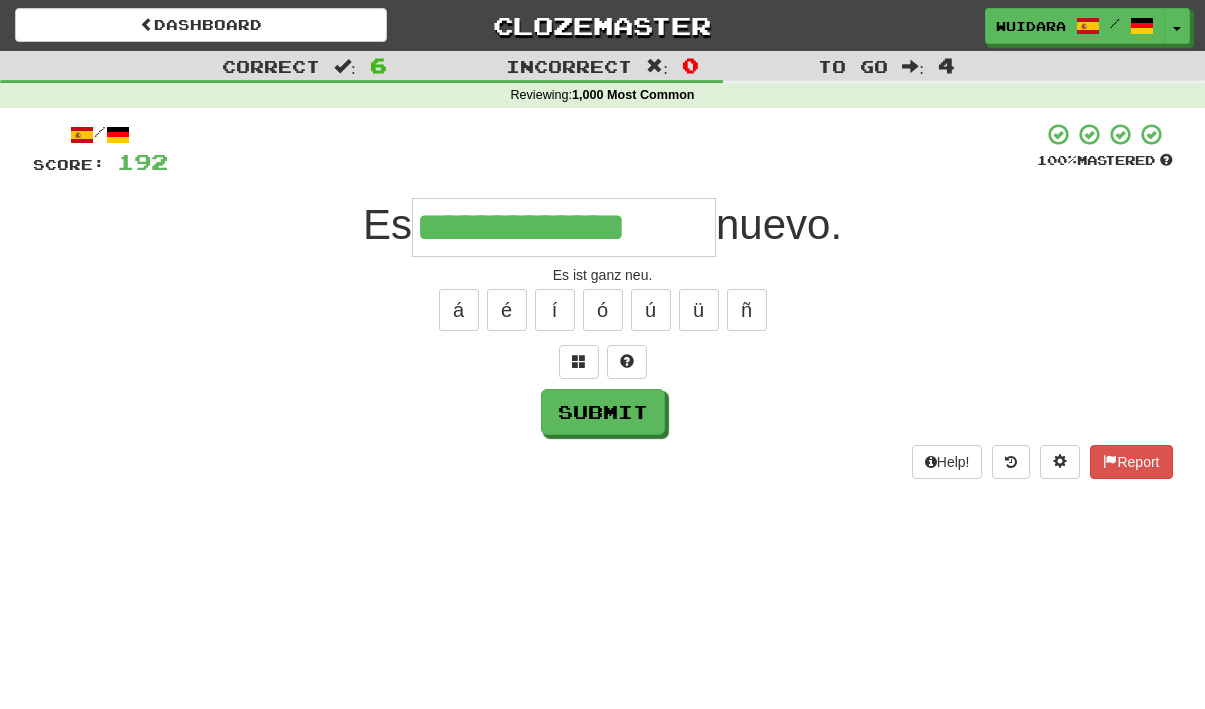 type on "**********" 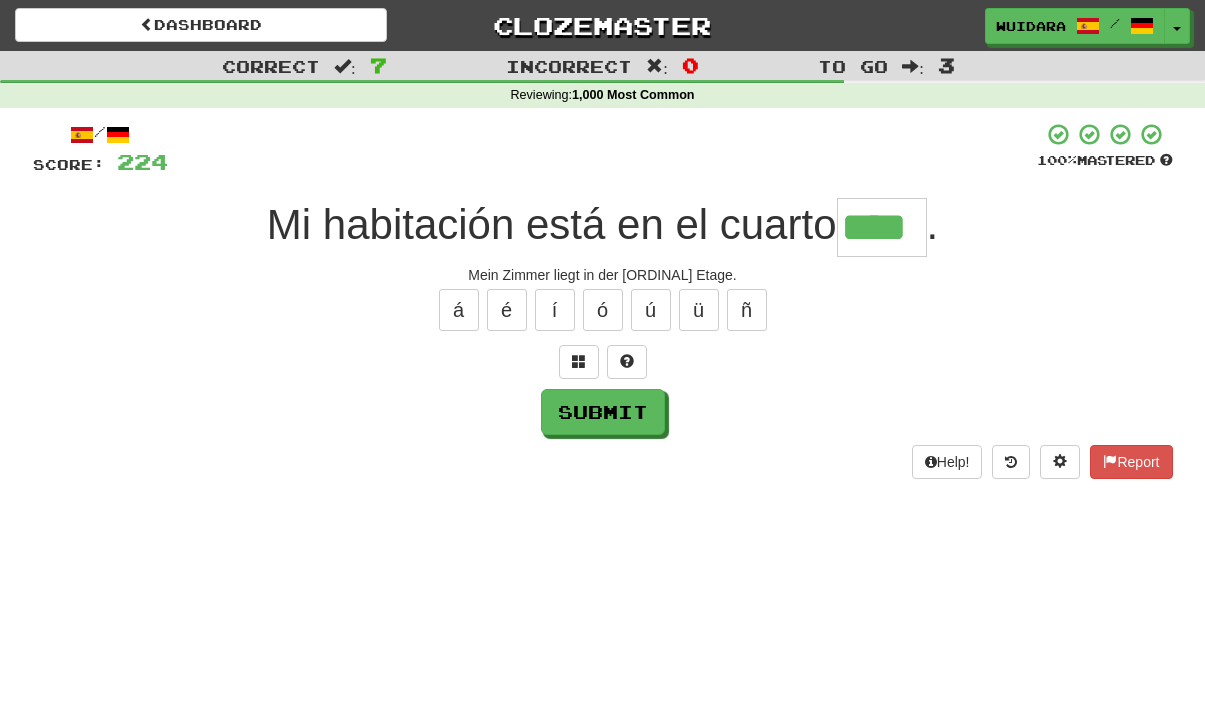 type on "****" 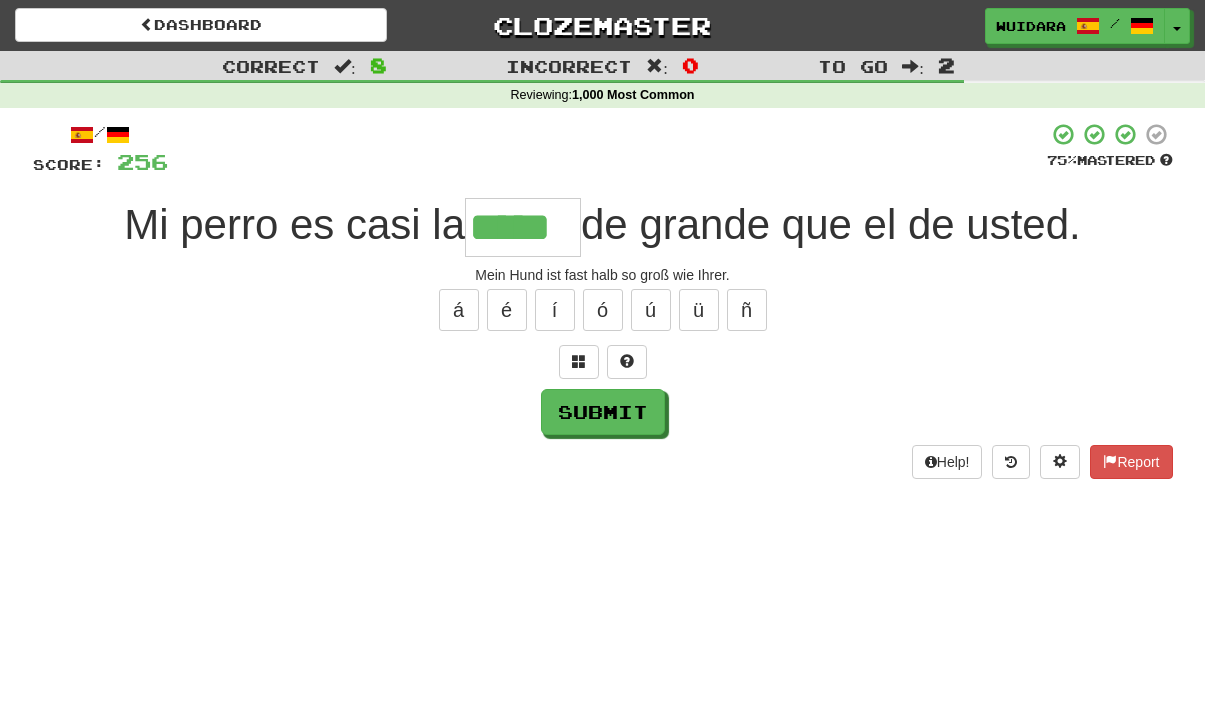 type on "*****" 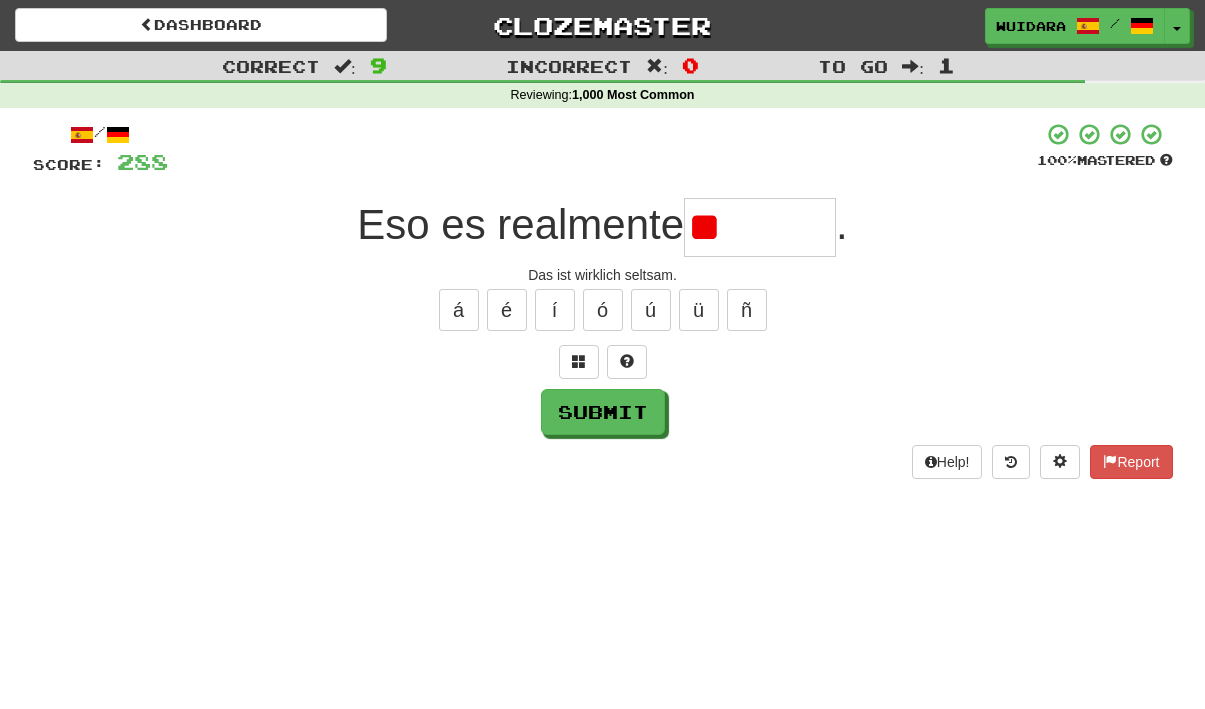 type on "*" 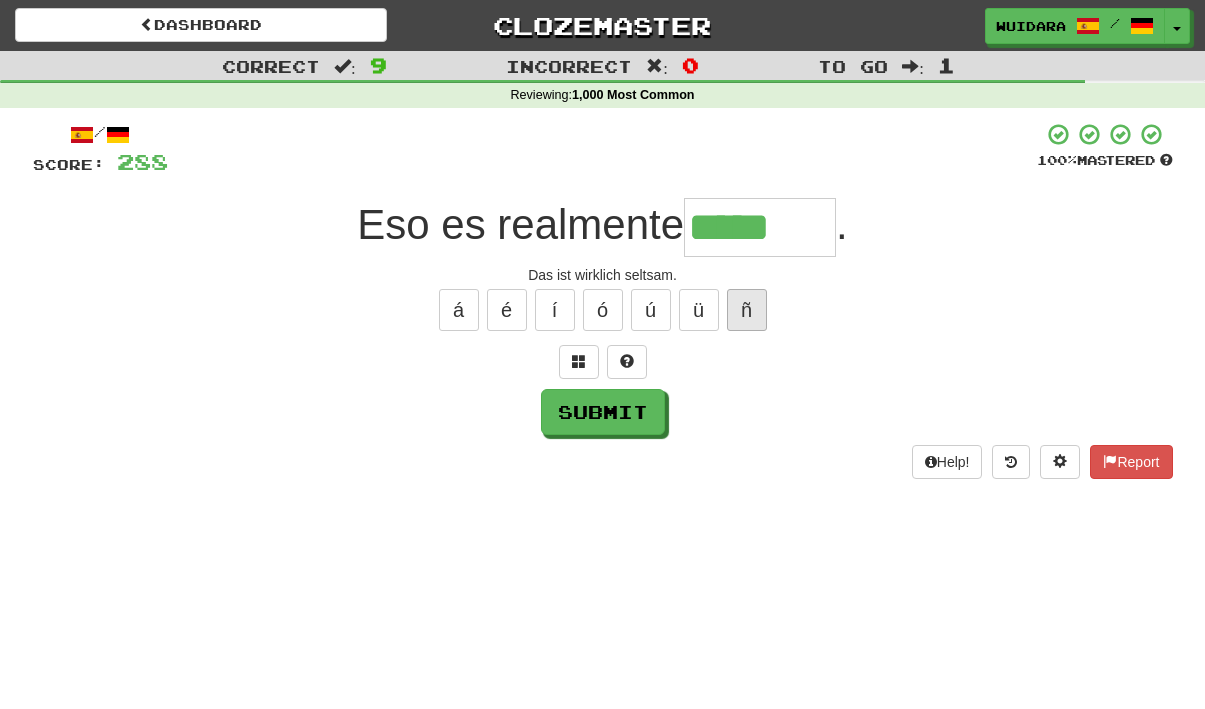 click on "ñ" at bounding box center (747, 310) 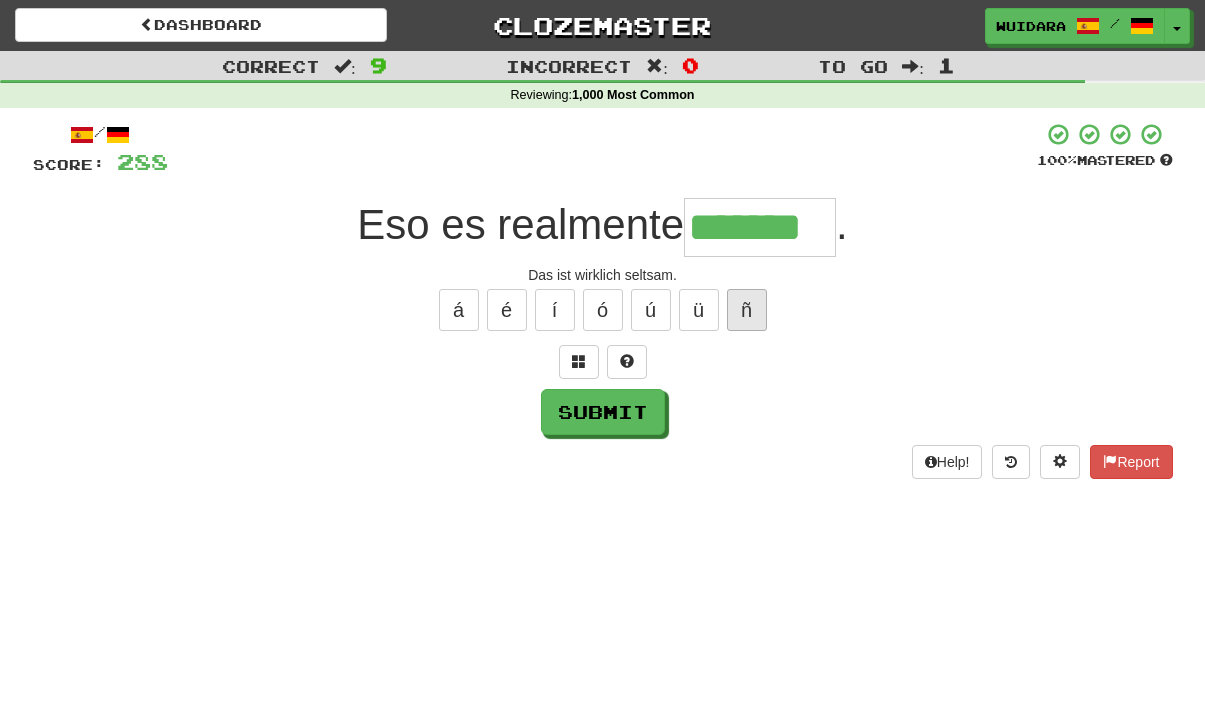 type on "*******" 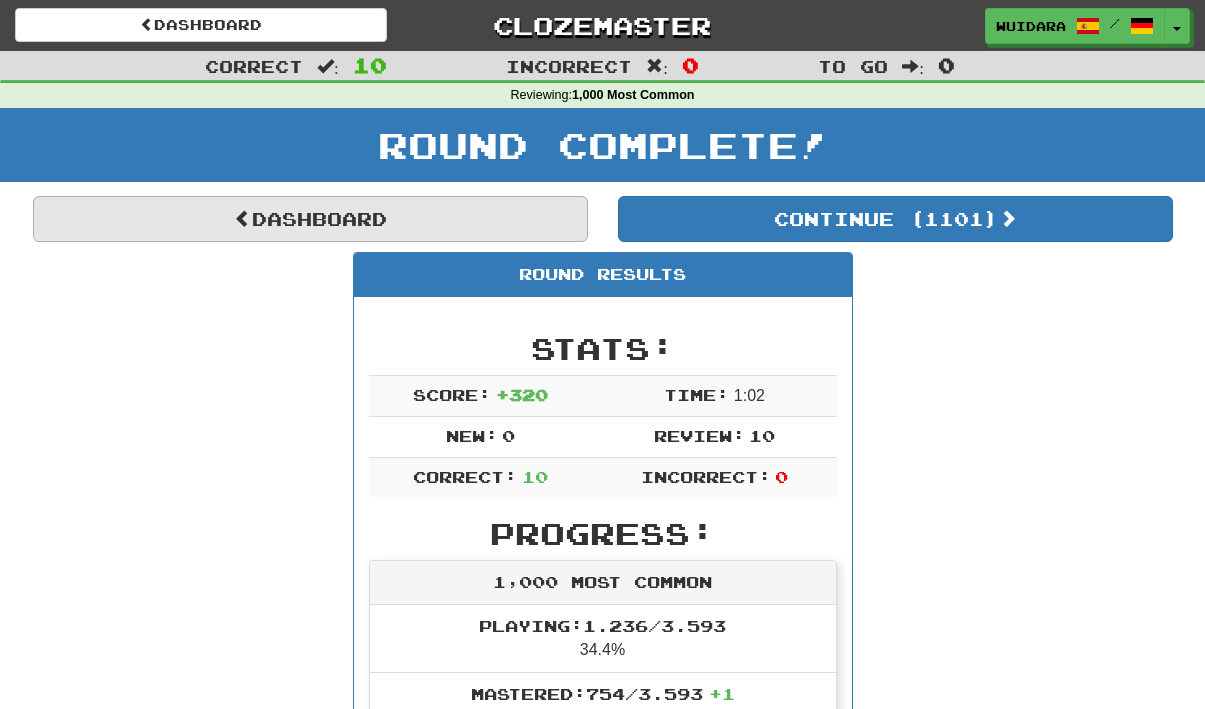 click on "Dashboard" at bounding box center [310, 219] 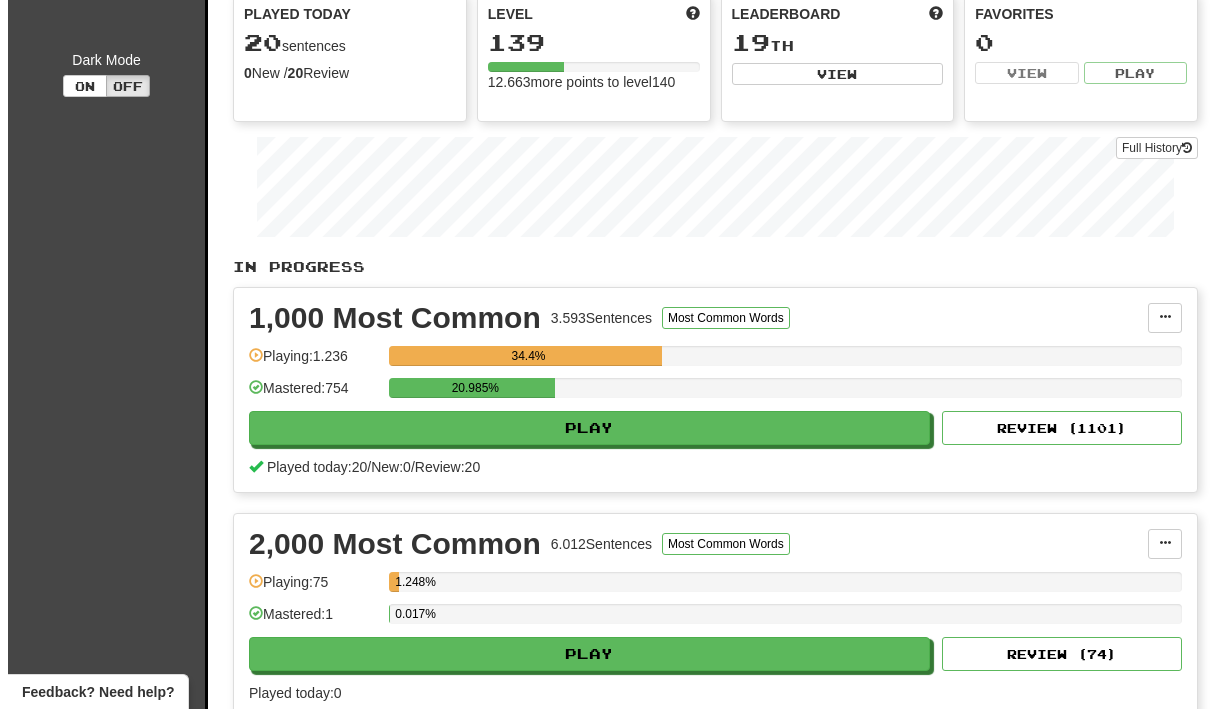 scroll, scrollTop: 251, scrollLeft: 0, axis: vertical 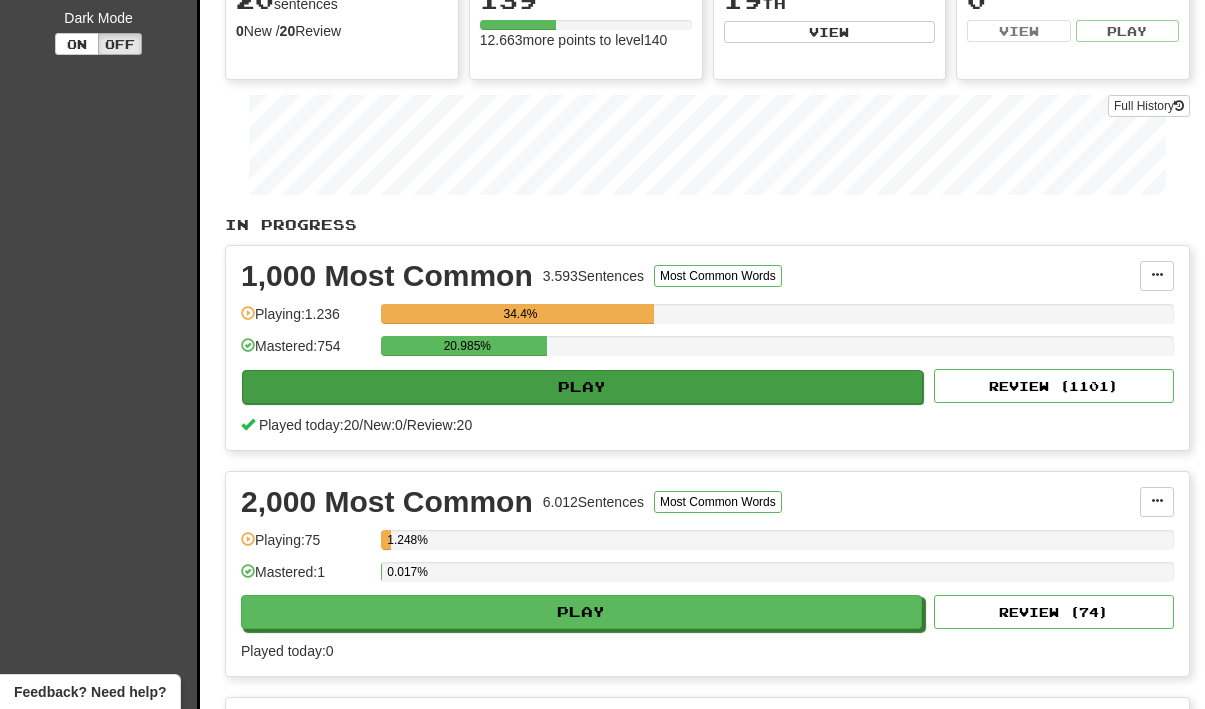 click on "Play" at bounding box center [582, 387] 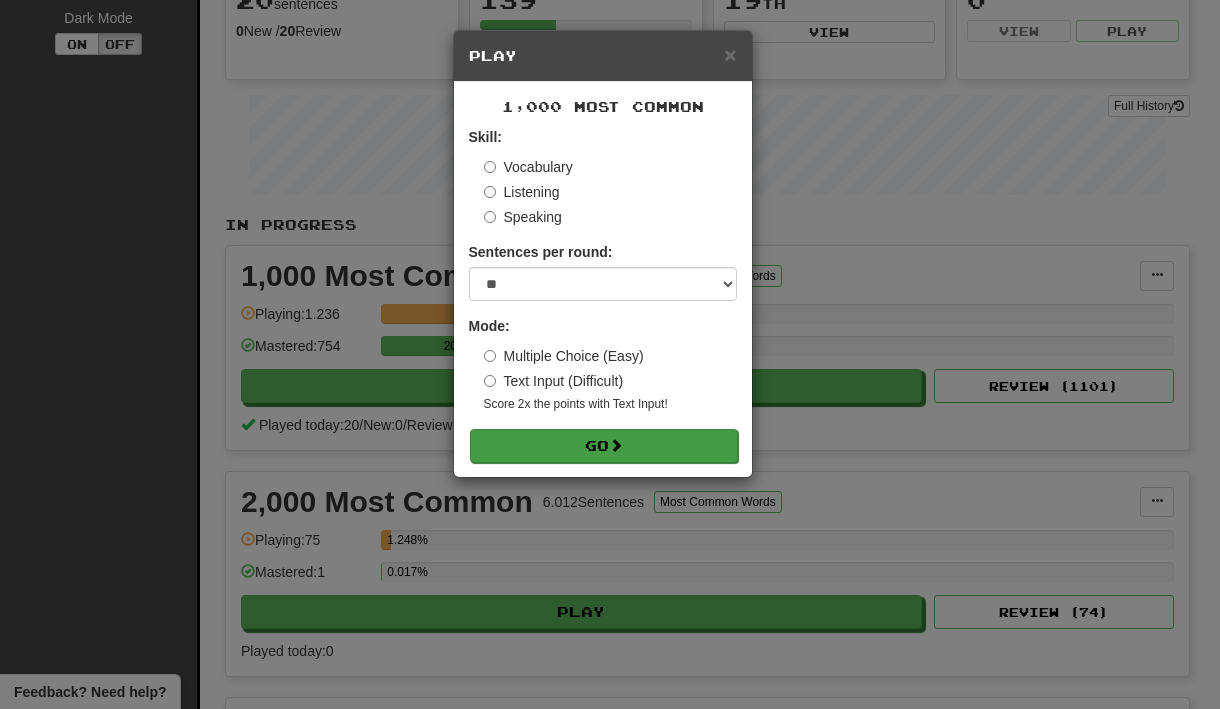 click on "Go" at bounding box center [604, 446] 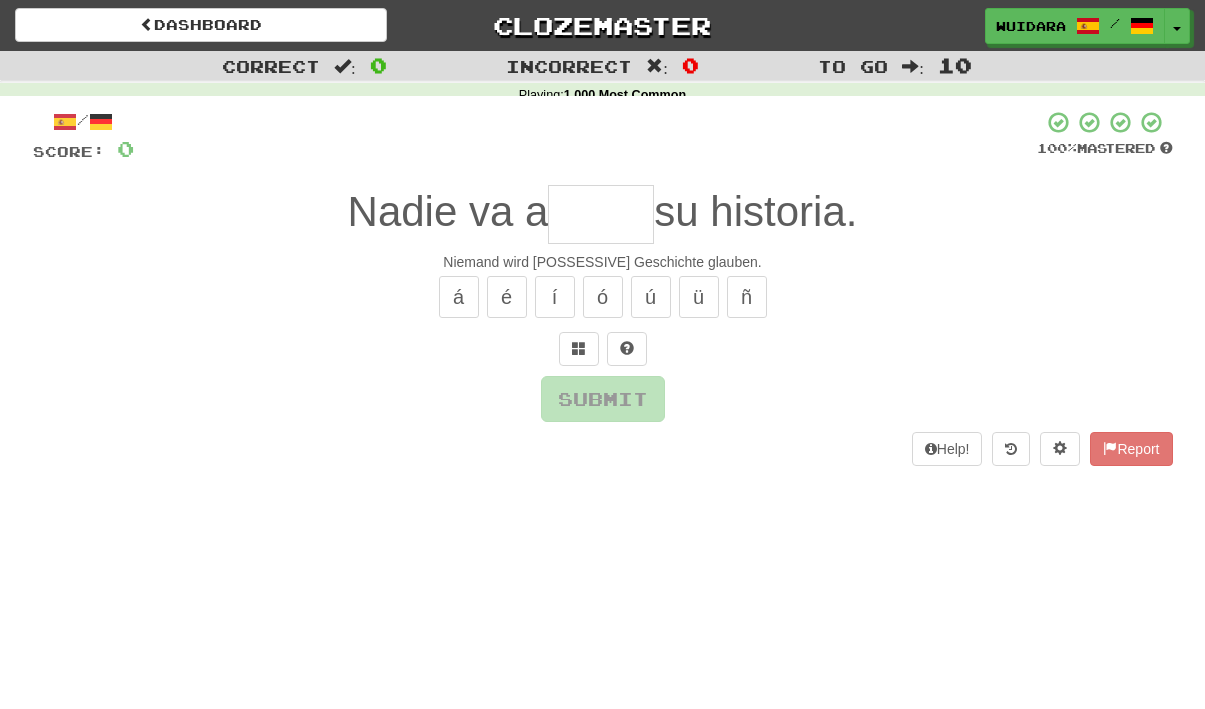 scroll, scrollTop: 0, scrollLeft: 0, axis: both 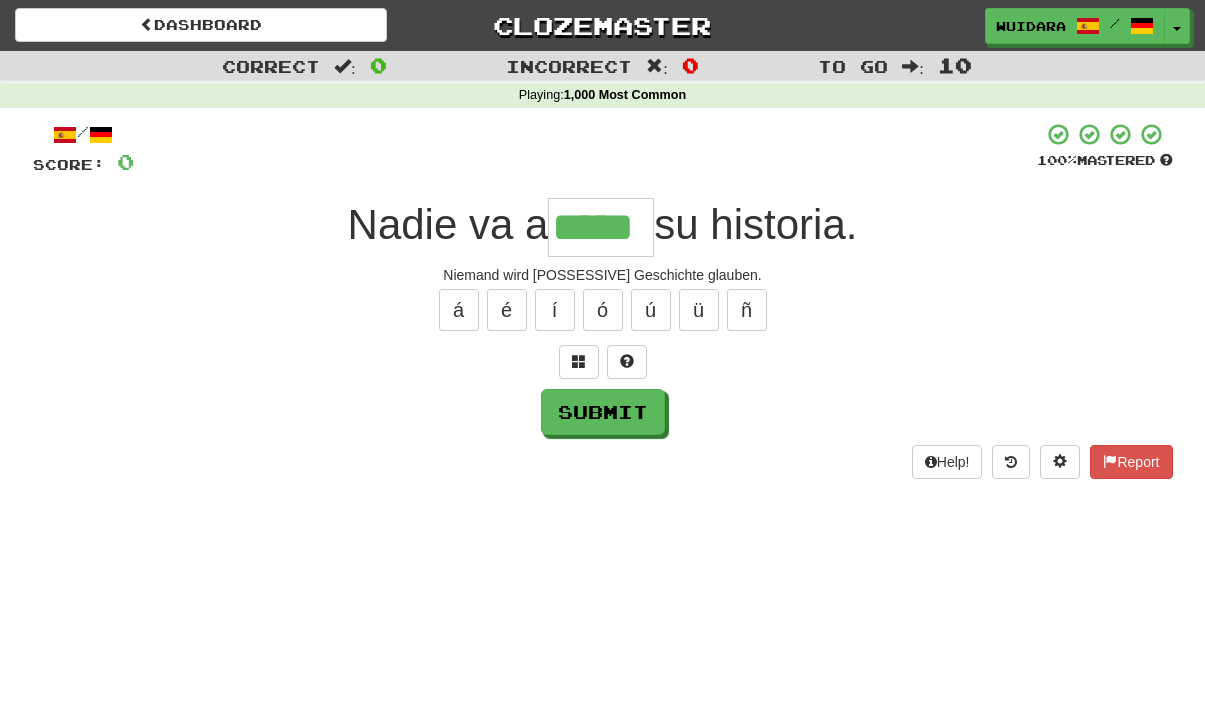type on "*****" 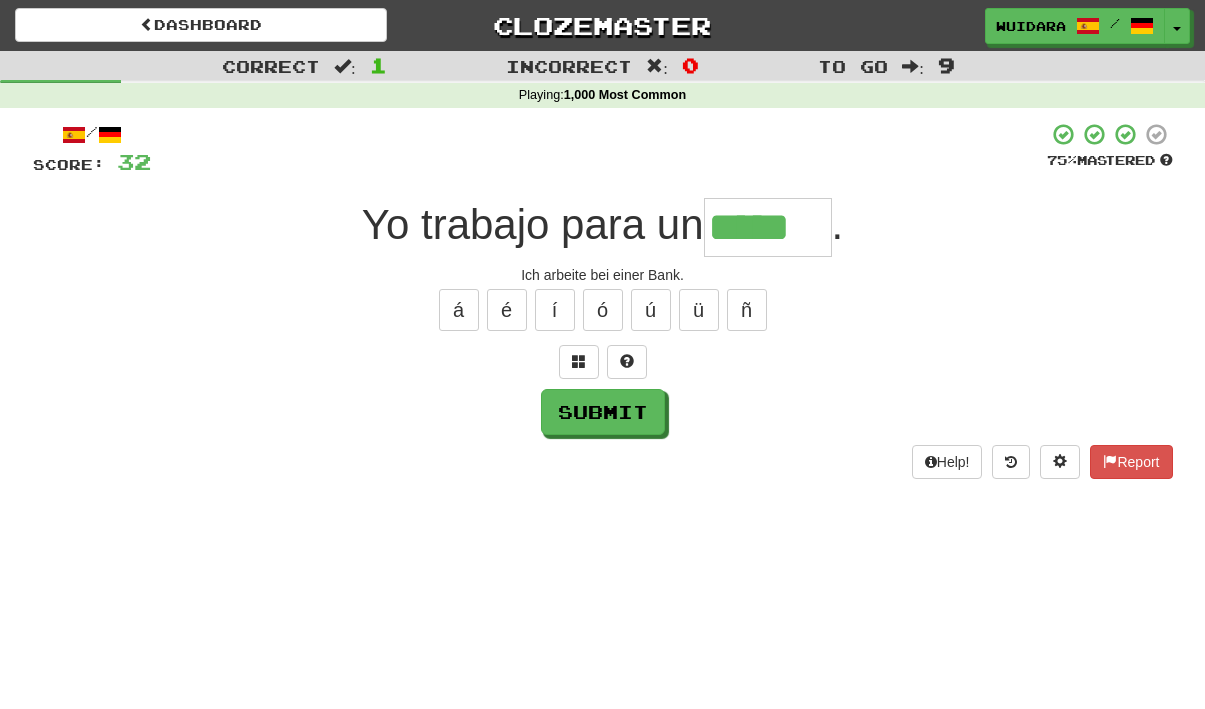 type on "*****" 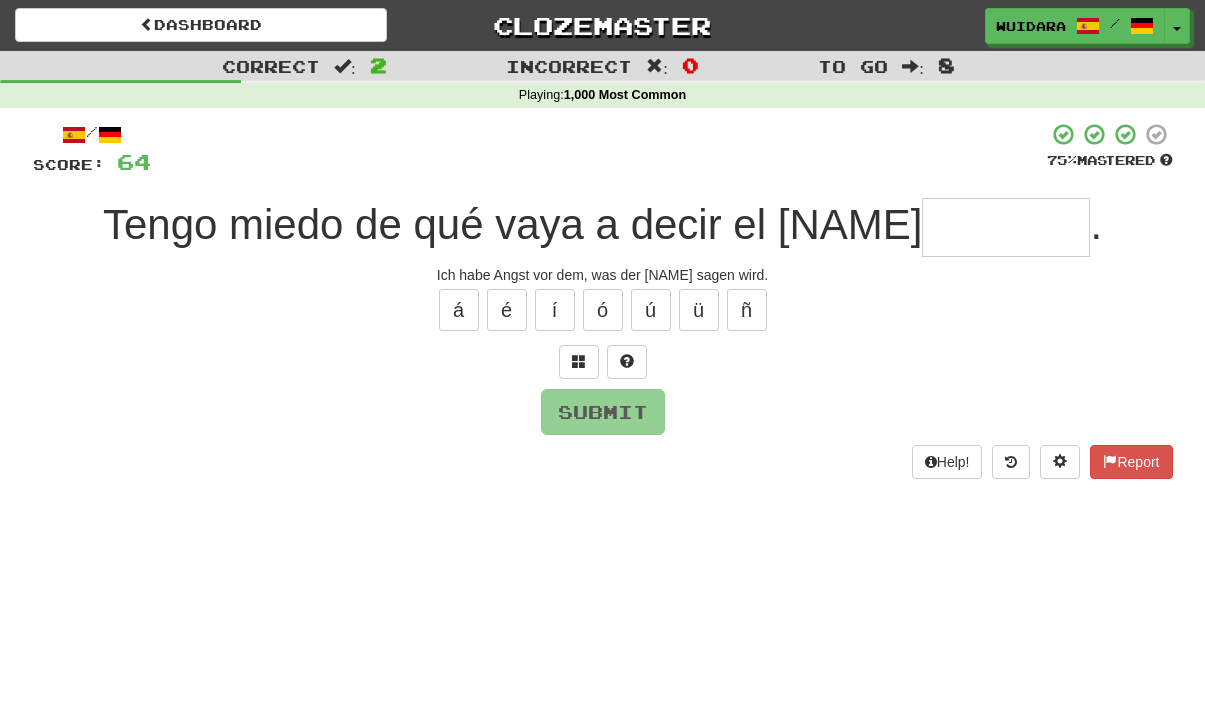 type on "*" 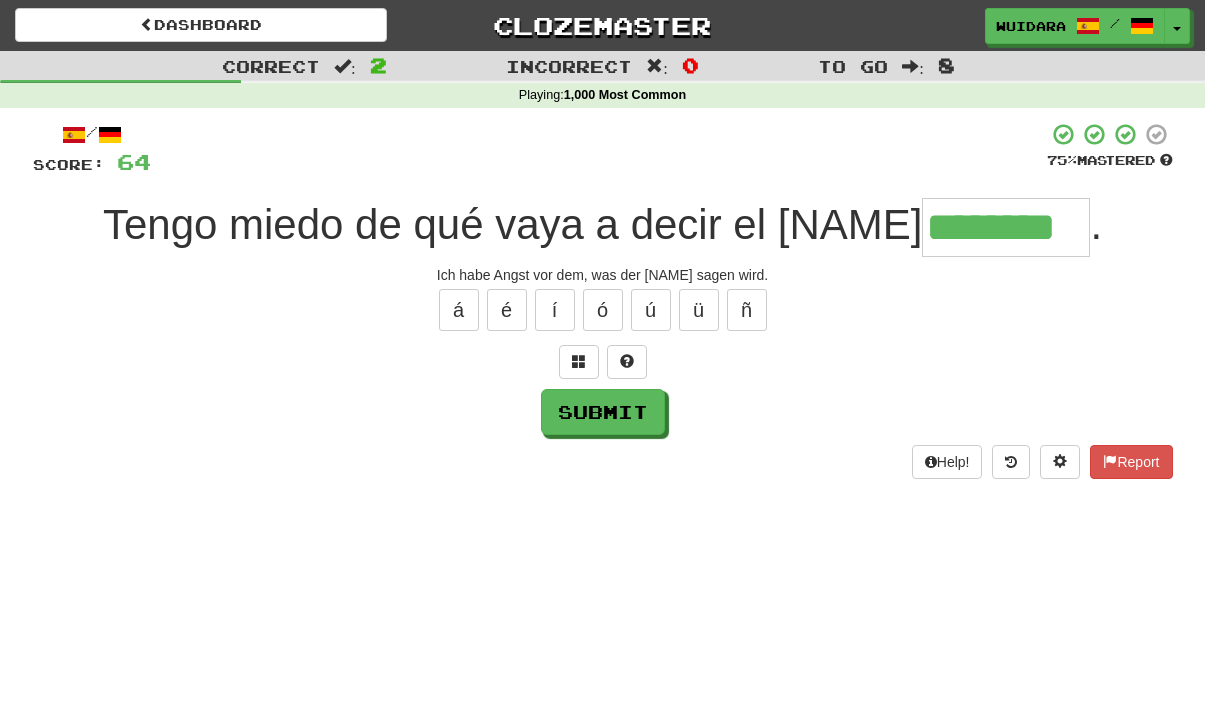 type on "********" 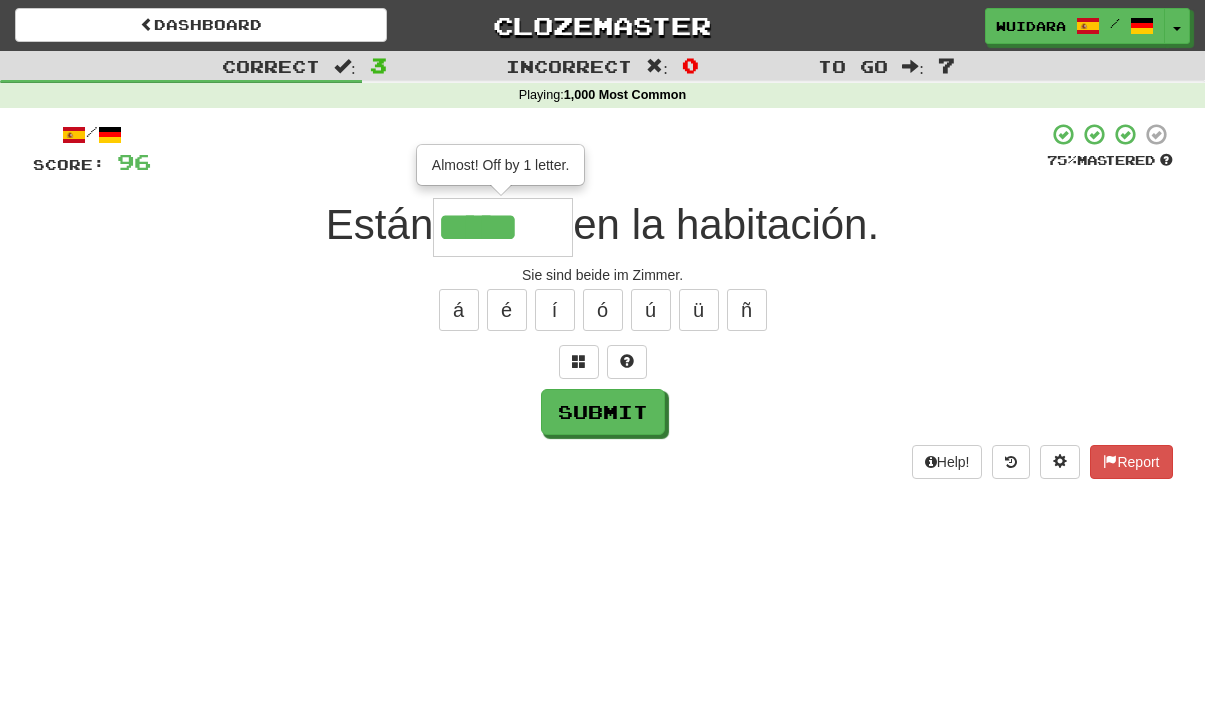 type on "*****" 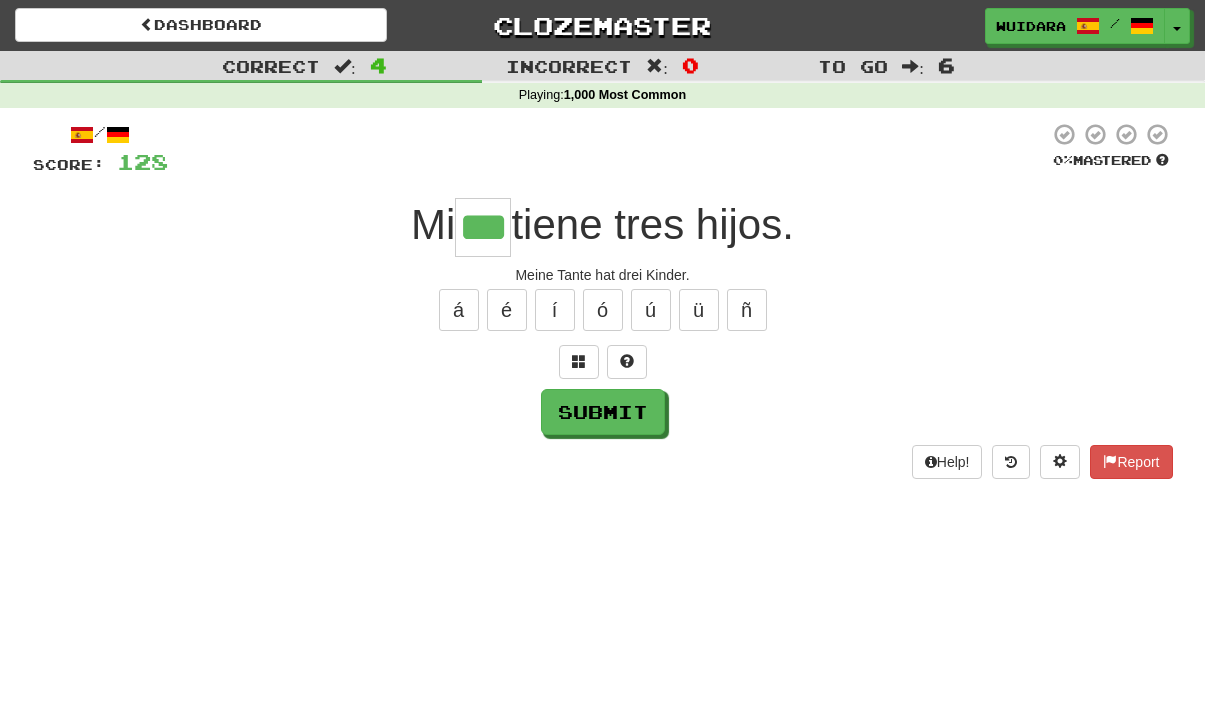 type on "***" 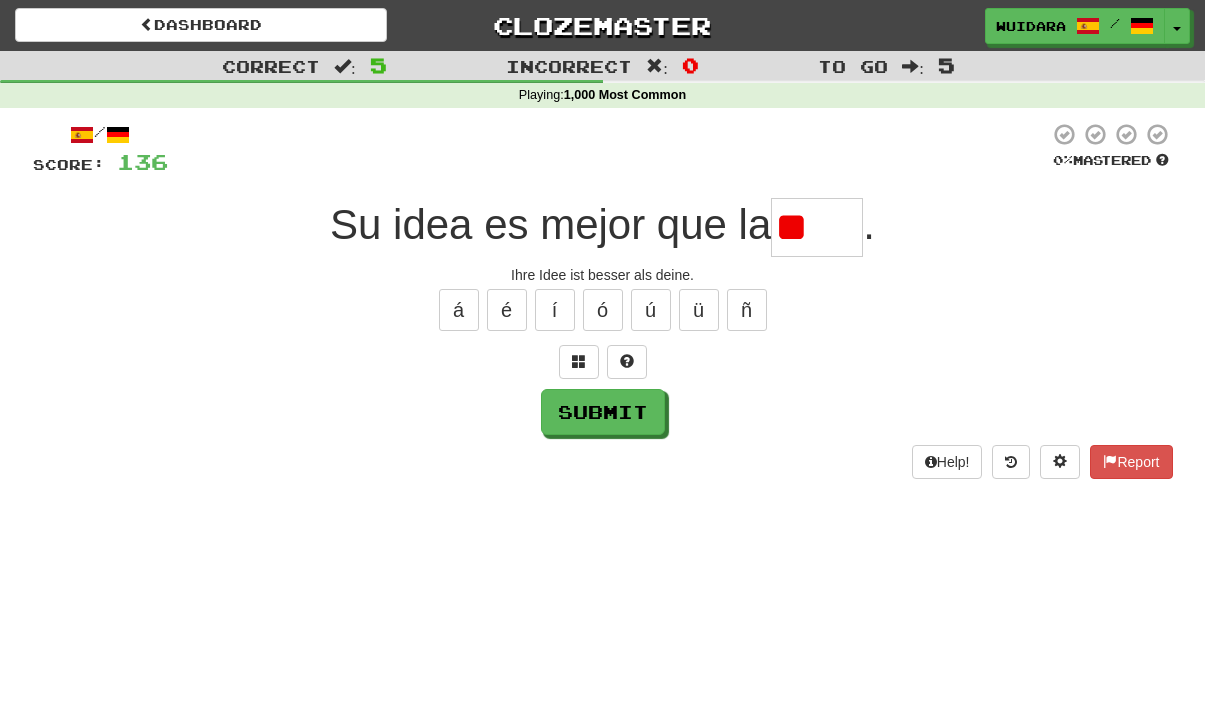 type on "*" 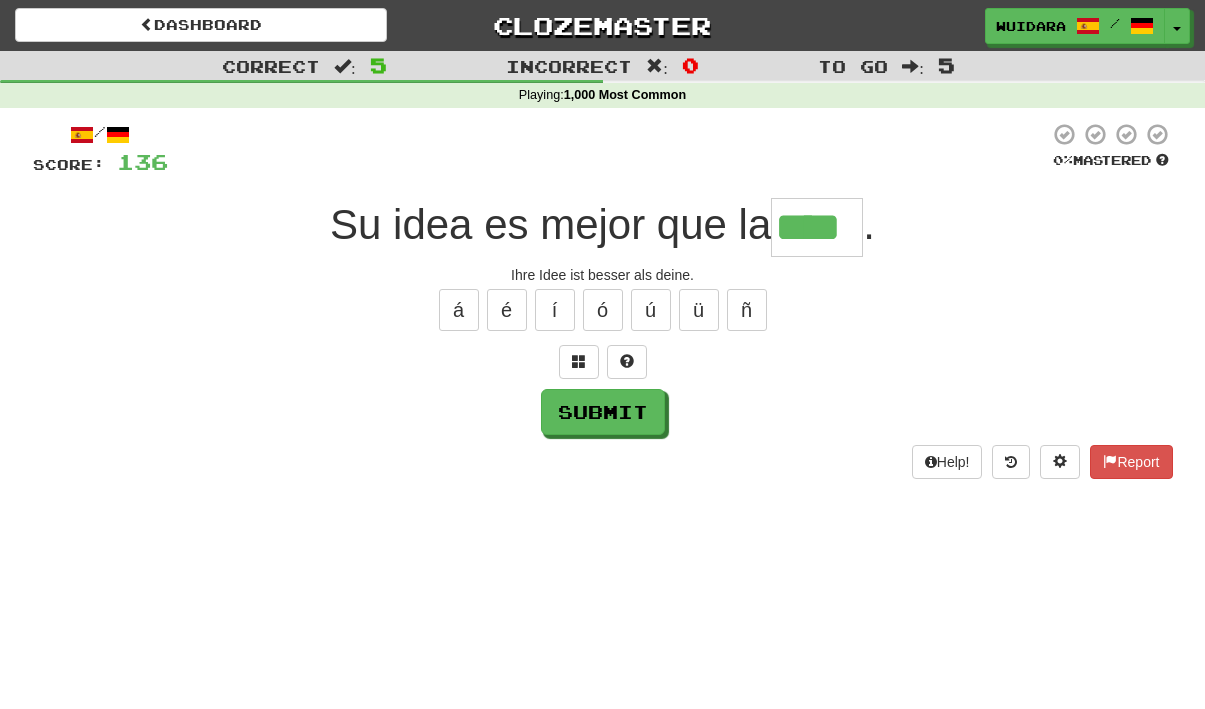 type on "****" 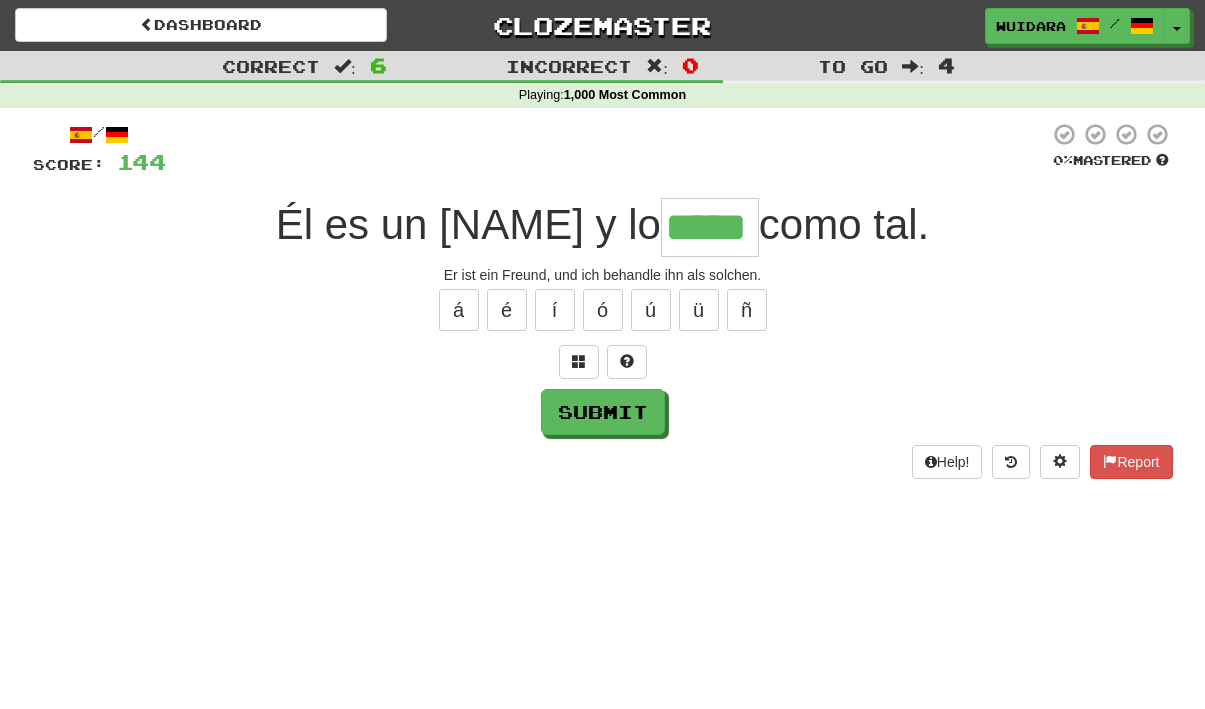 type on "*****" 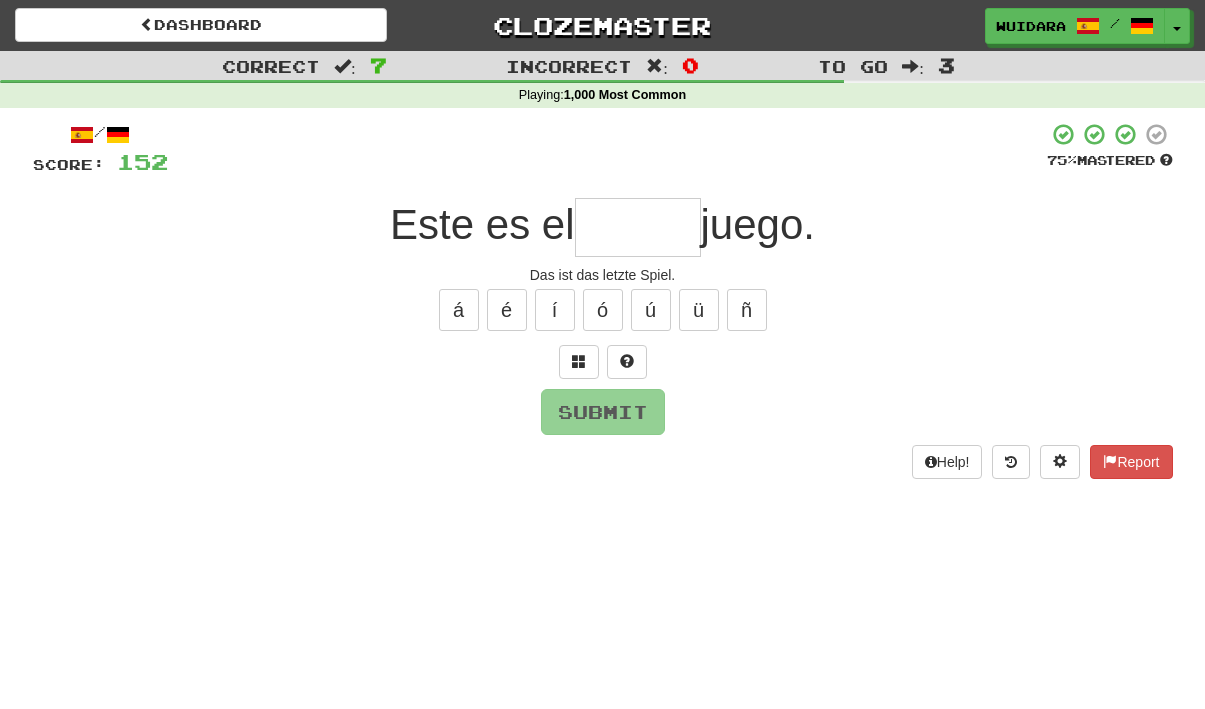 type on "*" 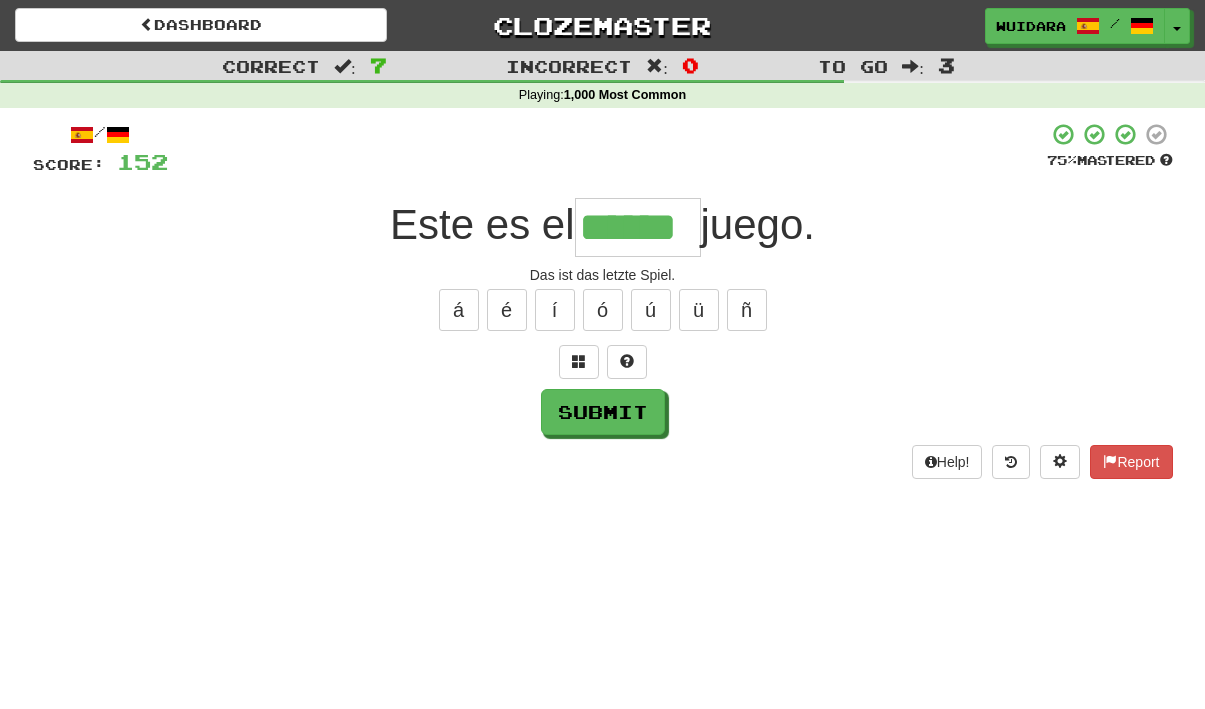 type on "******" 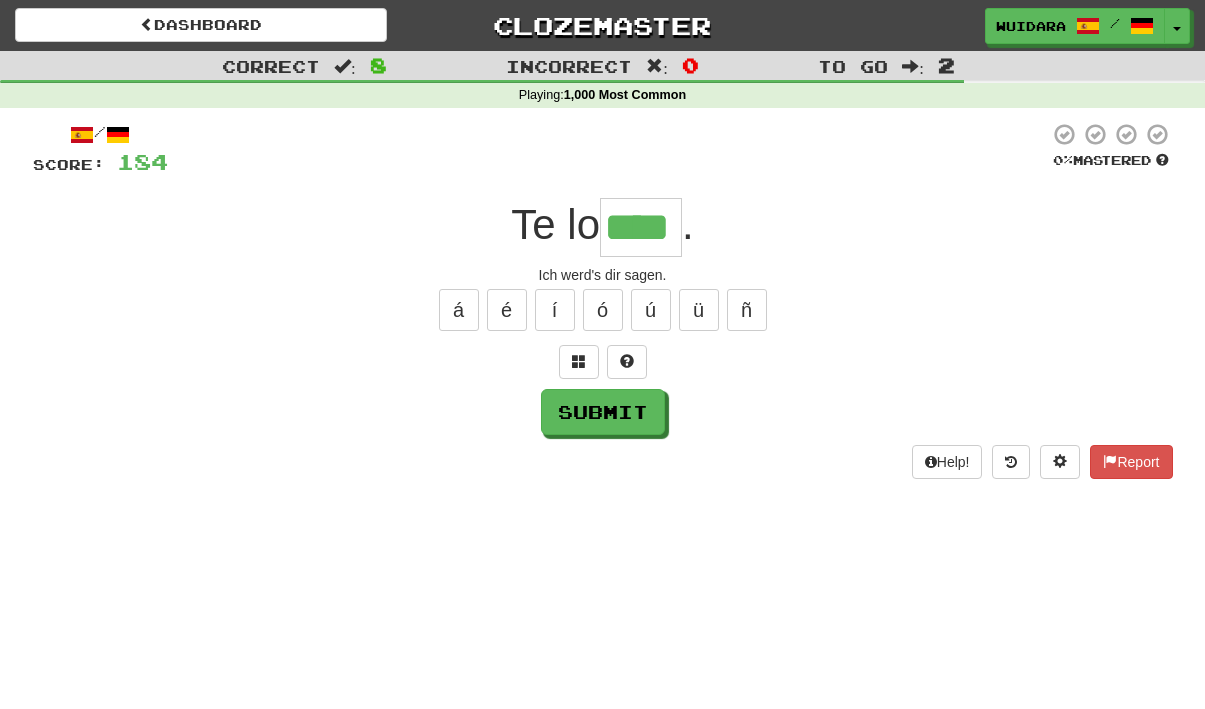 type on "****" 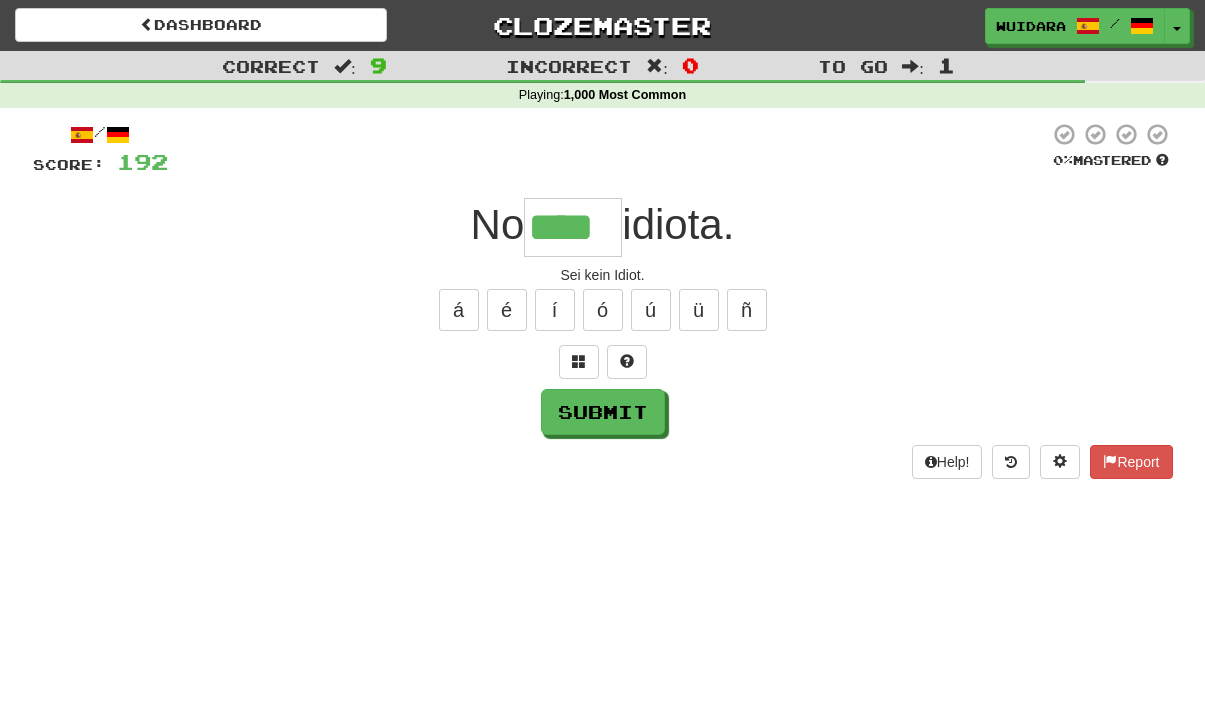 type on "****" 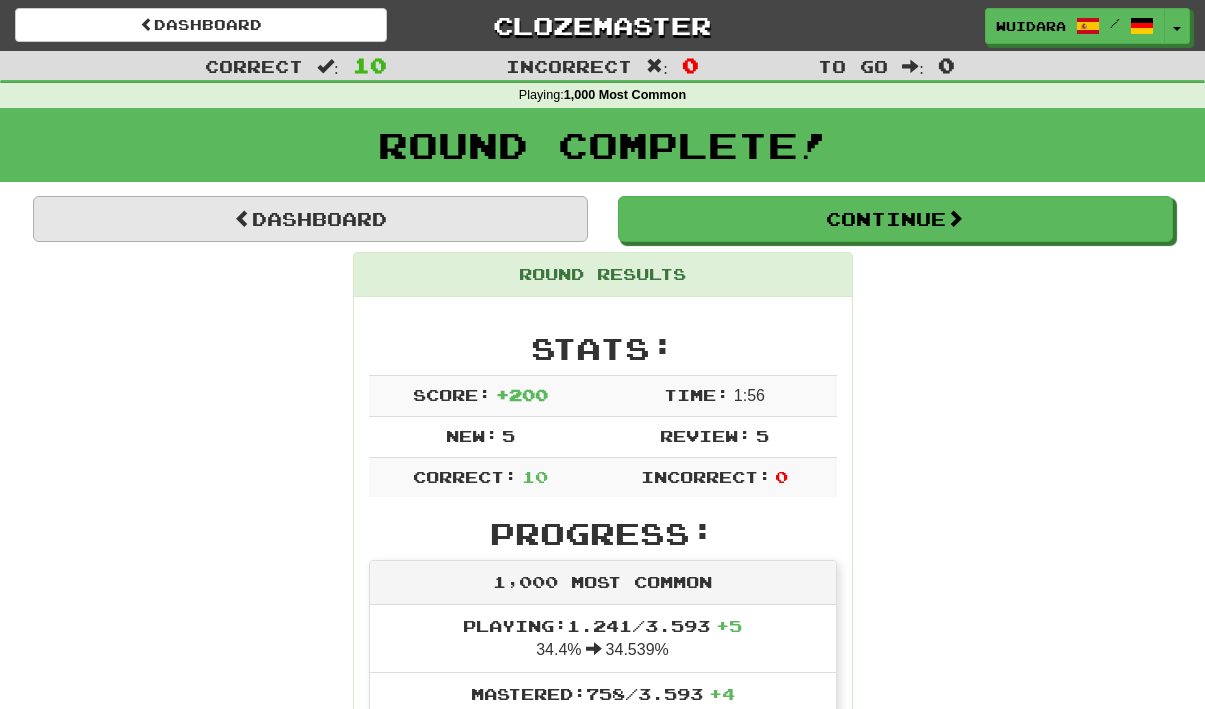 click on "Dashboard" at bounding box center [310, 219] 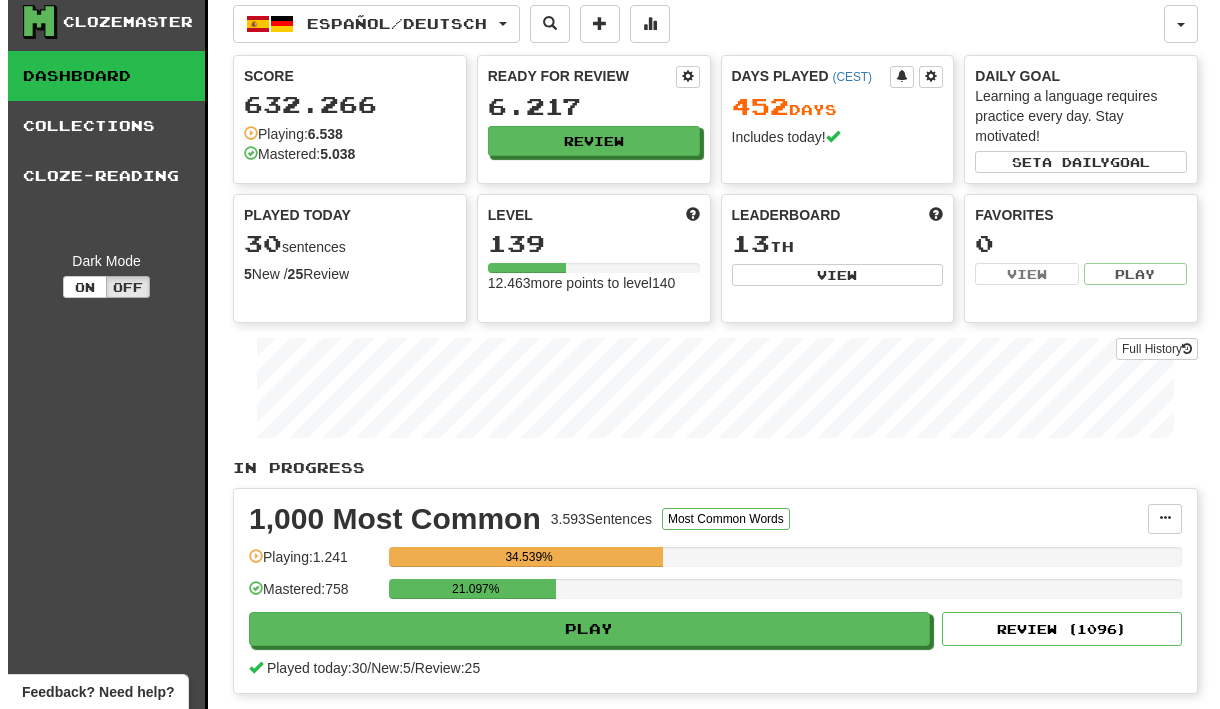 scroll, scrollTop: 21, scrollLeft: 0, axis: vertical 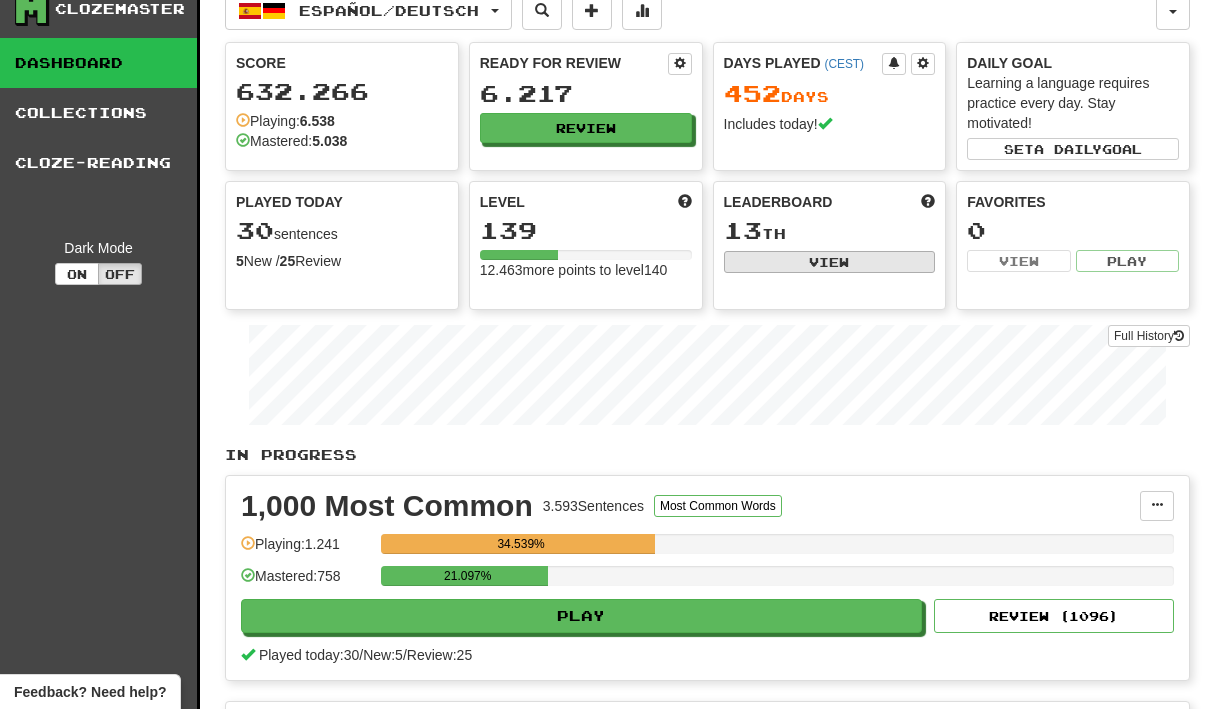 click on "View" at bounding box center [830, 262] 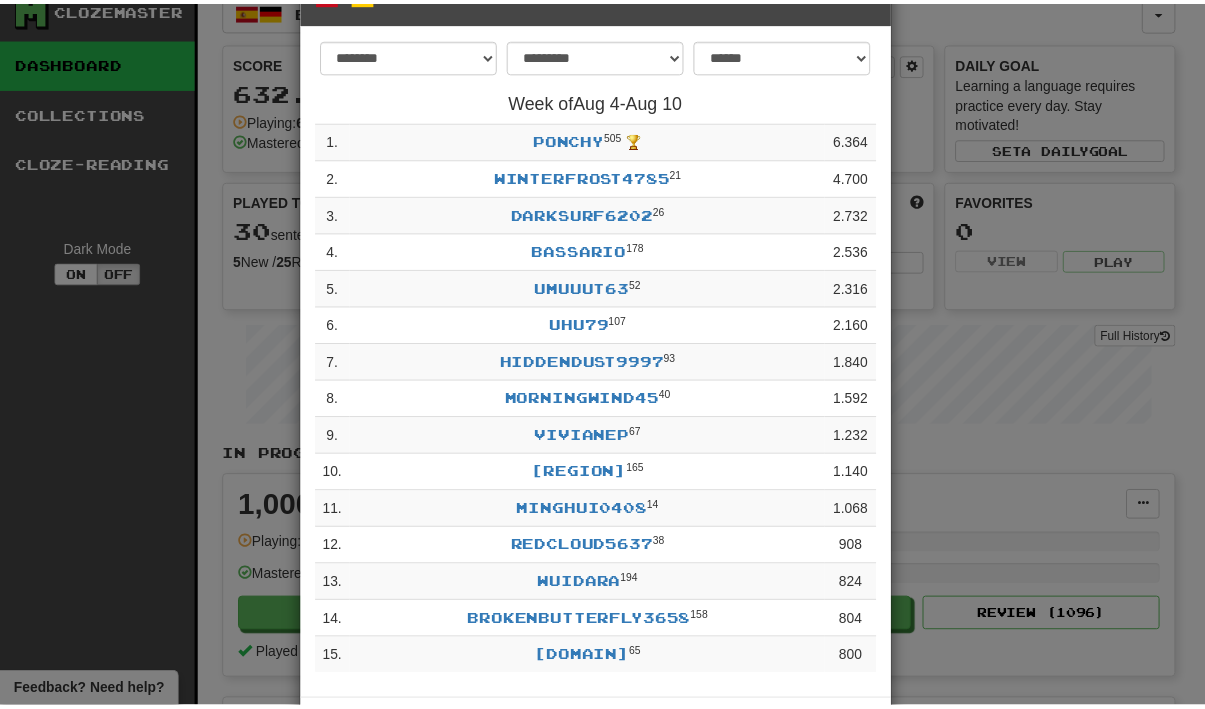 scroll, scrollTop: 2, scrollLeft: 0, axis: vertical 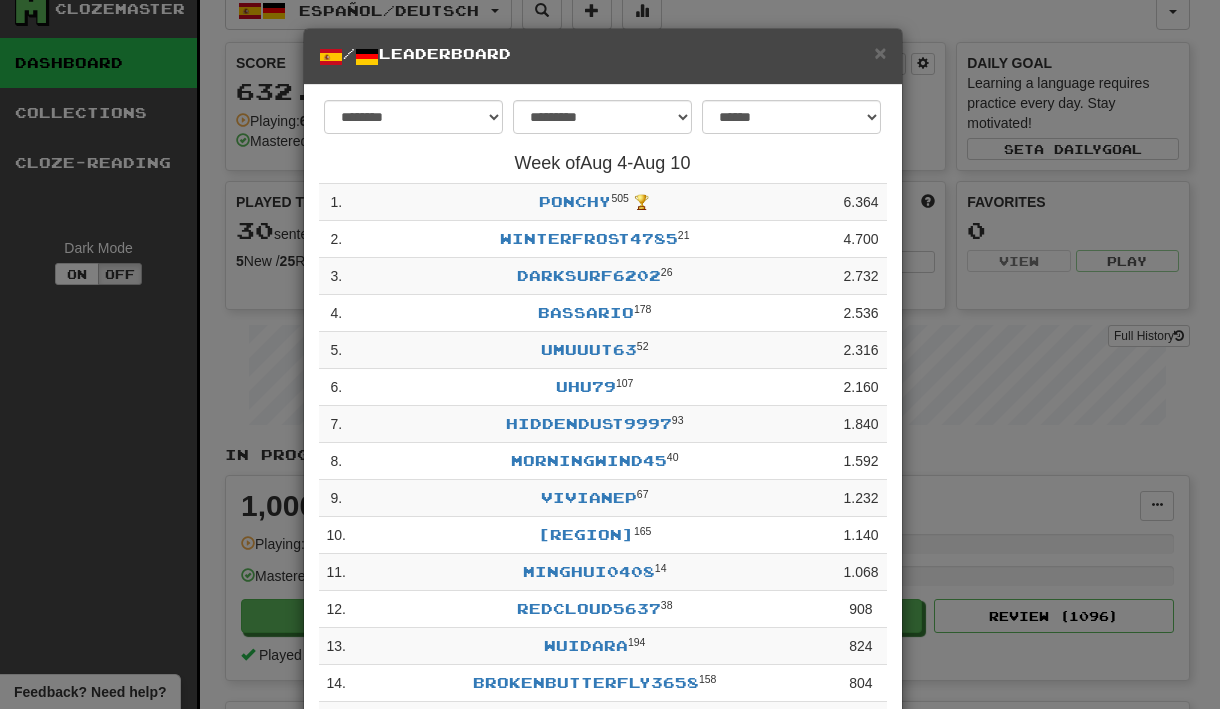 drag, startPoint x: 878, startPoint y: 50, endPoint x: 880, endPoint y: 108, distance: 58.034473 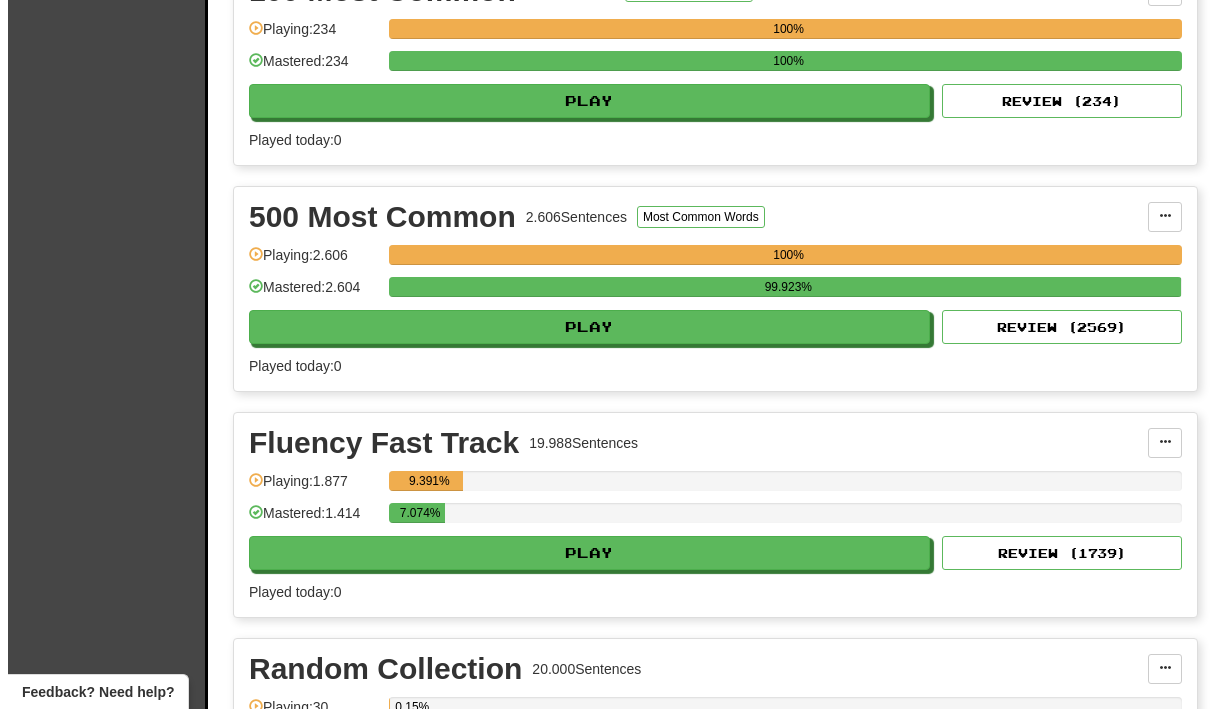 scroll, scrollTop: 1776, scrollLeft: 0, axis: vertical 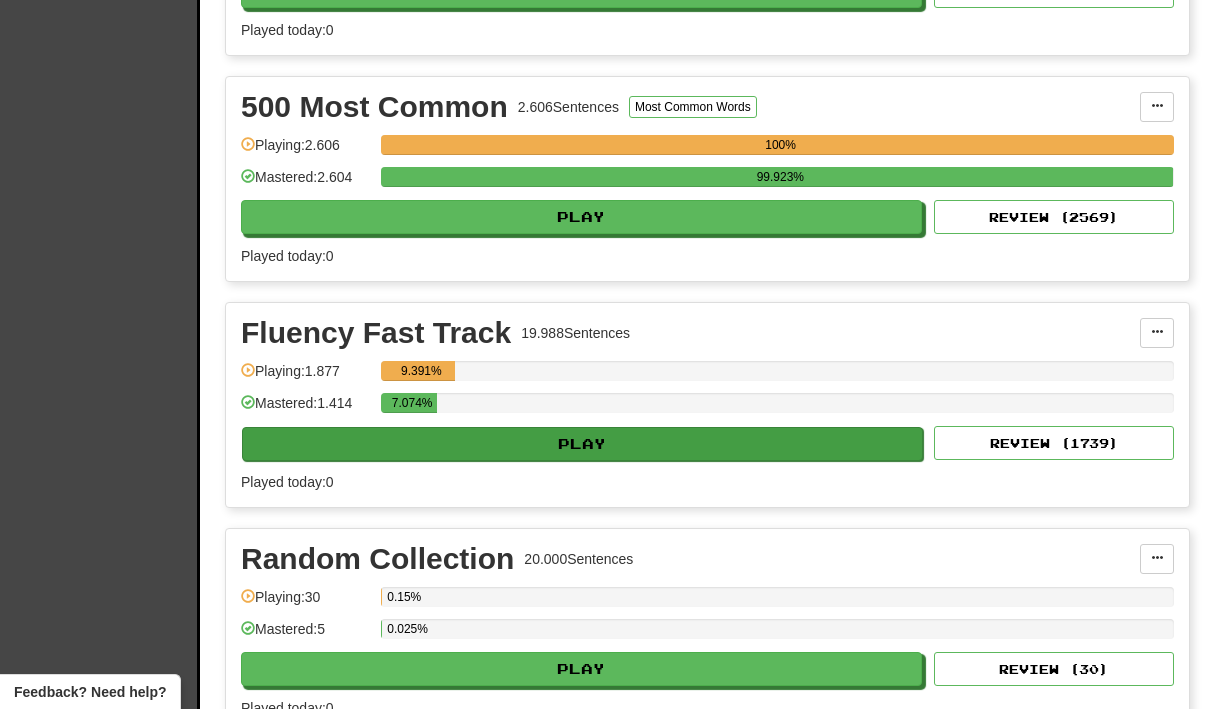 click on "Play" at bounding box center (582, 444) 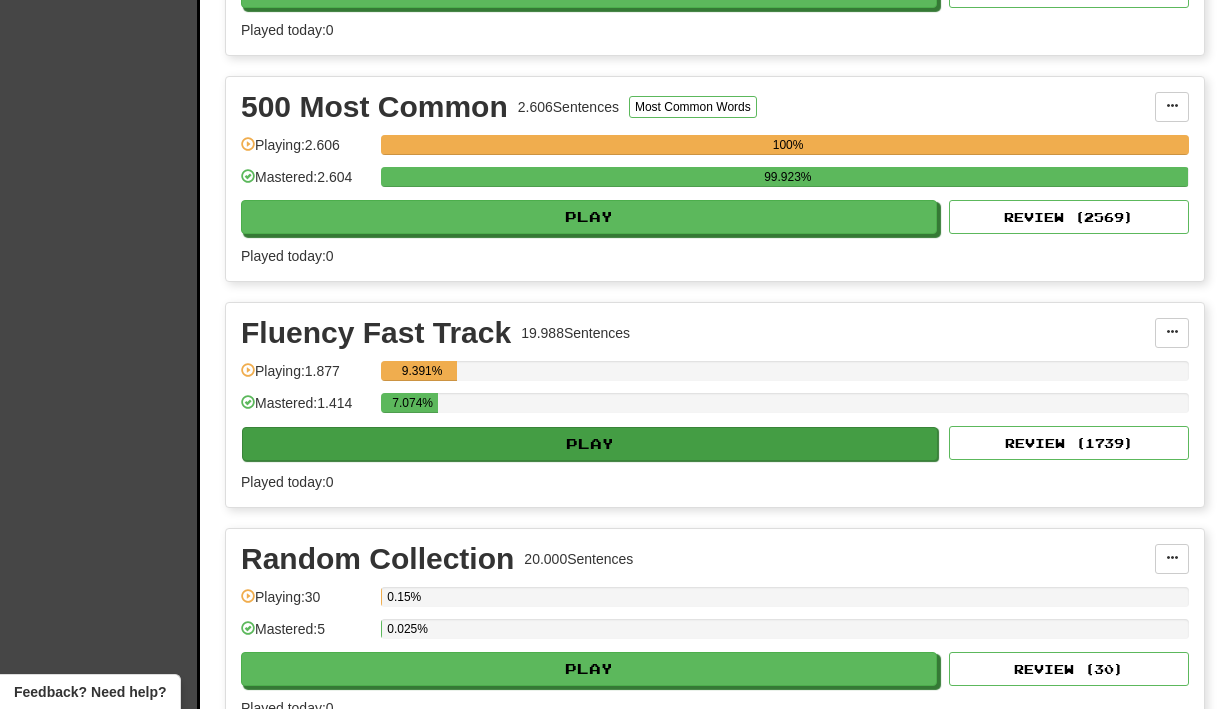 select on "**" 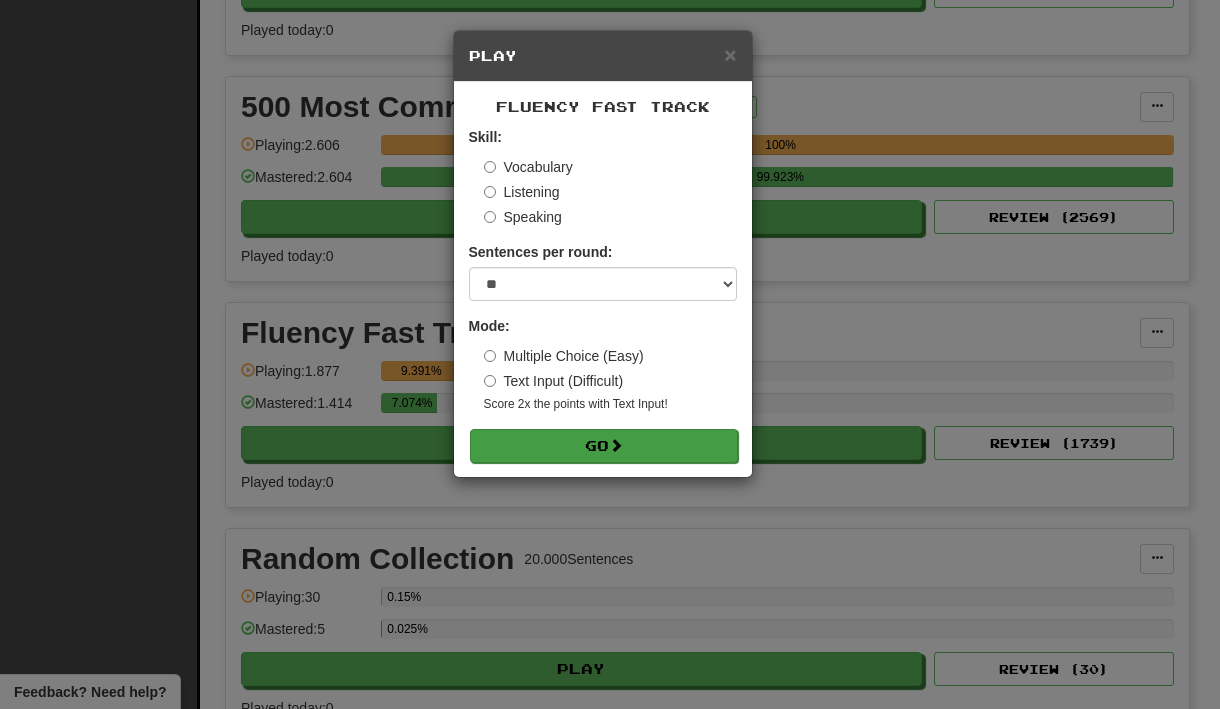 click on "Go" at bounding box center (604, 446) 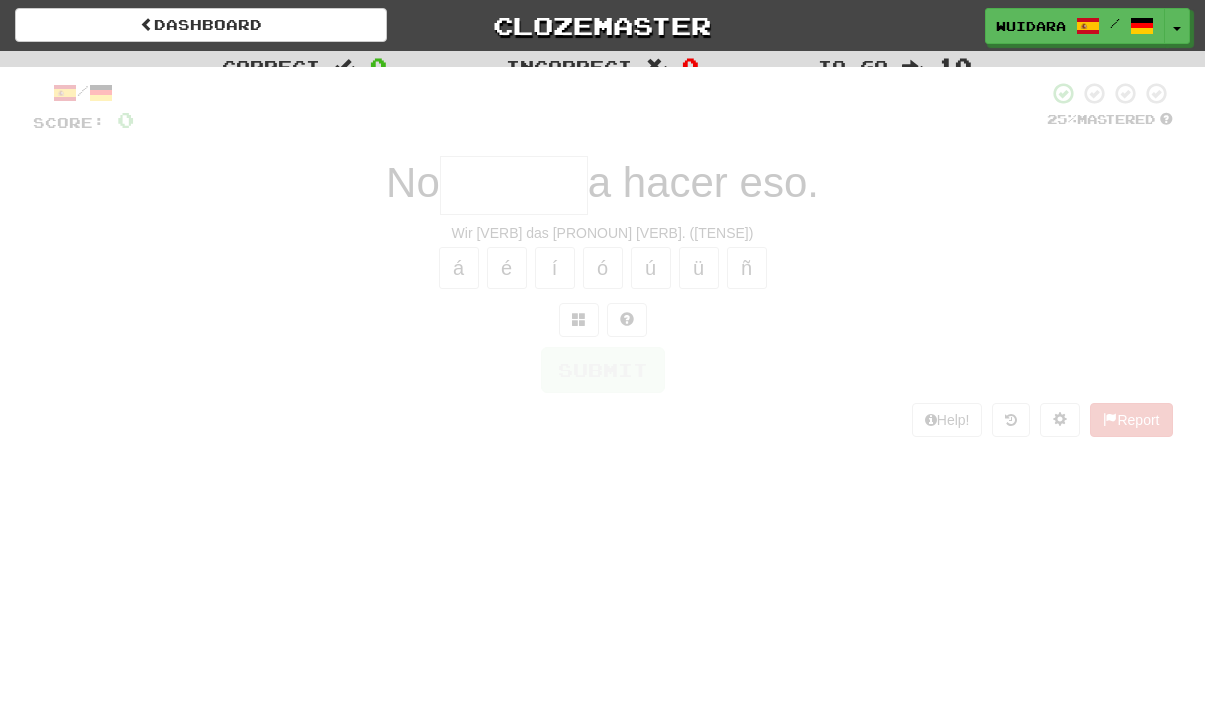 scroll, scrollTop: 0, scrollLeft: 0, axis: both 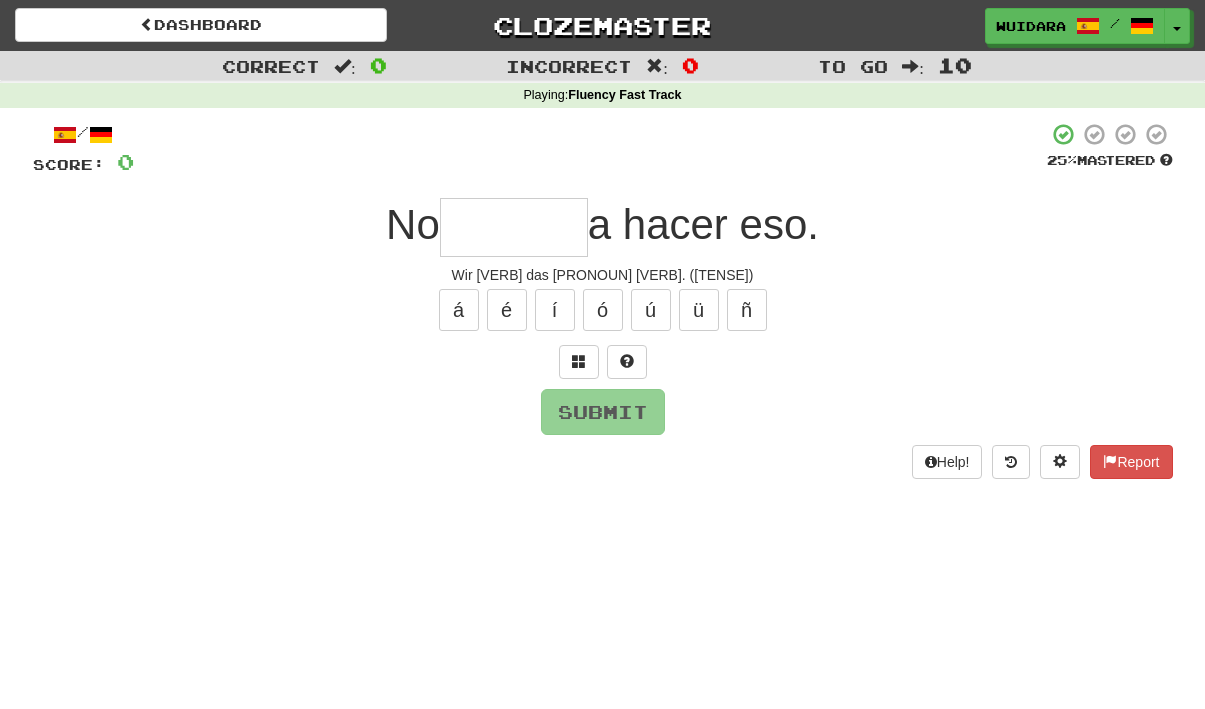 type on "*" 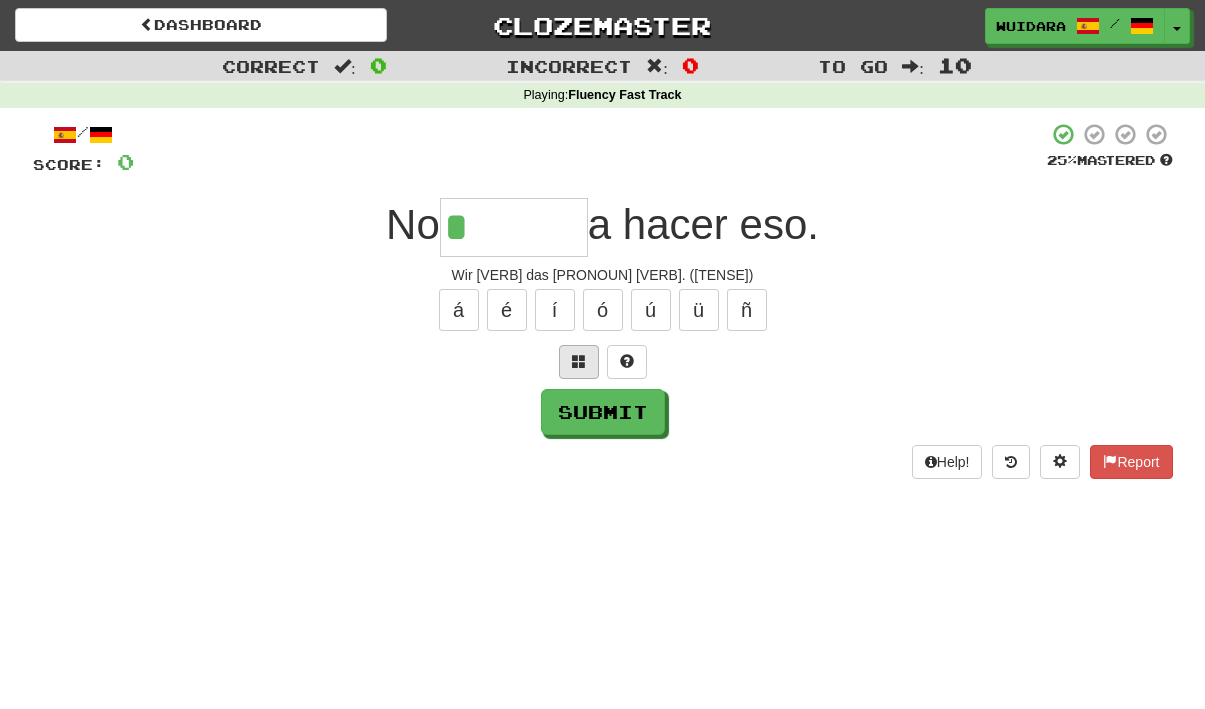 click at bounding box center (579, 362) 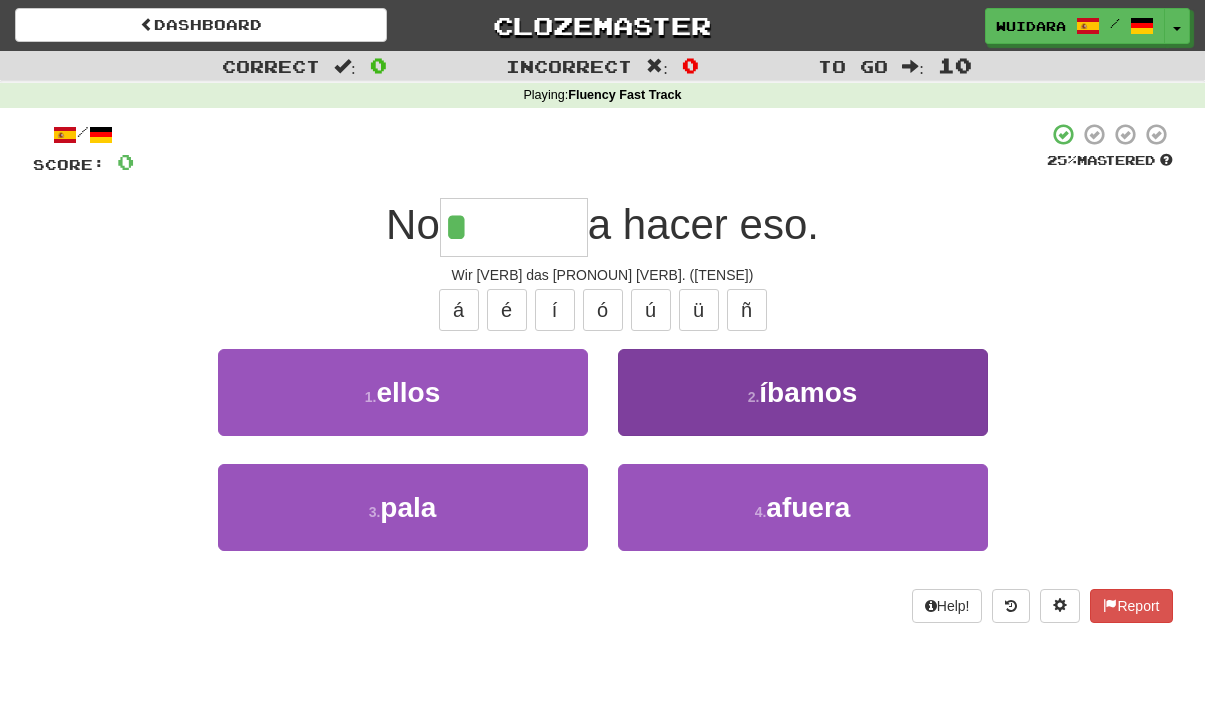 click on "2 .  [VERB]" at bounding box center [803, 392] 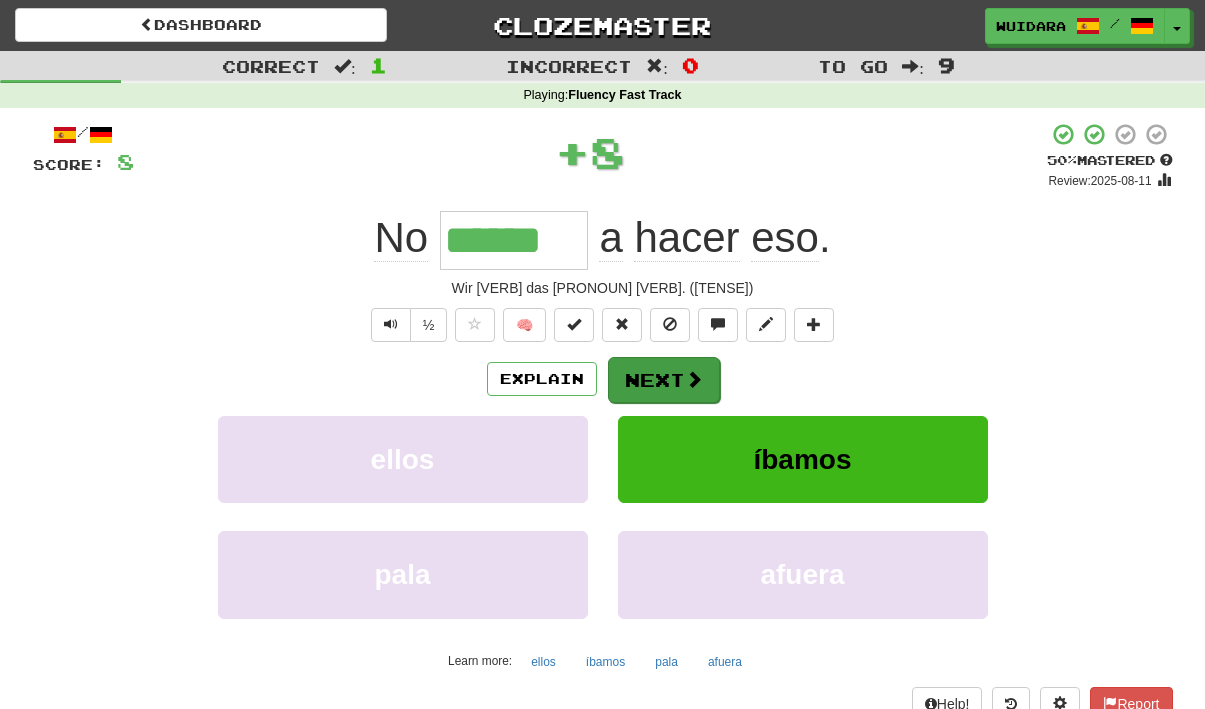 click on "Next" at bounding box center (664, 380) 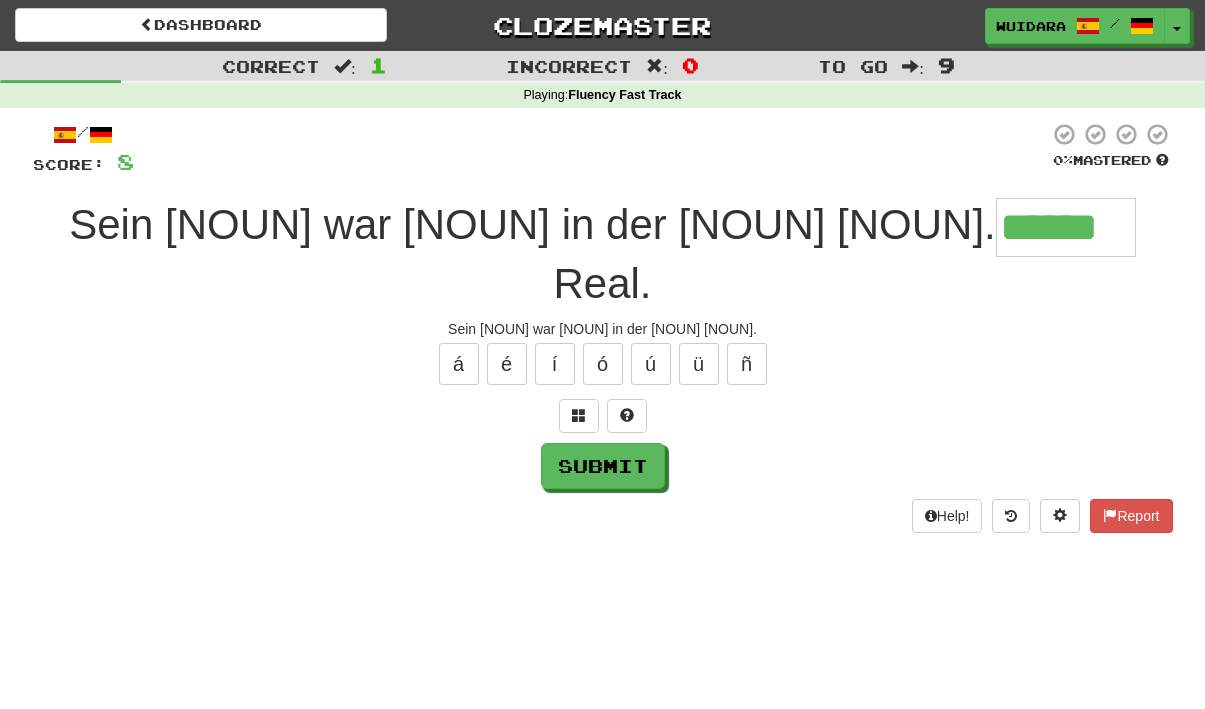 type on "******" 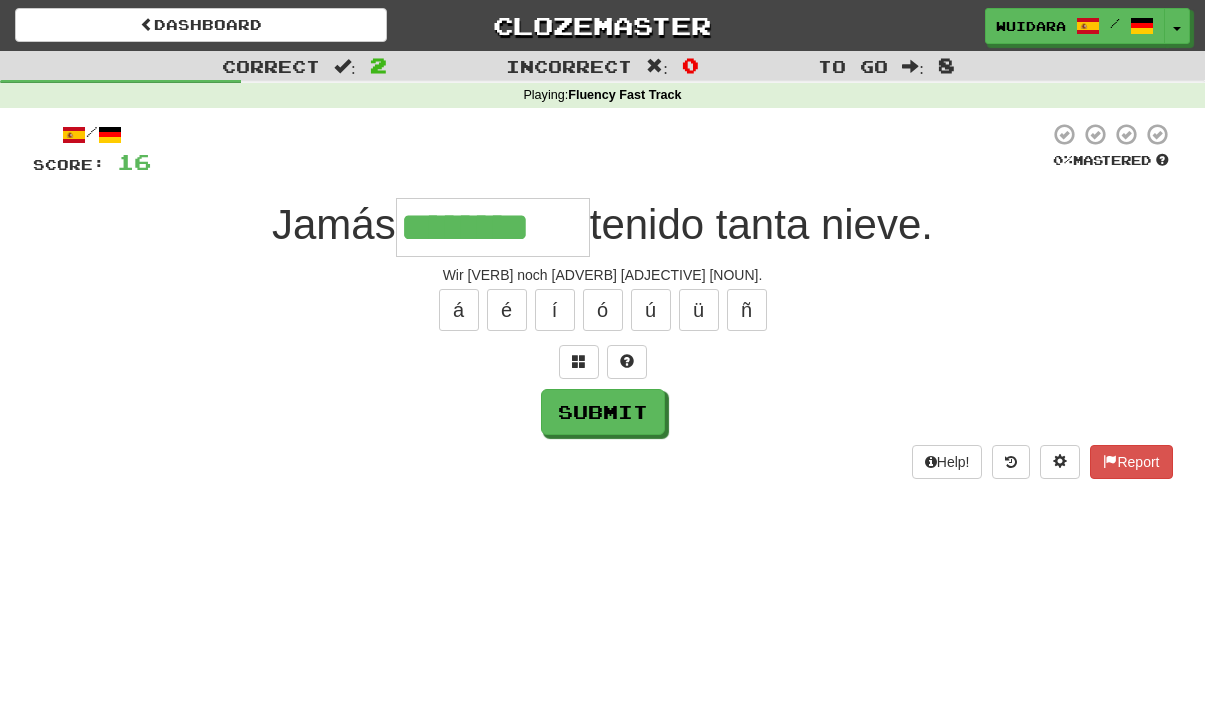 type on "********" 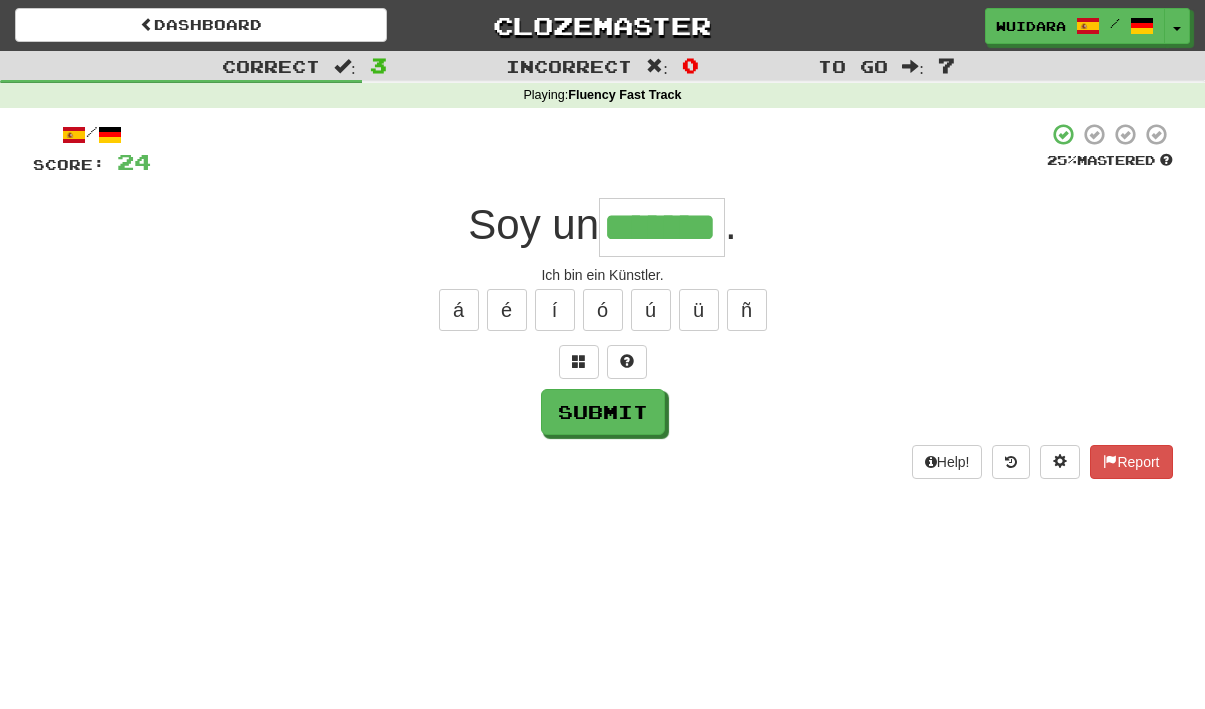 type on "*******" 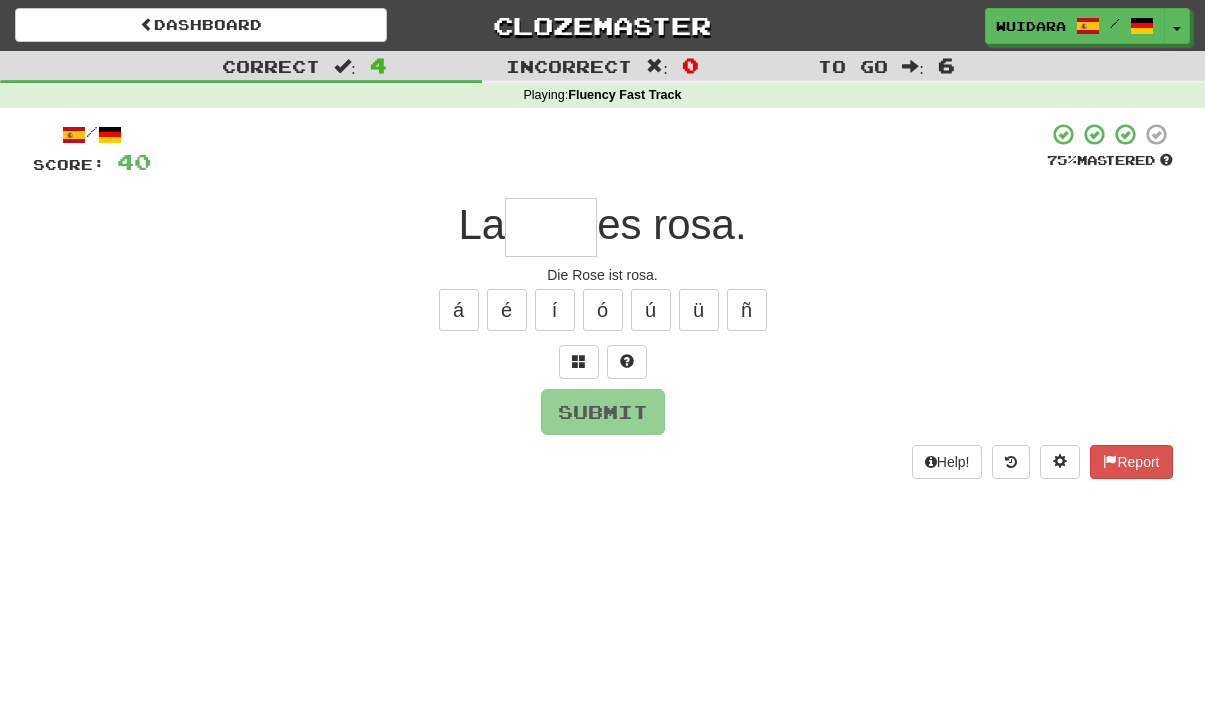 type on "*" 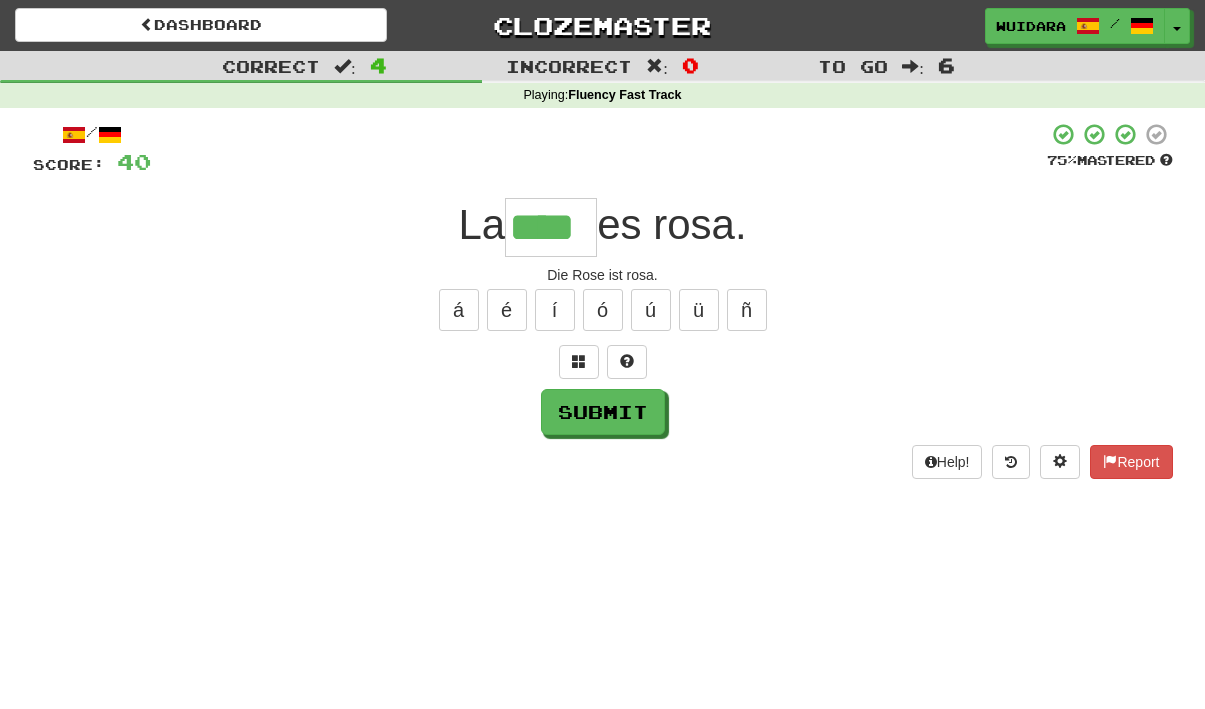 type on "****" 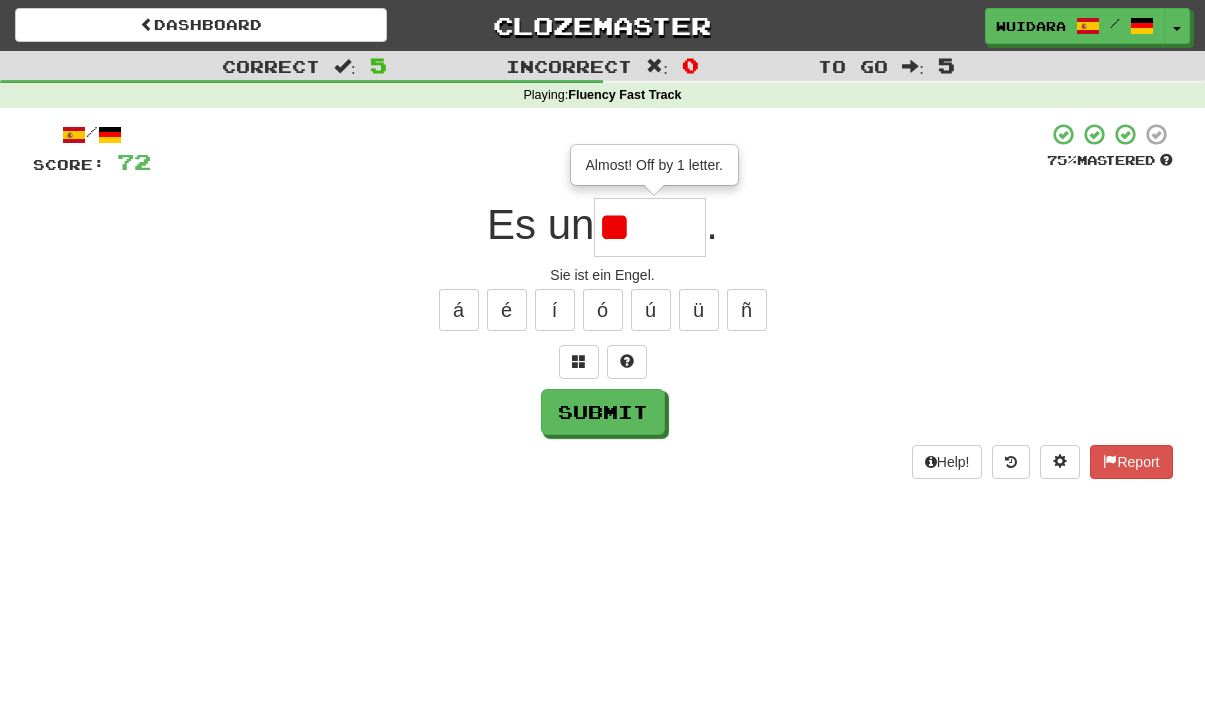 type on "*" 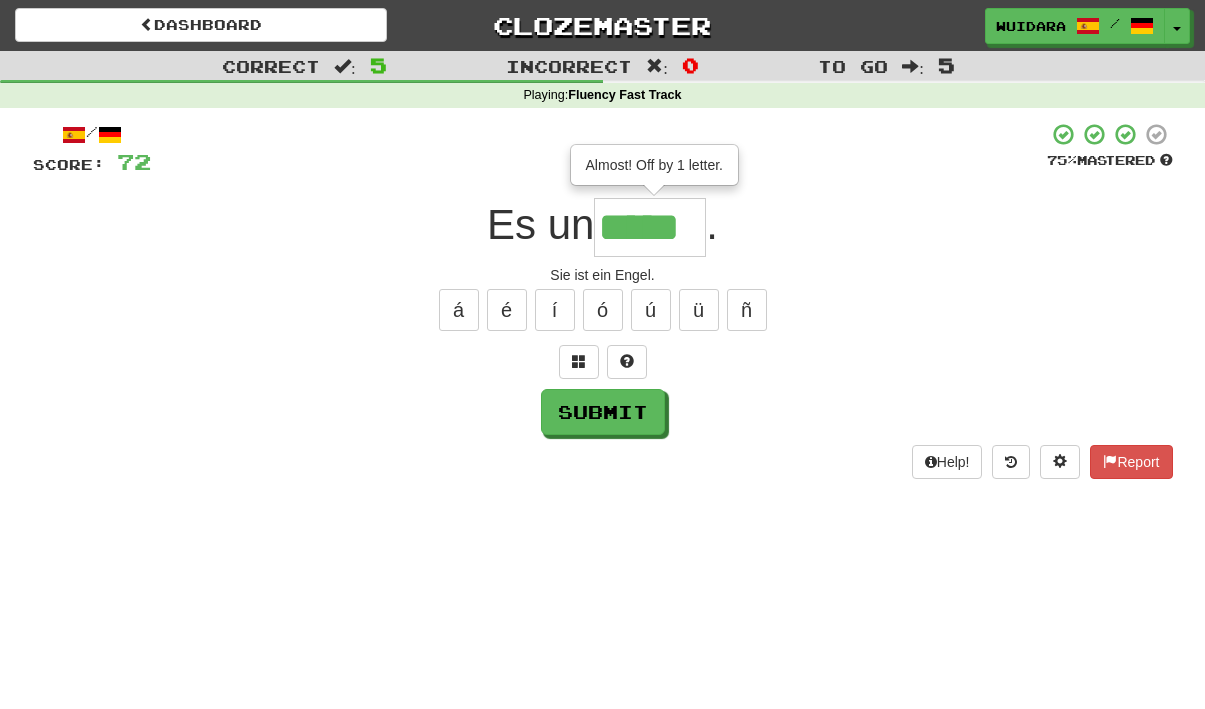 type on "*****" 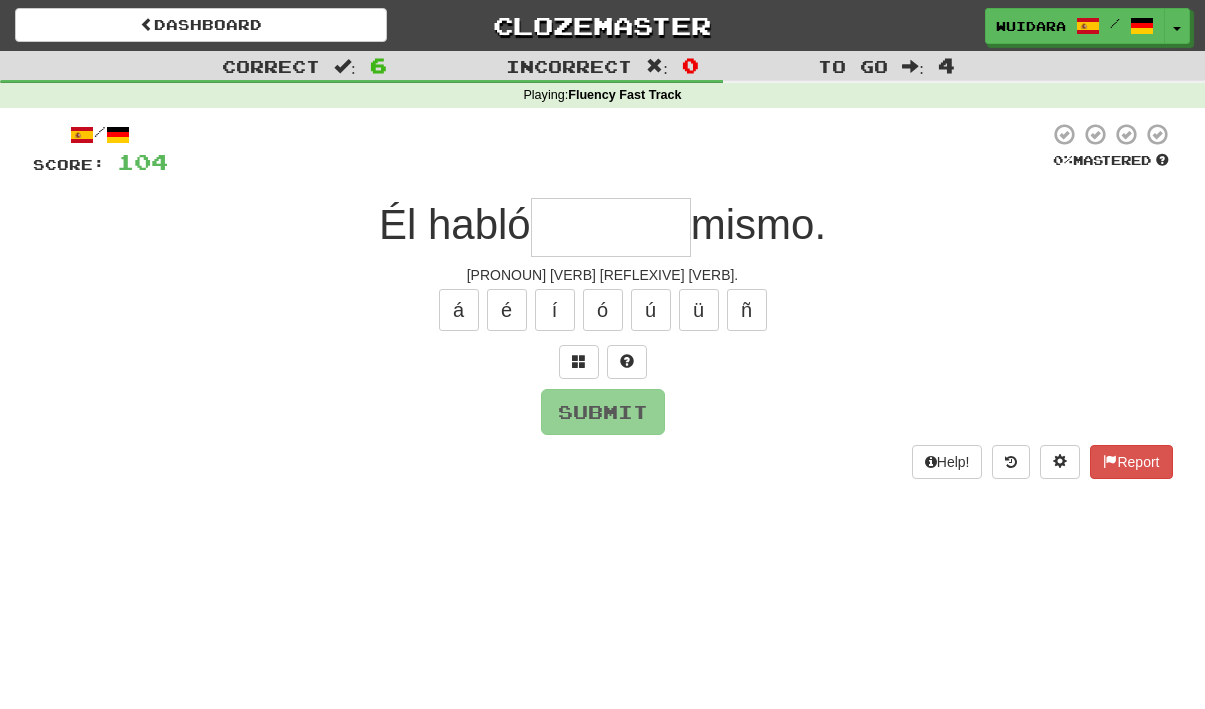 type on "*" 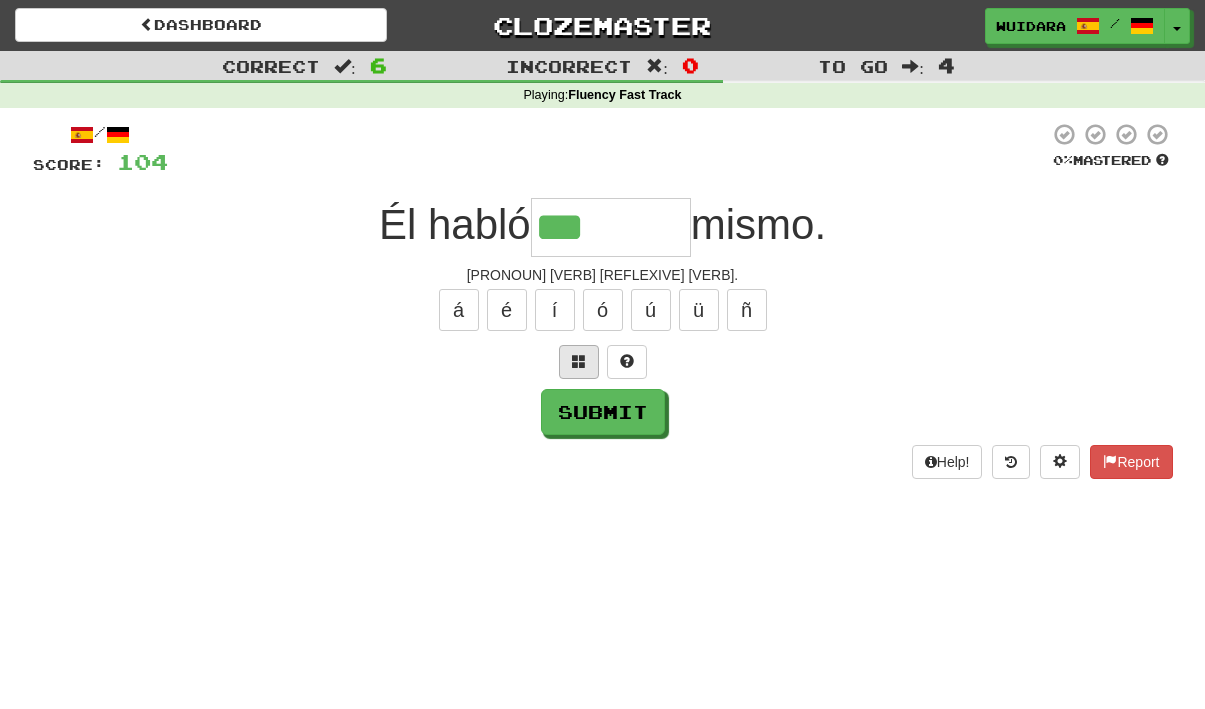 click at bounding box center [579, 362] 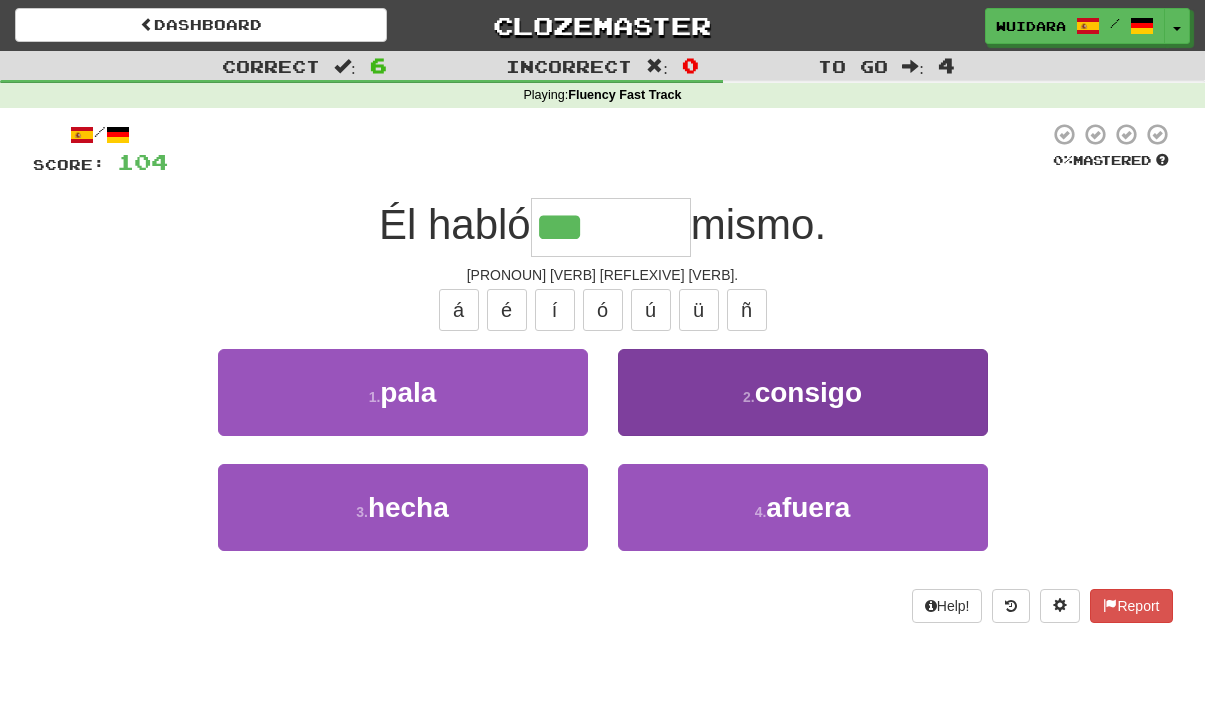 click on "2 .  consigo" at bounding box center [803, 392] 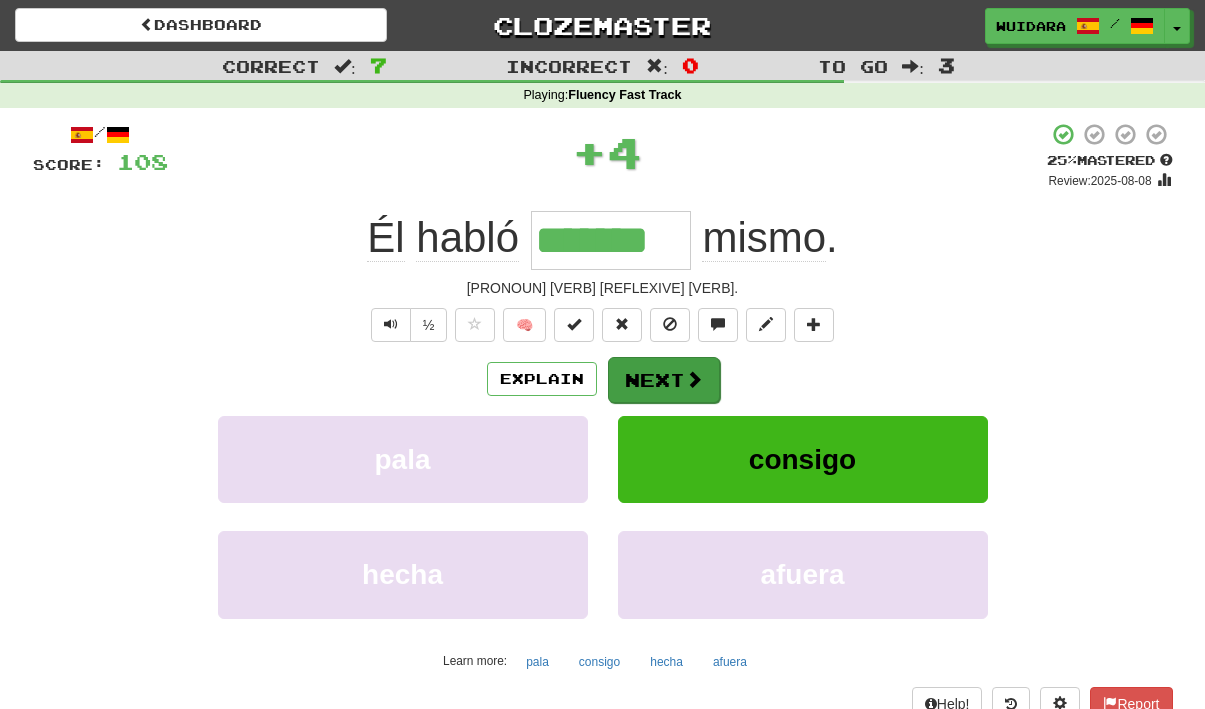 click on "Next" at bounding box center (664, 380) 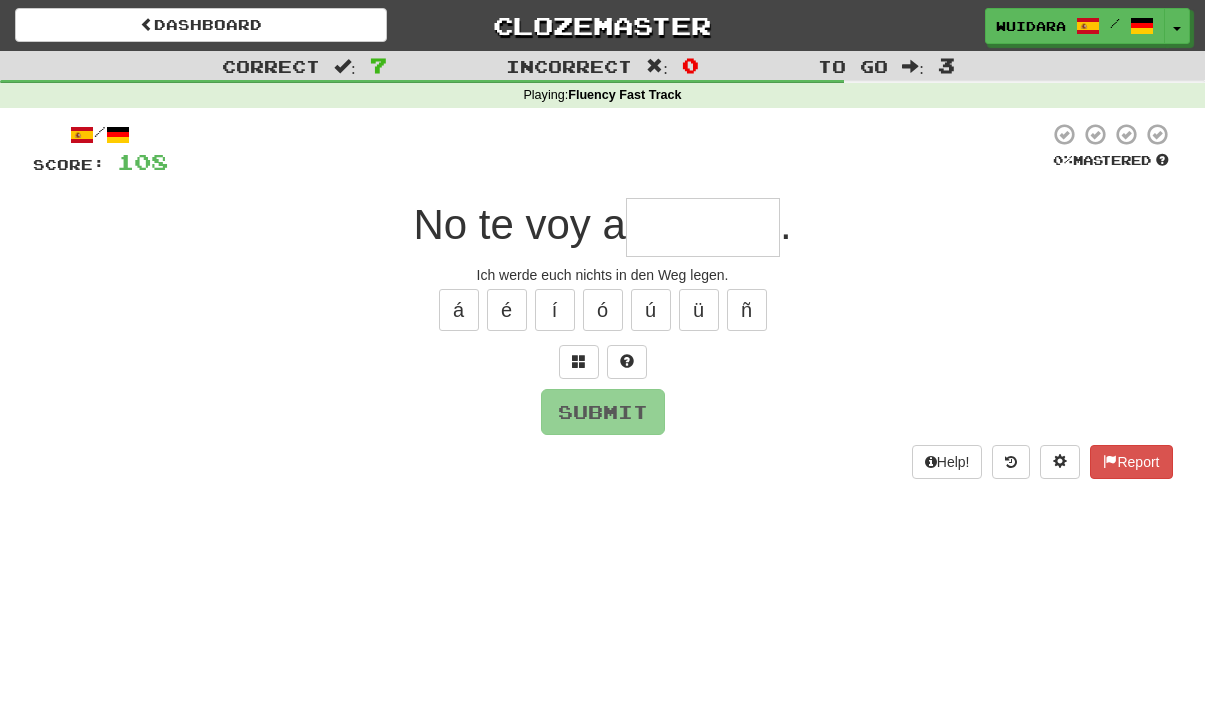 type on "*" 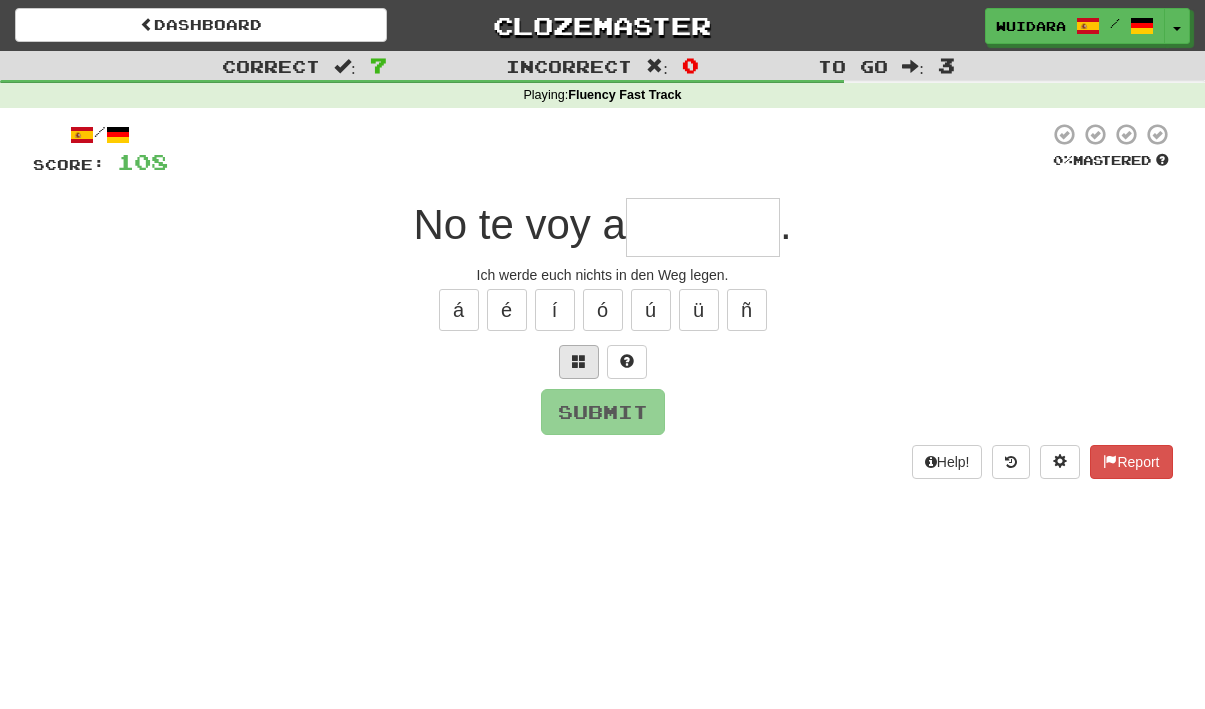 click at bounding box center (579, 362) 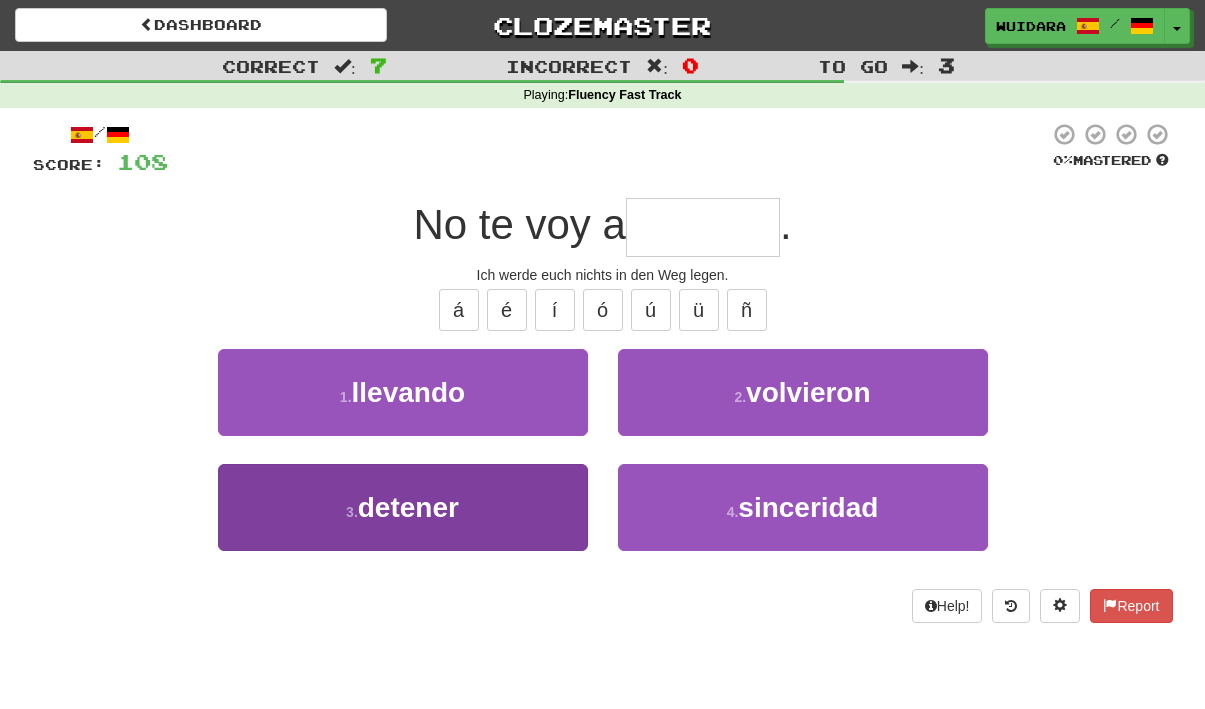 click on "3 .  detener" at bounding box center (403, 507) 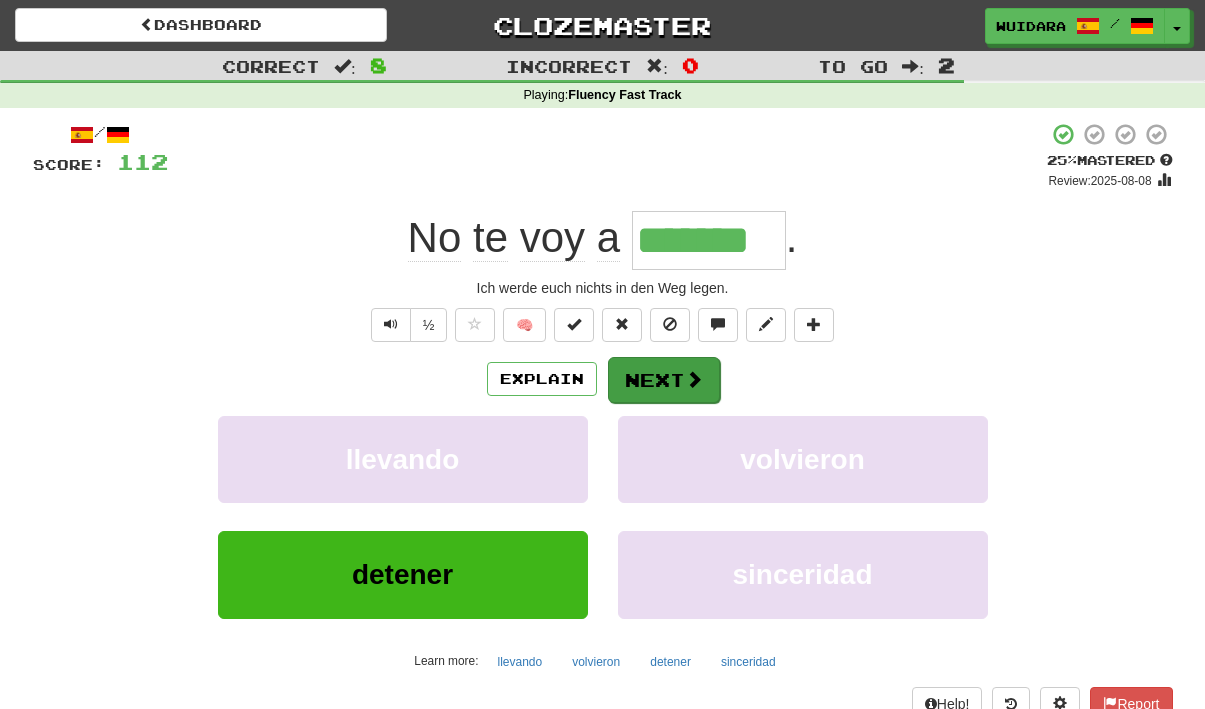 click on "Next" at bounding box center [664, 380] 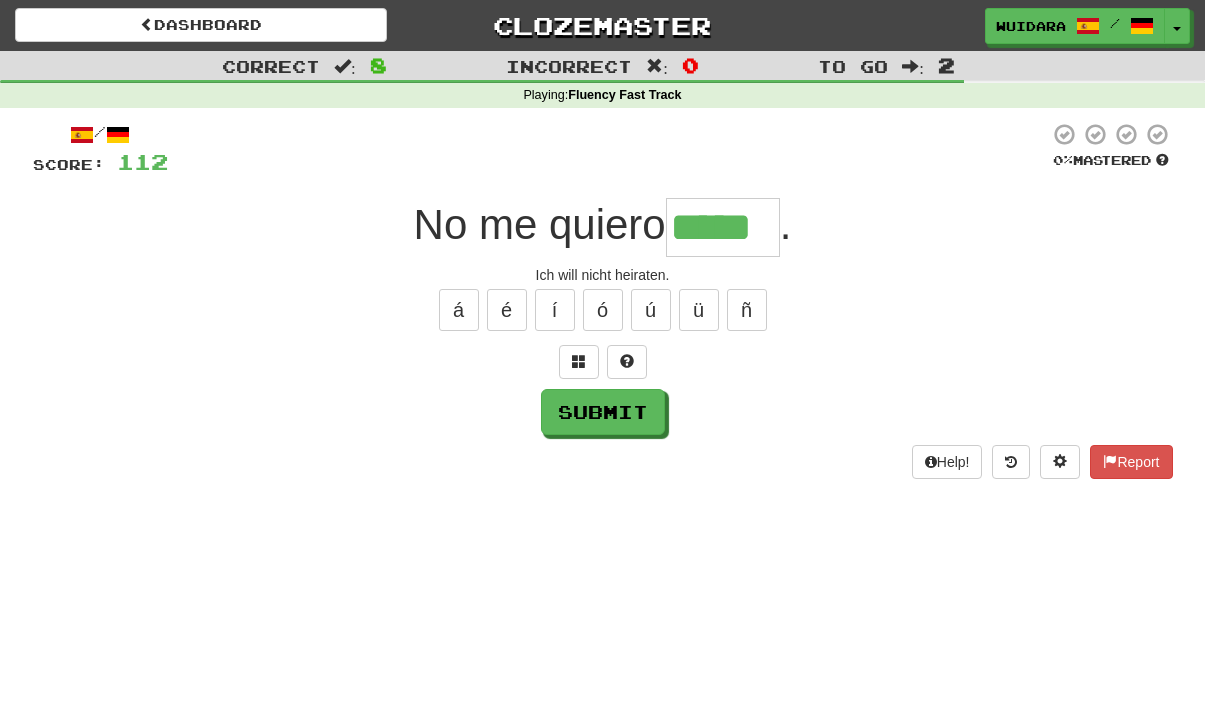 type on "*****" 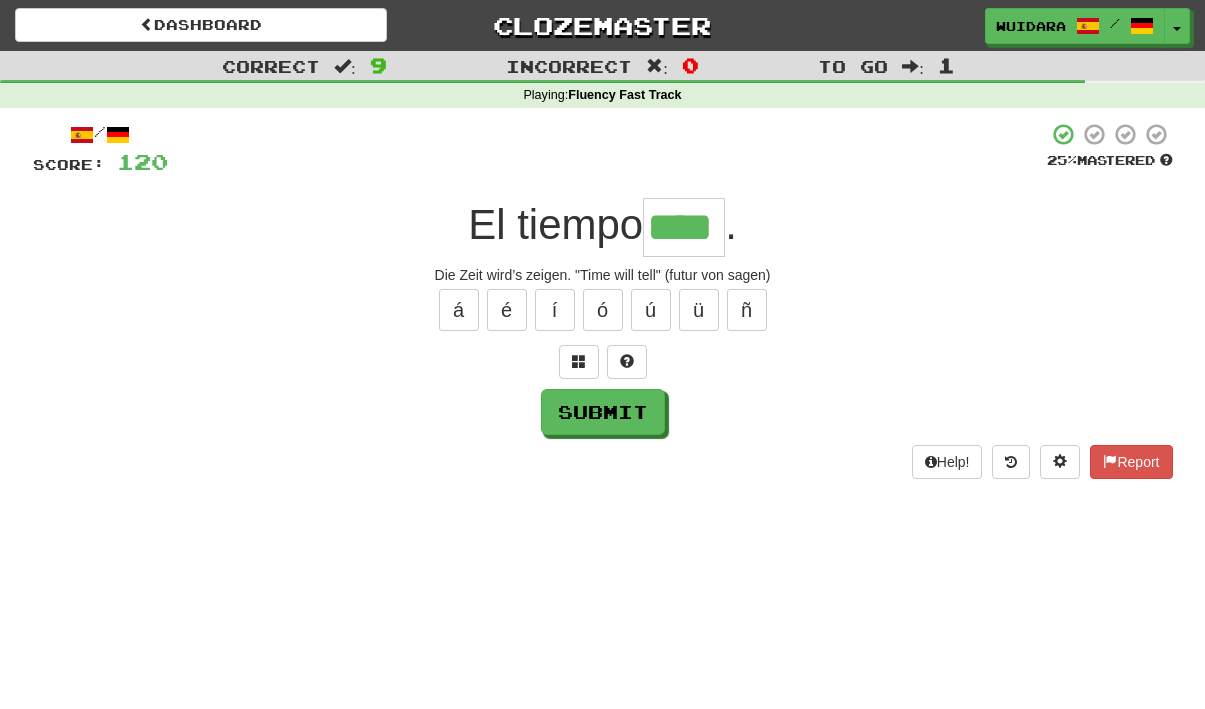 type on "****" 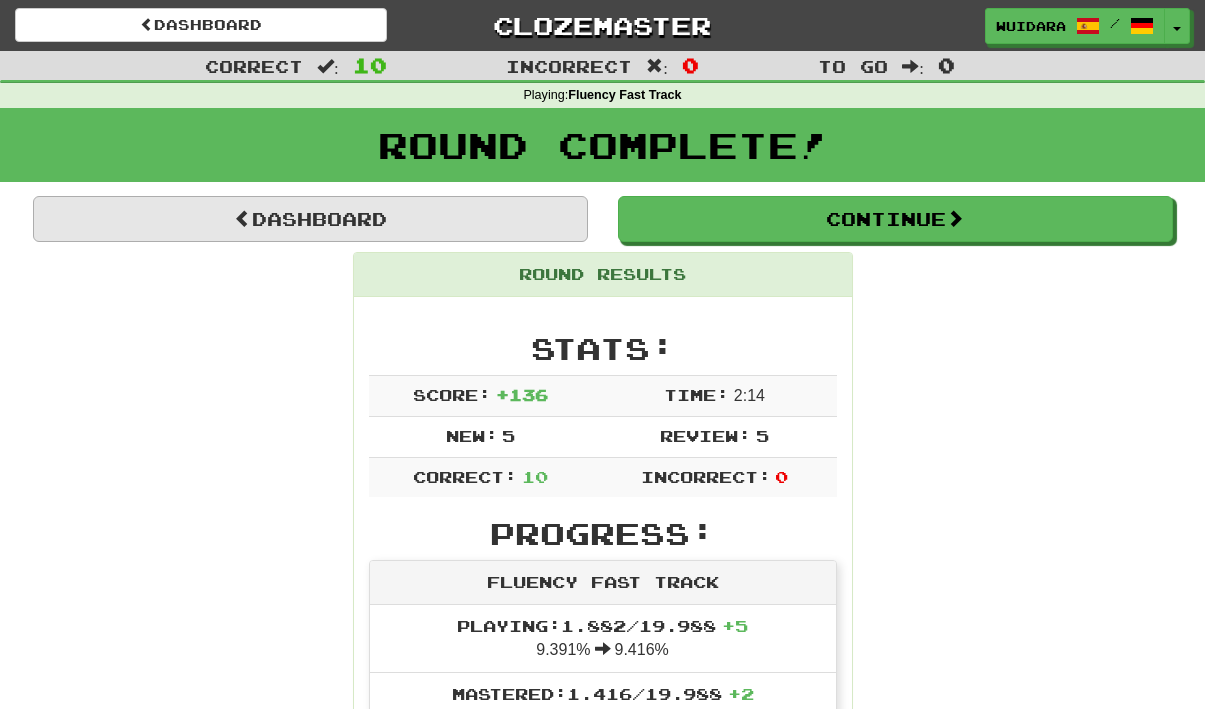 click on "Dashboard" at bounding box center (310, 219) 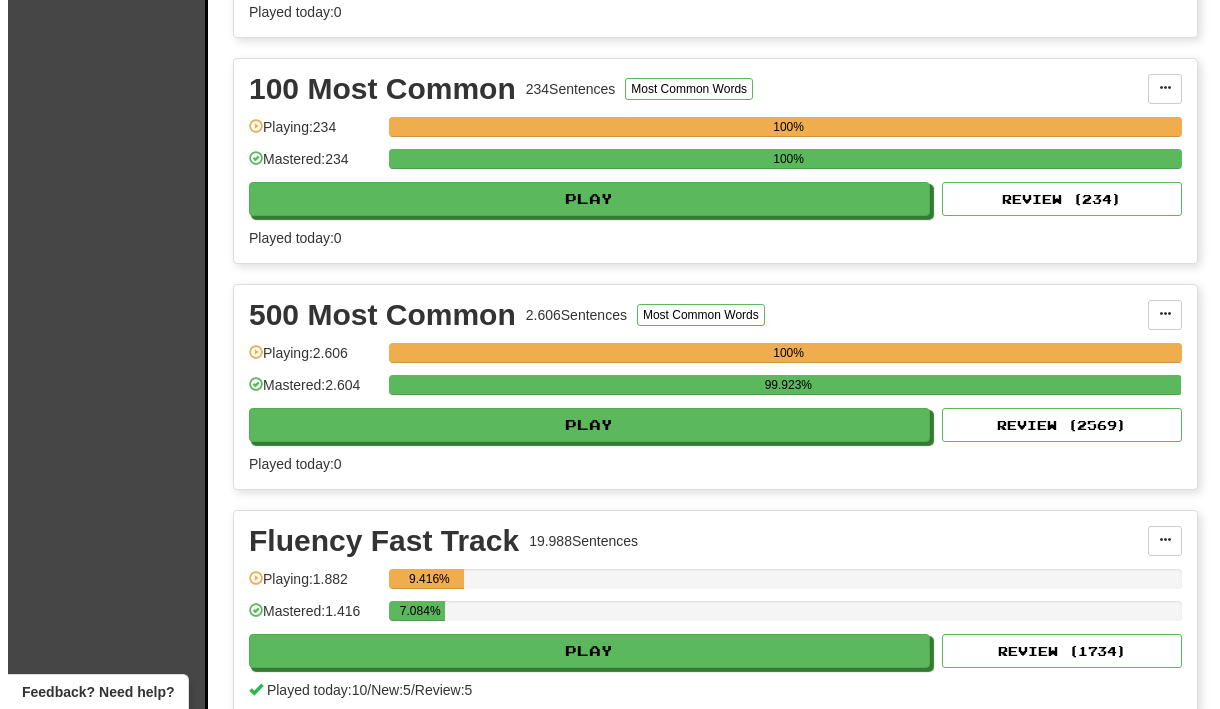 scroll, scrollTop: 1816, scrollLeft: 0, axis: vertical 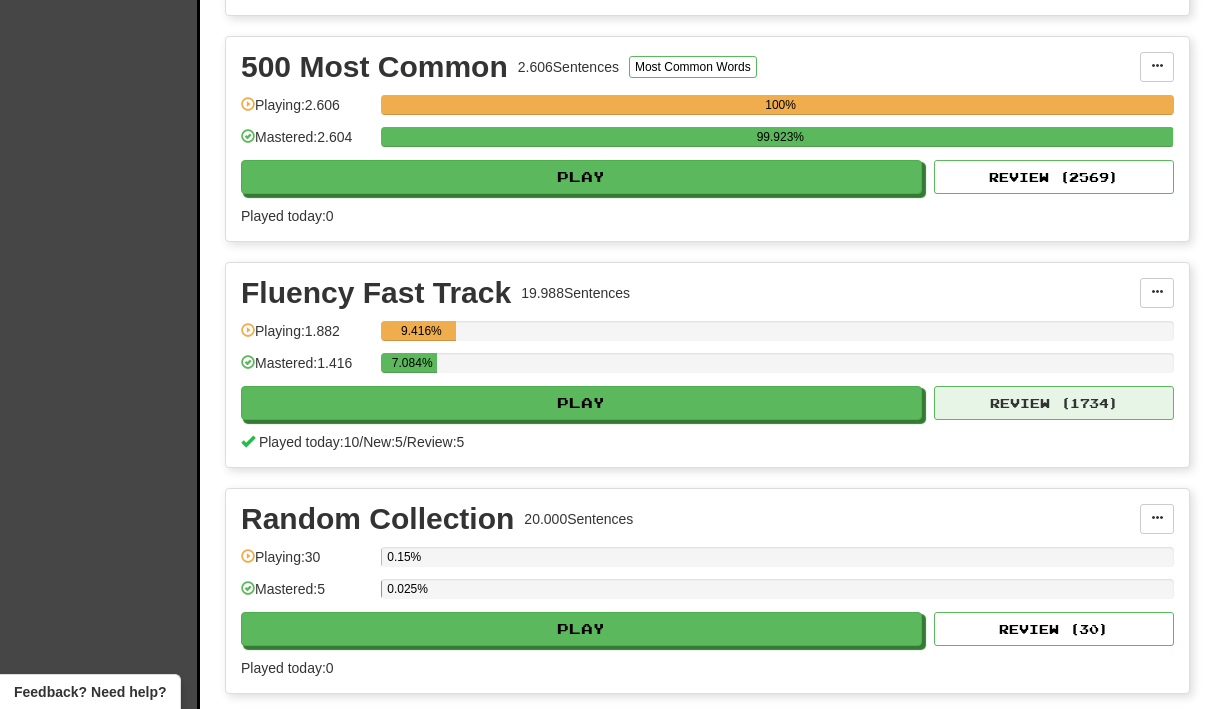 click on "Review ( 1734 )" at bounding box center [1054, 403] 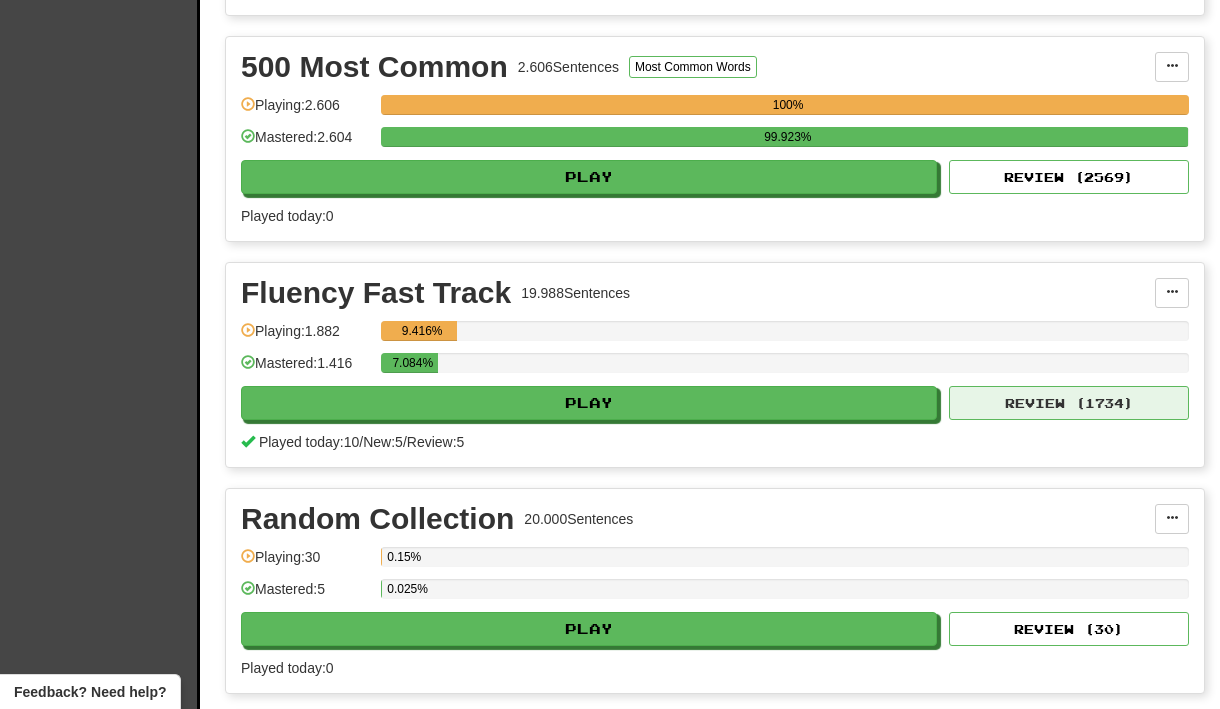 select on "**" 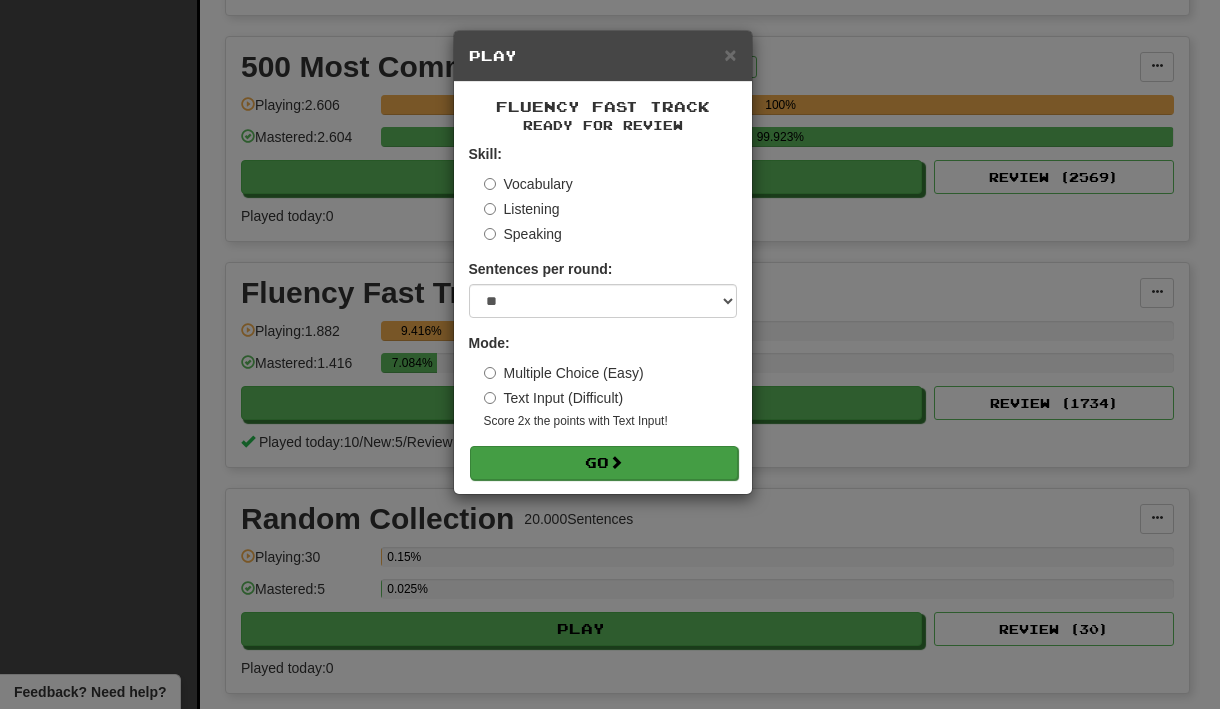 click on "Go" at bounding box center (604, 463) 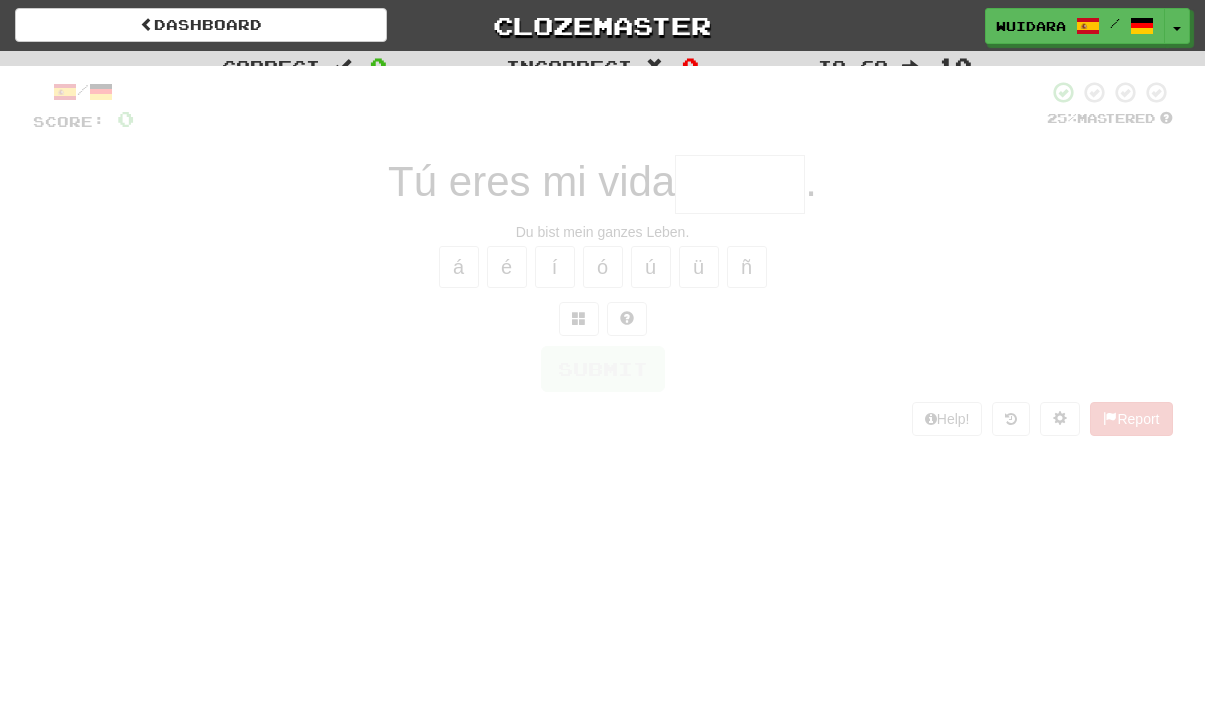 scroll, scrollTop: 0, scrollLeft: 0, axis: both 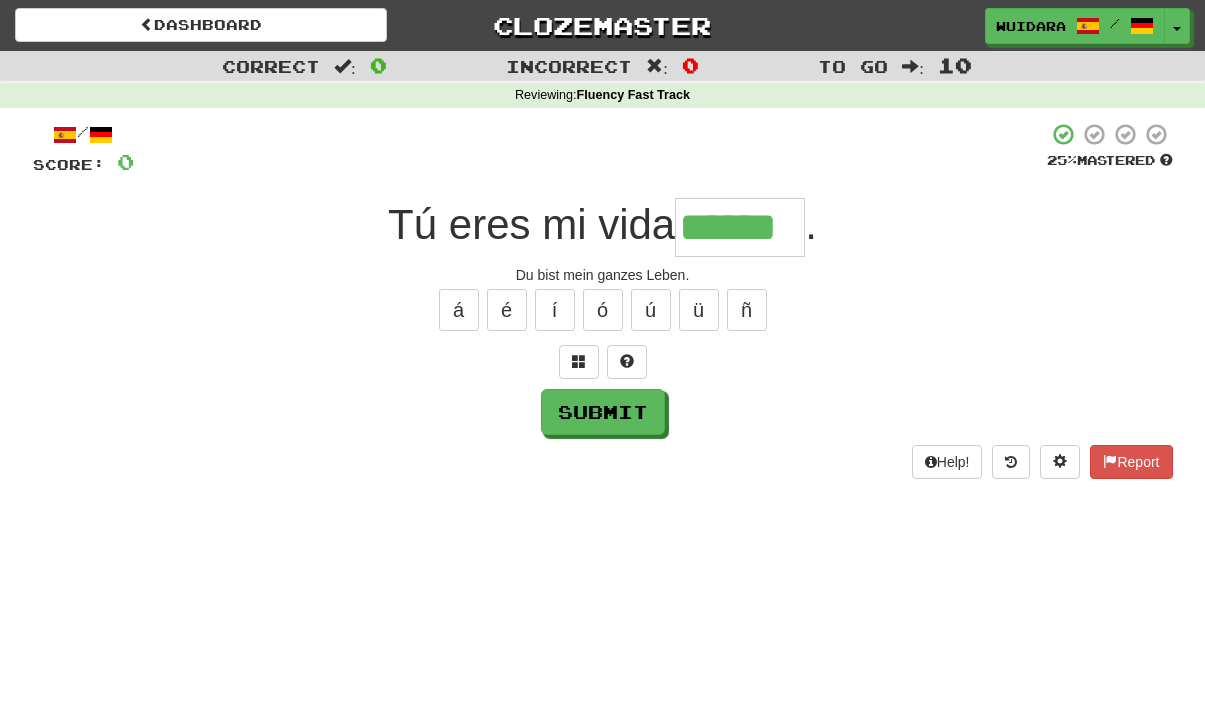 type on "******" 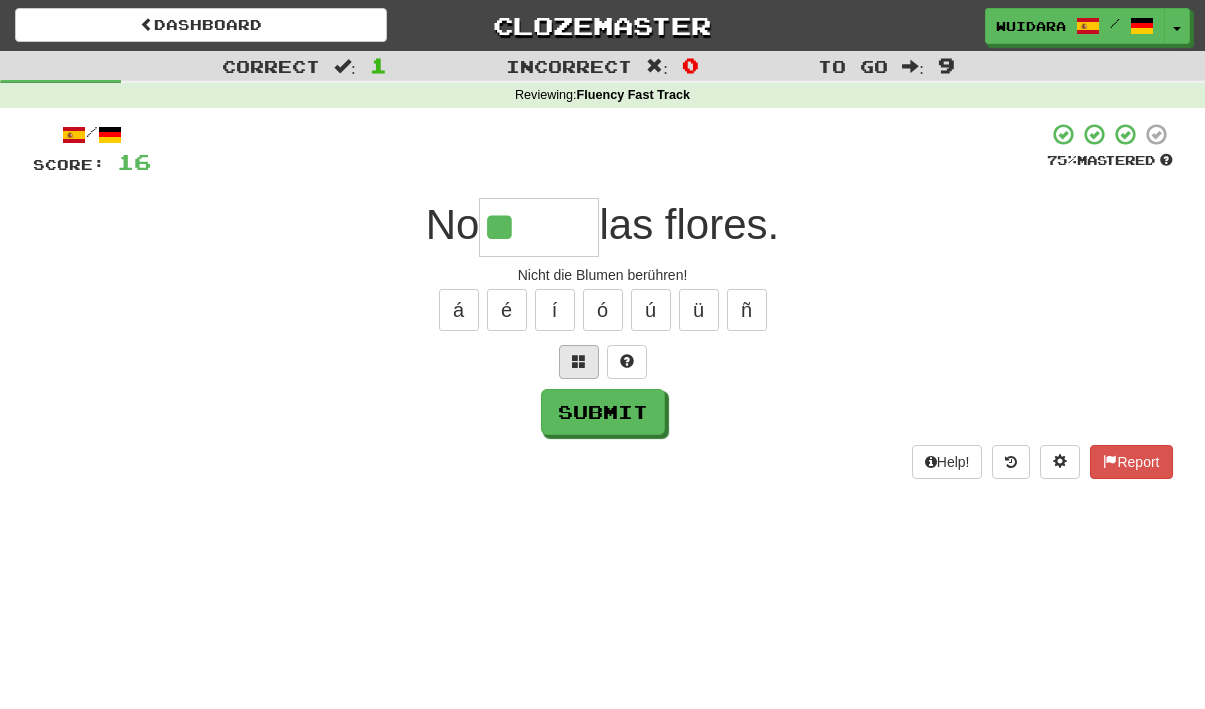 click at bounding box center (579, 361) 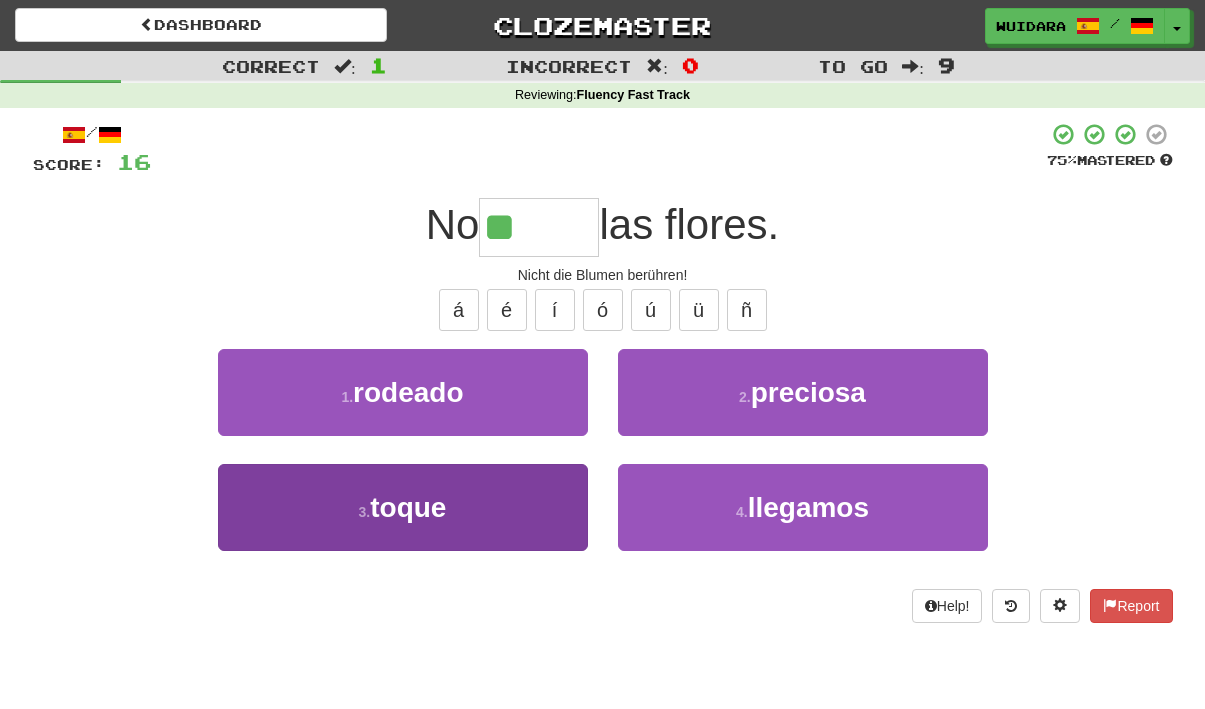 click on "toque" at bounding box center [408, 507] 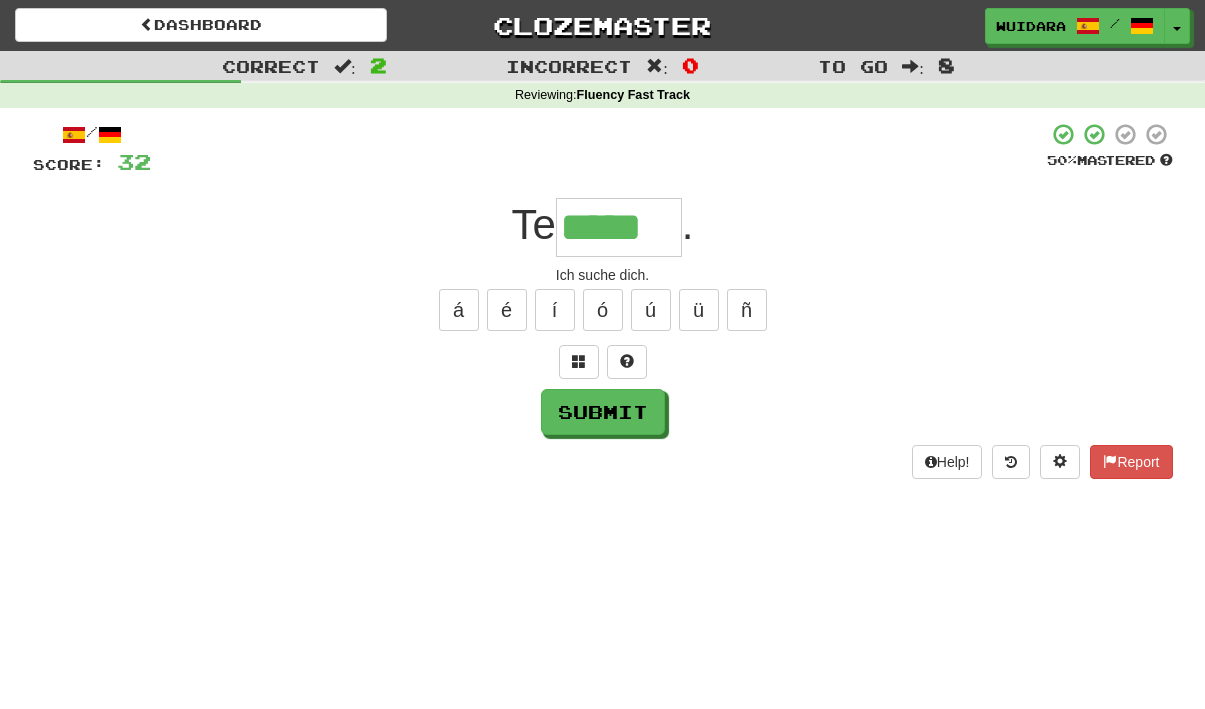 type on "*****" 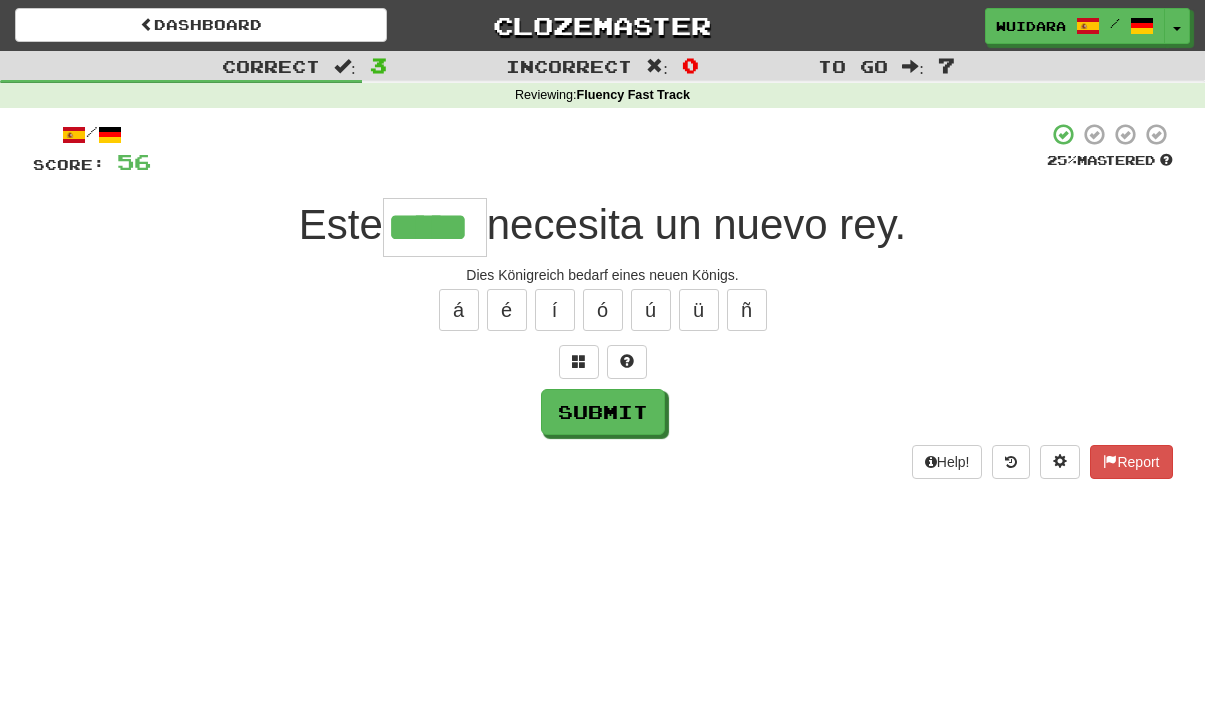 type on "*****" 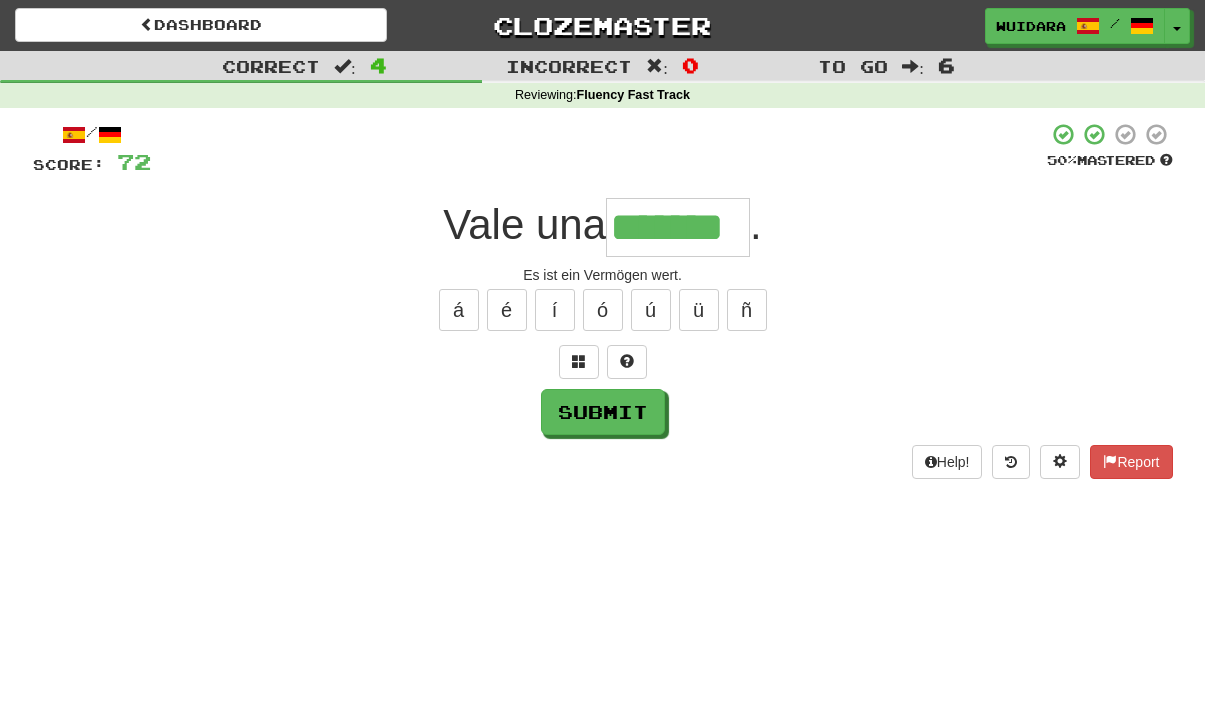 type on "*******" 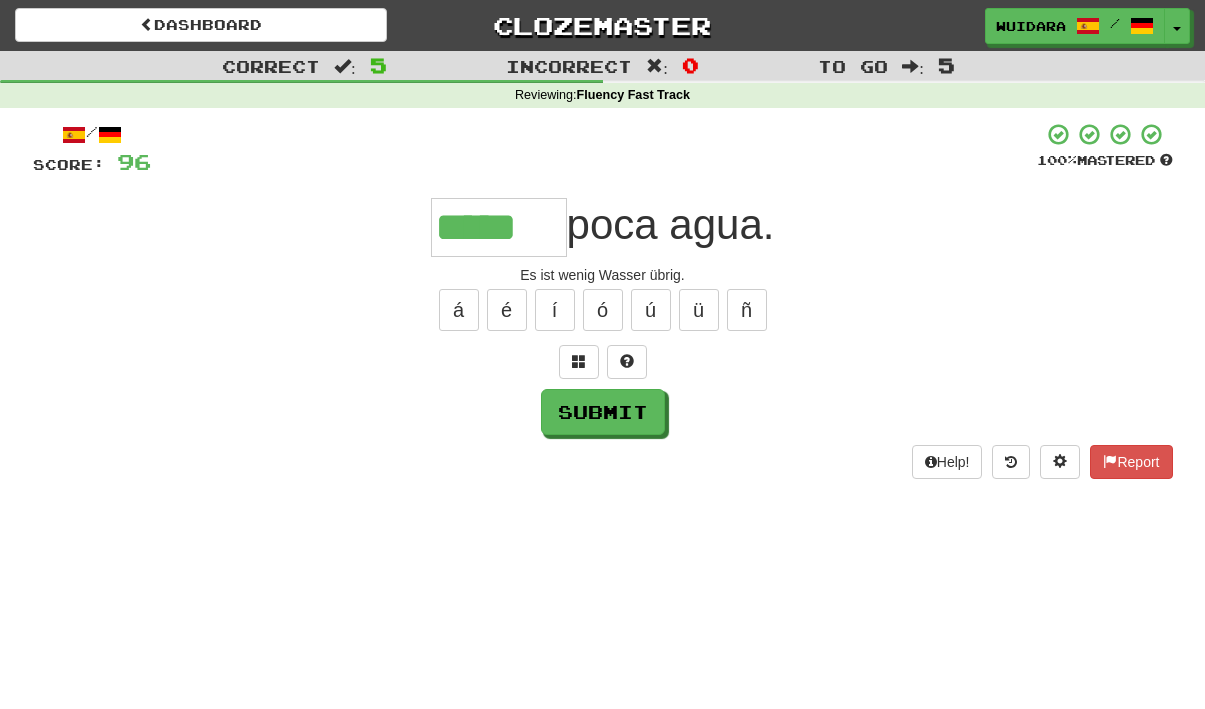 type on "*****" 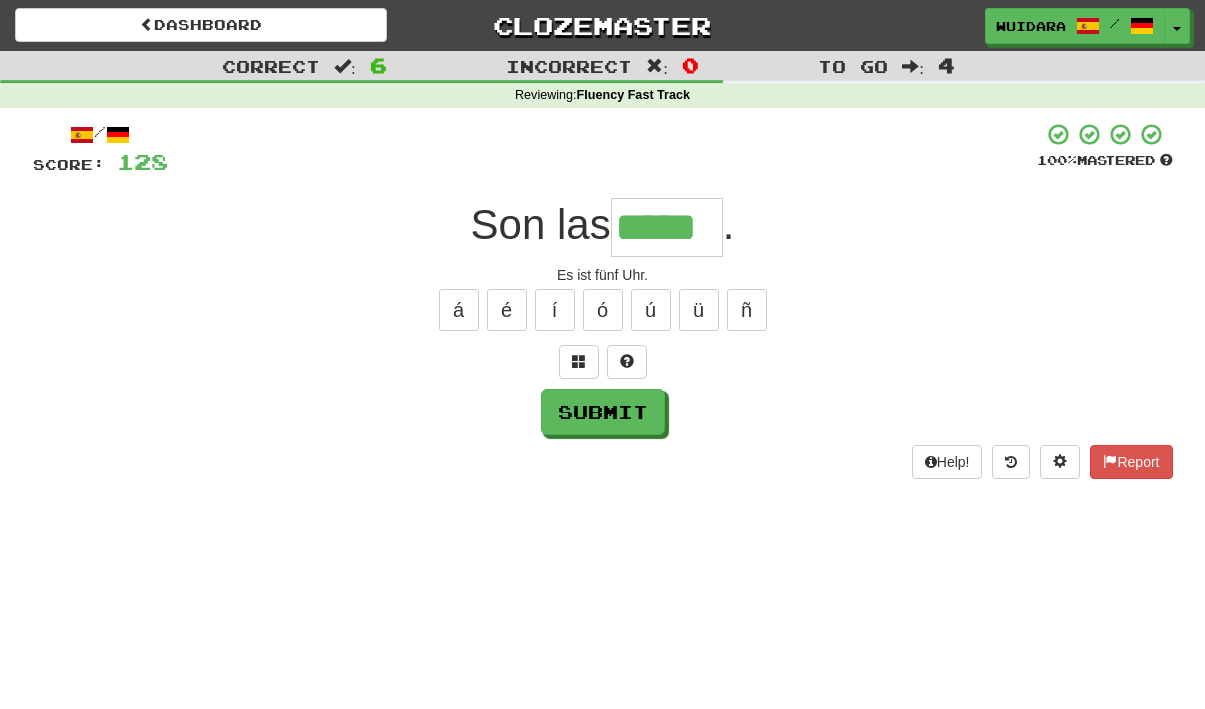 type on "*****" 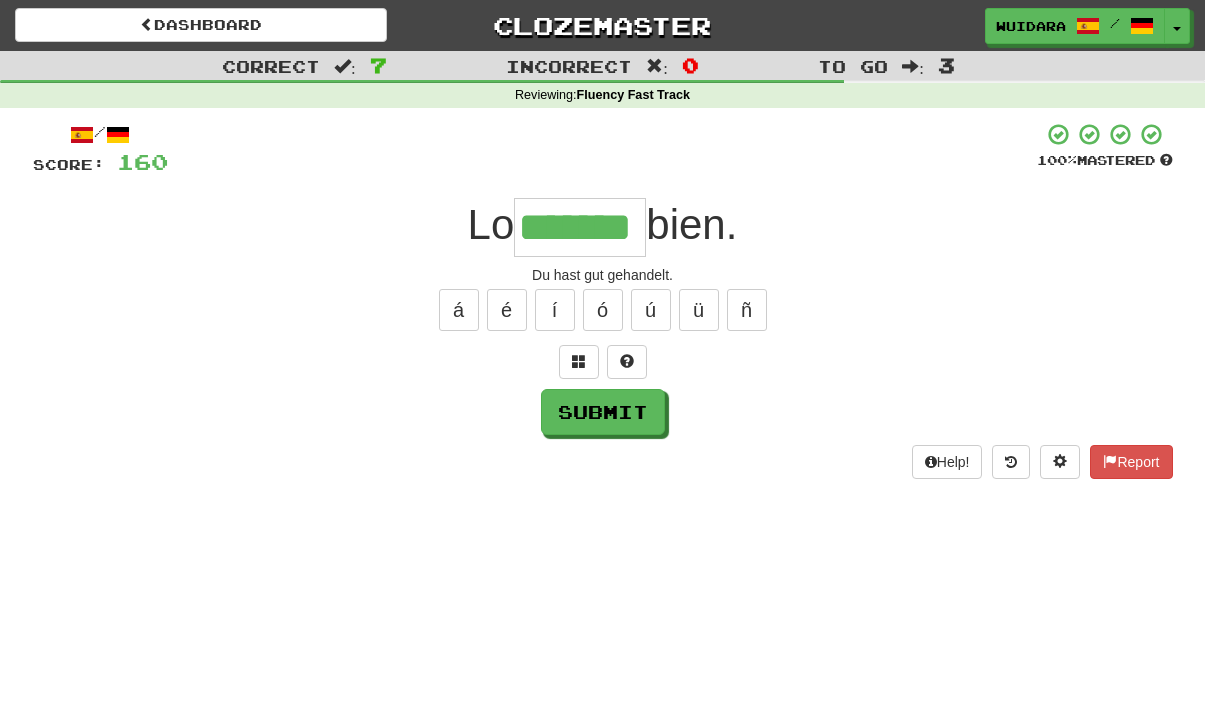 type on "*******" 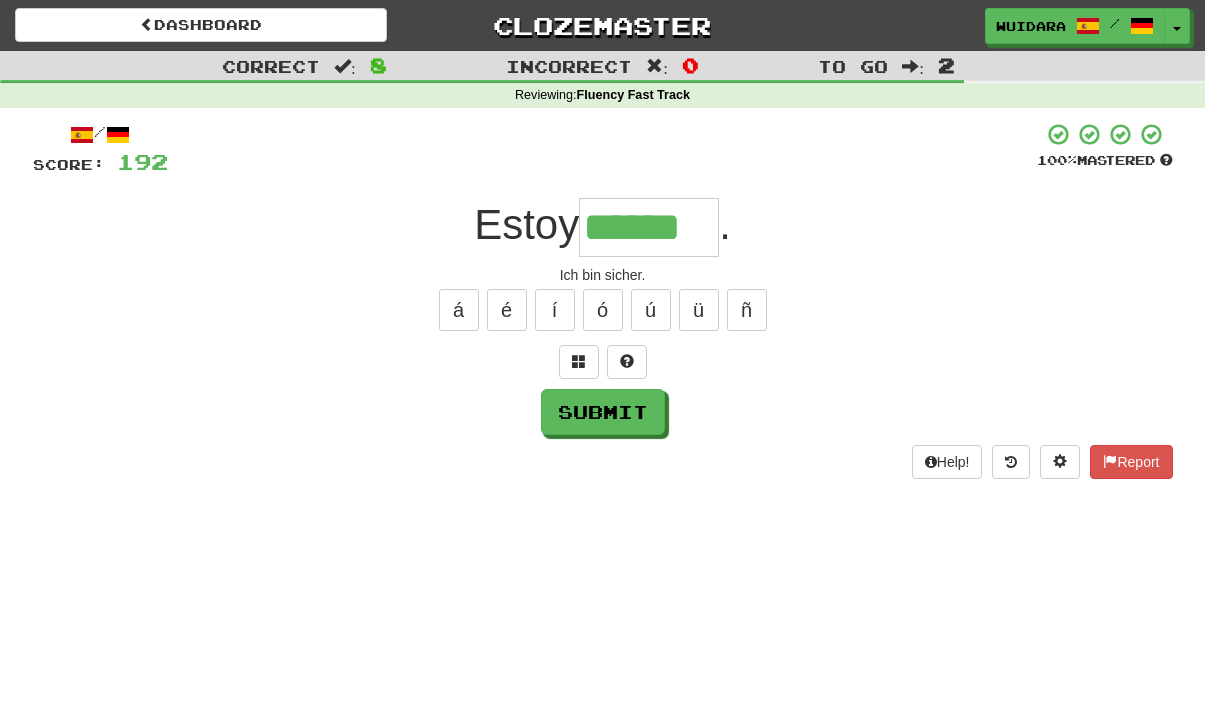 type on "******" 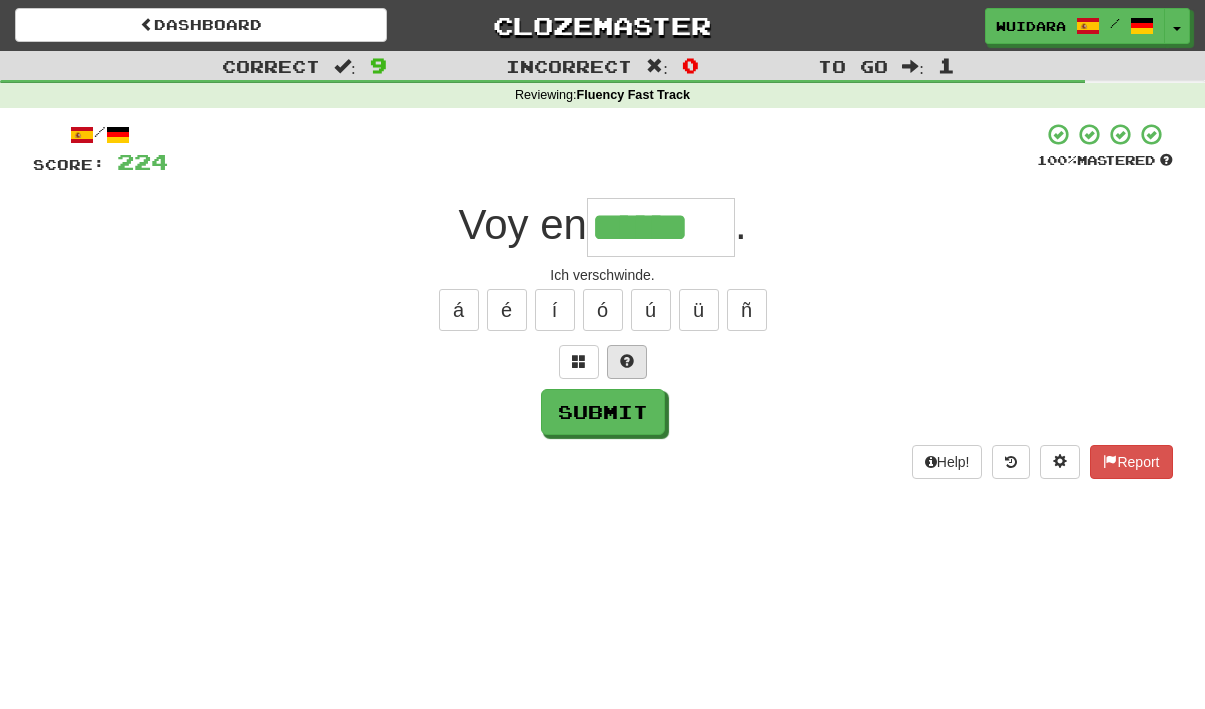 type on "******" 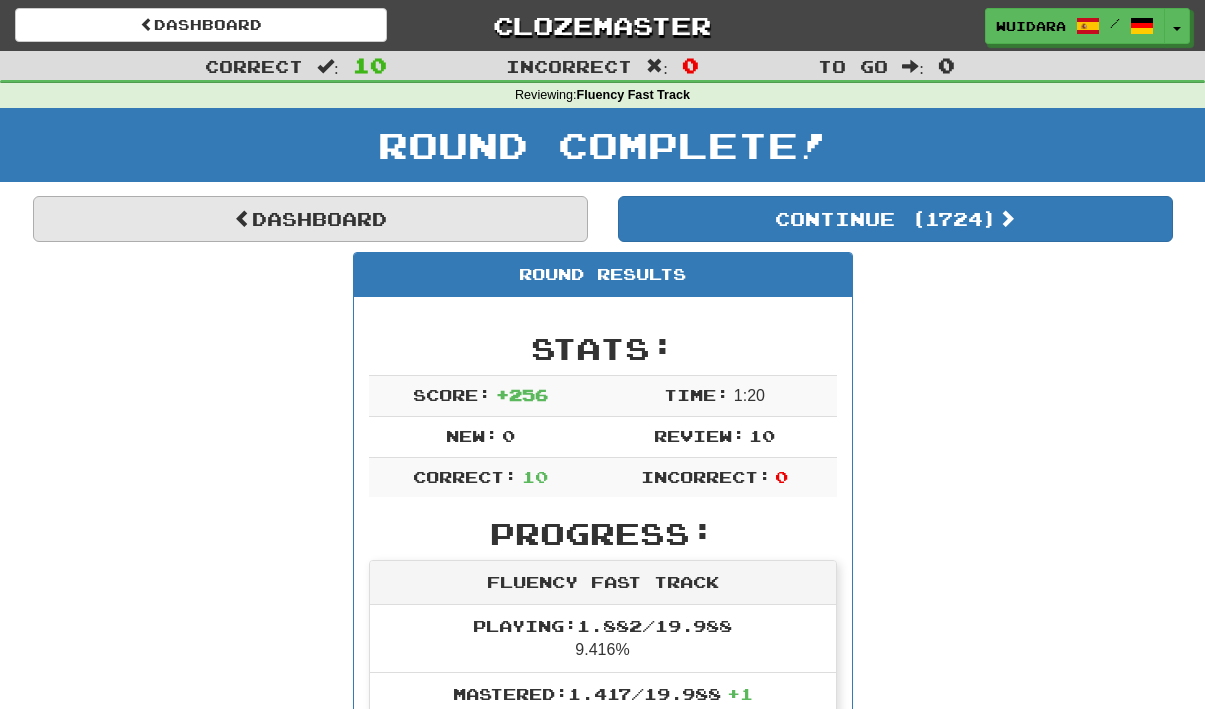click on "Dashboard" at bounding box center [310, 219] 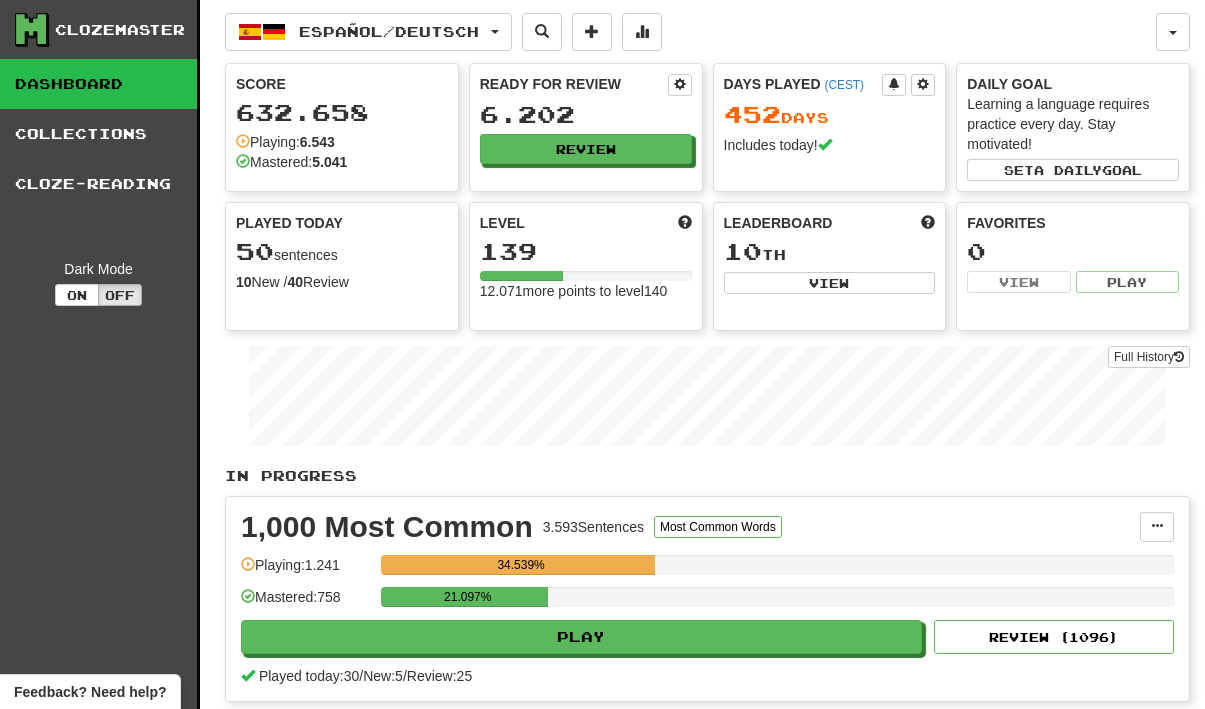 scroll, scrollTop: 0, scrollLeft: 0, axis: both 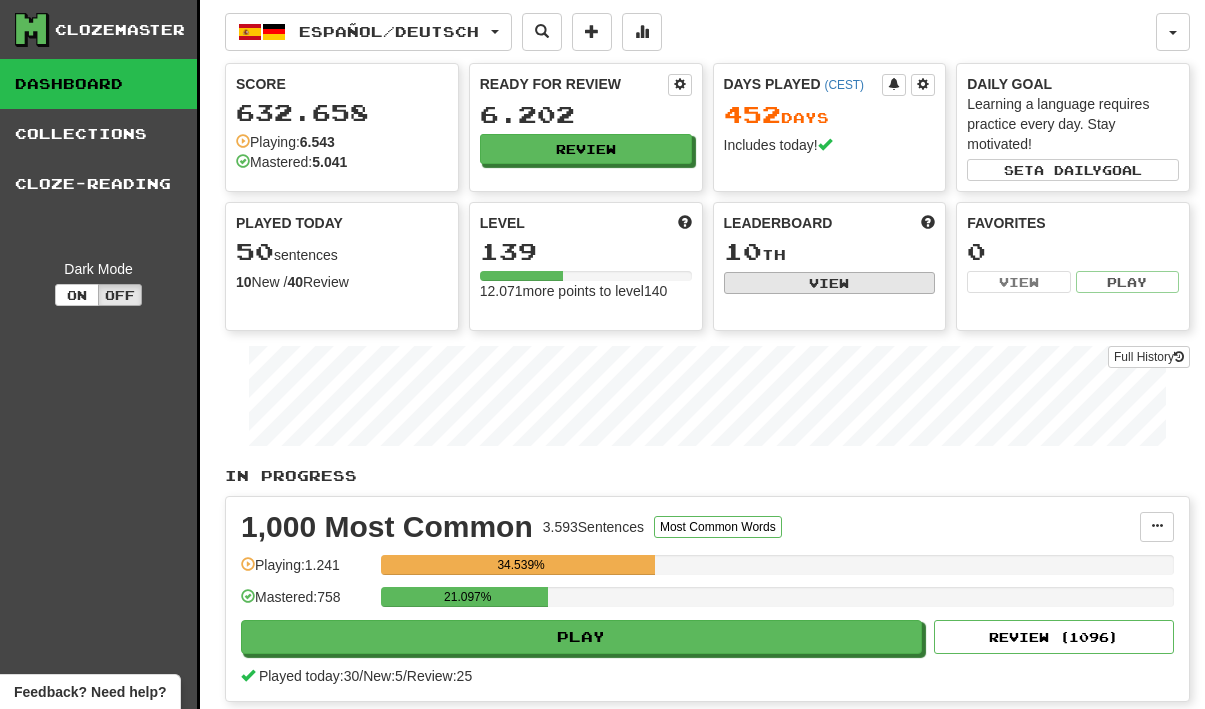 click on "View" at bounding box center [830, 283] 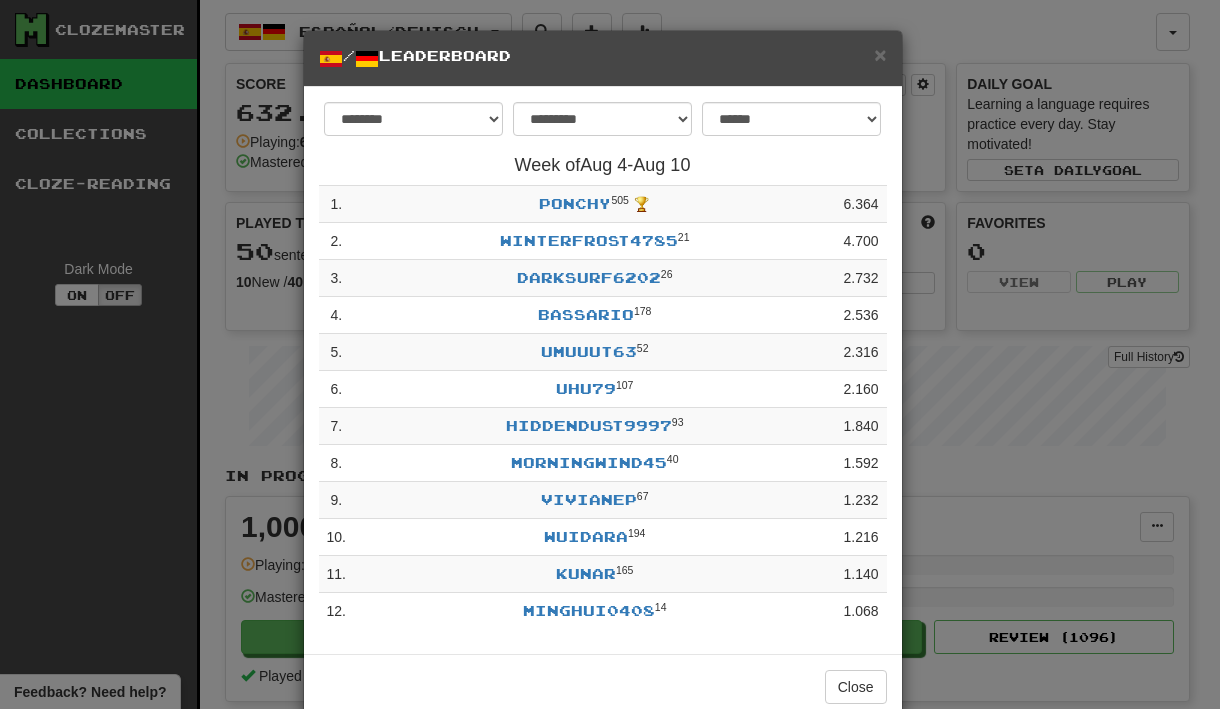 click on "×" at bounding box center (880, 54) 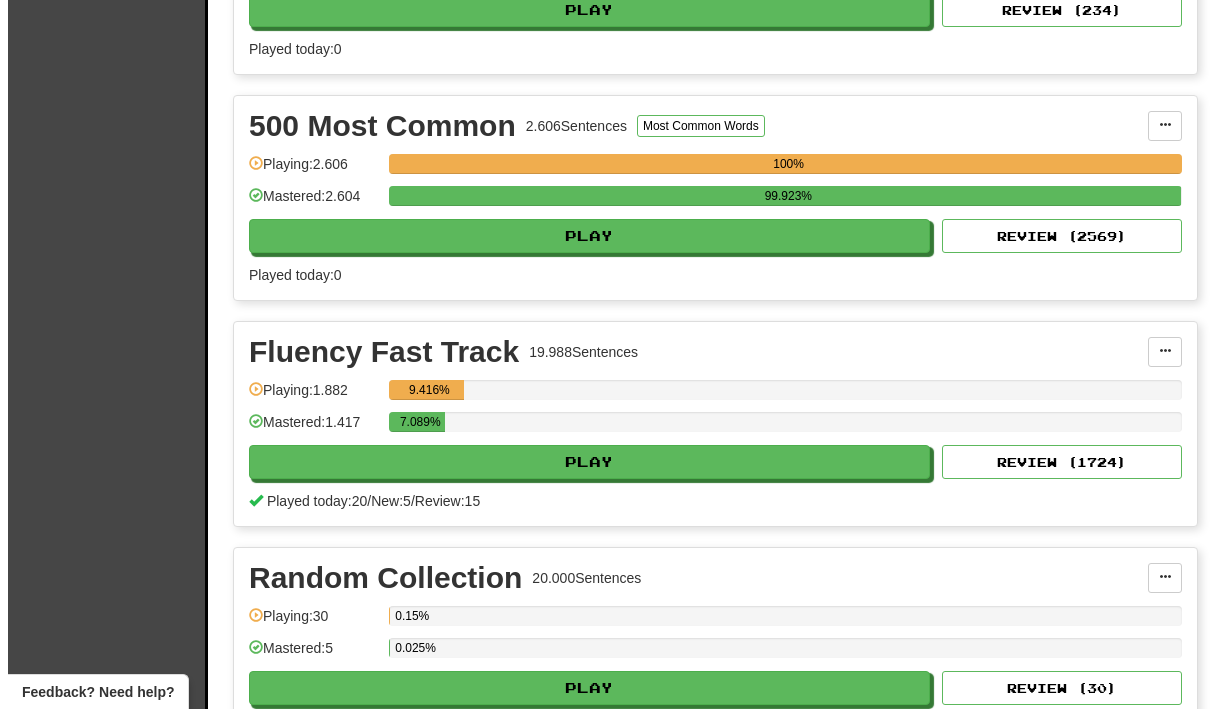 scroll, scrollTop: 1774, scrollLeft: 0, axis: vertical 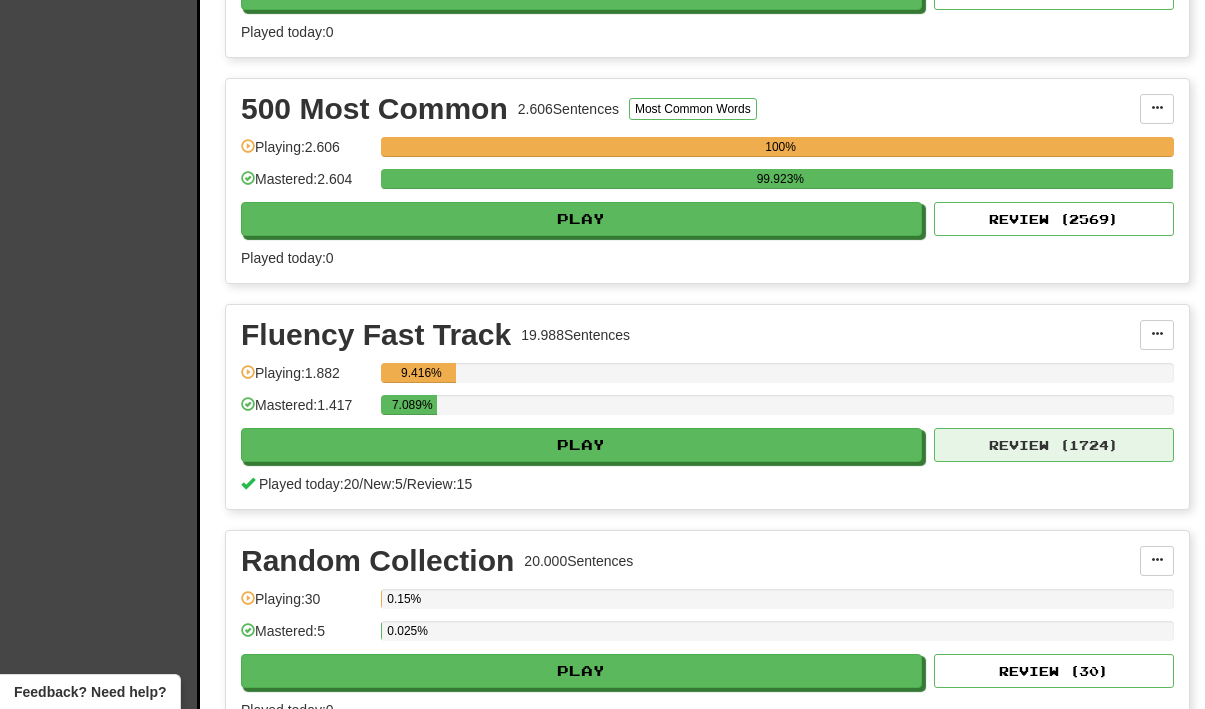 click on "Review ( 1724 )" at bounding box center (1054, 445) 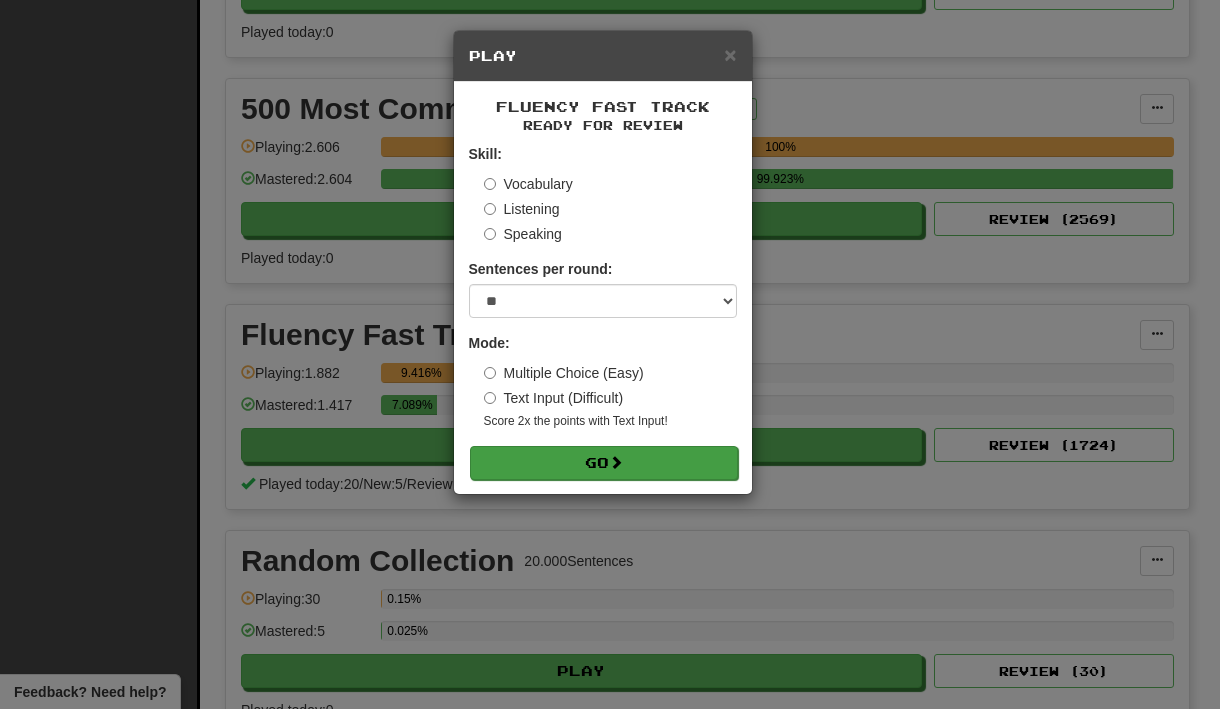 click on "Go" at bounding box center [604, 463] 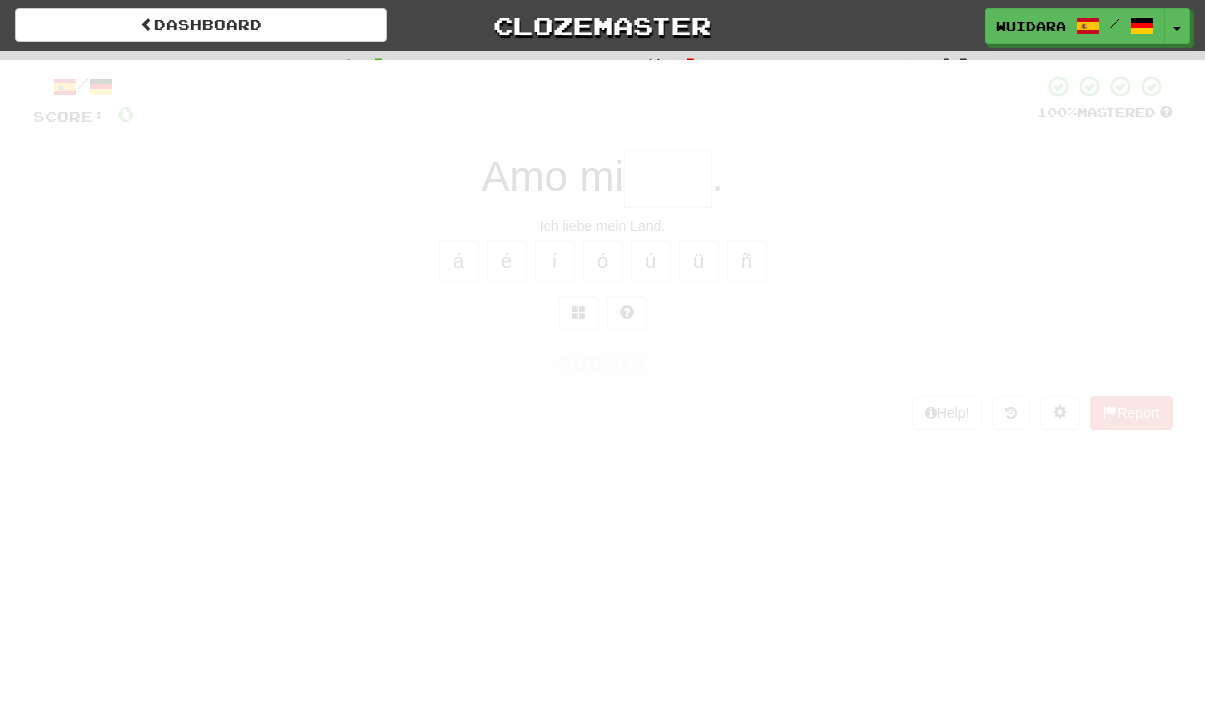 scroll, scrollTop: 0, scrollLeft: 0, axis: both 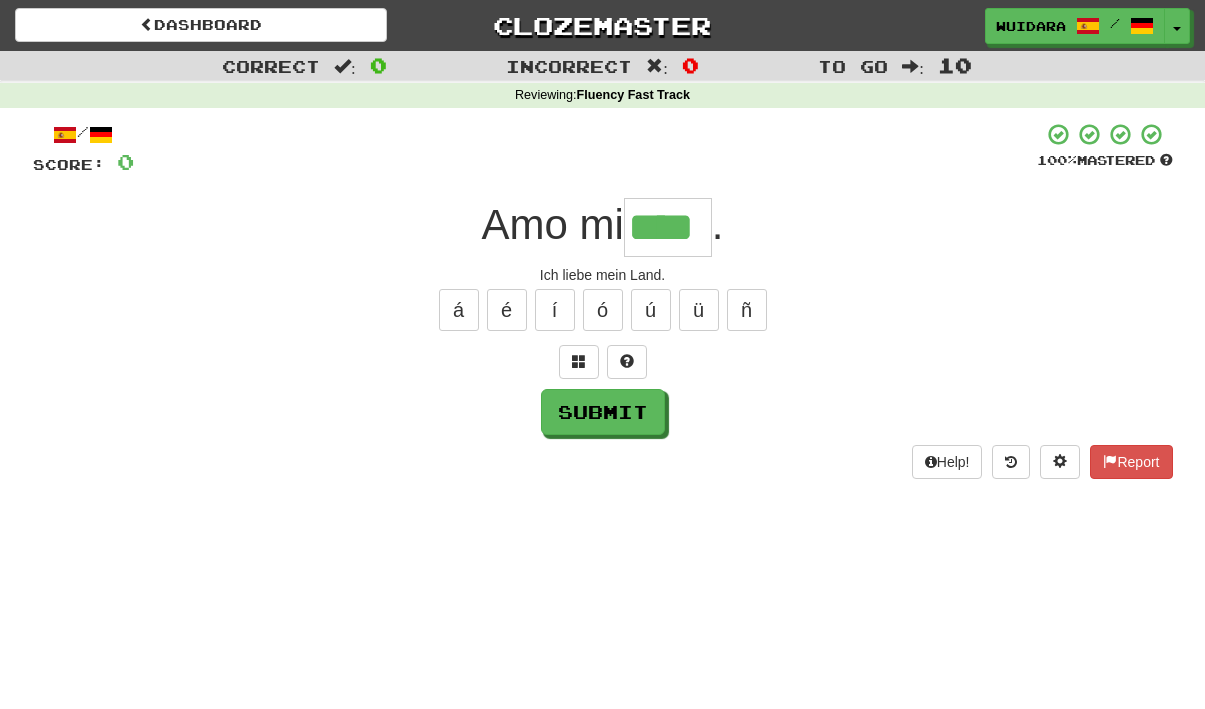 type on "****" 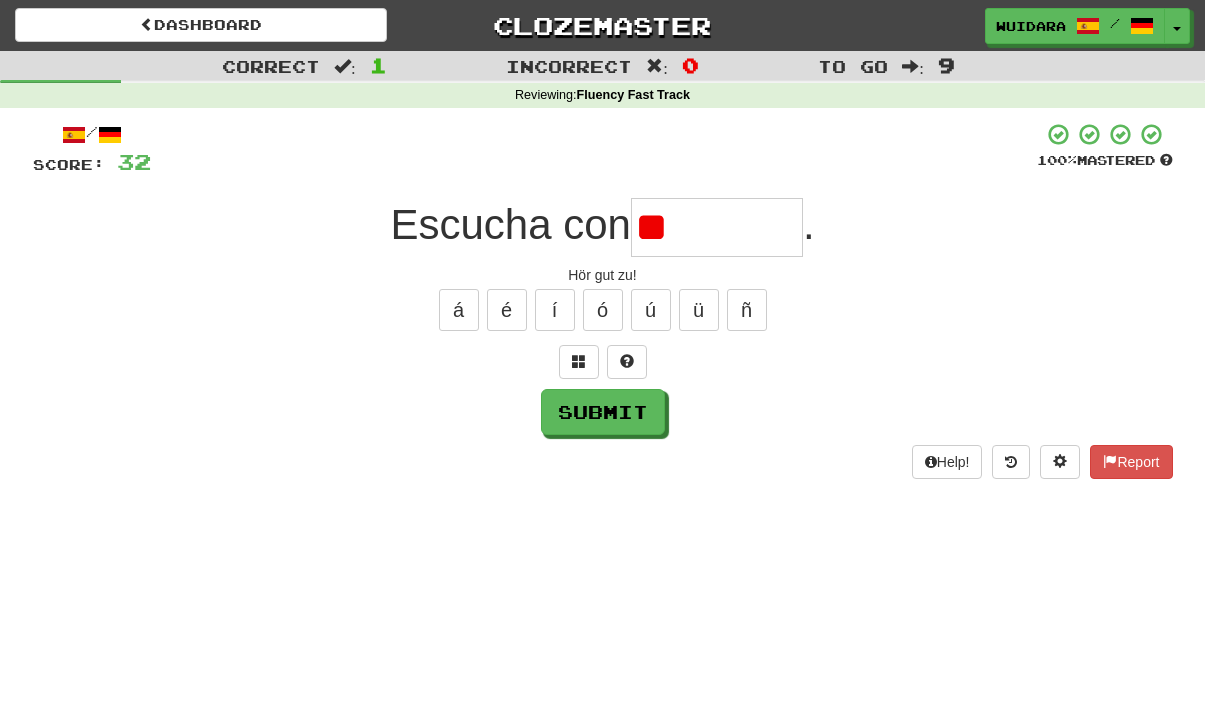 type on "*" 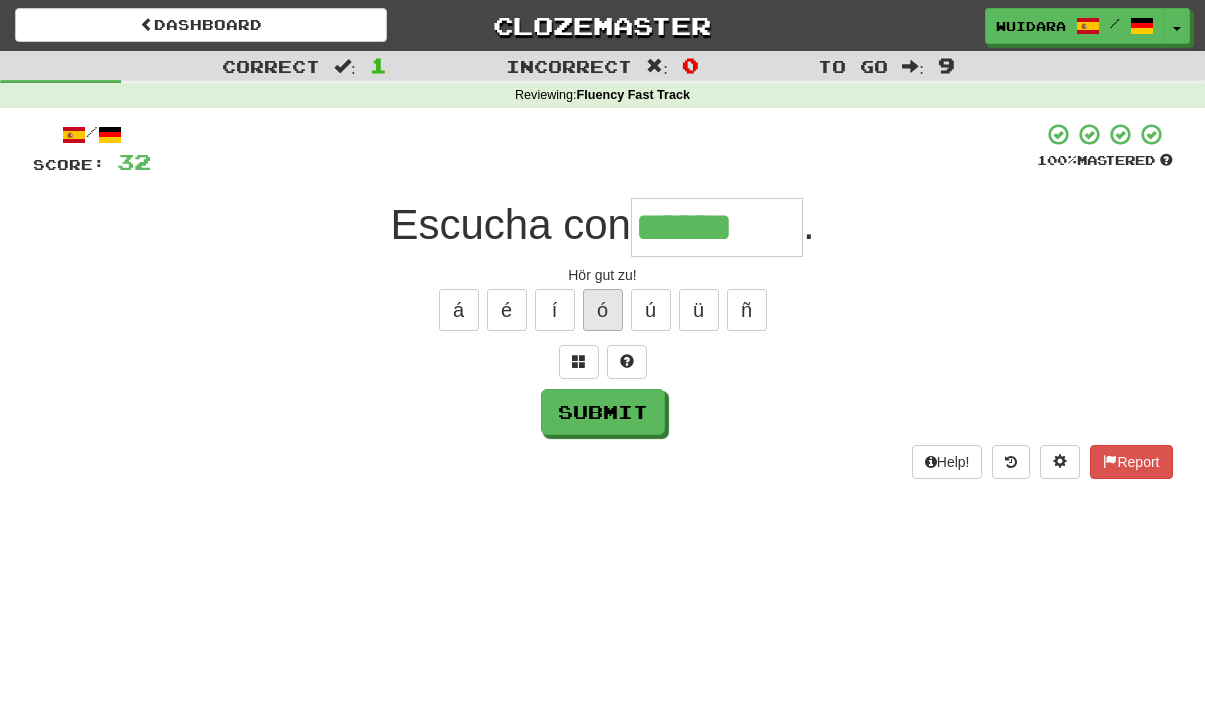 click on "ó" at bounding box center (603, 310) 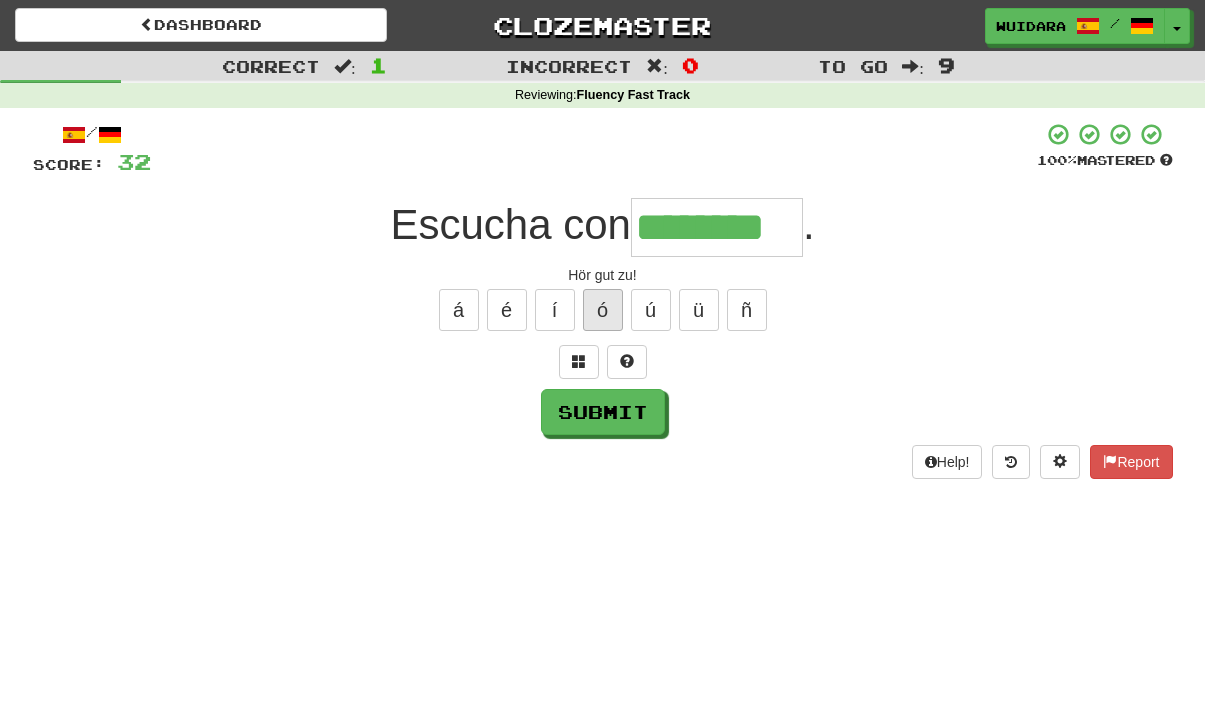 type on "********" 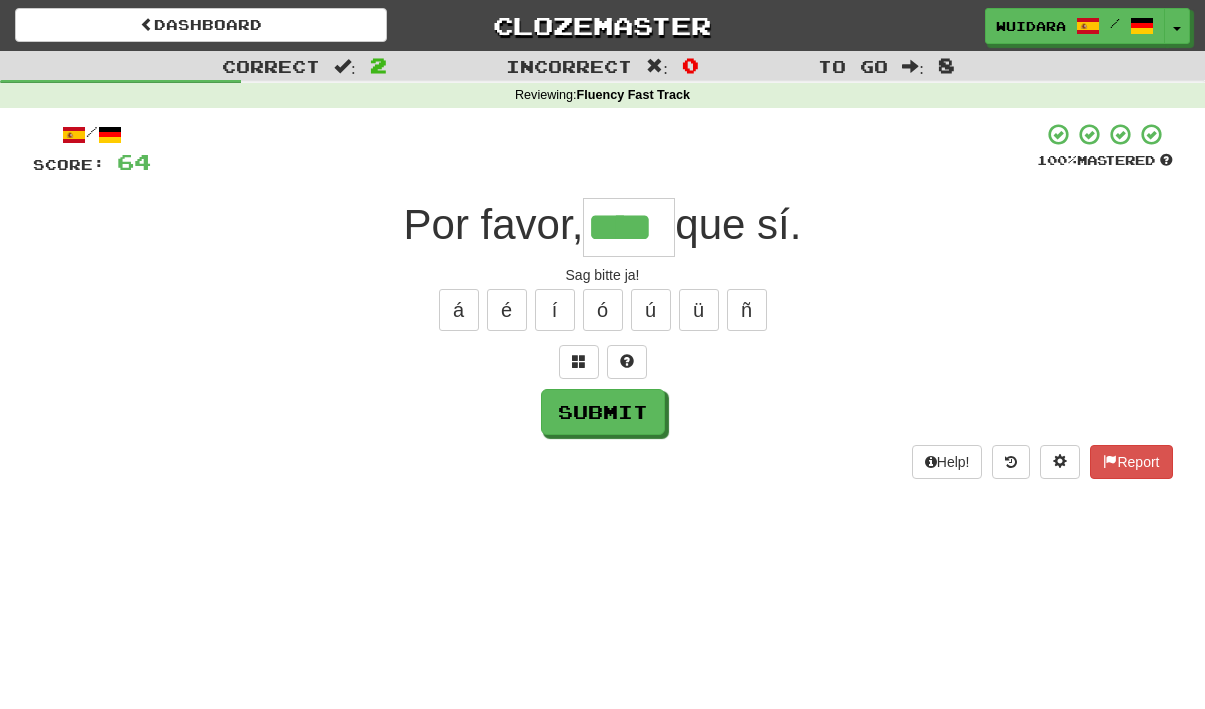 type on "****" 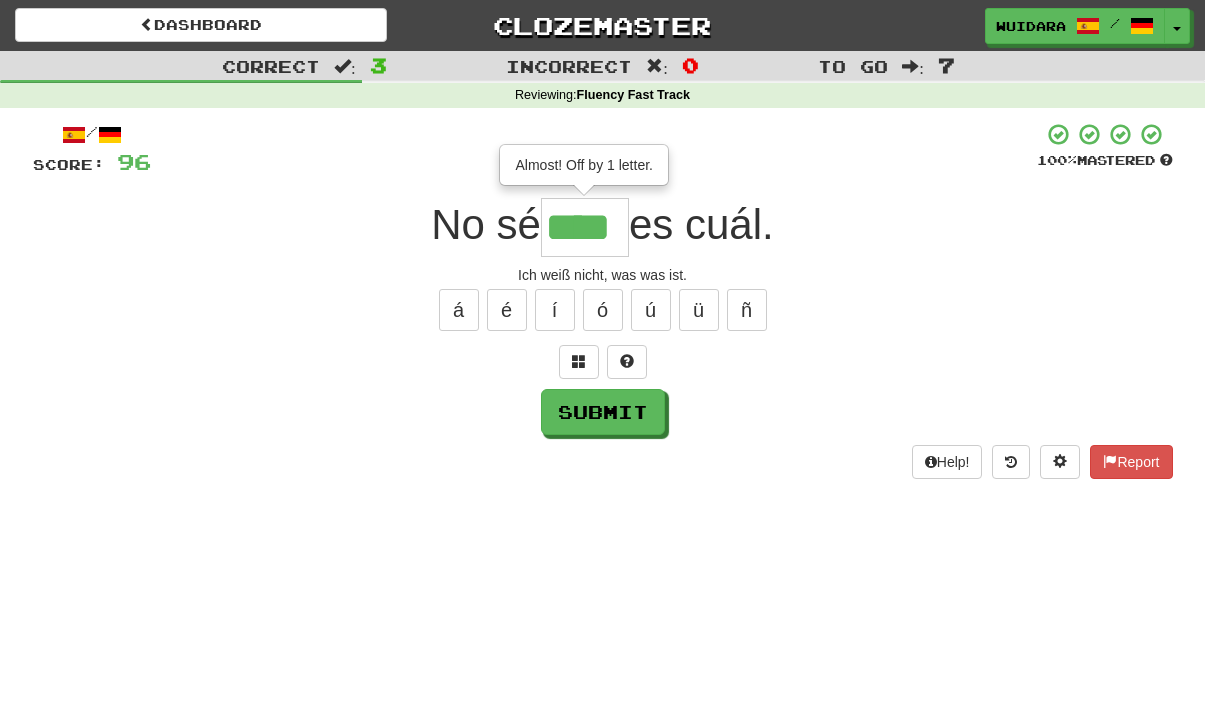 type on "****" 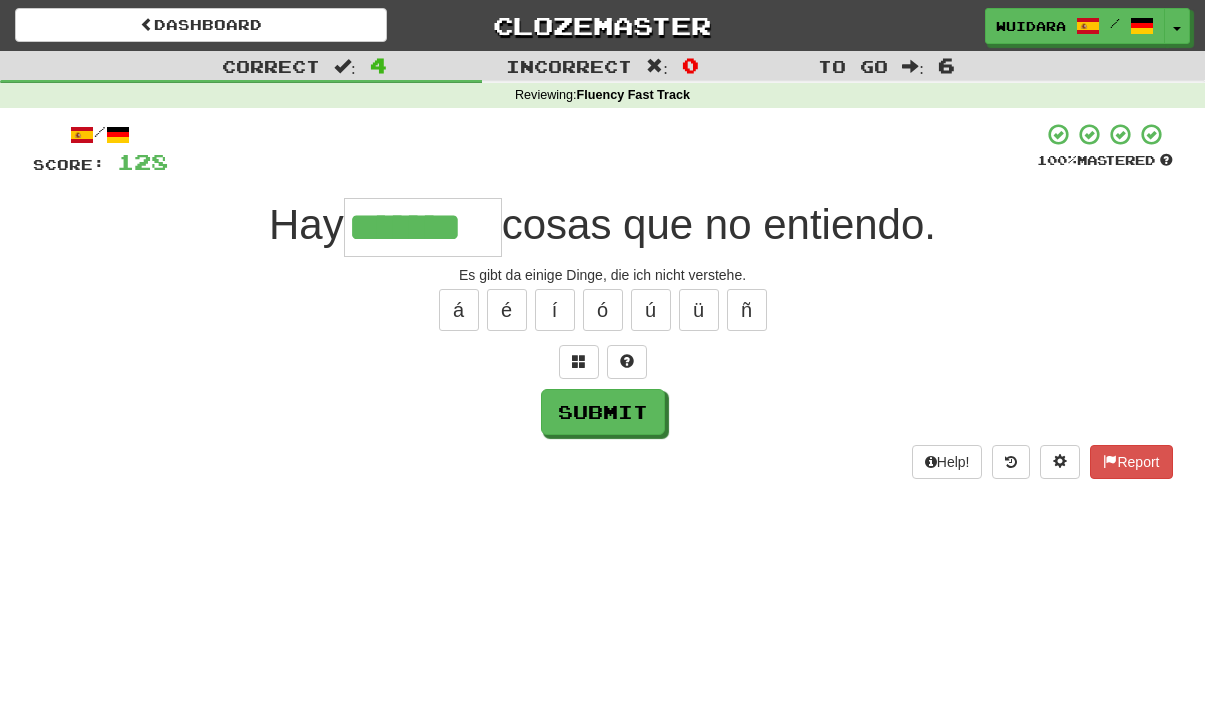 type on "*******" 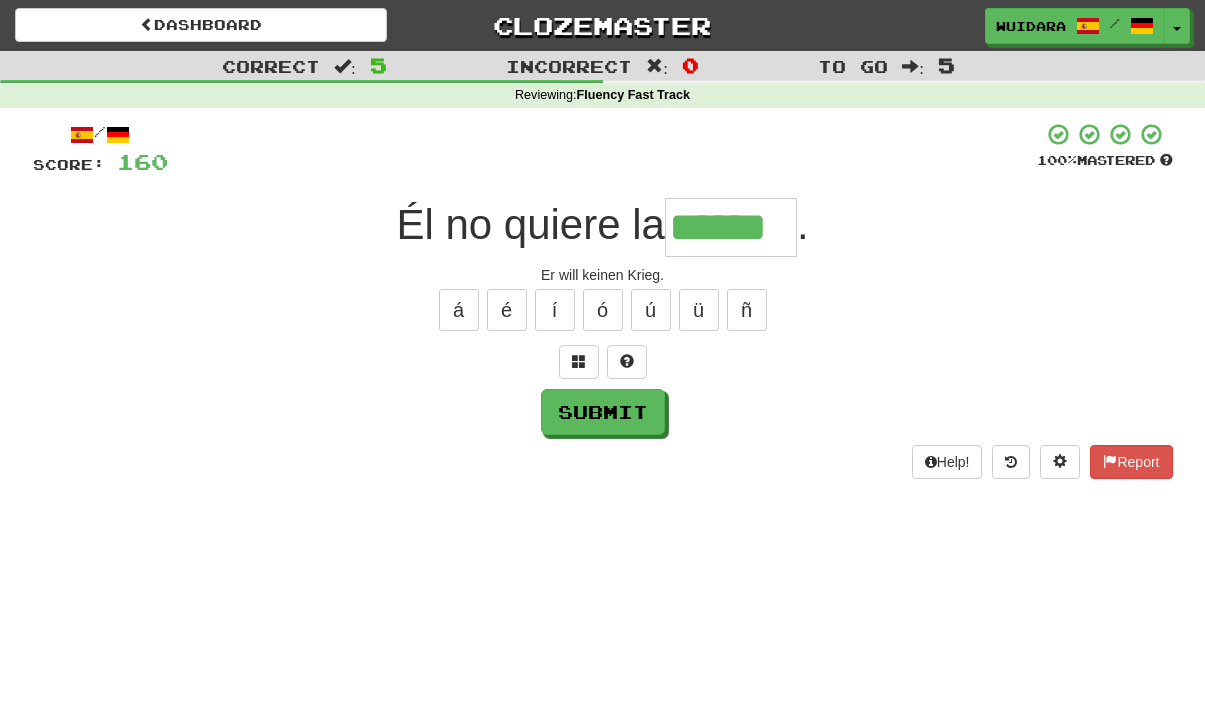 type on "******" 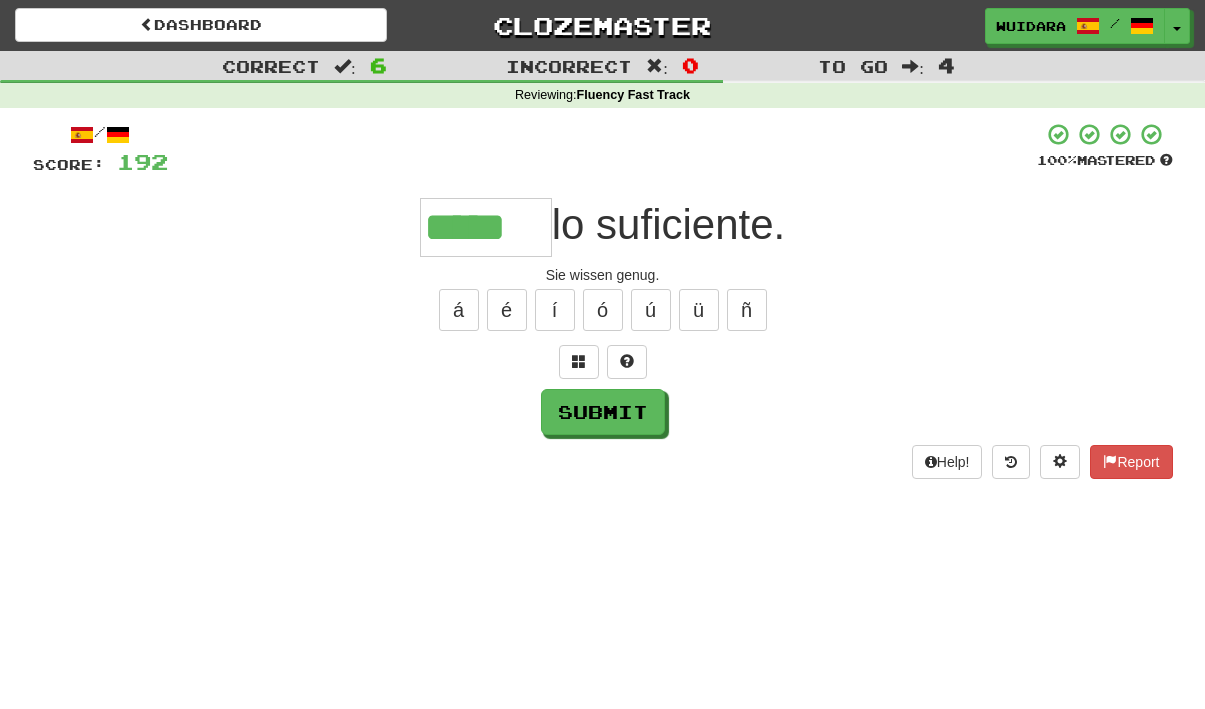 type on "*****" 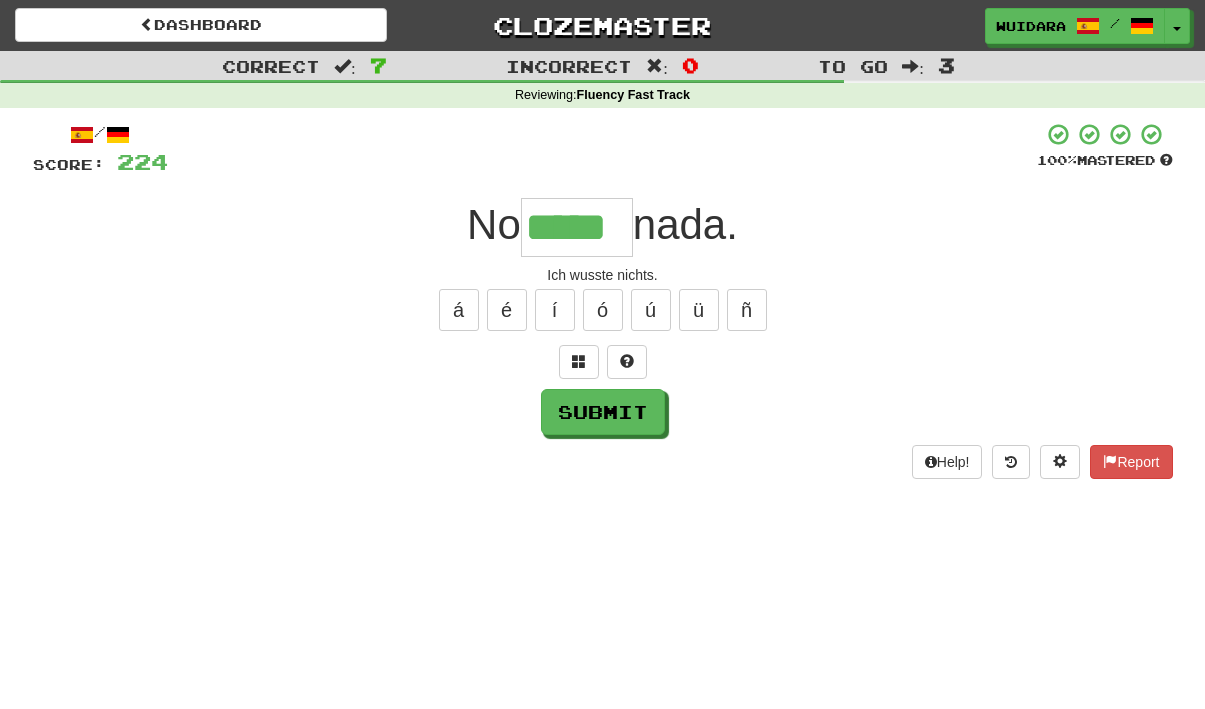 type on "*****" 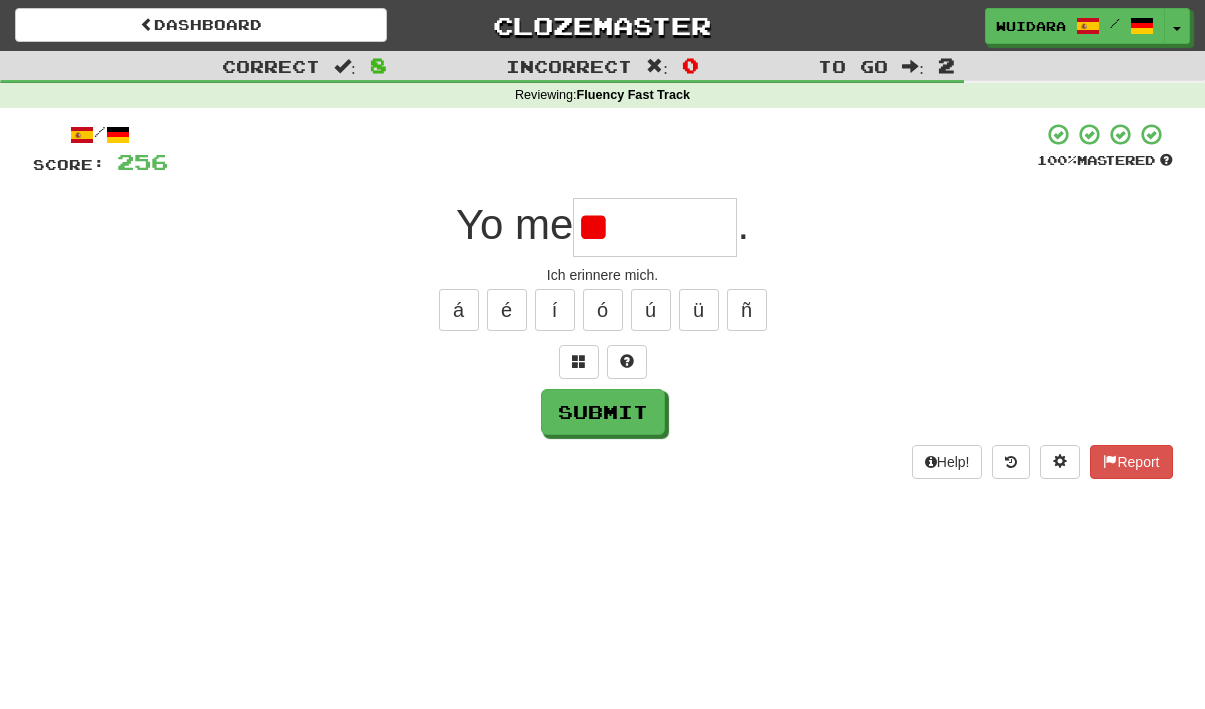 type on "*" 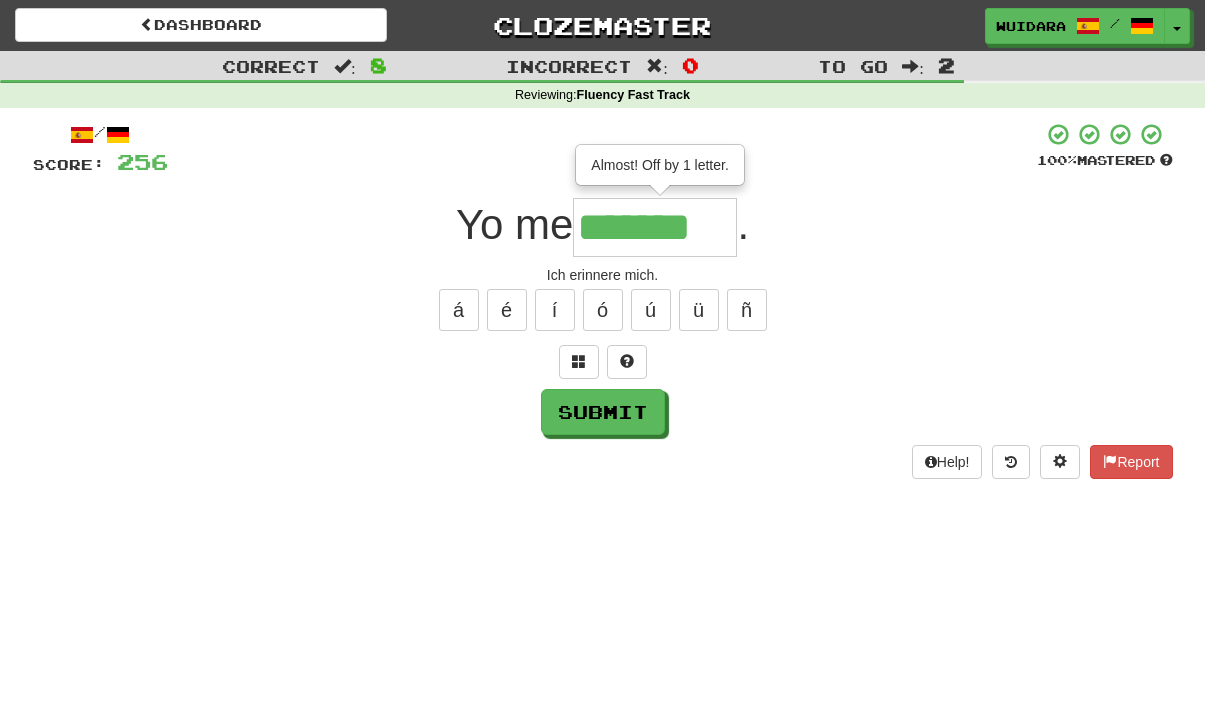 type on "*******" 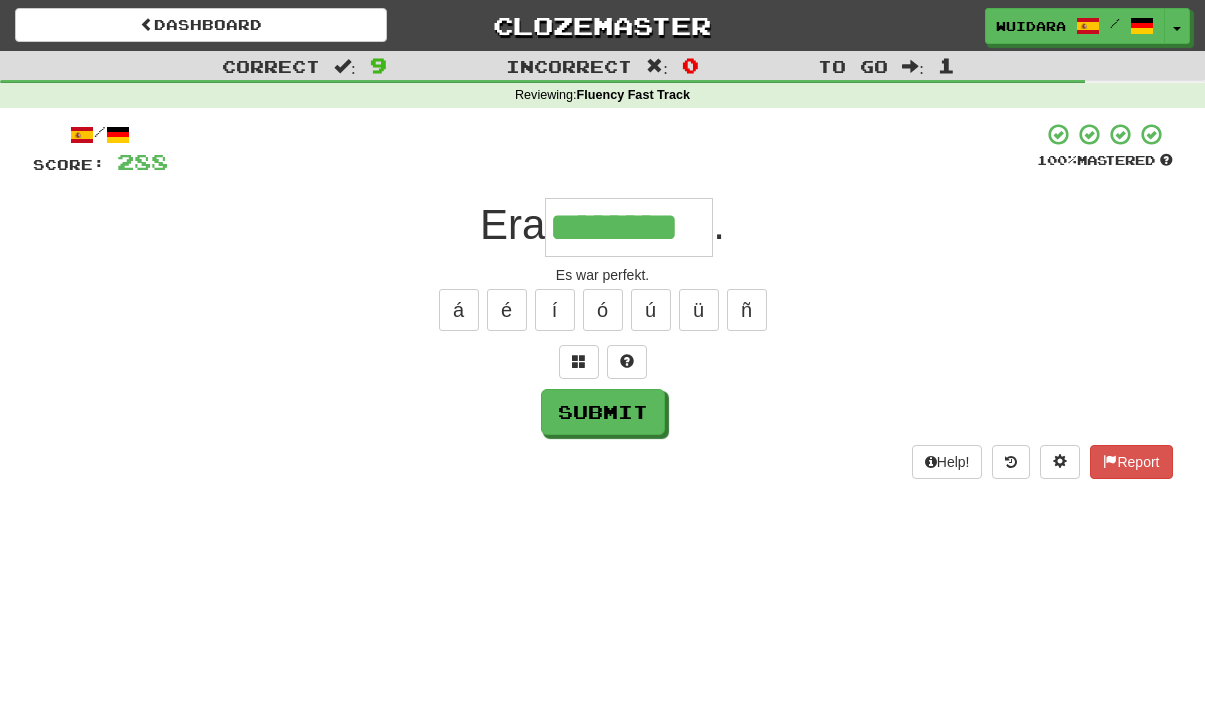 type on "********" 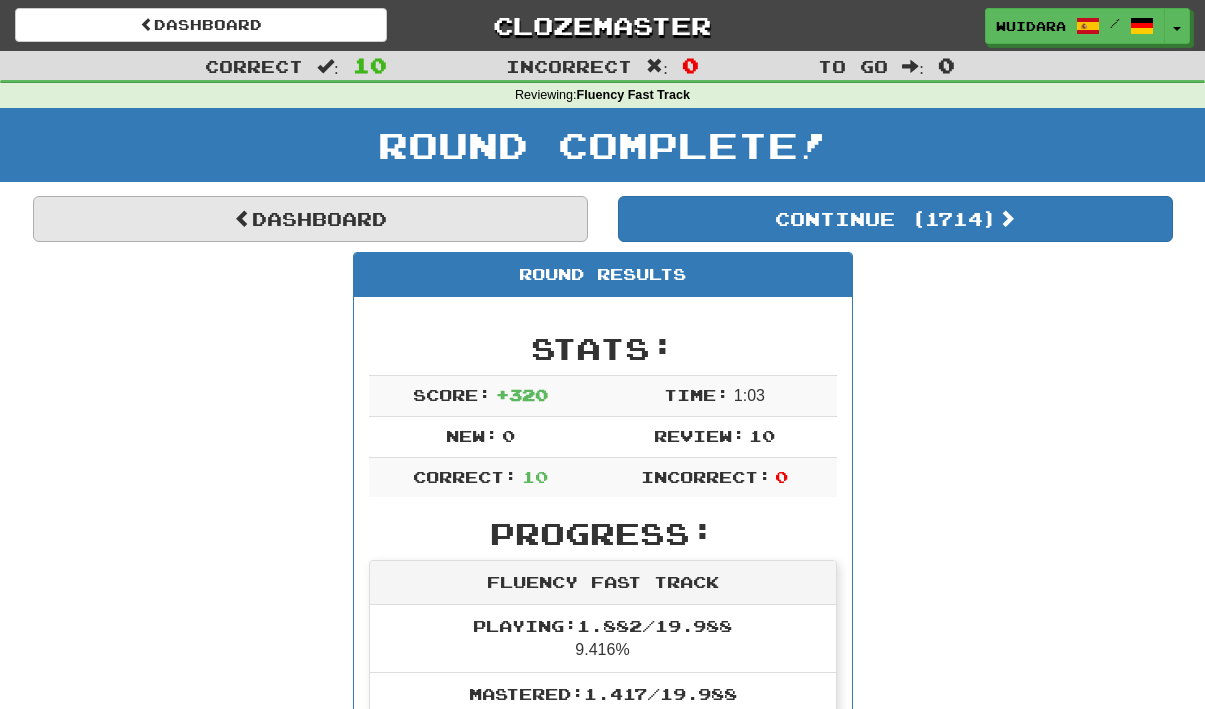 click on "Dashboard" at bounding box center [310, 219] 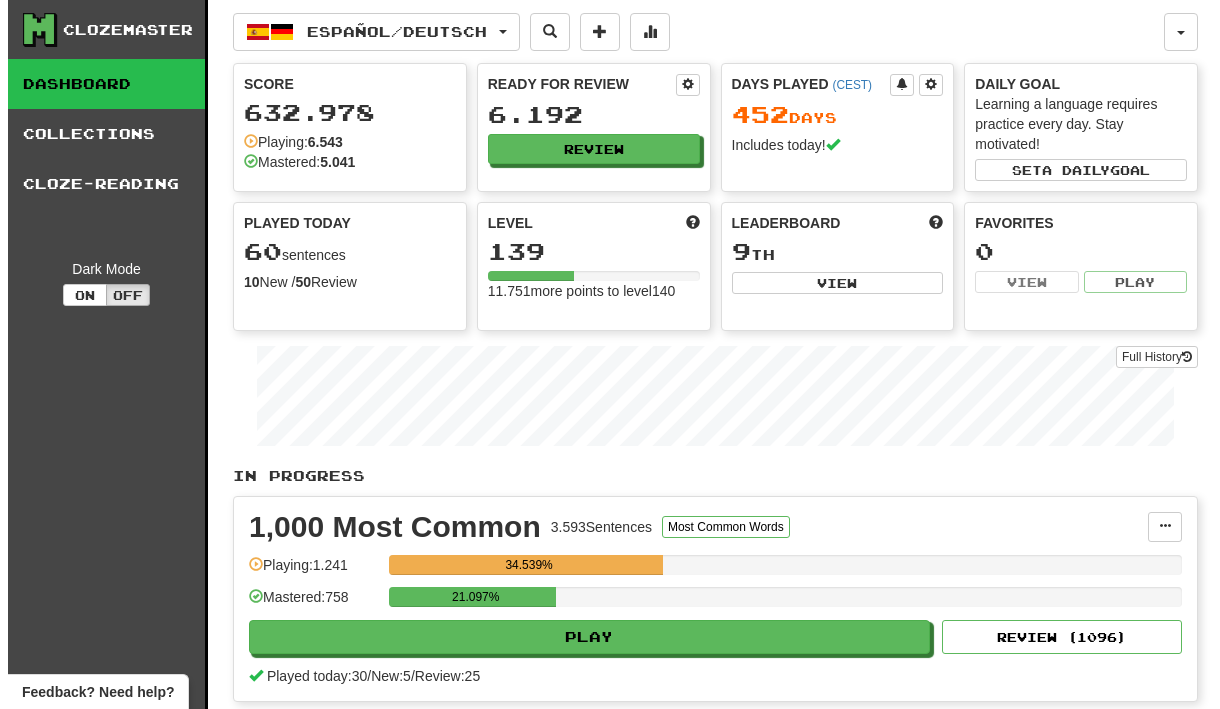 scroll, scrollTop: 0, scrollLeft: 0, axis: both 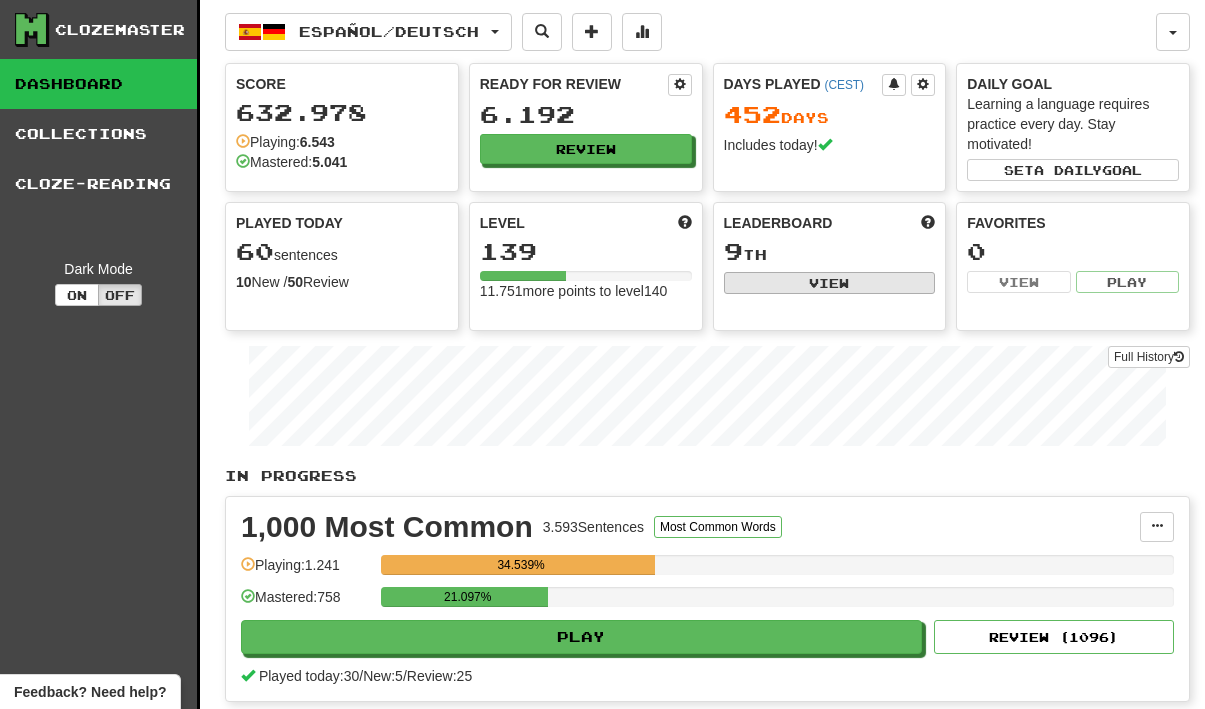 click on "View" at bounding box center [830, 283] 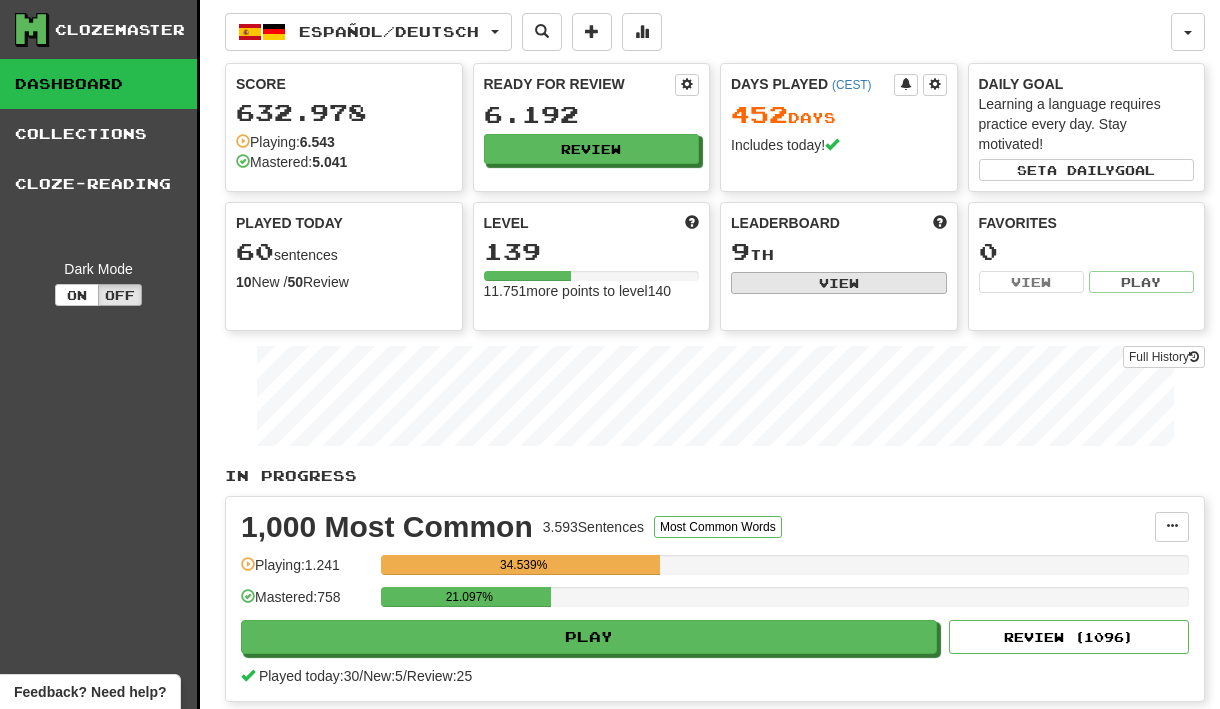 select on "**********" 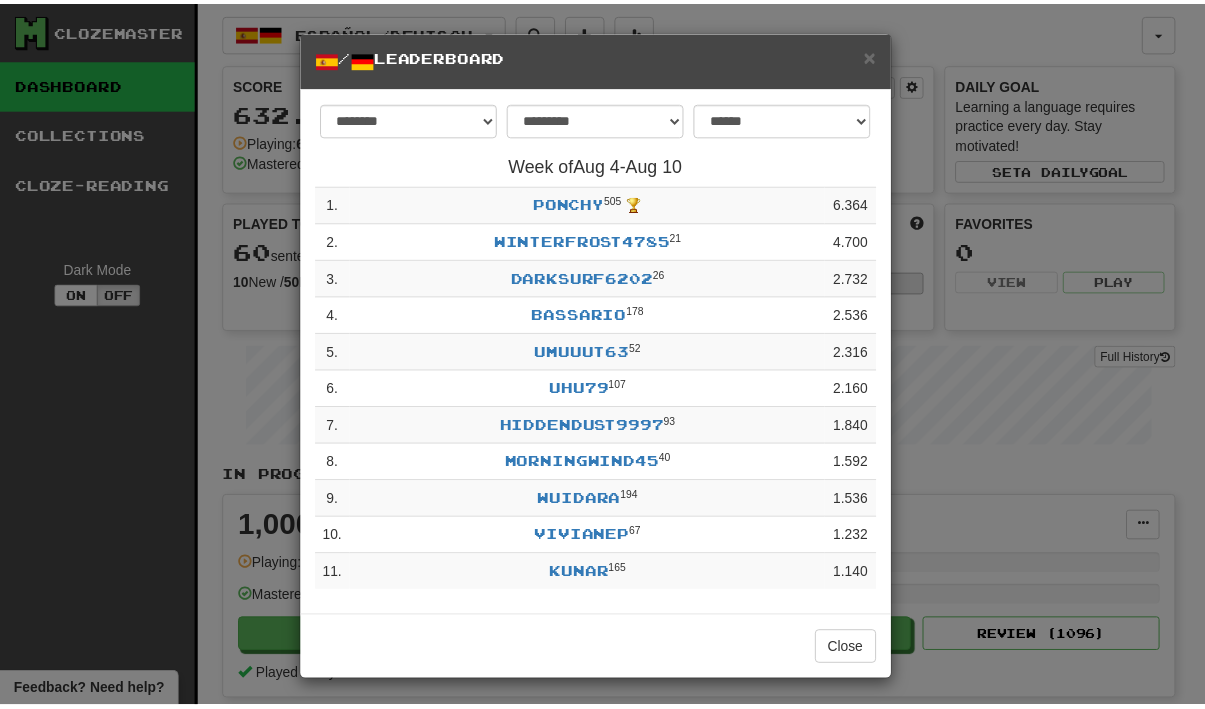 scroll, scrollTop: 3, scrollLeft: 0, axis: vertical 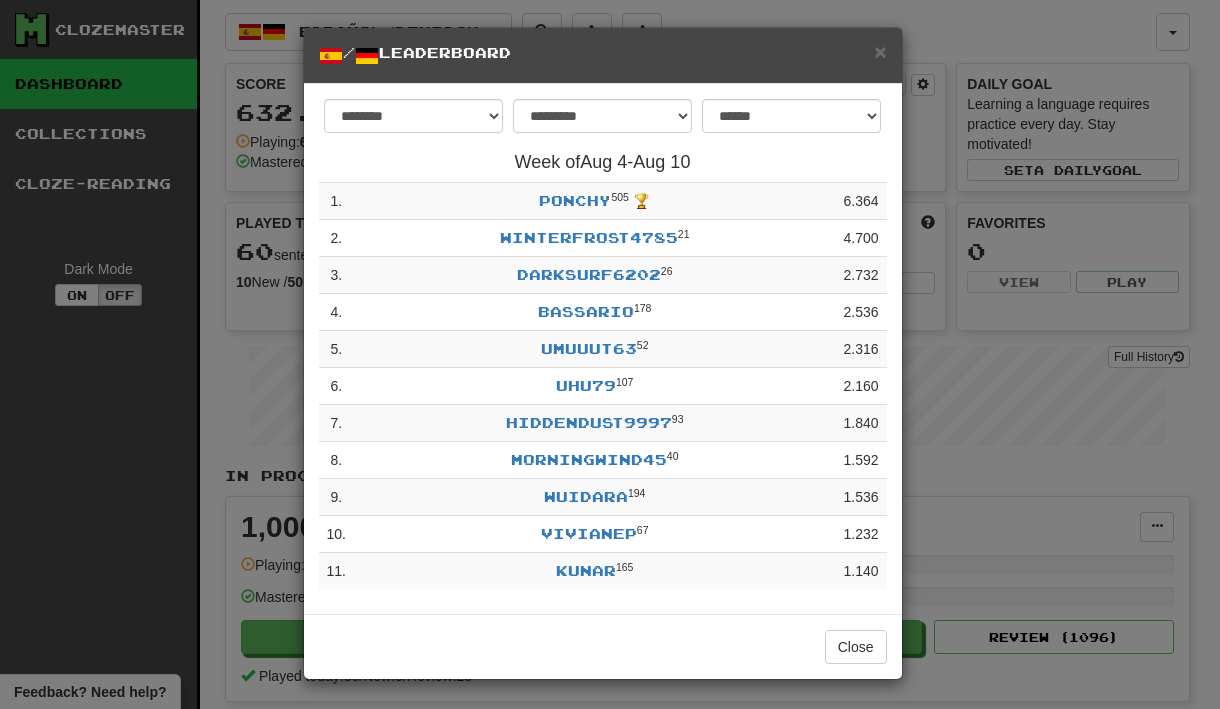 click on "×  /   Leaderboard" at bounding box center [603, 56] 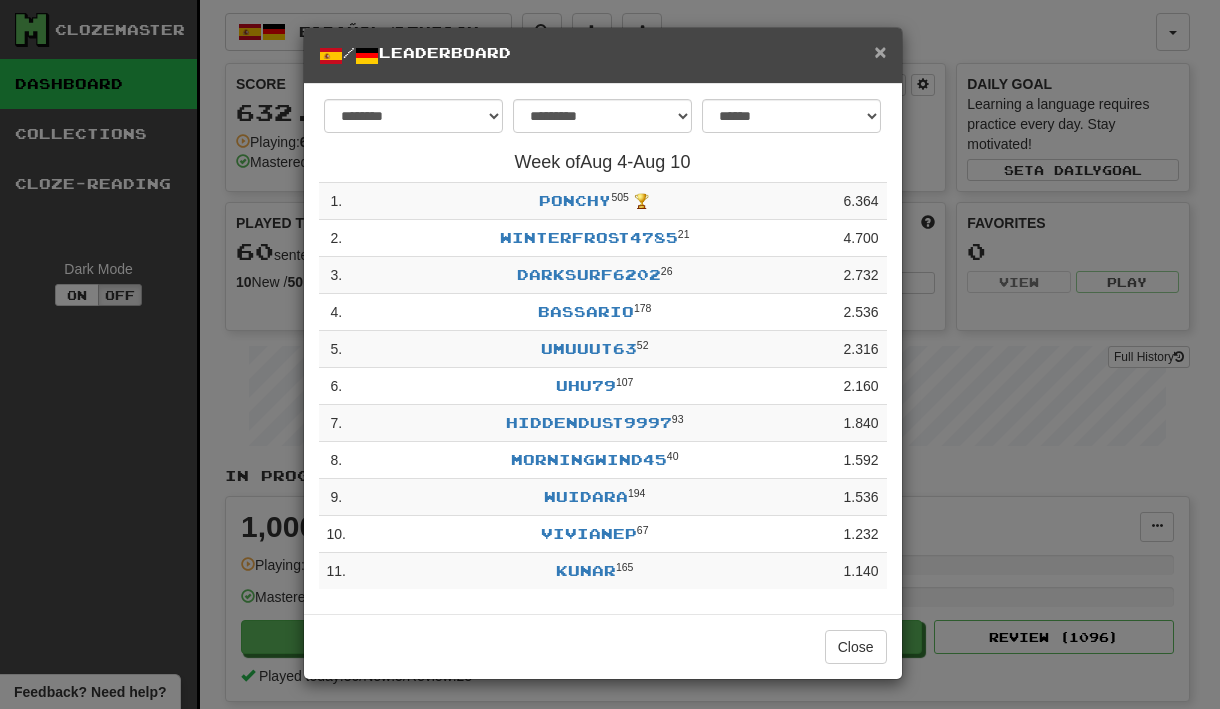 click on "×" at bounding box center [880, 51] 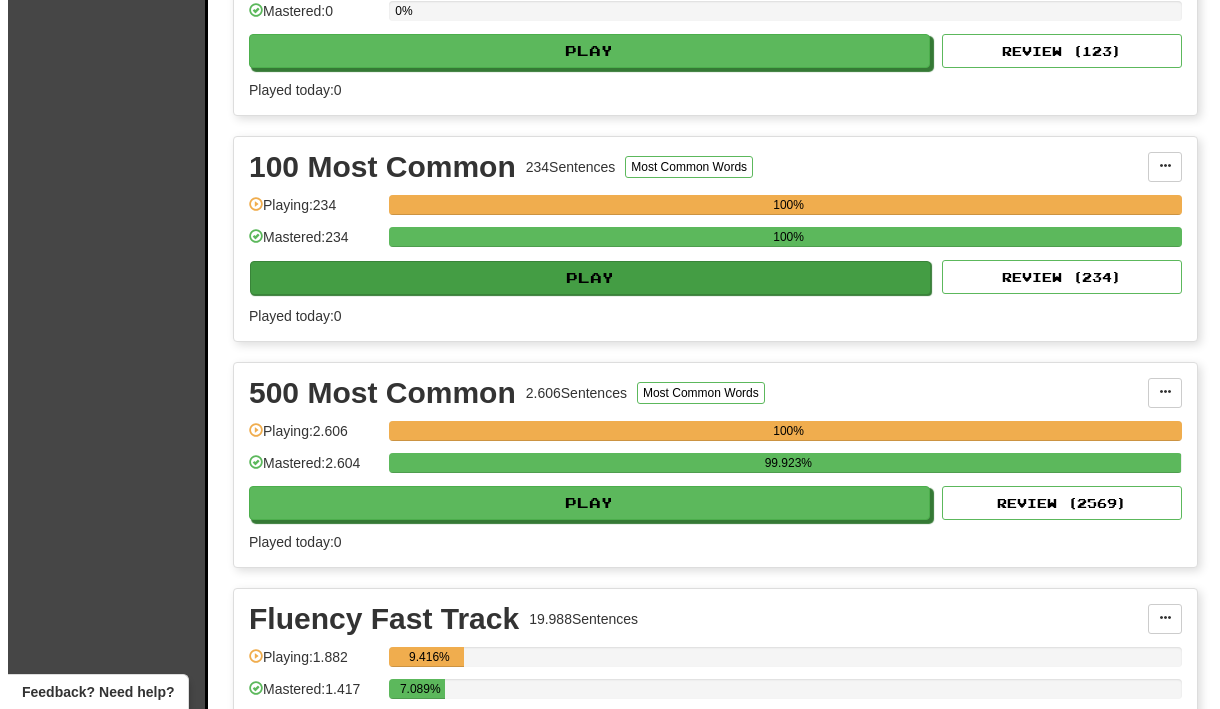 scroll, scrollTop: 1503, scrollLeft: 0, axis: vertical 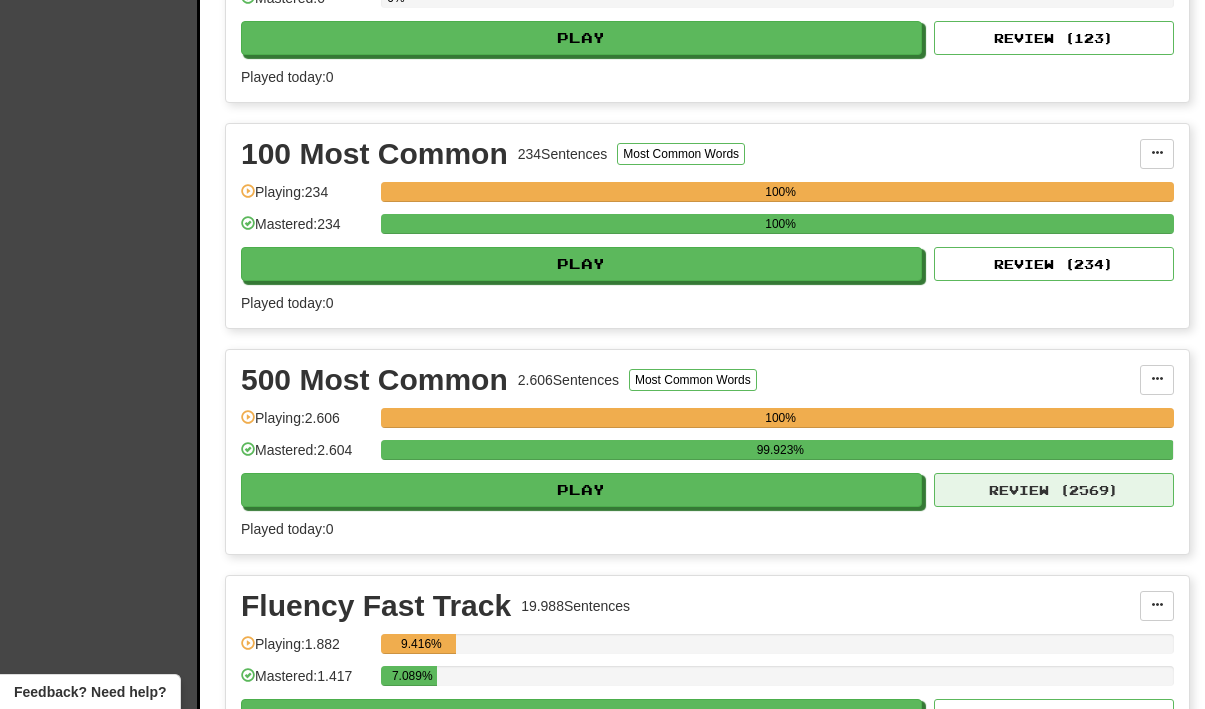 click on "Review ( 2569 )" at bounding box center [1054, 490] 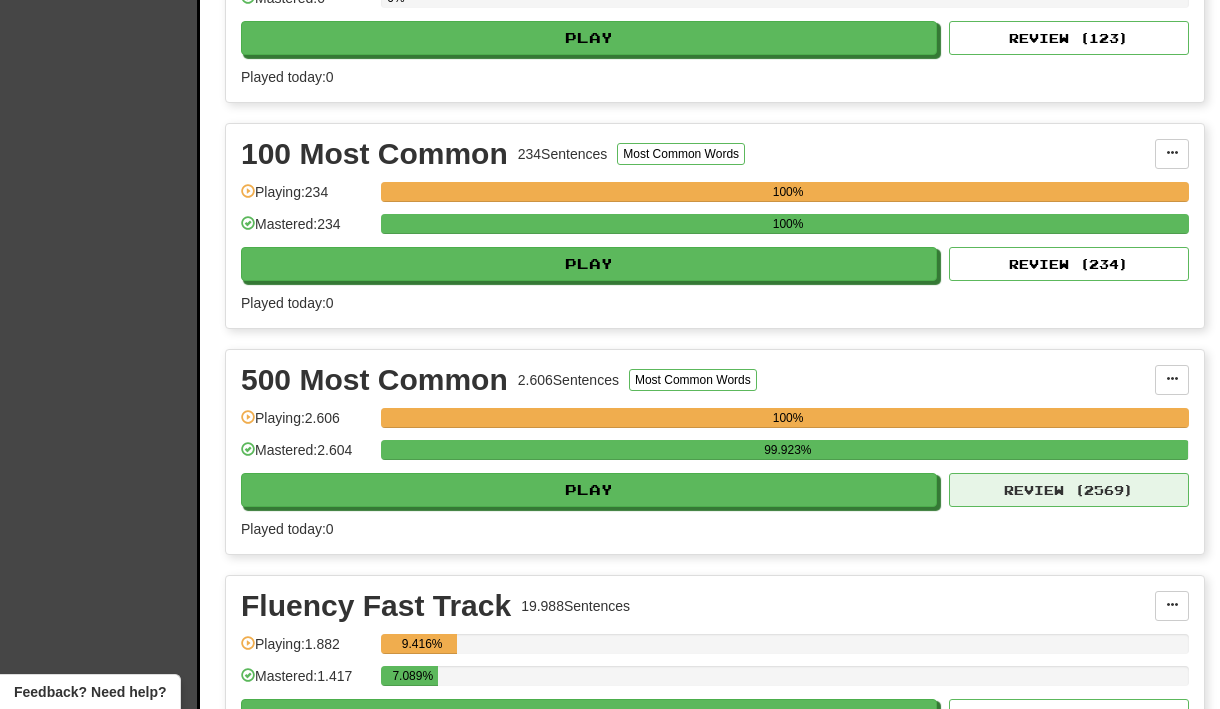 select on "**" 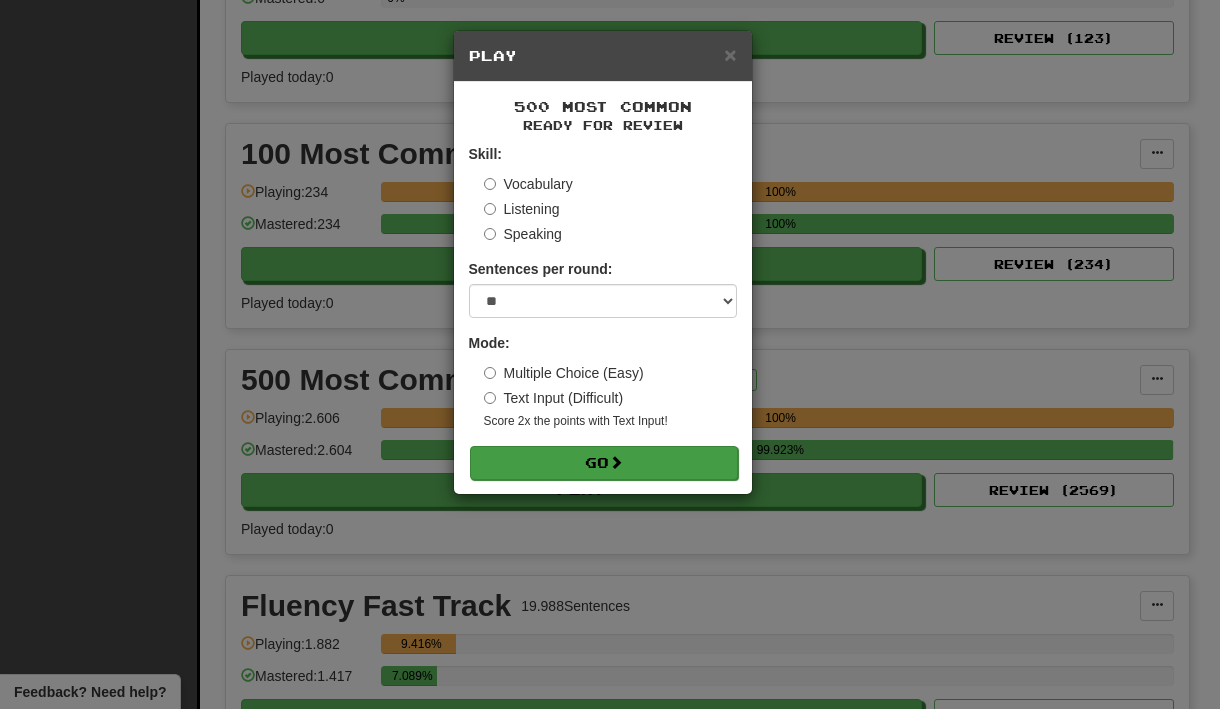 click on "Go" at bounding box center [604, 463] 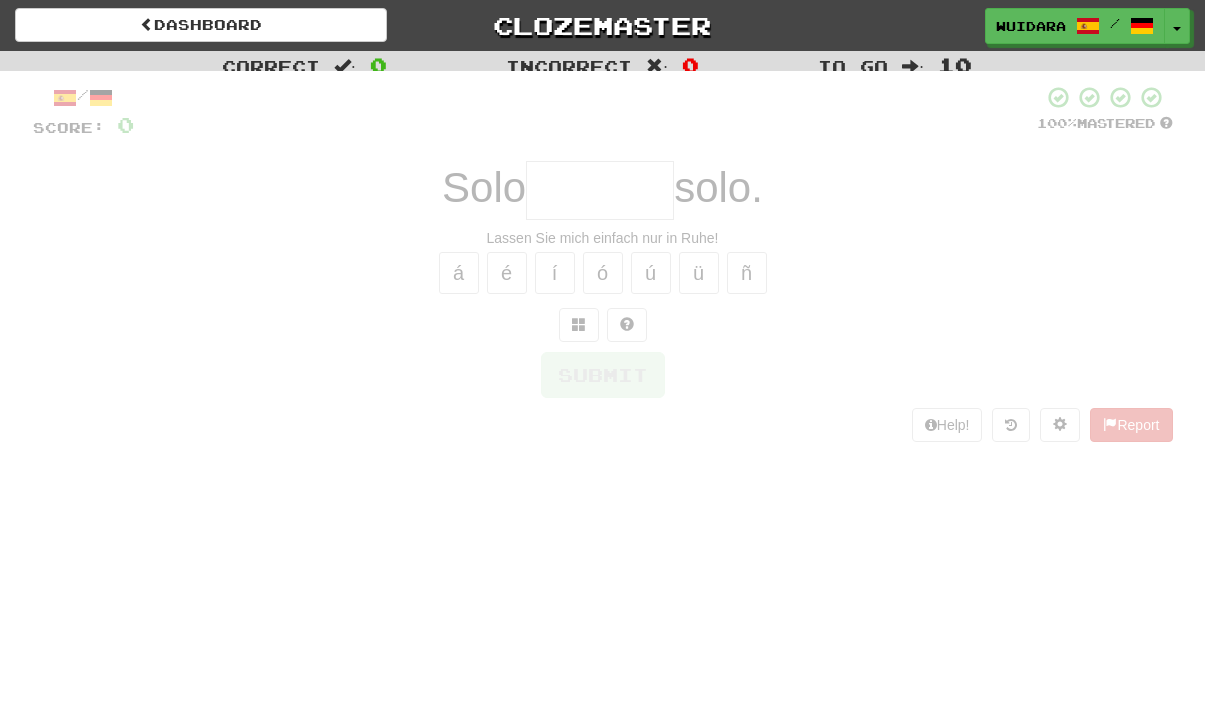 scroll, scrollTop: 0, scrollLeft: 0, axis: both 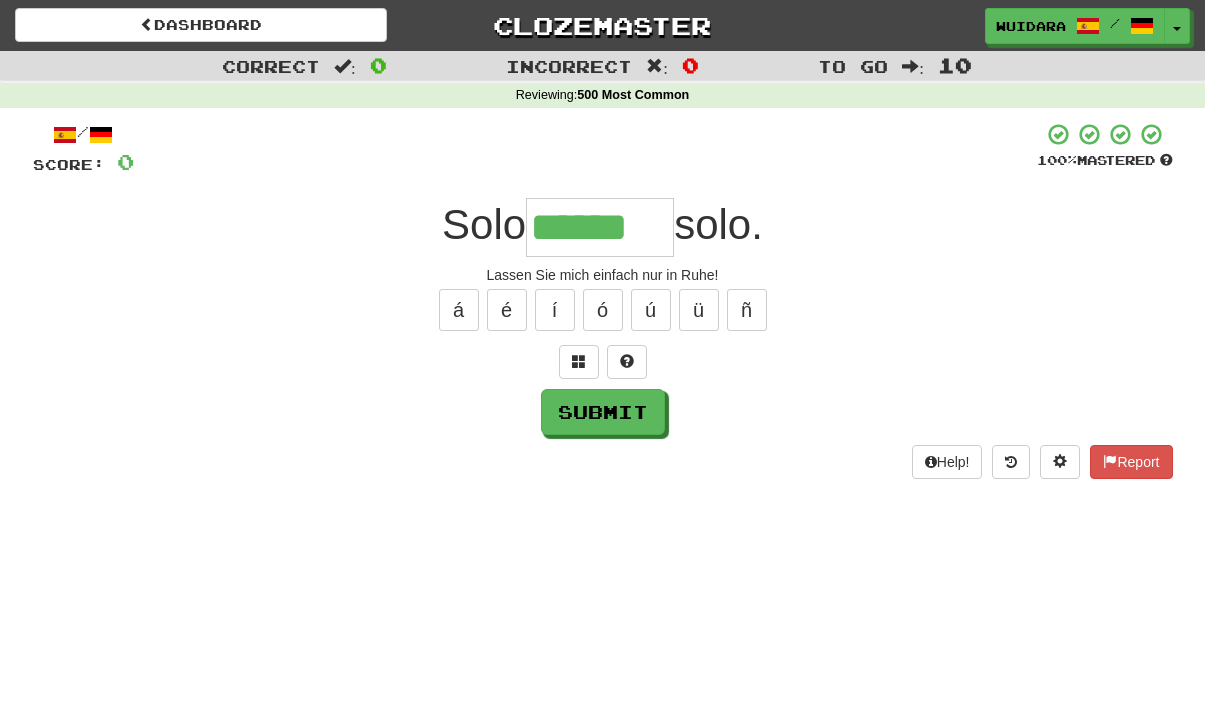 type on "******" 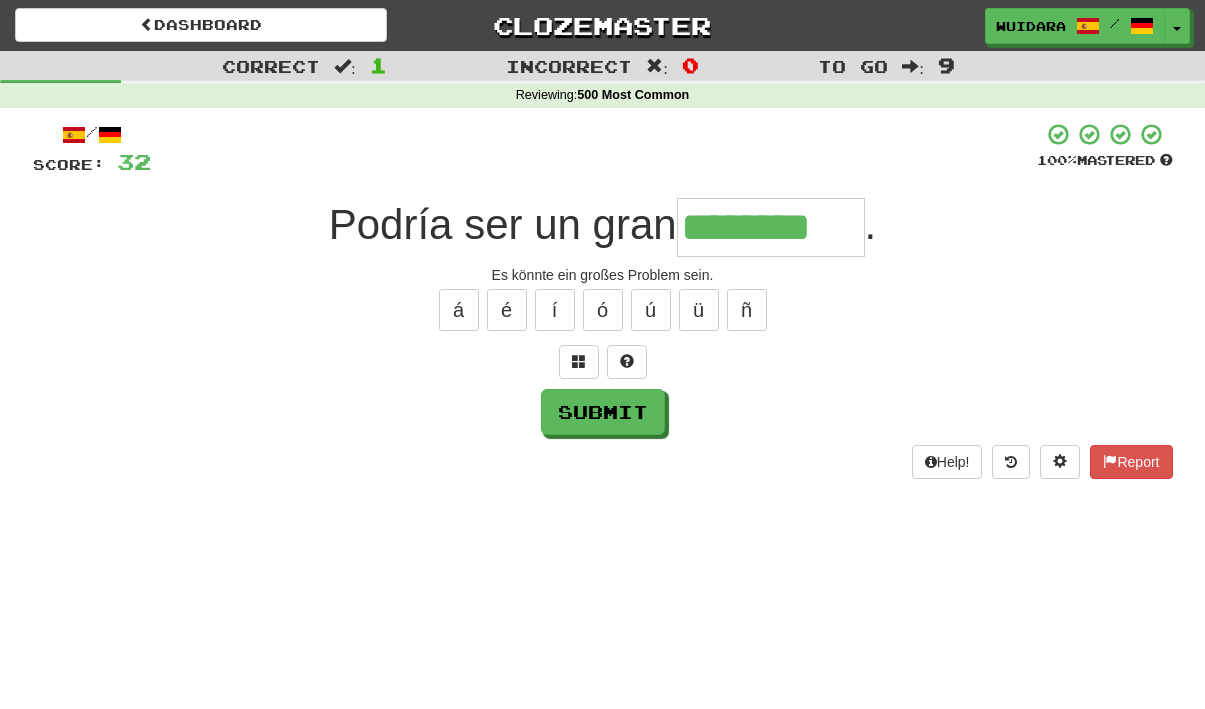 type on "********" 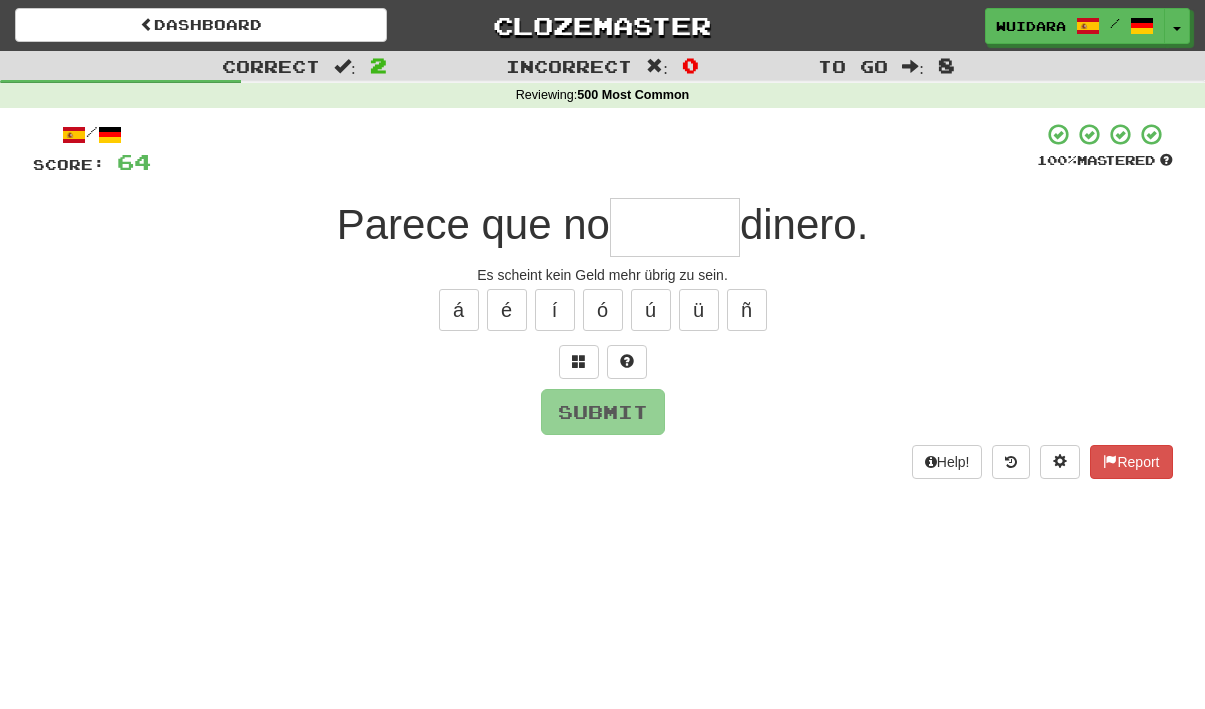 type on "*****" 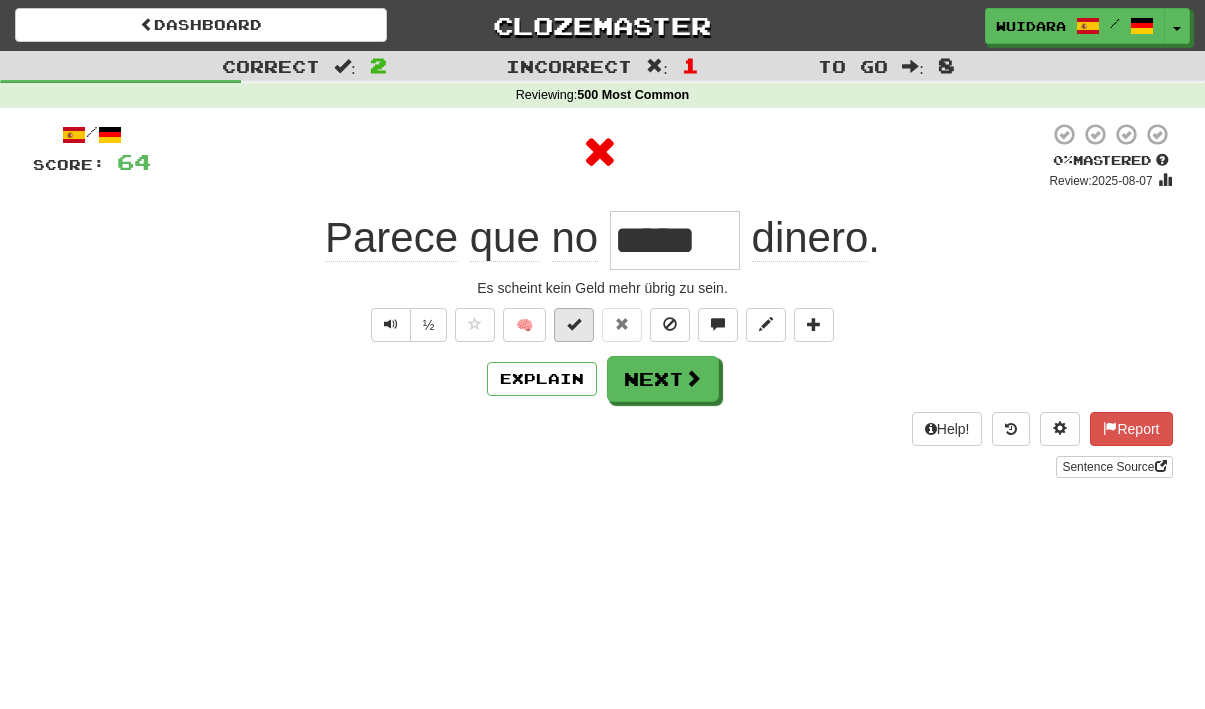 click at bounding box center [574, 325] 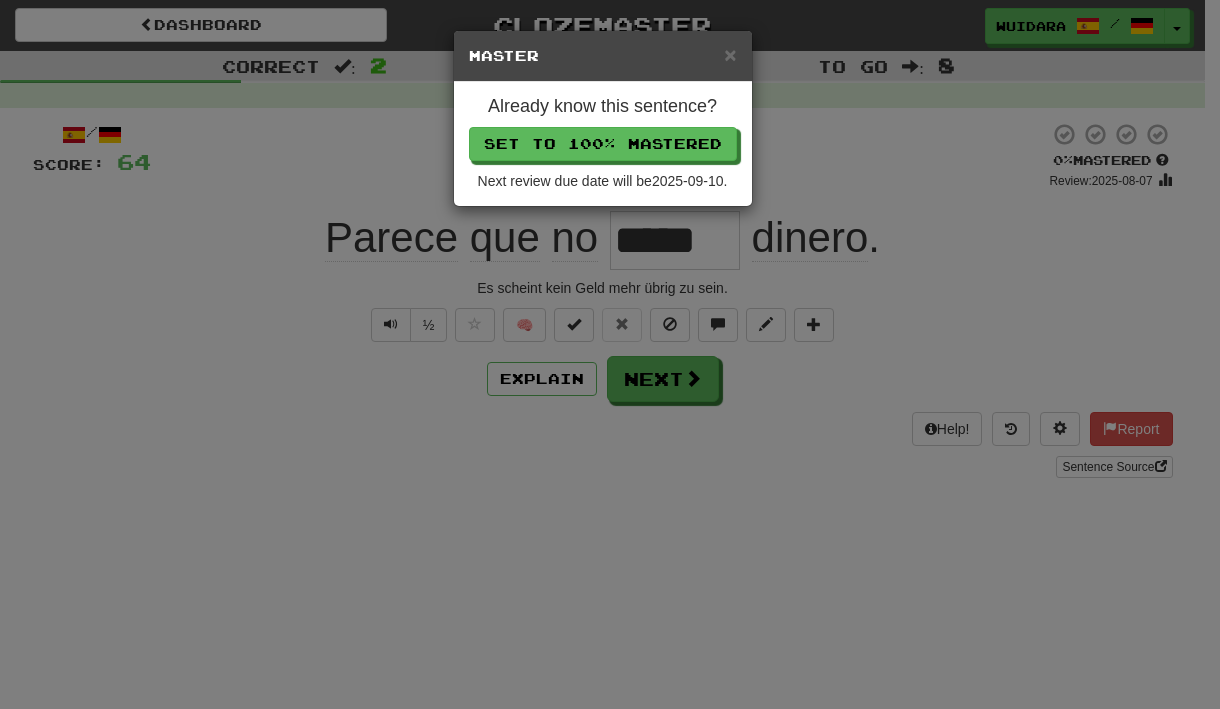 click on "× Master Already know this sentence? Set to 100% Mastered Next review due date will be  2025-09-10 ." at bounding box center [610, 354] 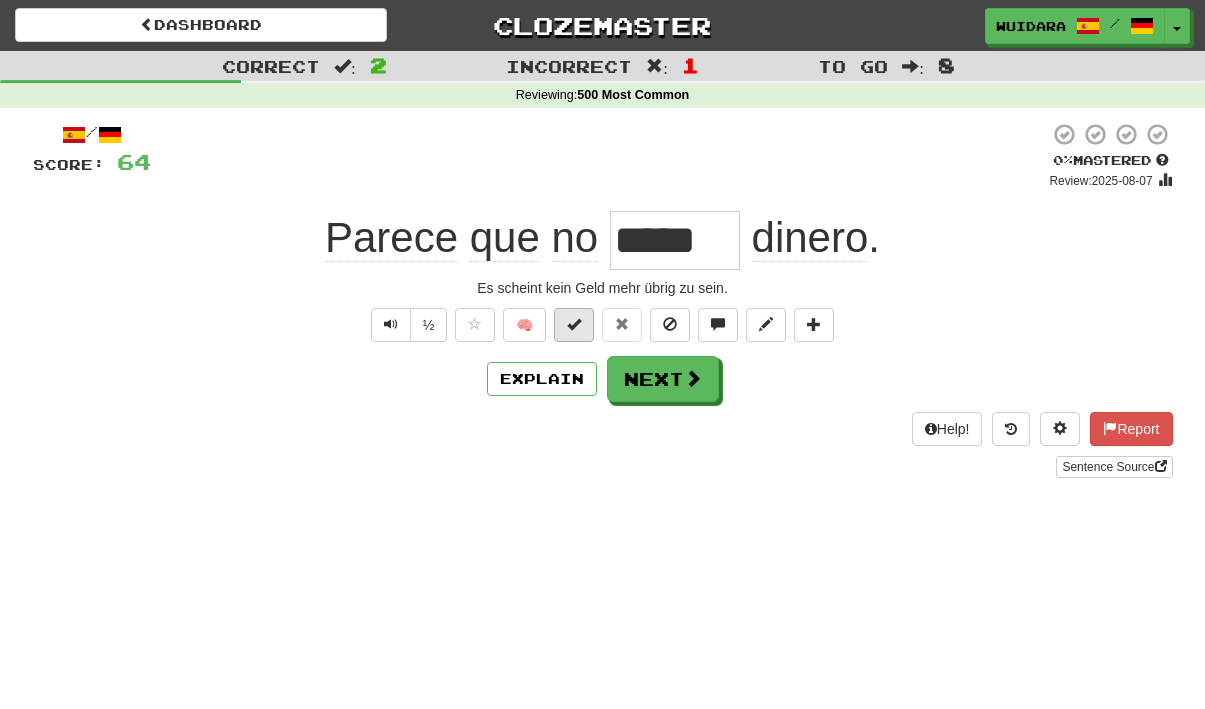 click at bounding box center [574, 324] 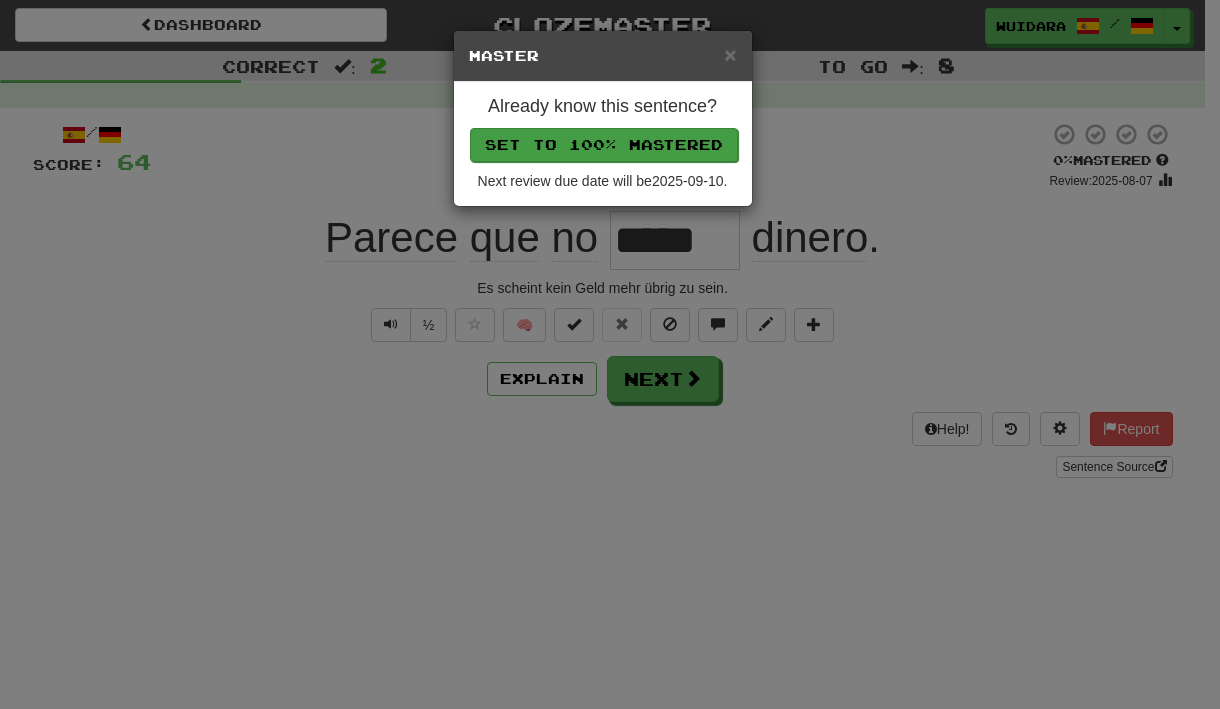 click on "Set to 100% Mastered" at bounding box center (604, 145) 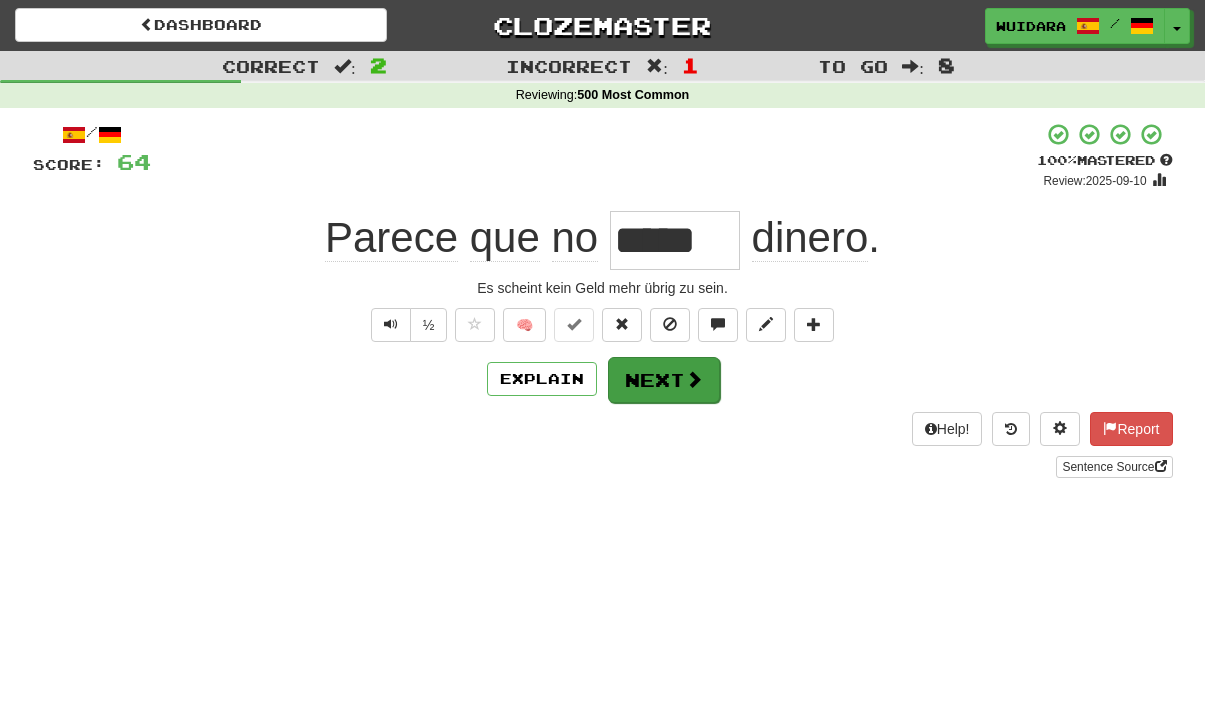 click on "Next" at bounding box center [664, 380] 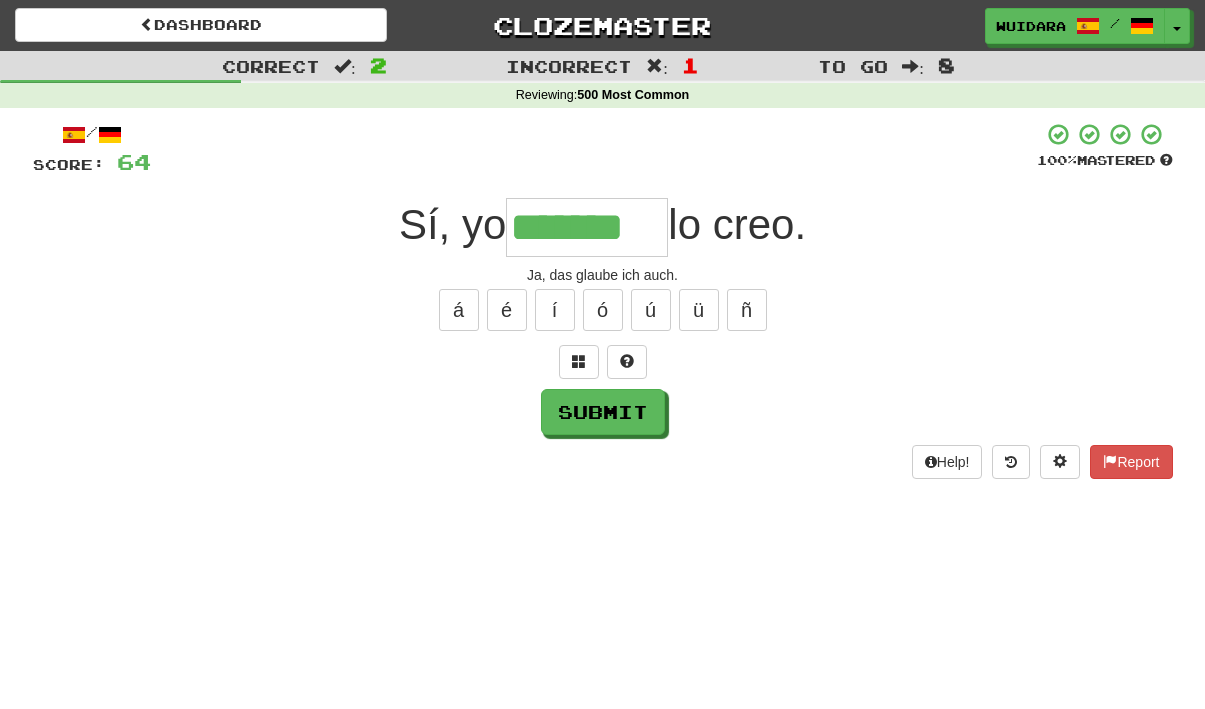 type on "*******" 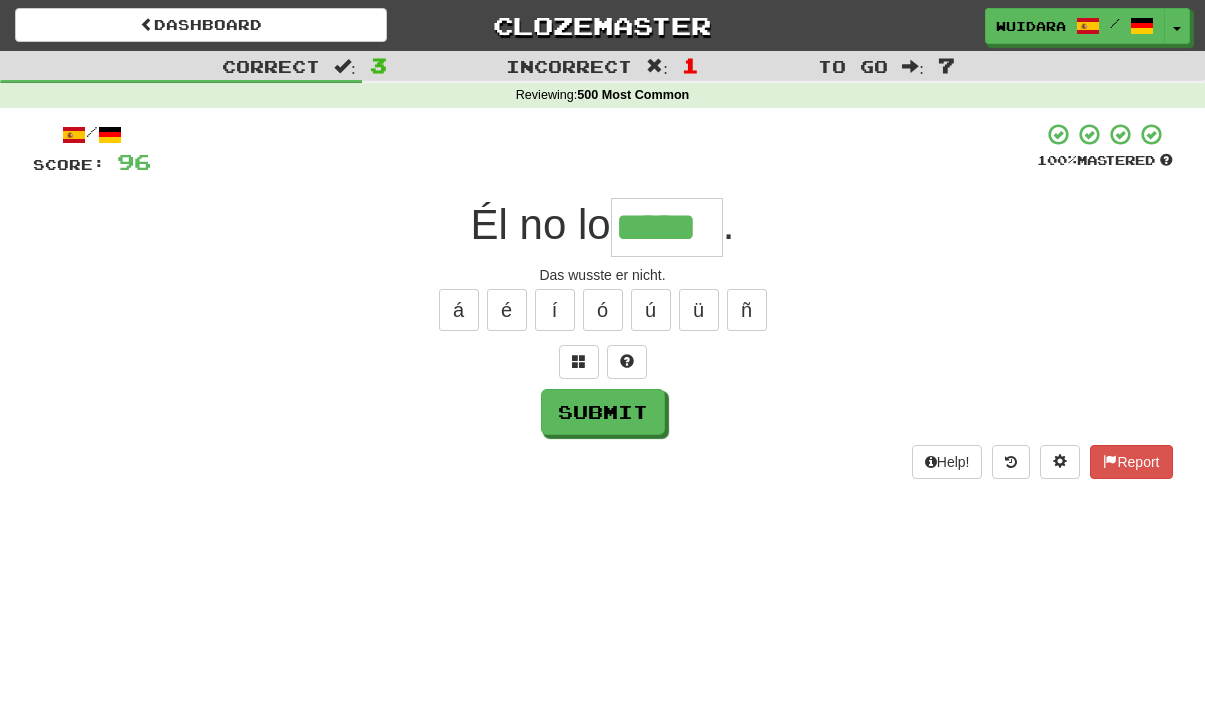 type on "*****" 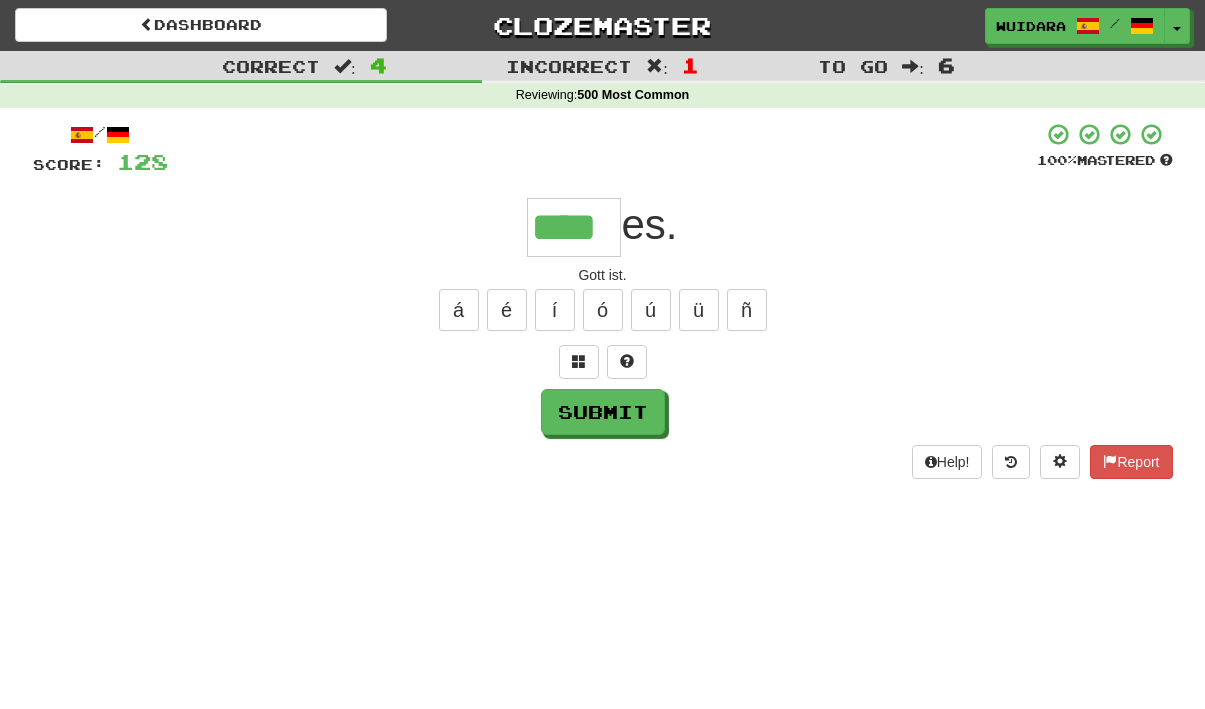 type on "****" 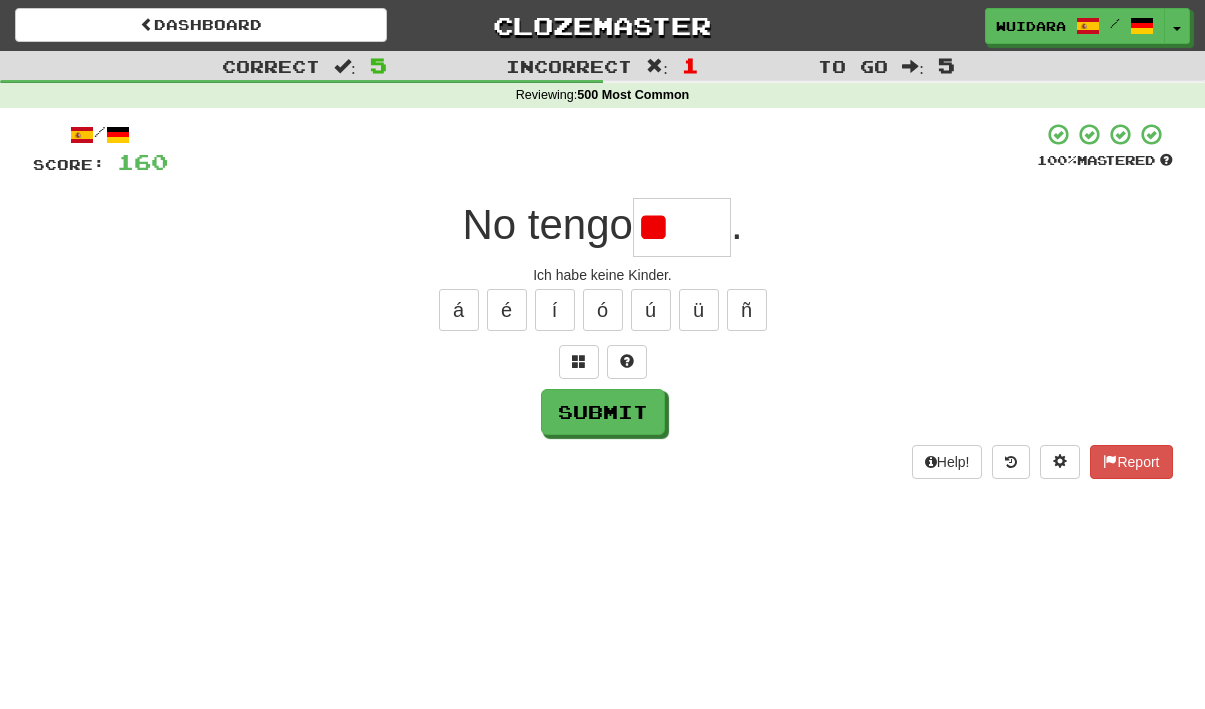 type on "*" 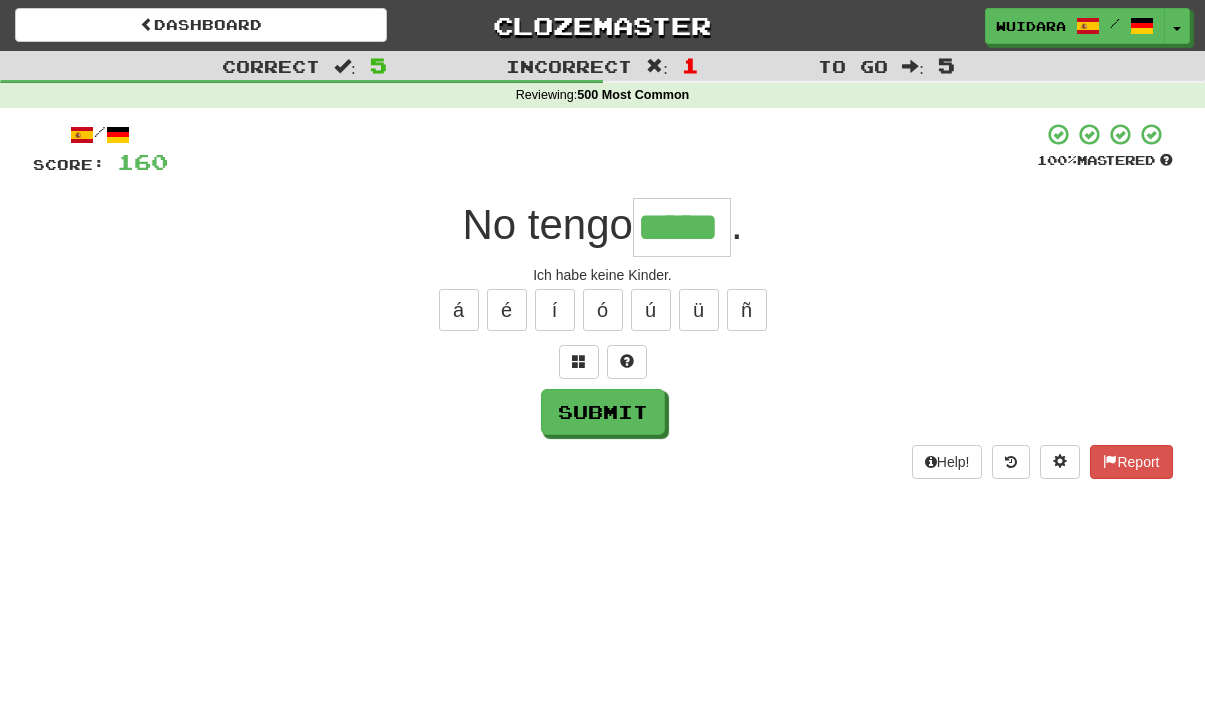 type on "*****" 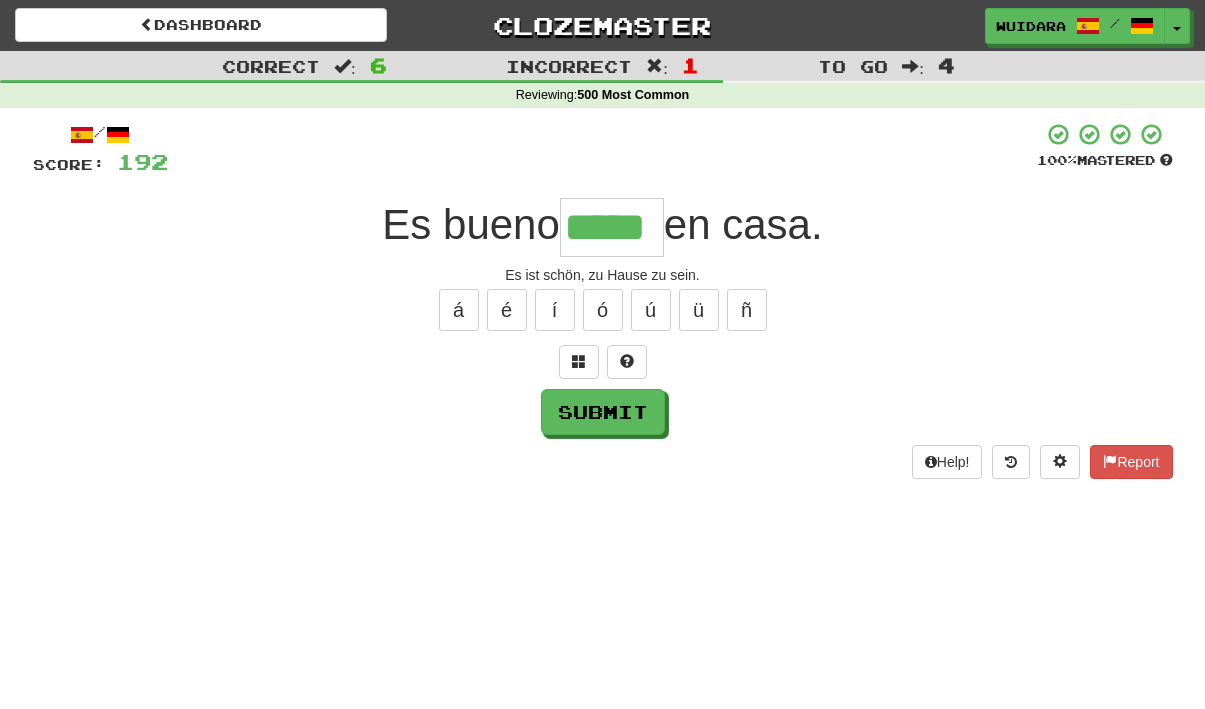 type on "*****" 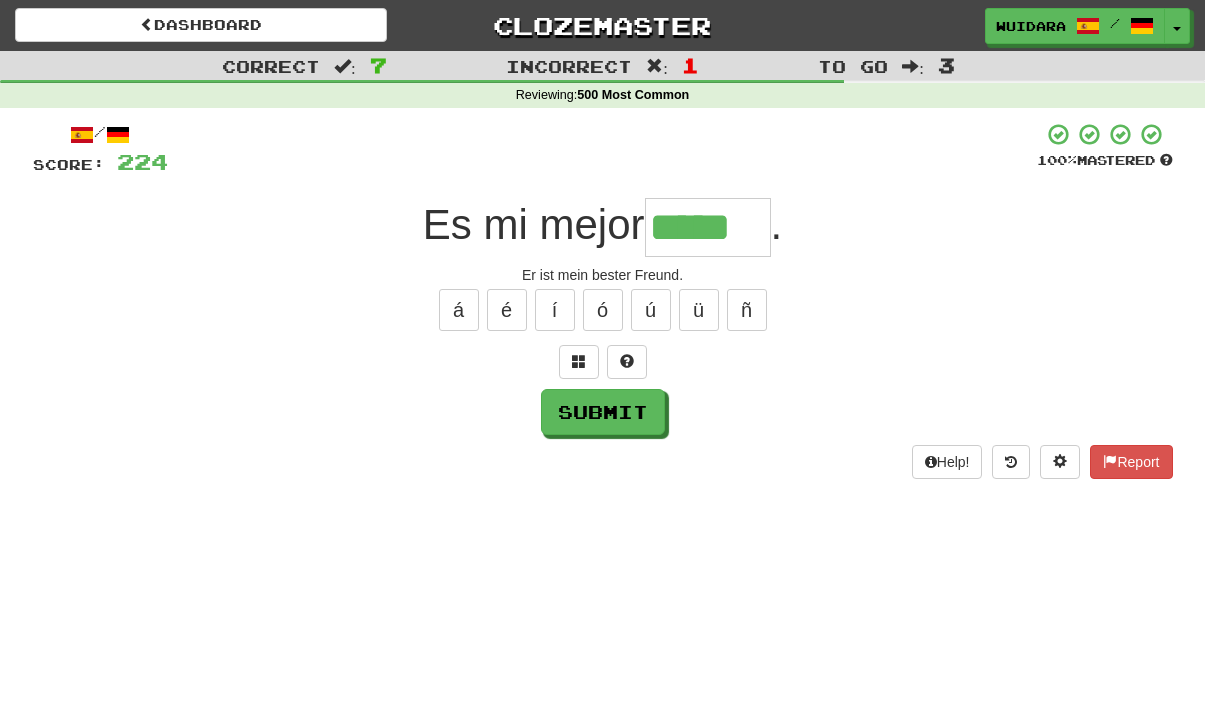 type on "*****" 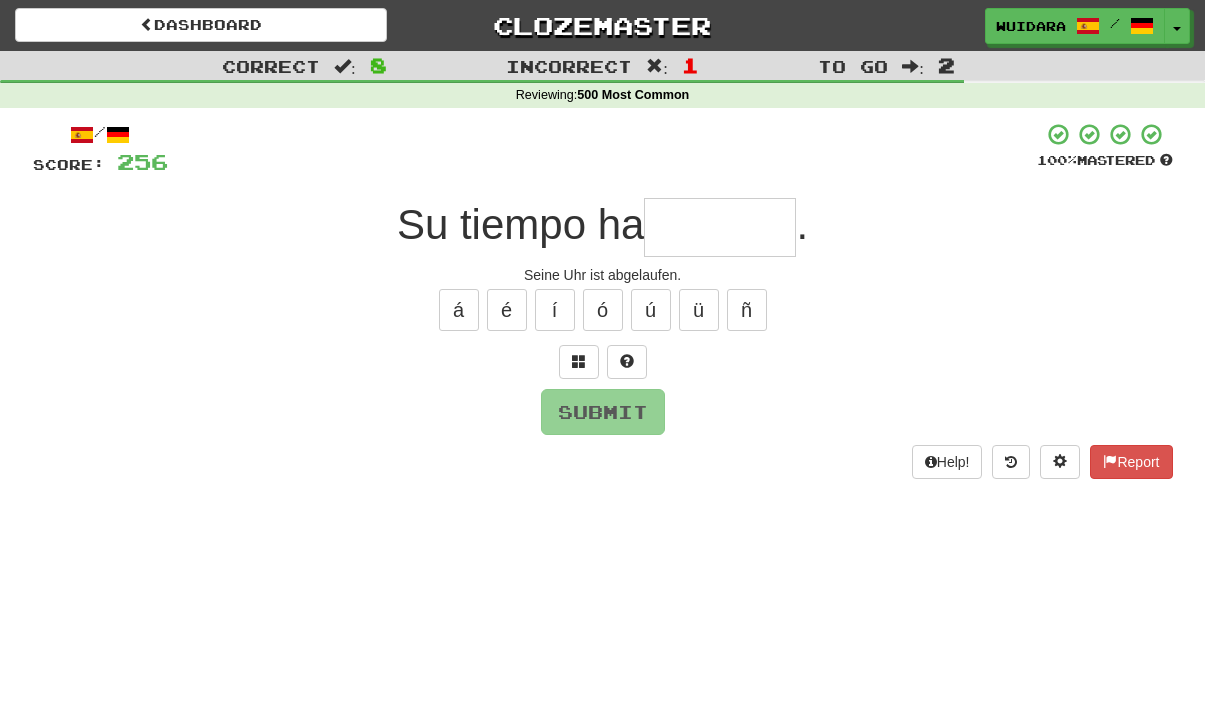 type on "*" 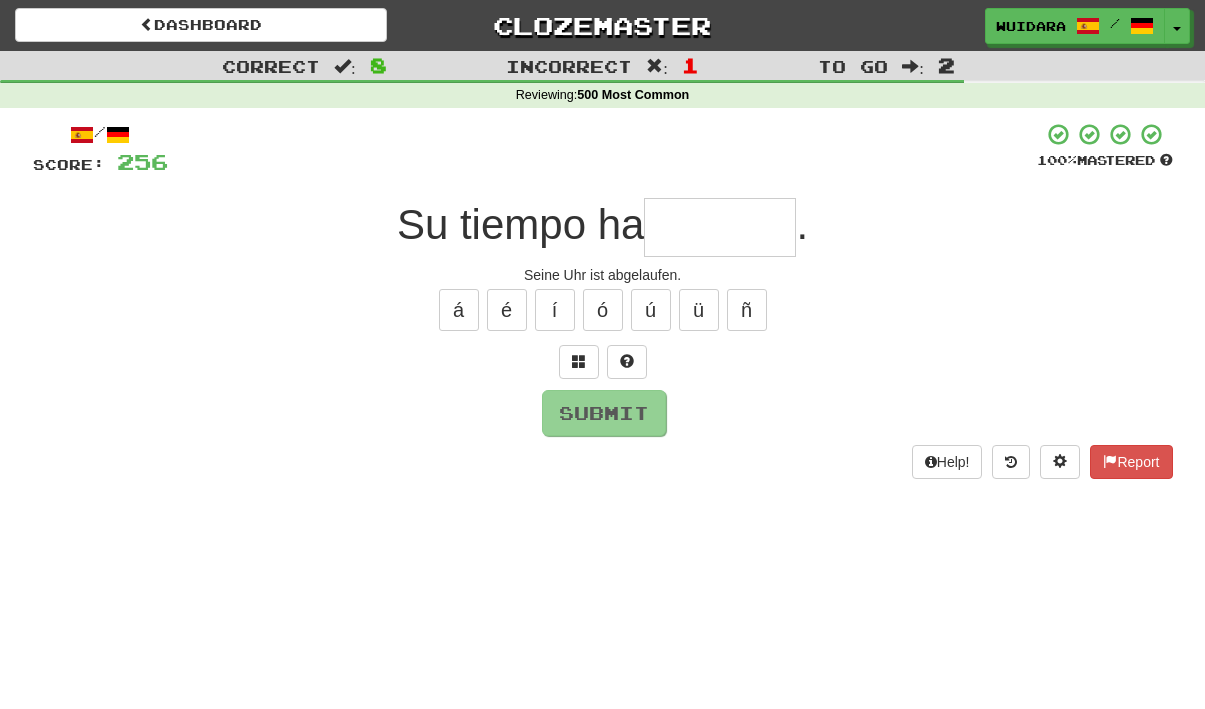 type on "*" 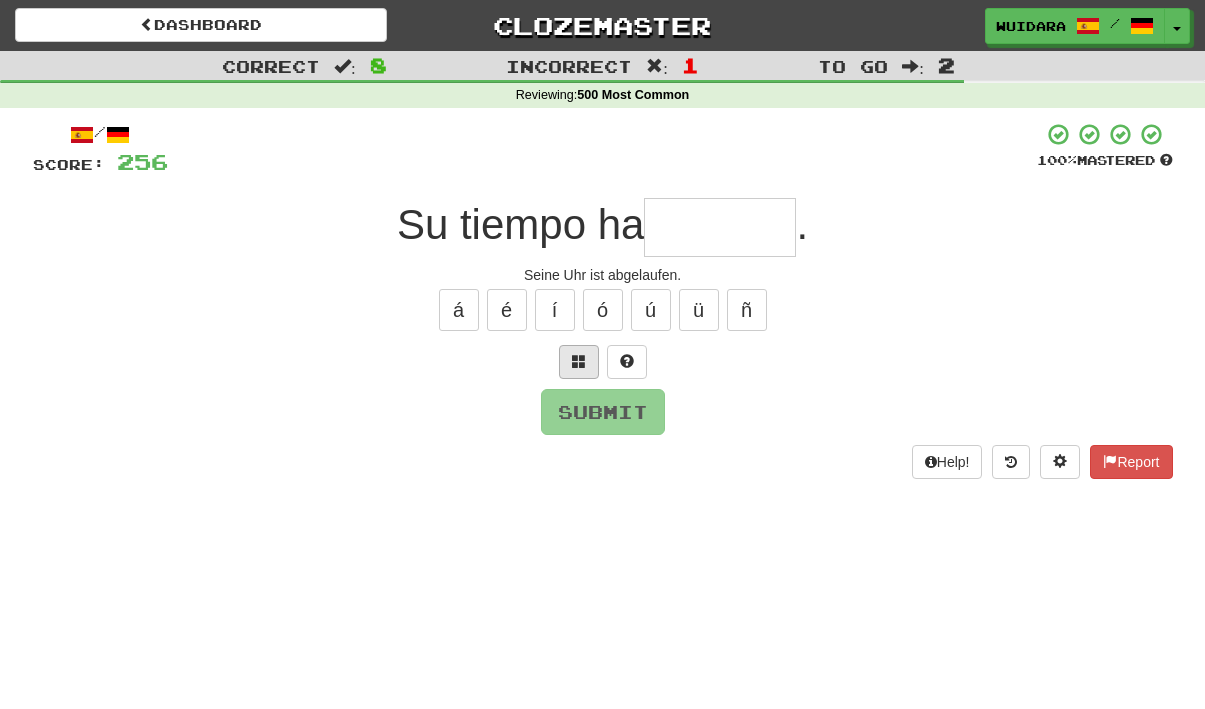 click at bounding box center (579, 361) 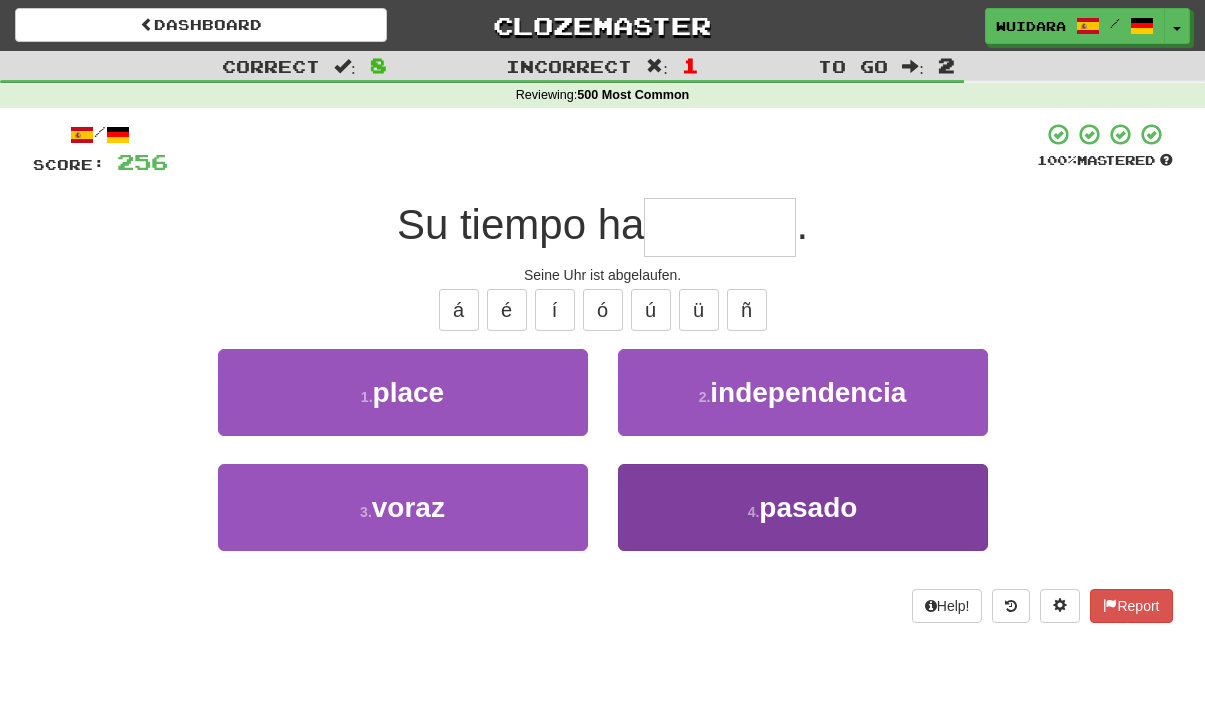 click on "pasado" at bounding box center (808, 507) 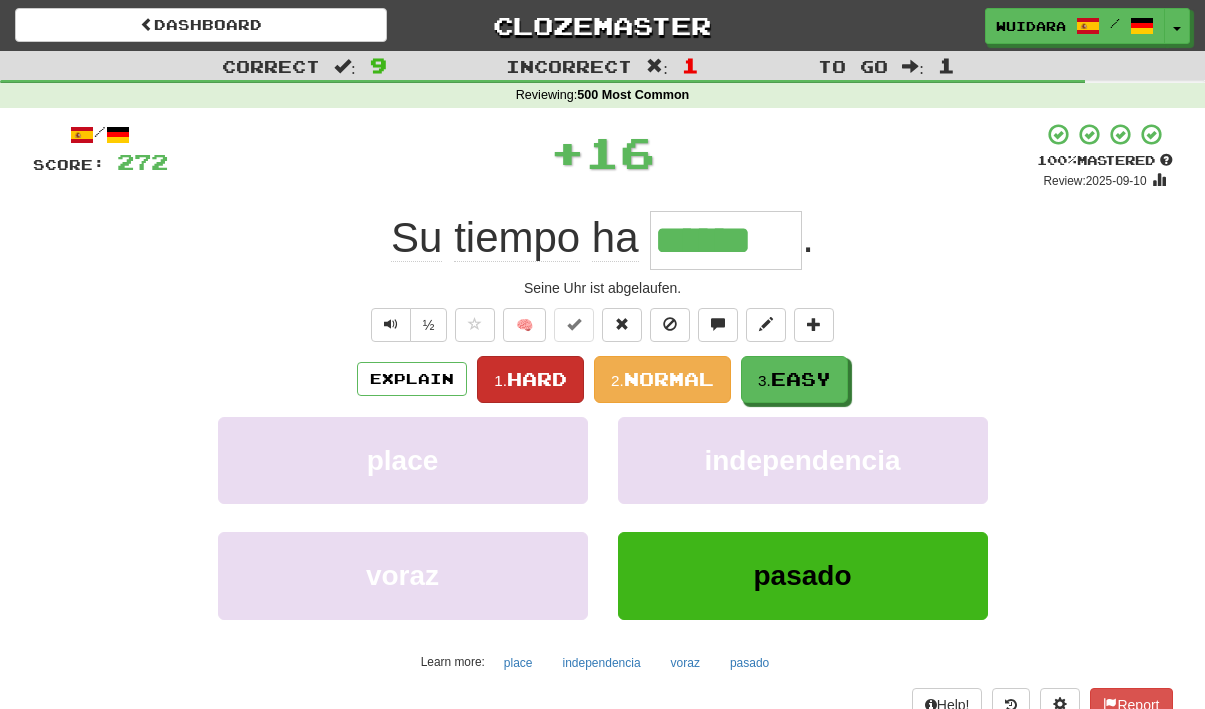 click on "Hard" at bounding box center (537, 379) 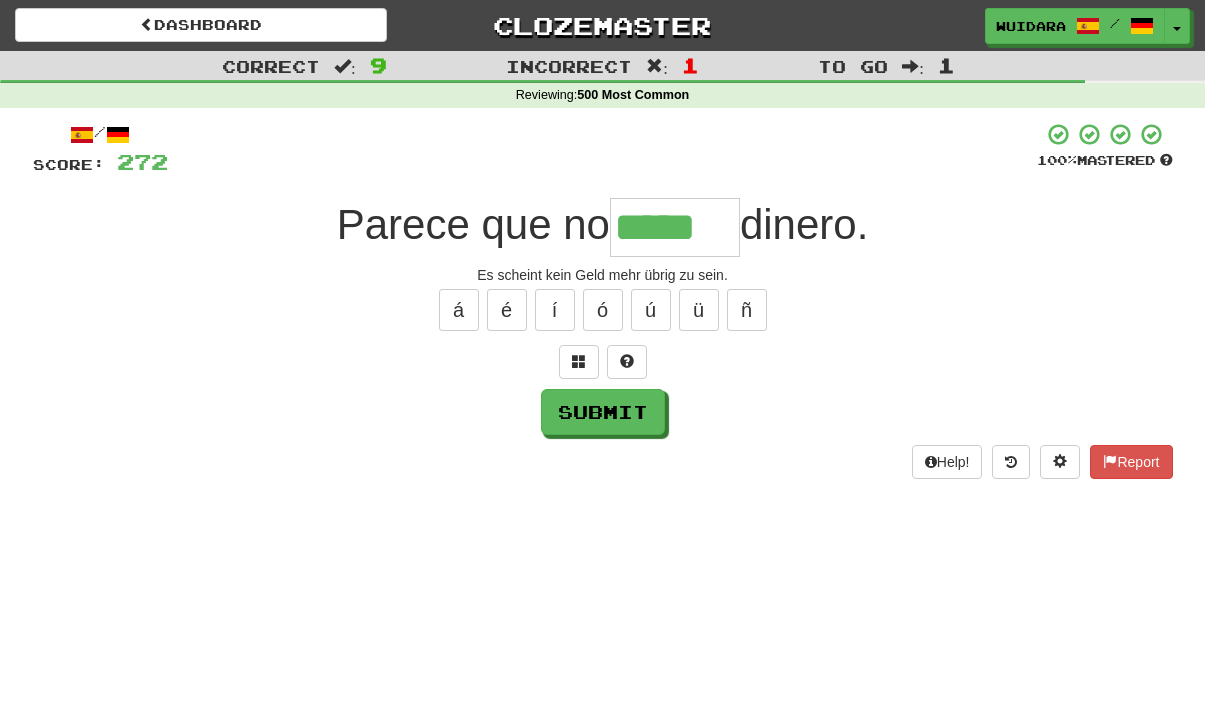 type on "*****" 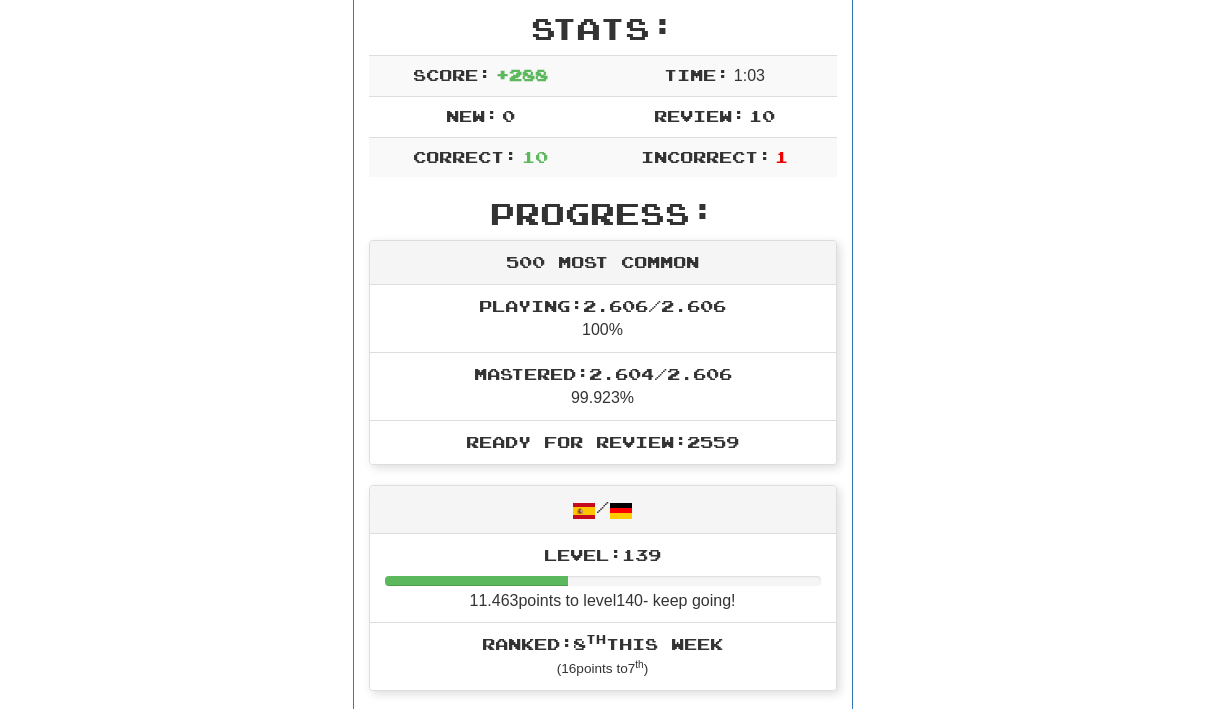 scroll, scrollTop: 0, scrollLeft: 0, axis: both 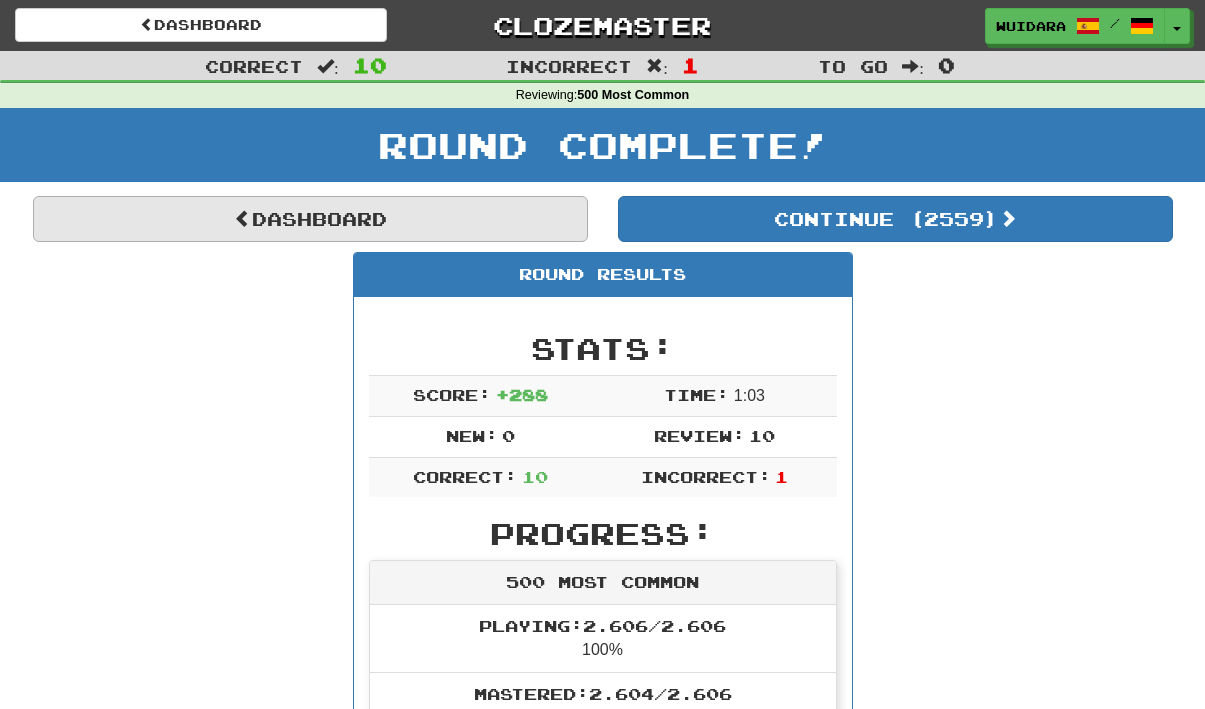 click on "Dashboard" at bounding box center (310, 219) 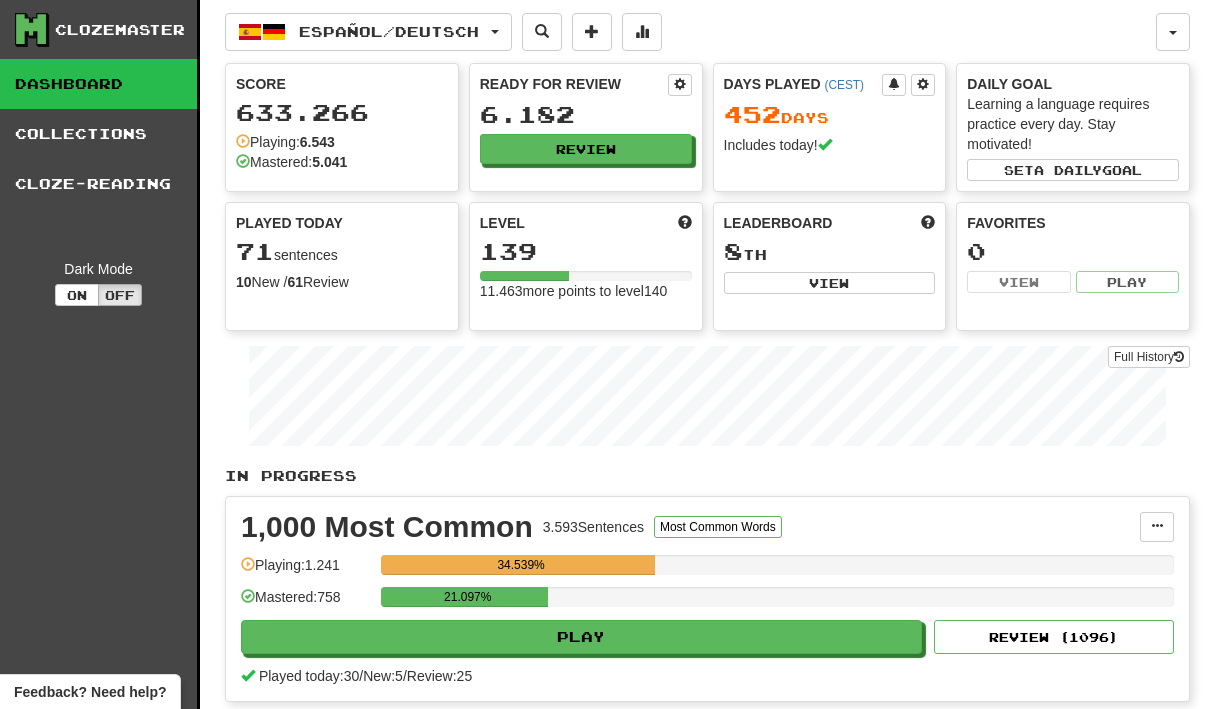 scroll, scrollTop: 0, scrollLeft: 0, axis: both 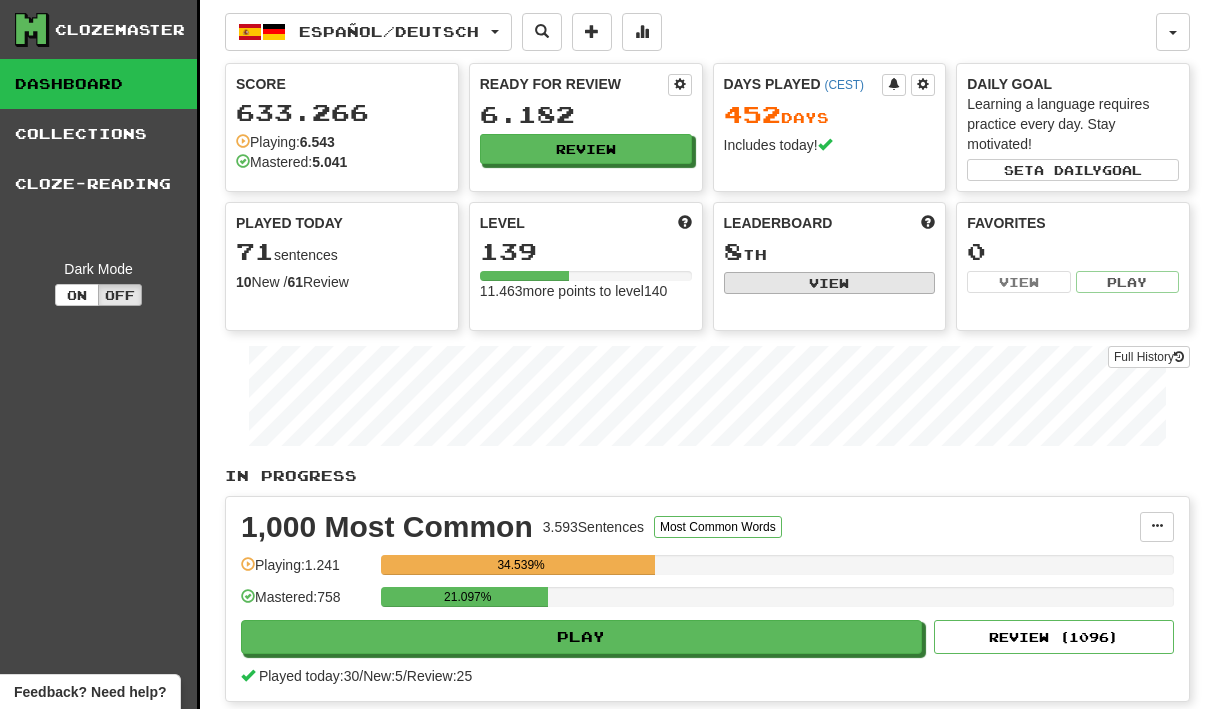 click on "View" at bounding box center (830, 283) 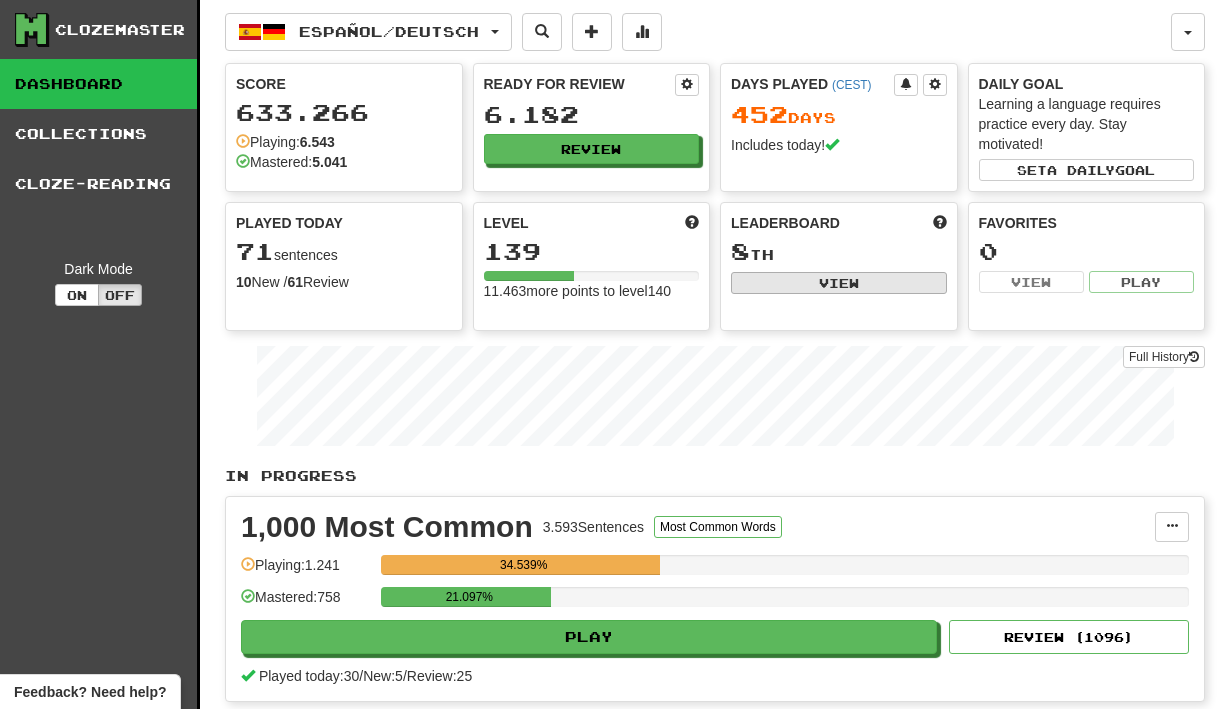 select on "**********" 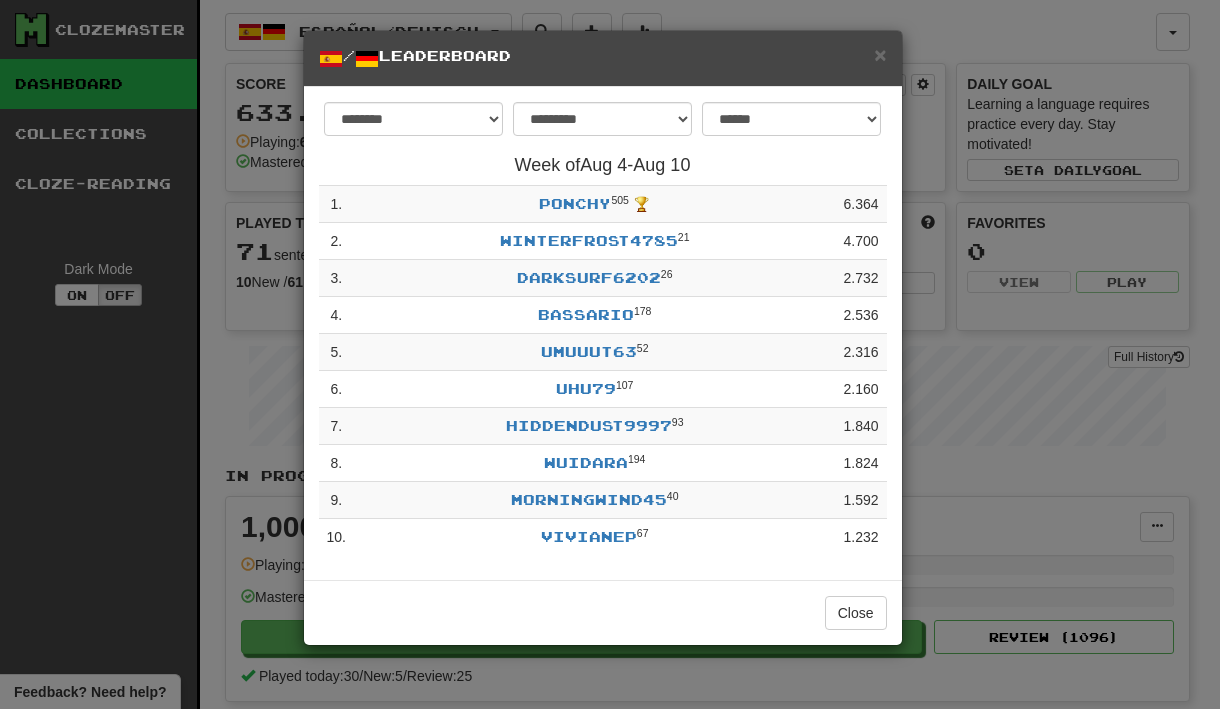drag, startPoint x: 881, startPoint y: 59, endPoint x: 878, endPoint y: 79, distance: 20.22375 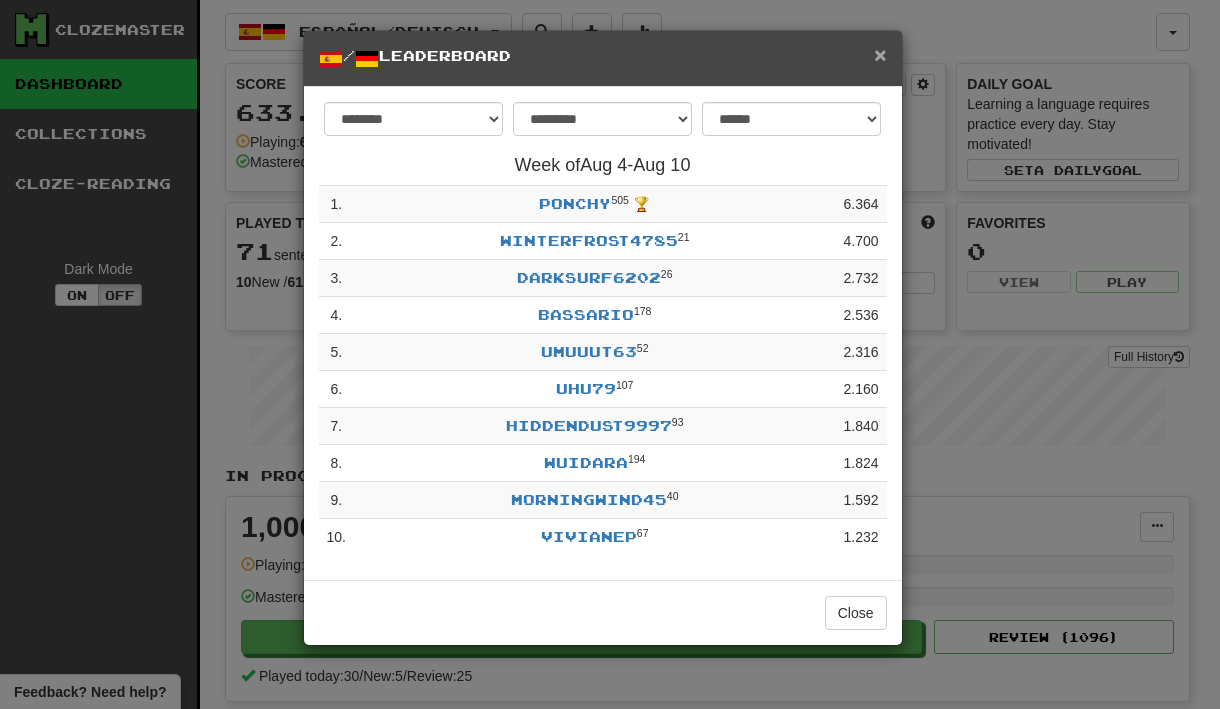 click on "×" at bounding box center [880, 54] 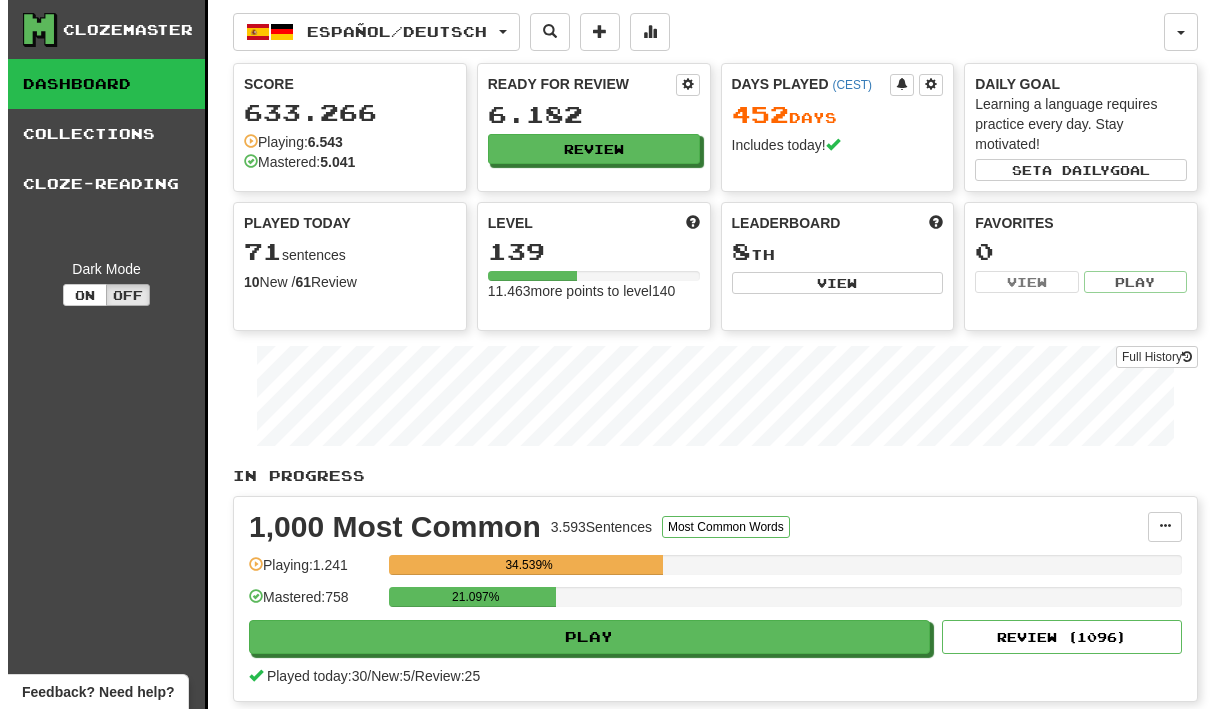 scroll, scrollTop: 203, scrollLeft: 0, axis: vertical 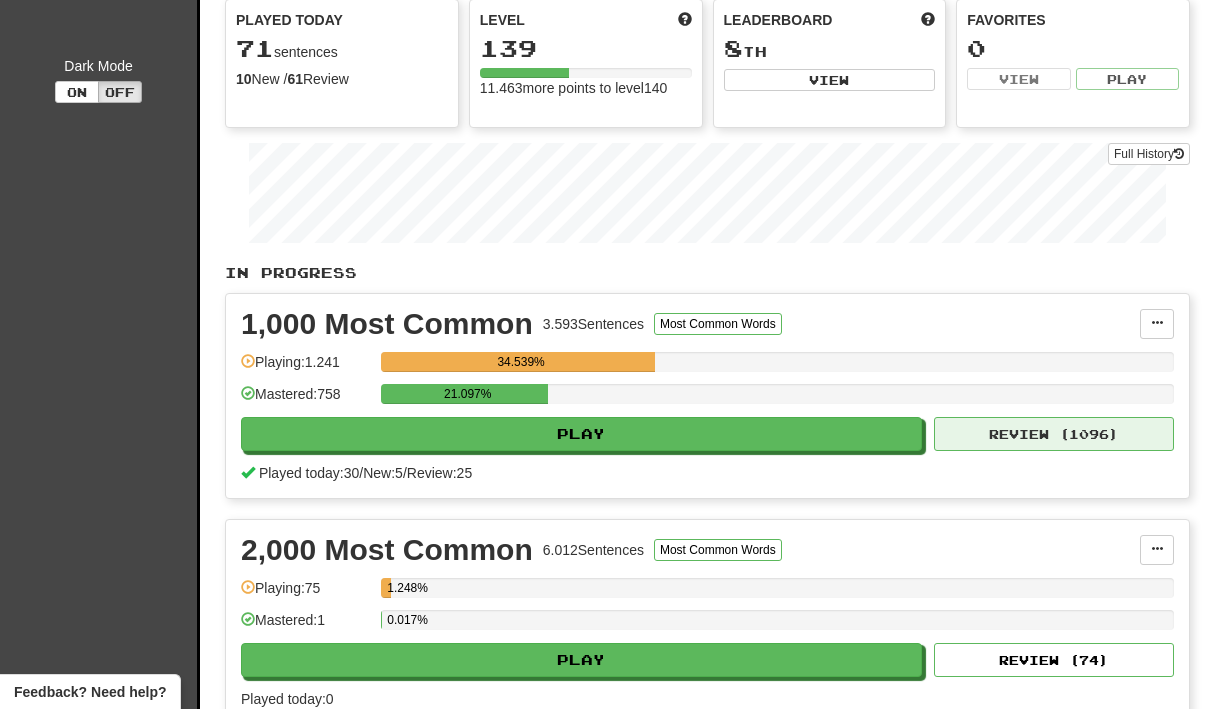 click on "Review ( 1096 )" at bounding box center (1054, 434) 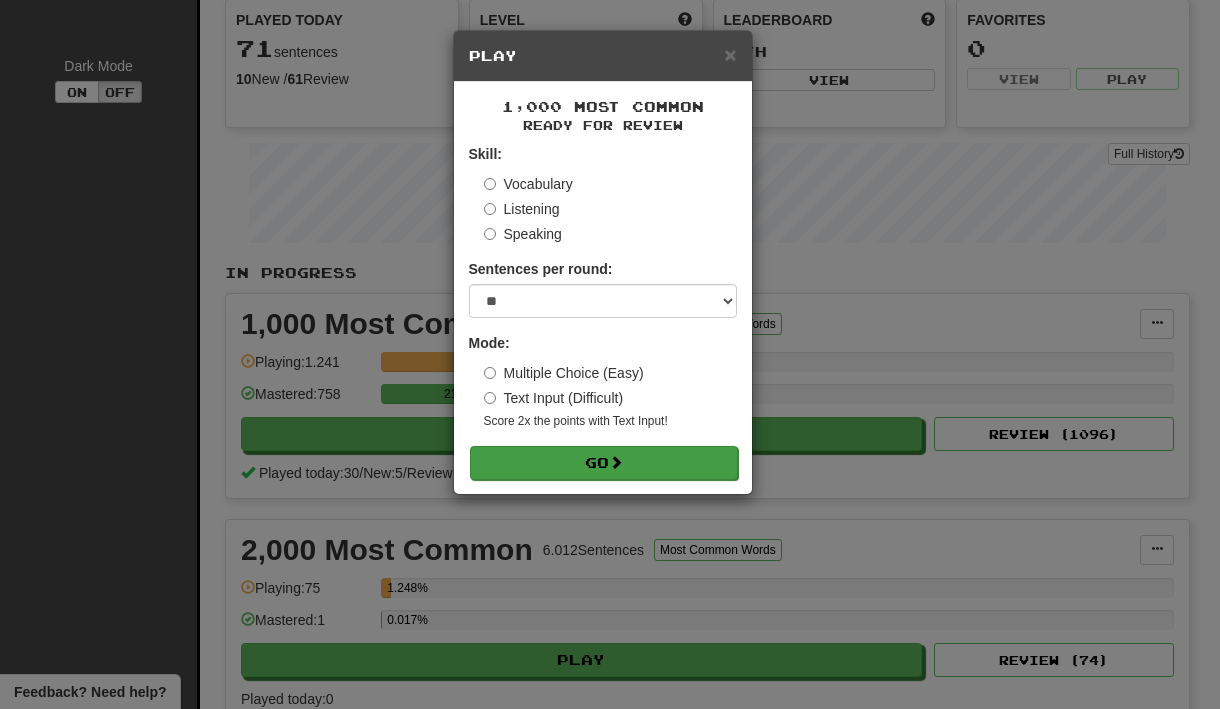 click on "Go" at bounding box center [604, 463] 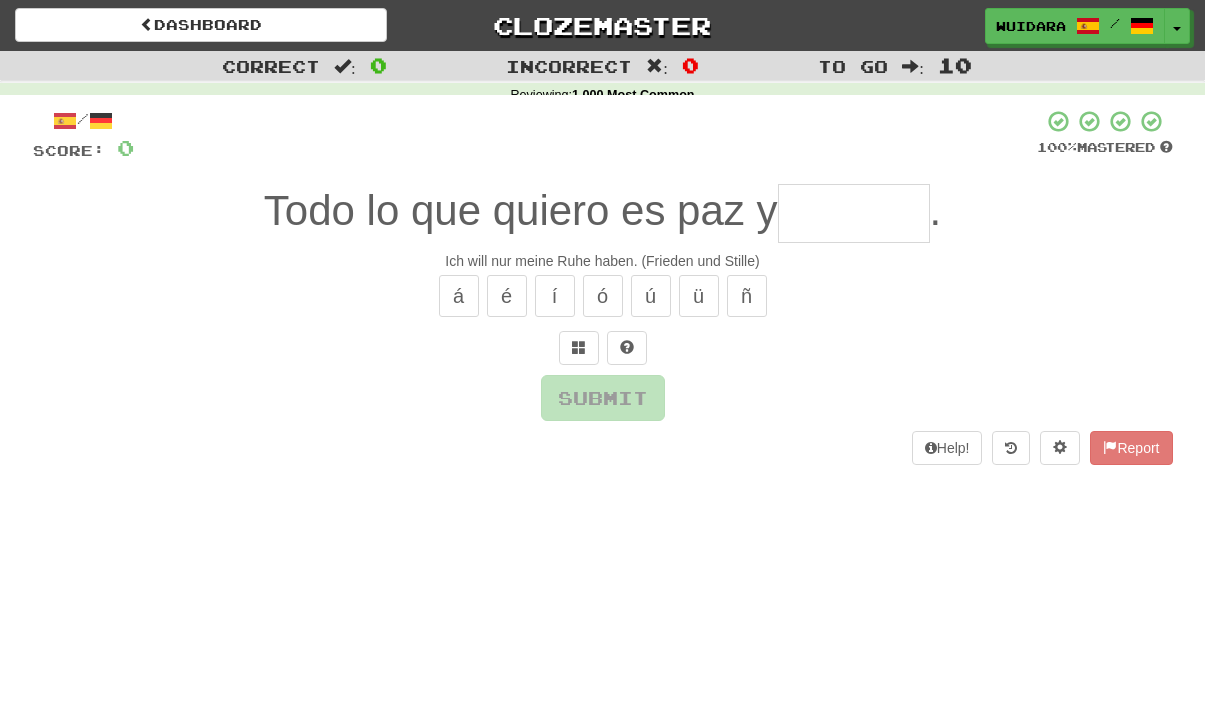 scroll, scrollTop: 0, scrollLeft: 0, axis: both 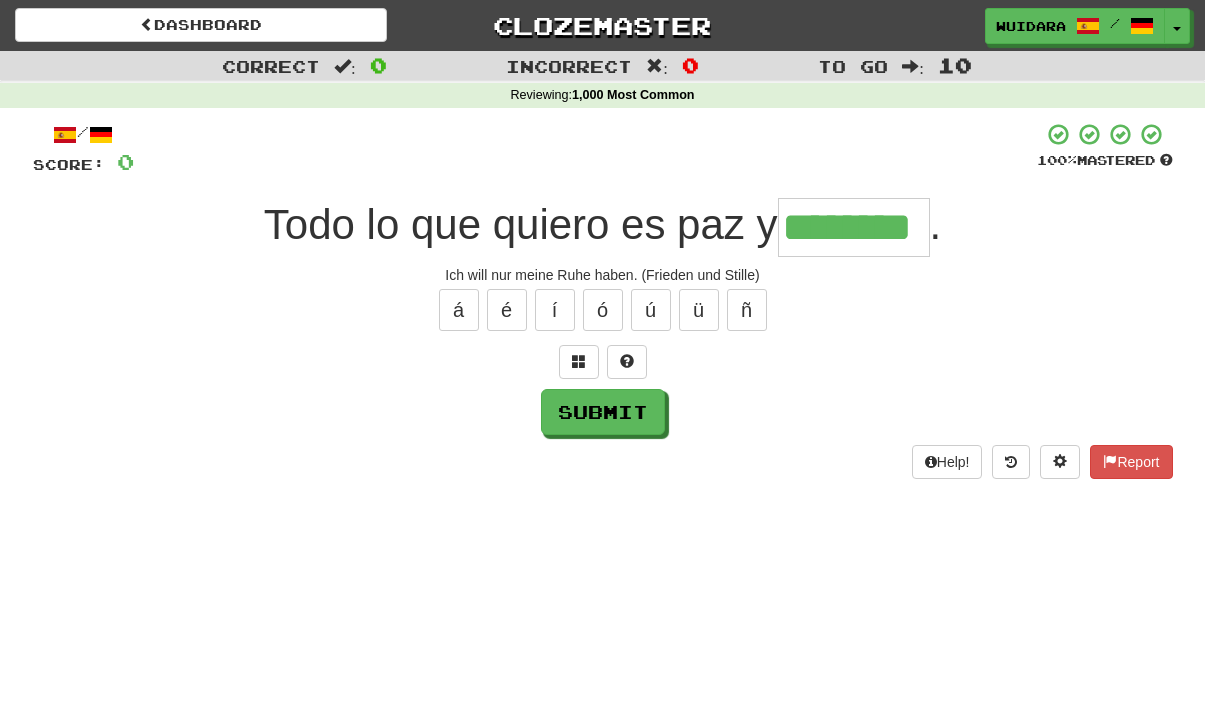 type on "********" 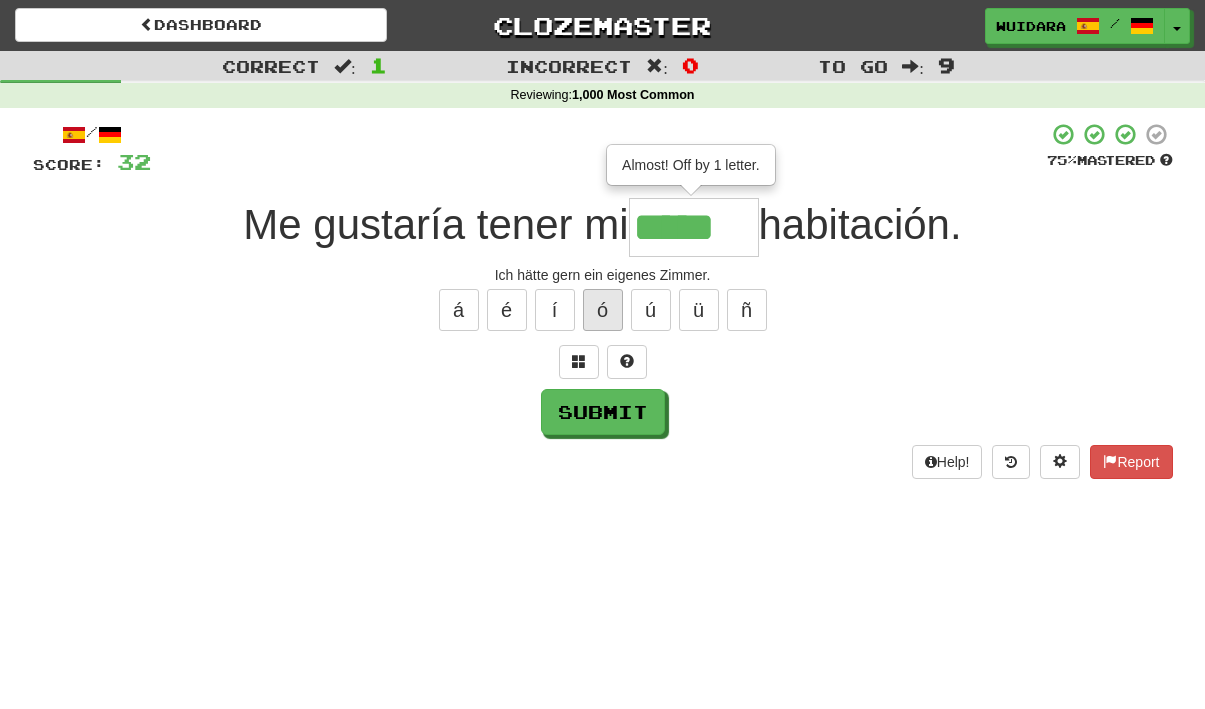 click on "ó" at bounding box center [603, 310] 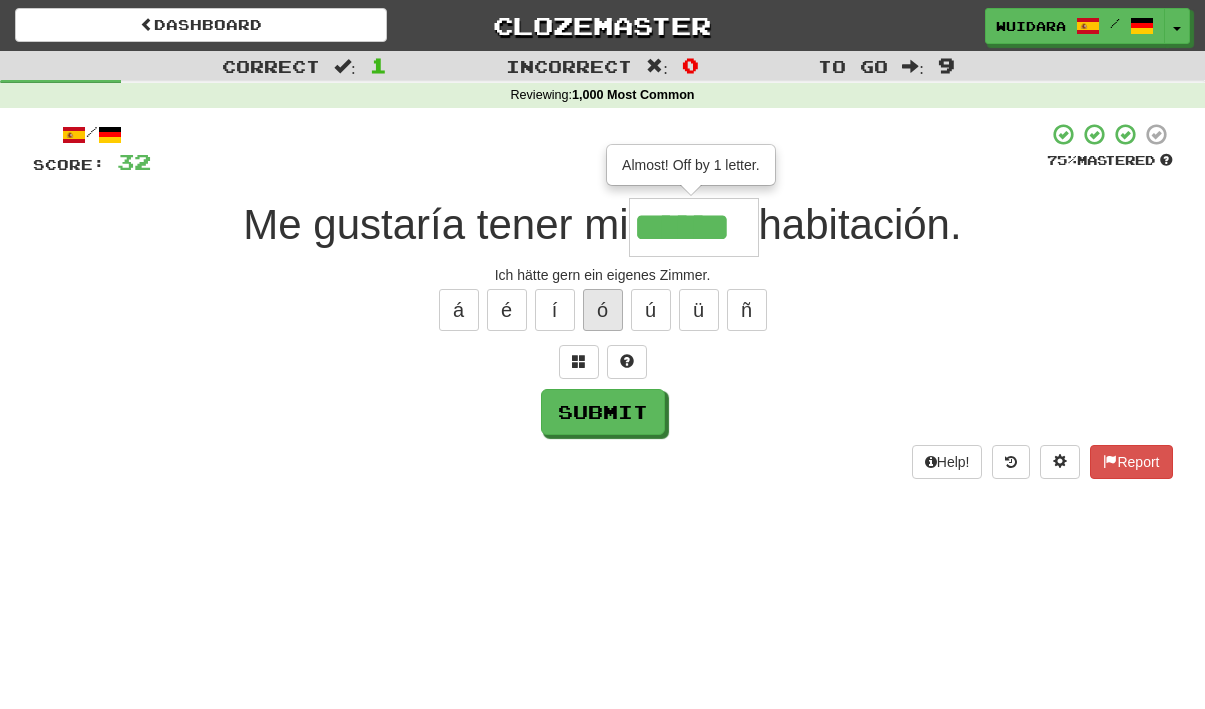 type on "******" 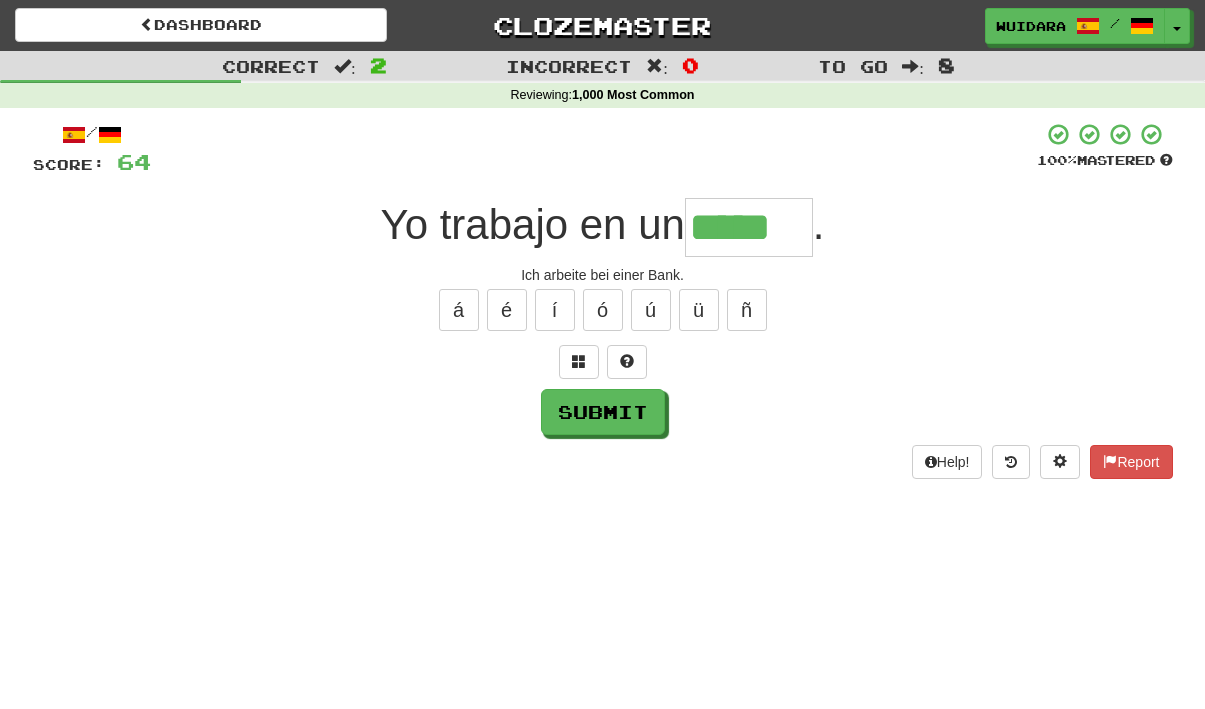 type on "*****" 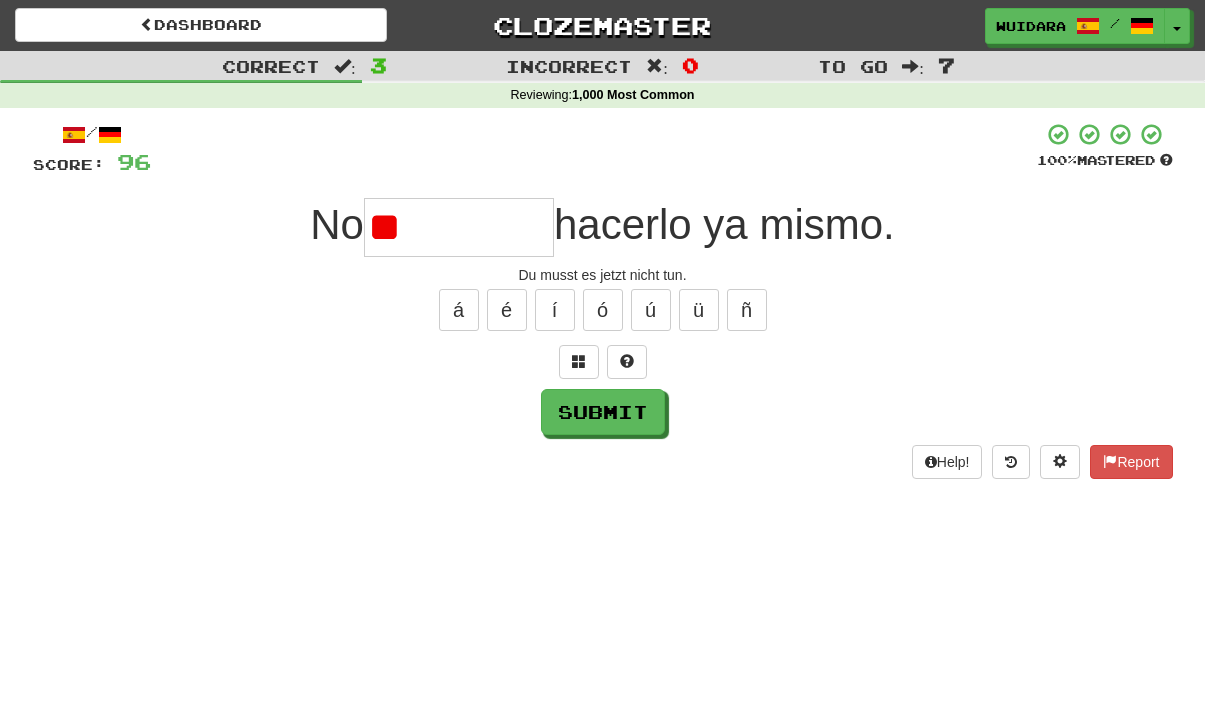 type on "*" 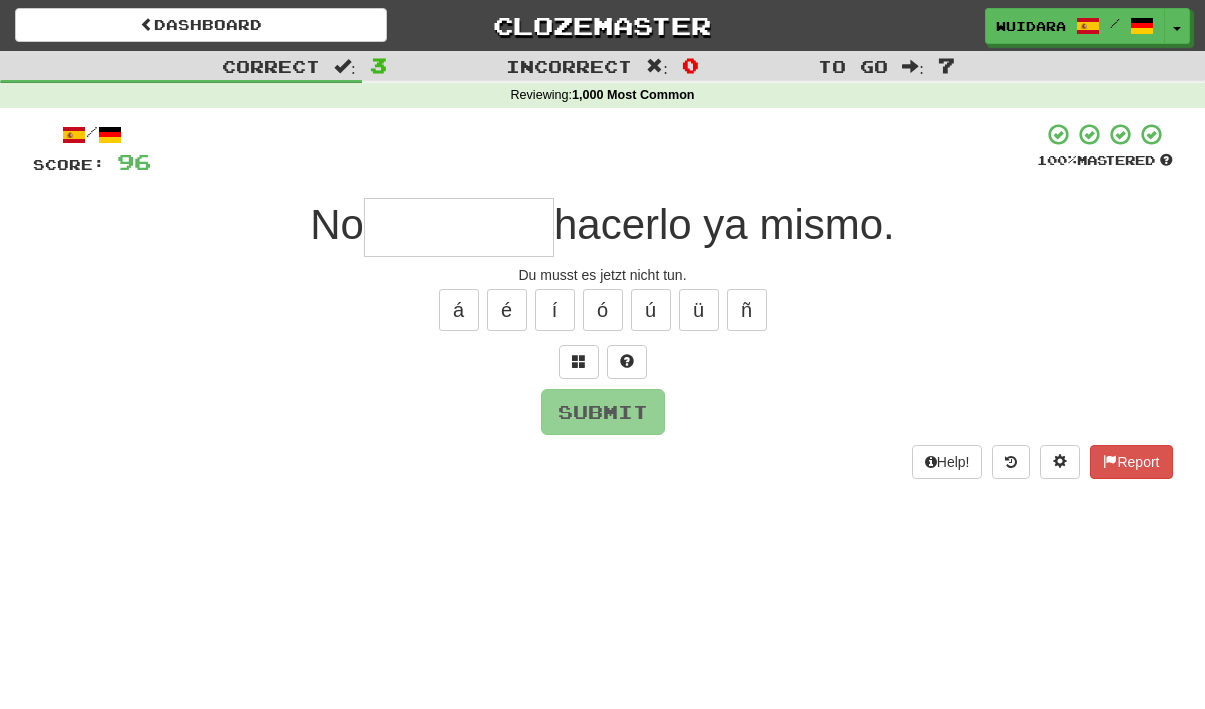type on "*" 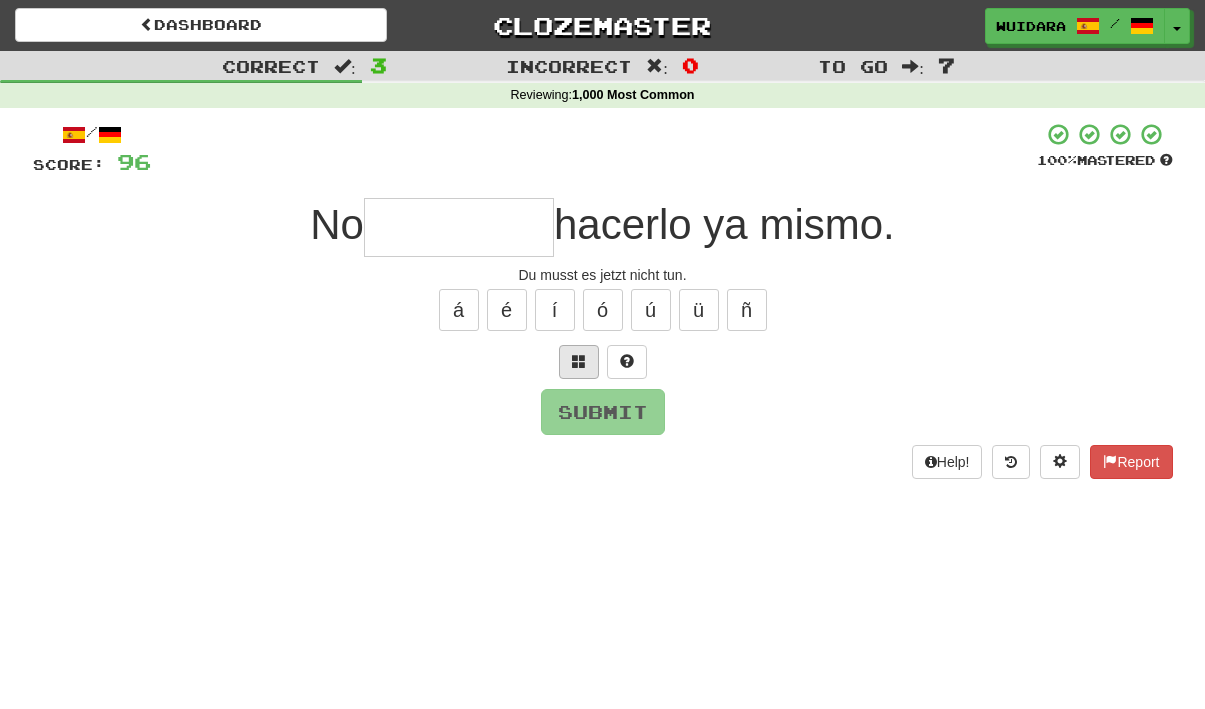 click at bounding box center (579, 361) 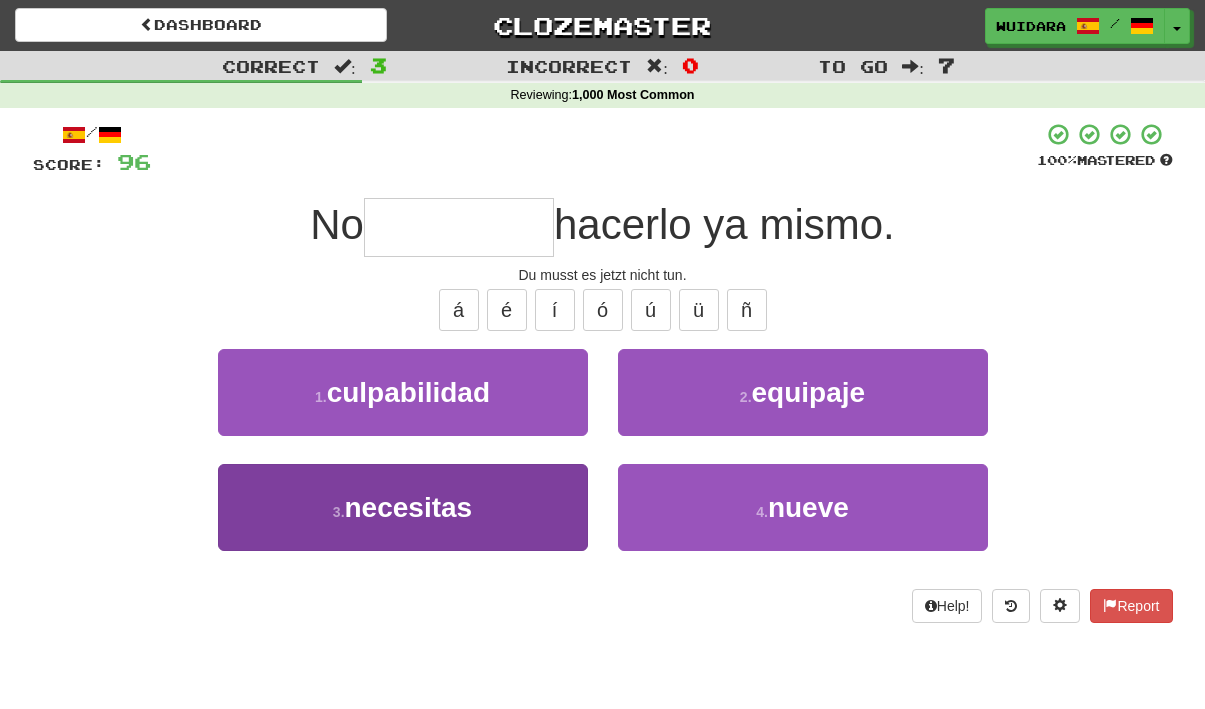 click on "3 .  necesitas" at bounding box center [403, 507] 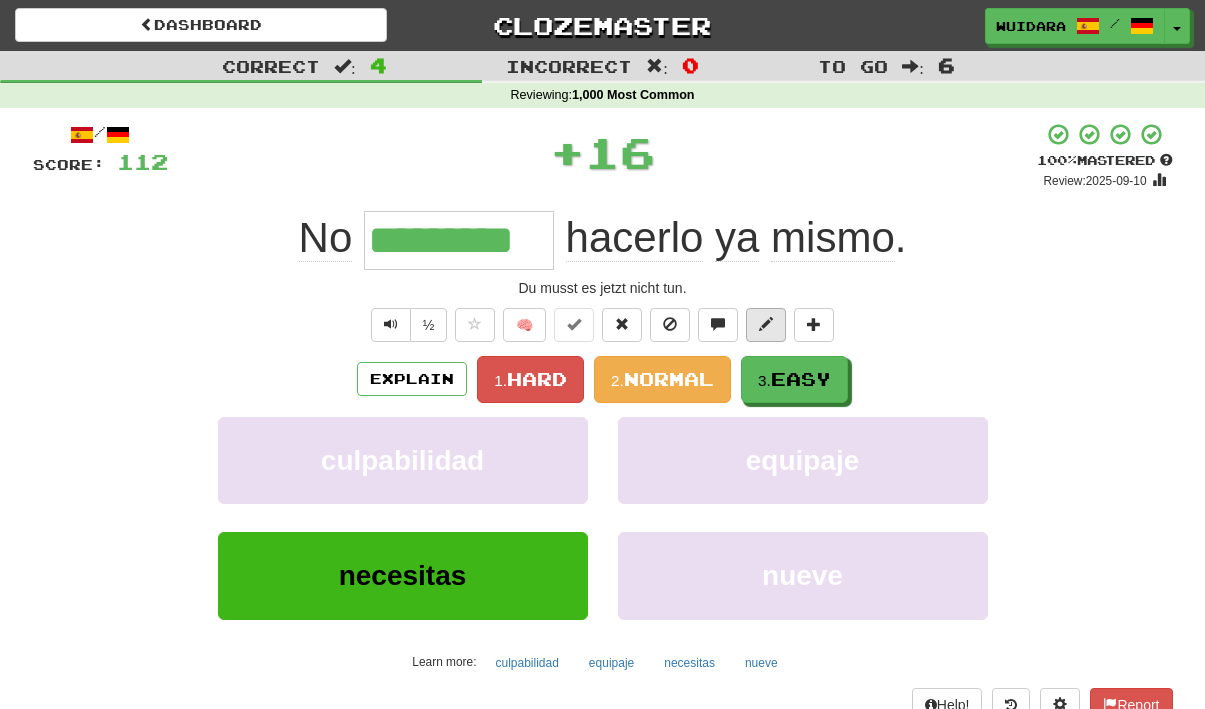 click at bounding box center [766, 324] 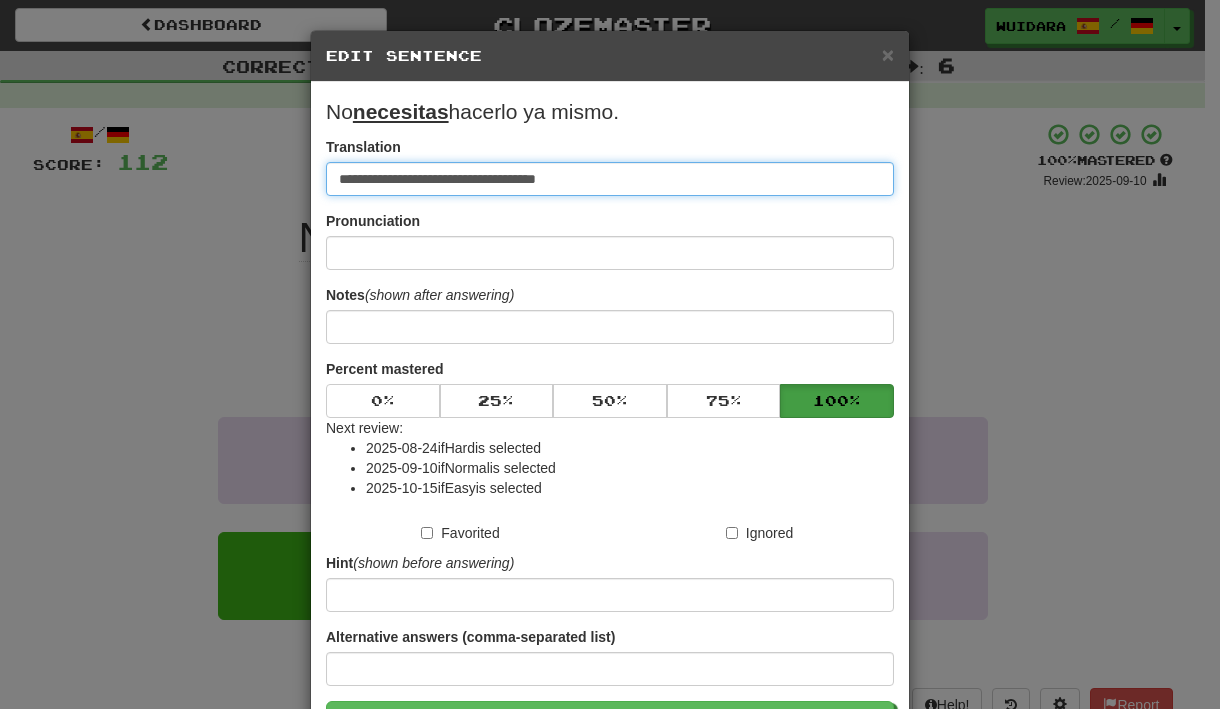type on "**********" 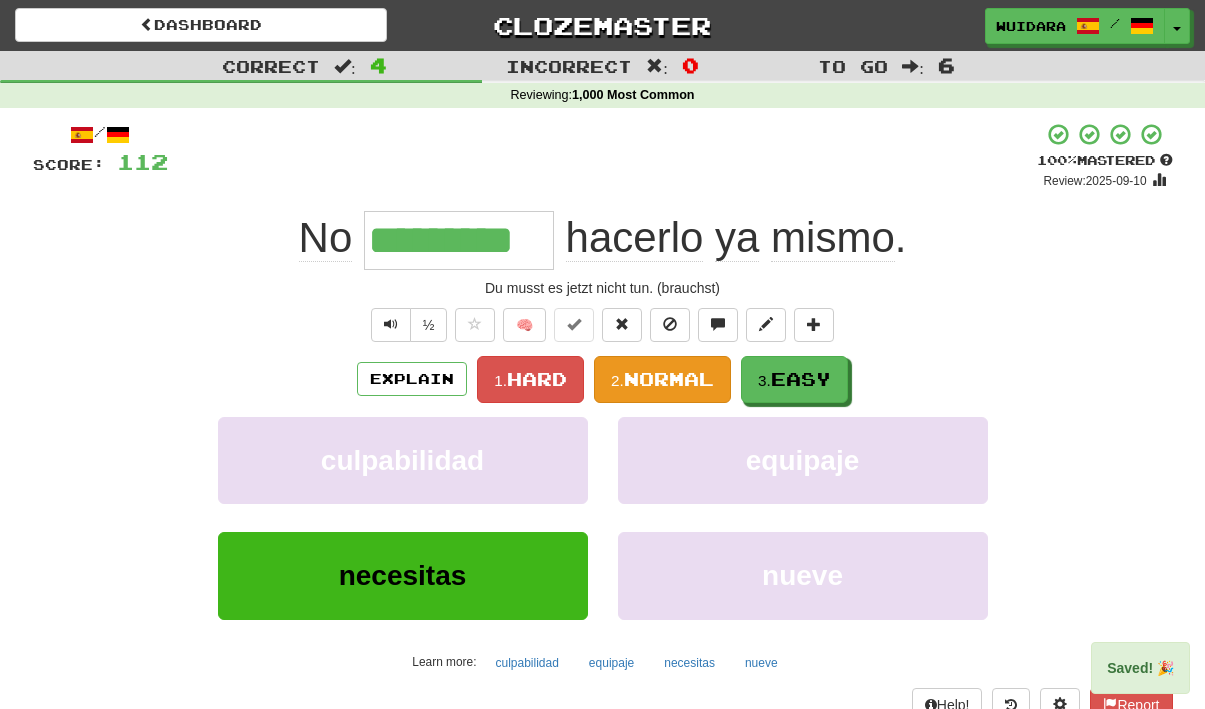 click on "2." at bounding box center (617, 380) 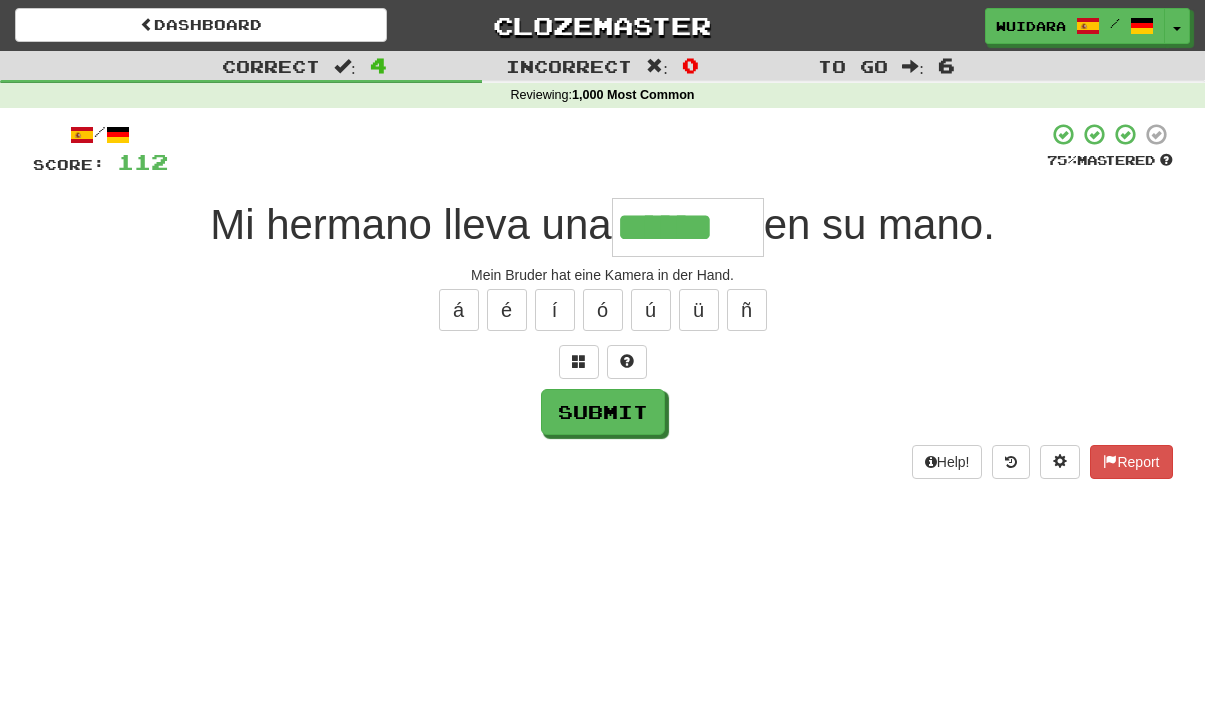 type on "******" 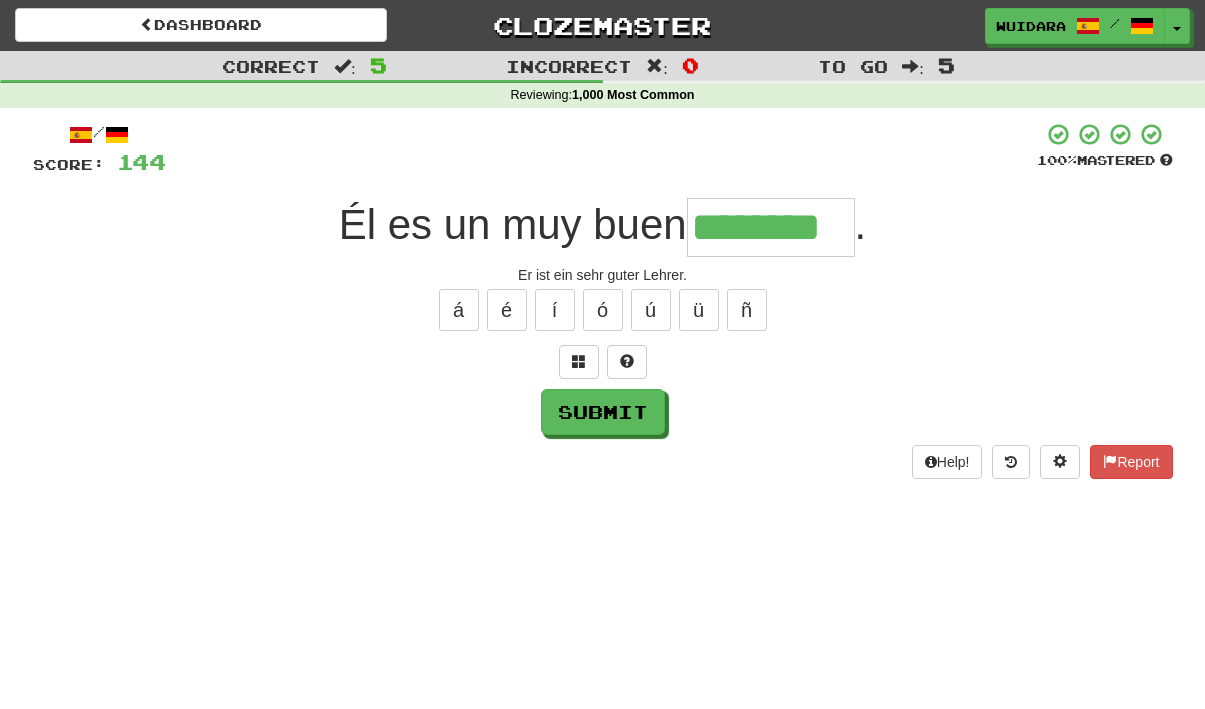 type on "********" 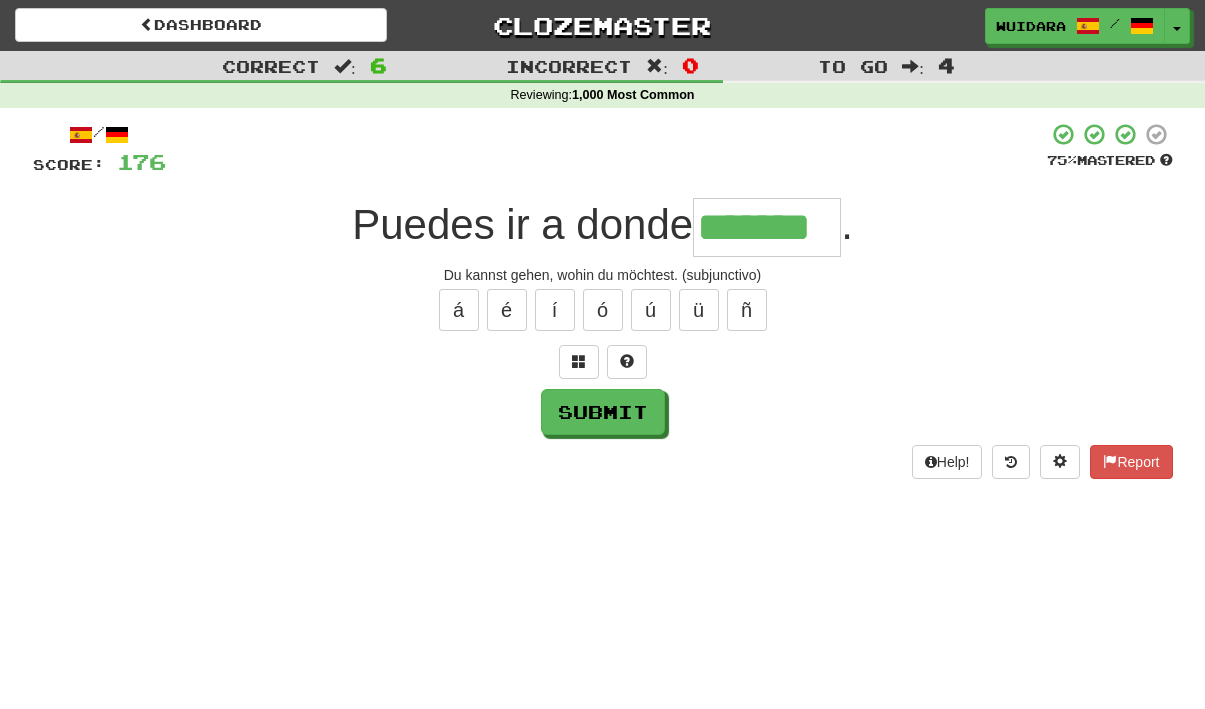 type on "*******" 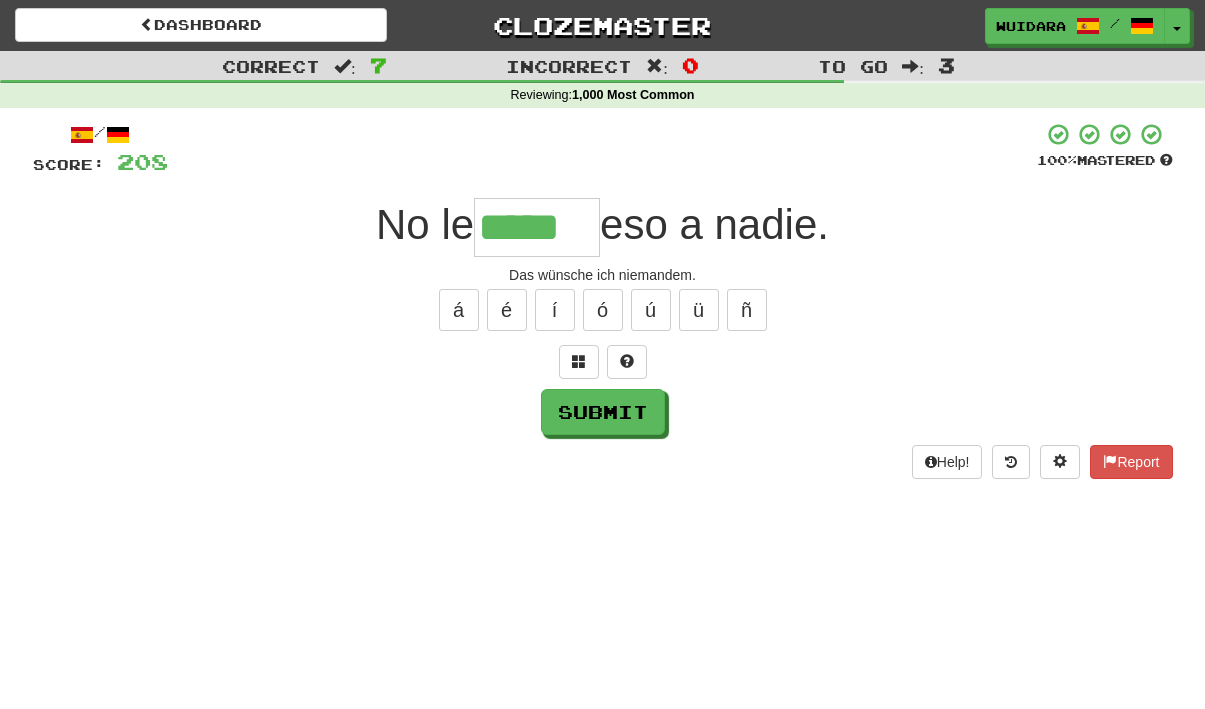 type on "*****" 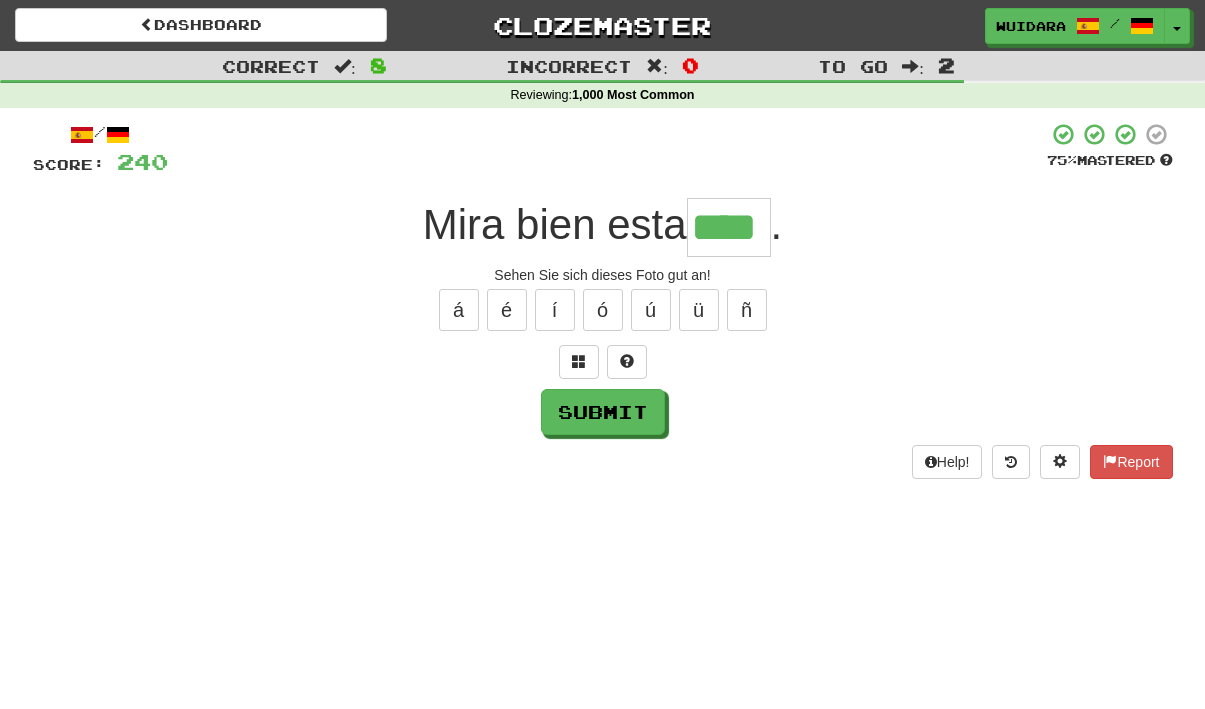 type on "****" 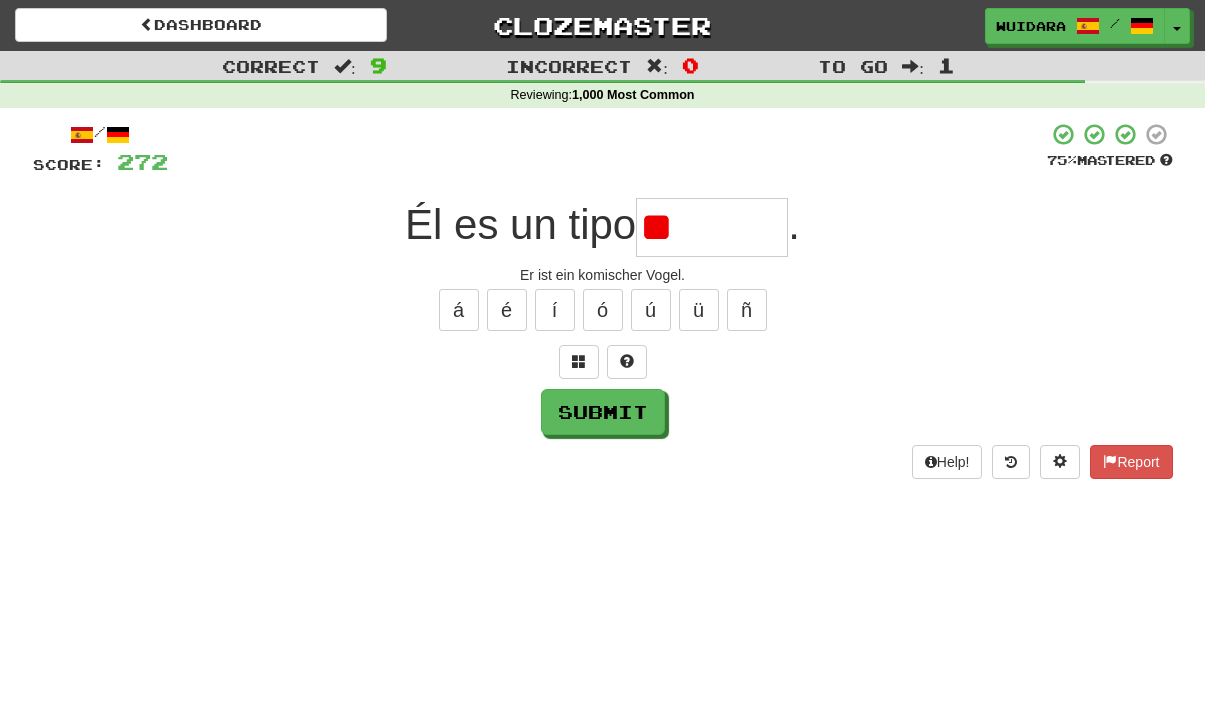 type on "*" 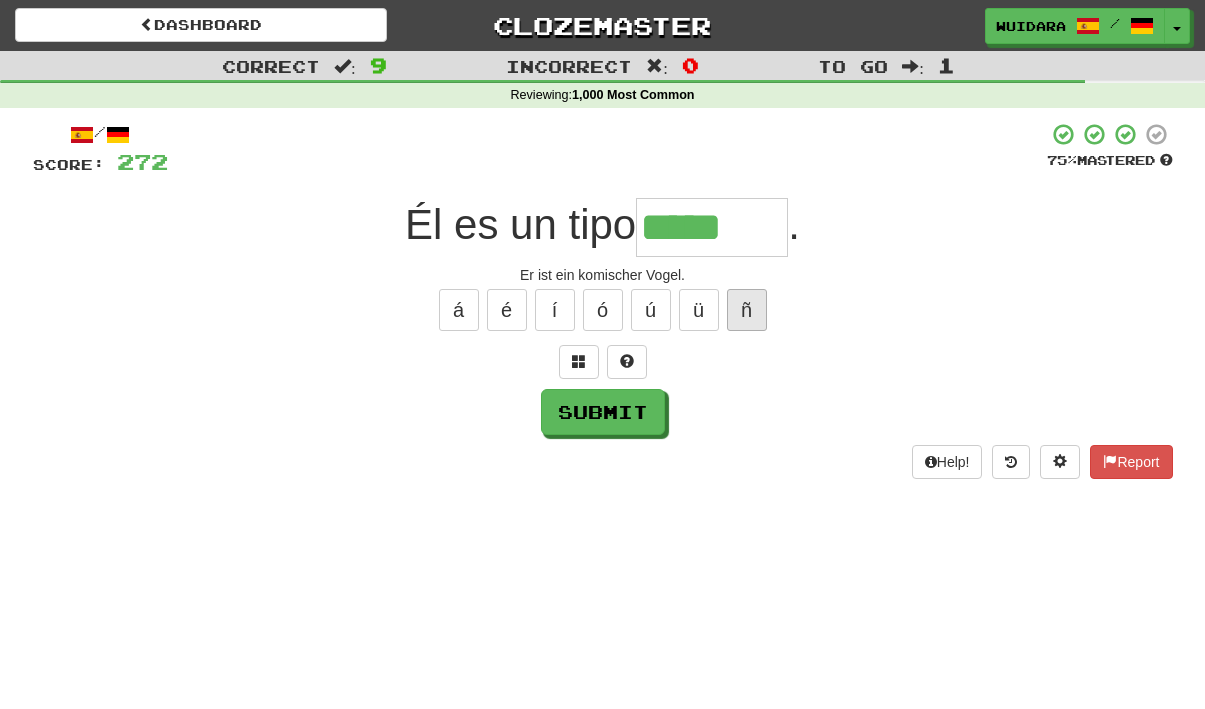 click on "ñ" at bounding box center [747, 310] 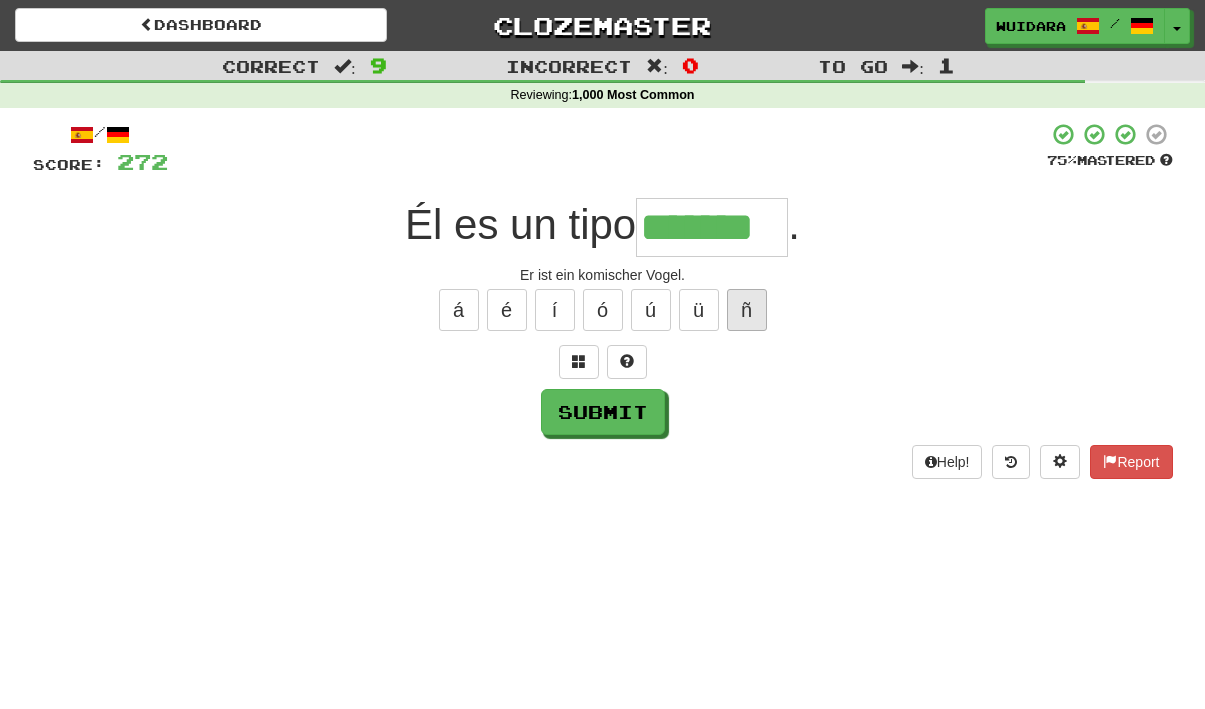 type on "*******" 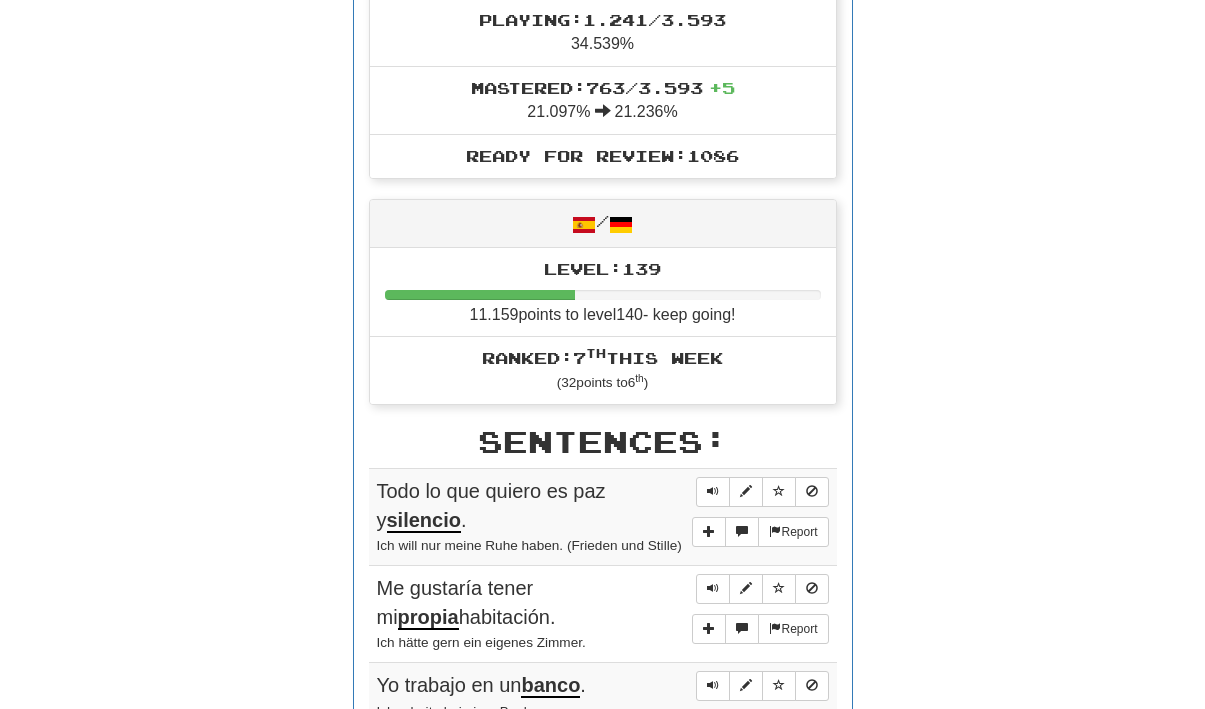 scroll, scrollTop: 0, scrollLeft: 0, axis: both 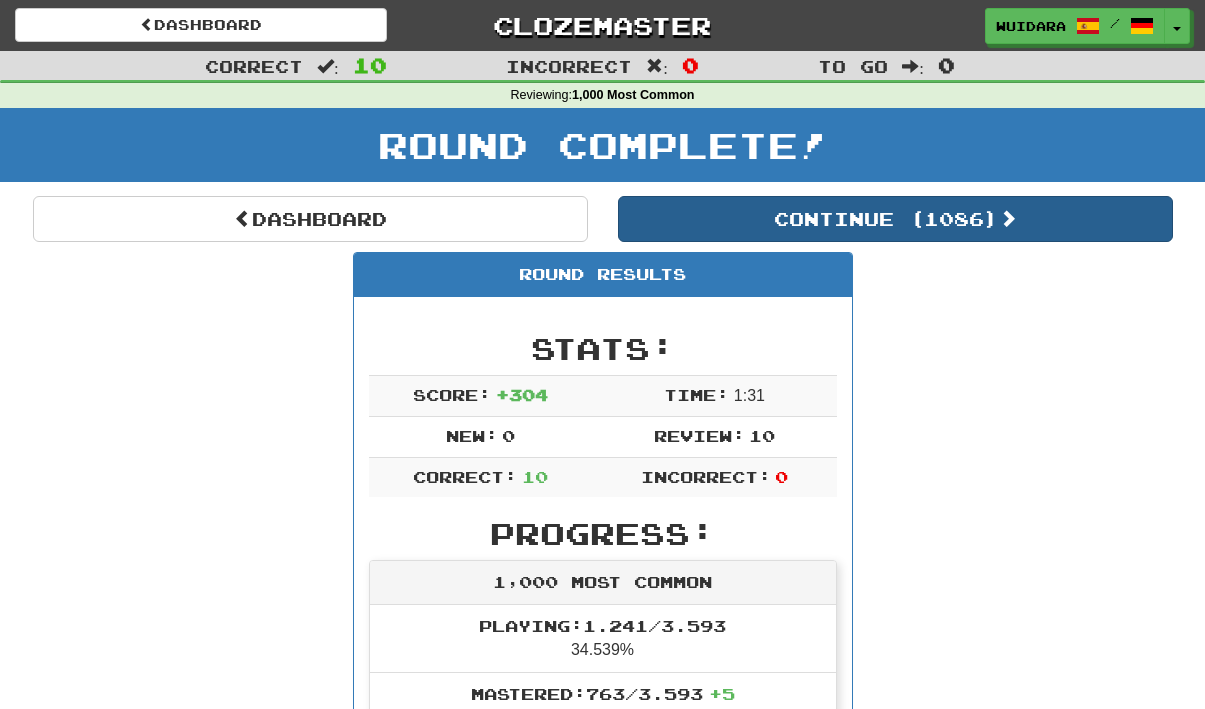 click on "Continue ( 1086 )" at bounding box center (895, 219) 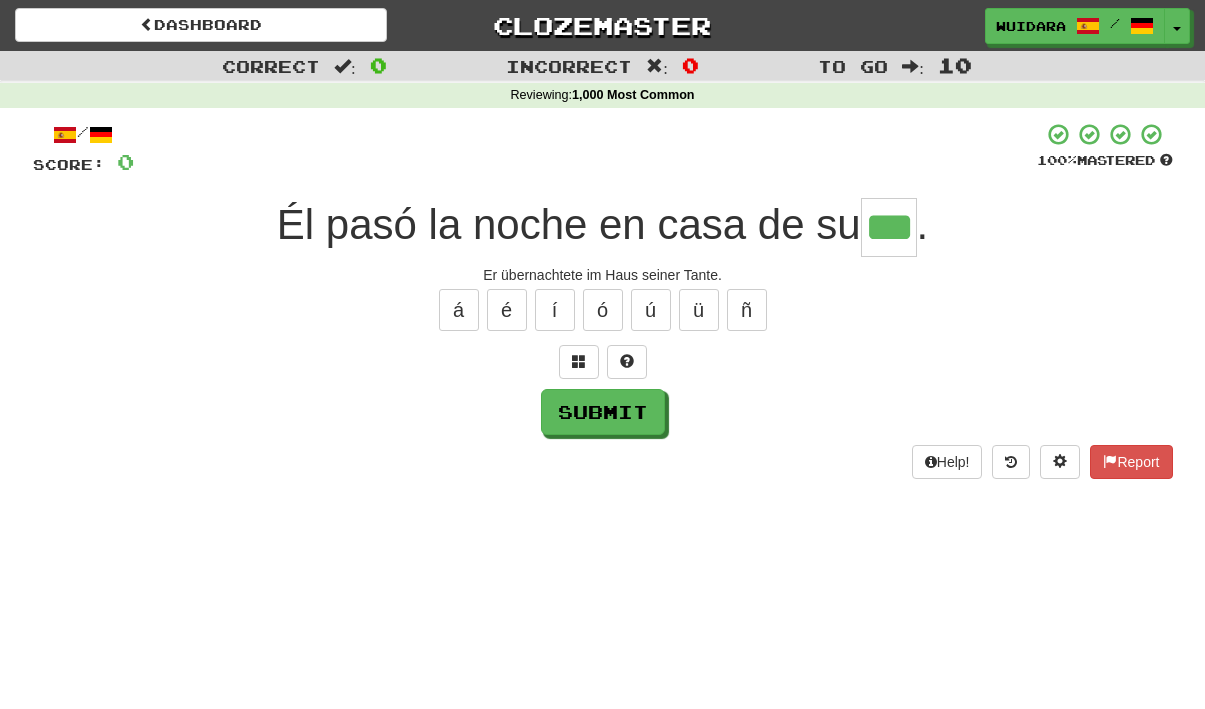 type on "***" 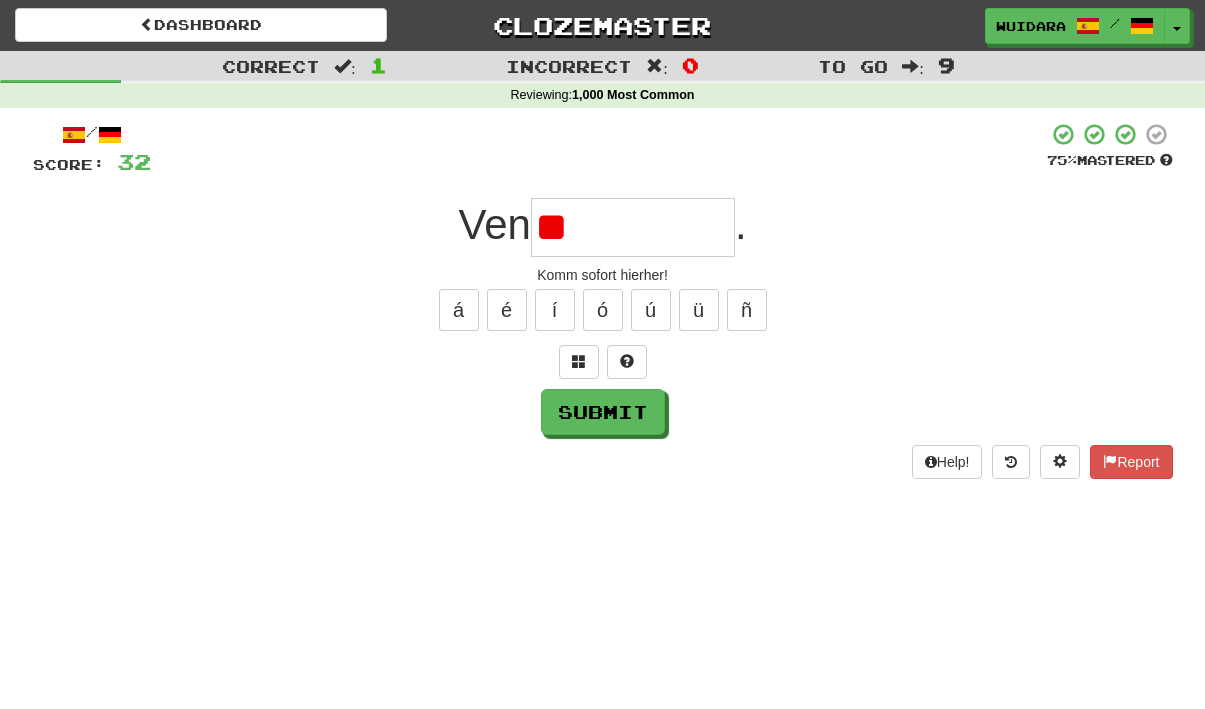 type on "*" 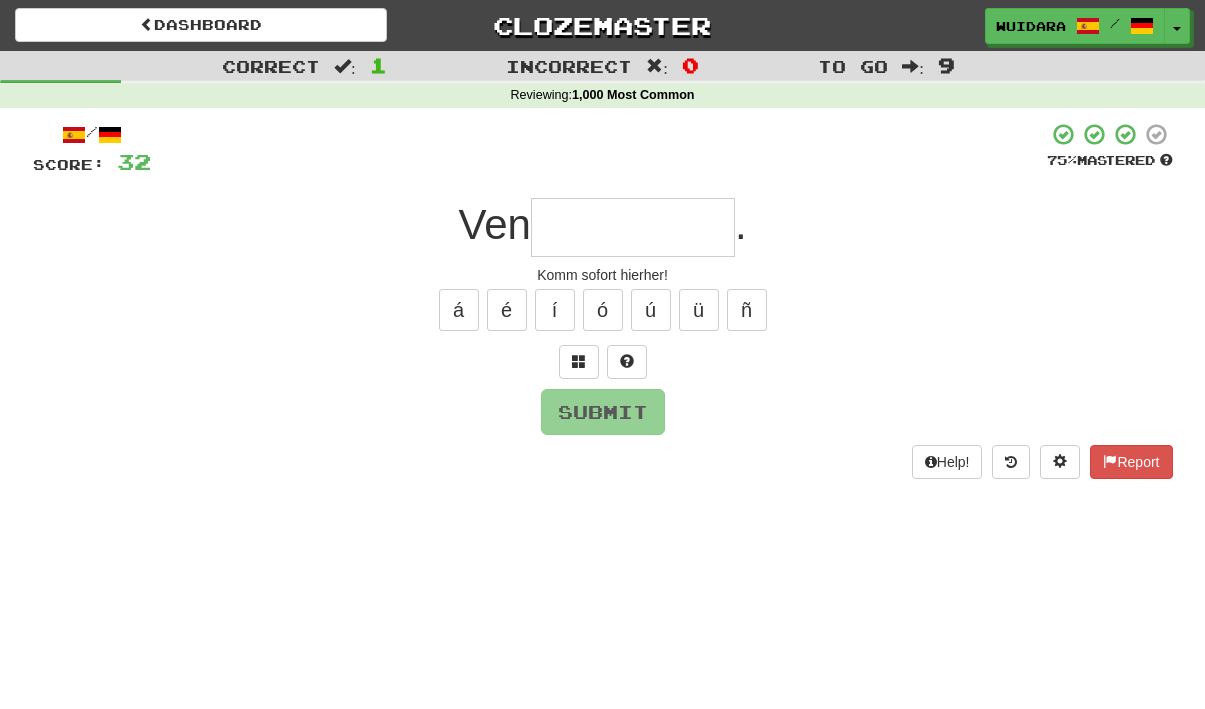 type on "*" 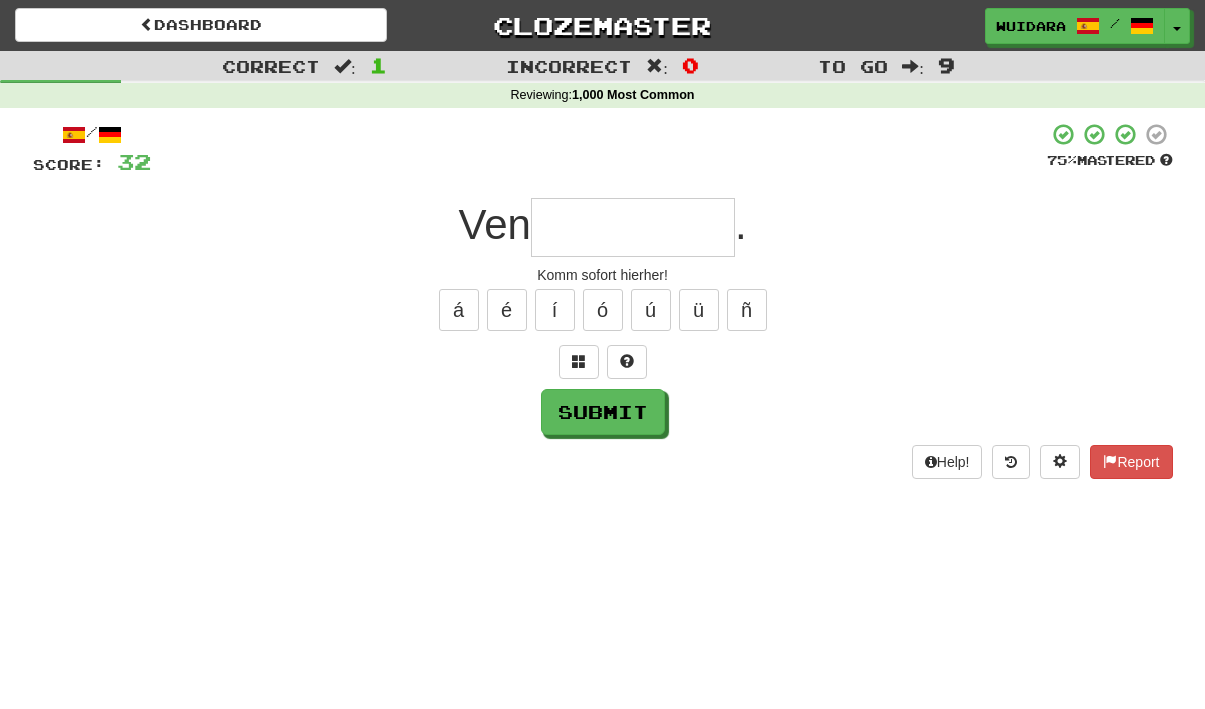 type on "*" 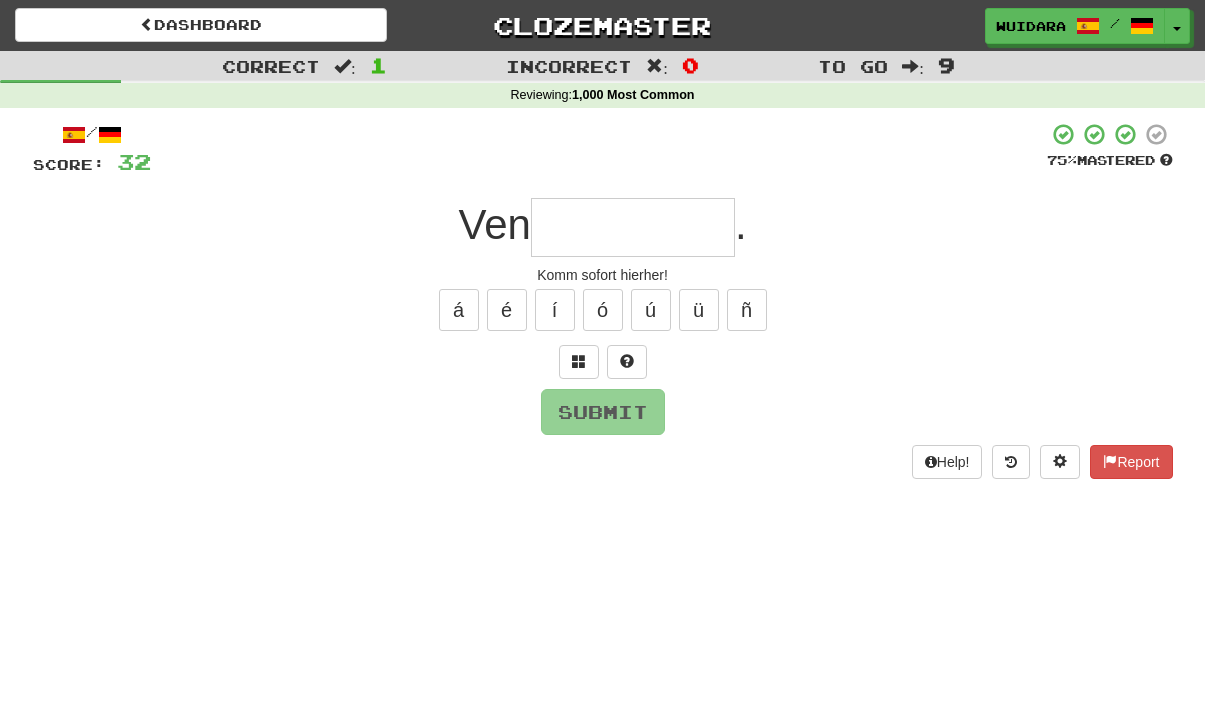 type on "*" 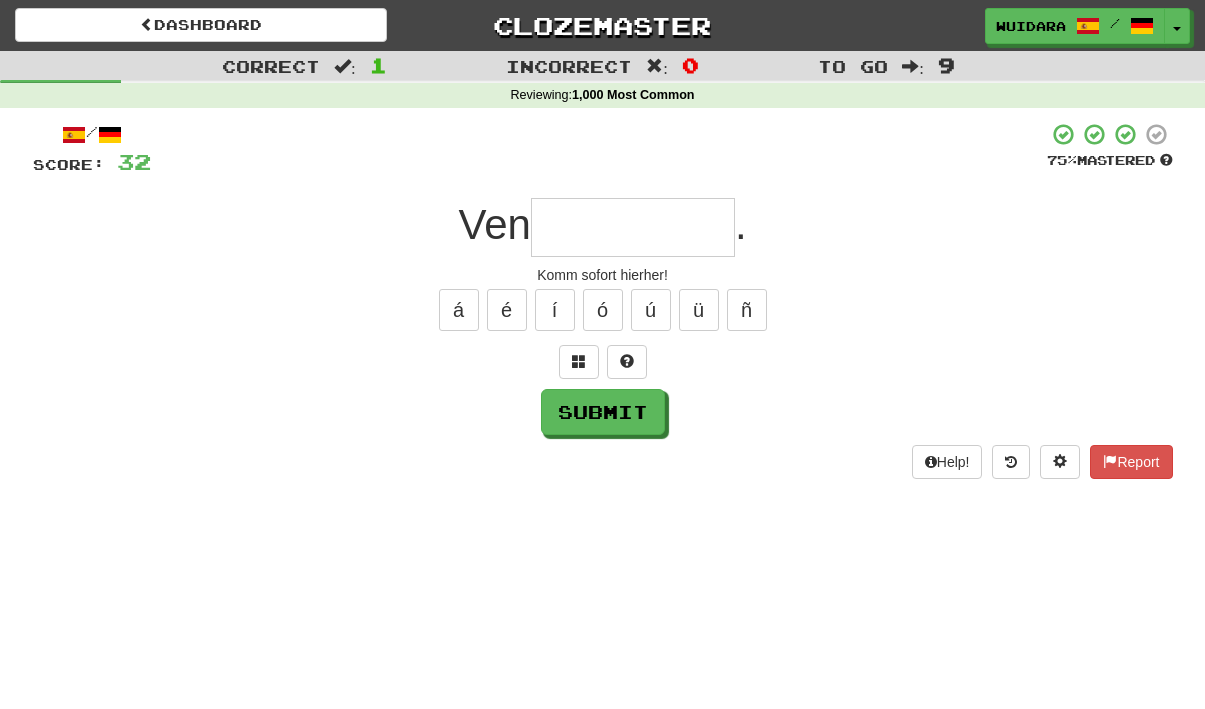 type on "*" 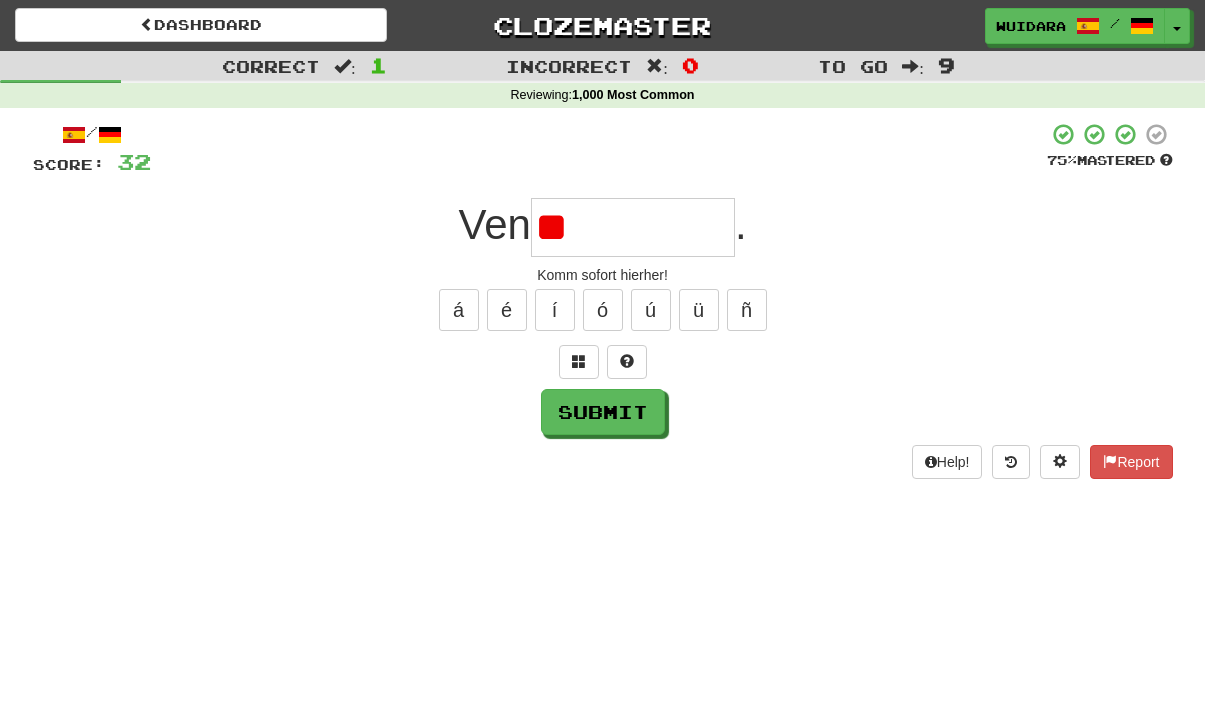 type on "*" 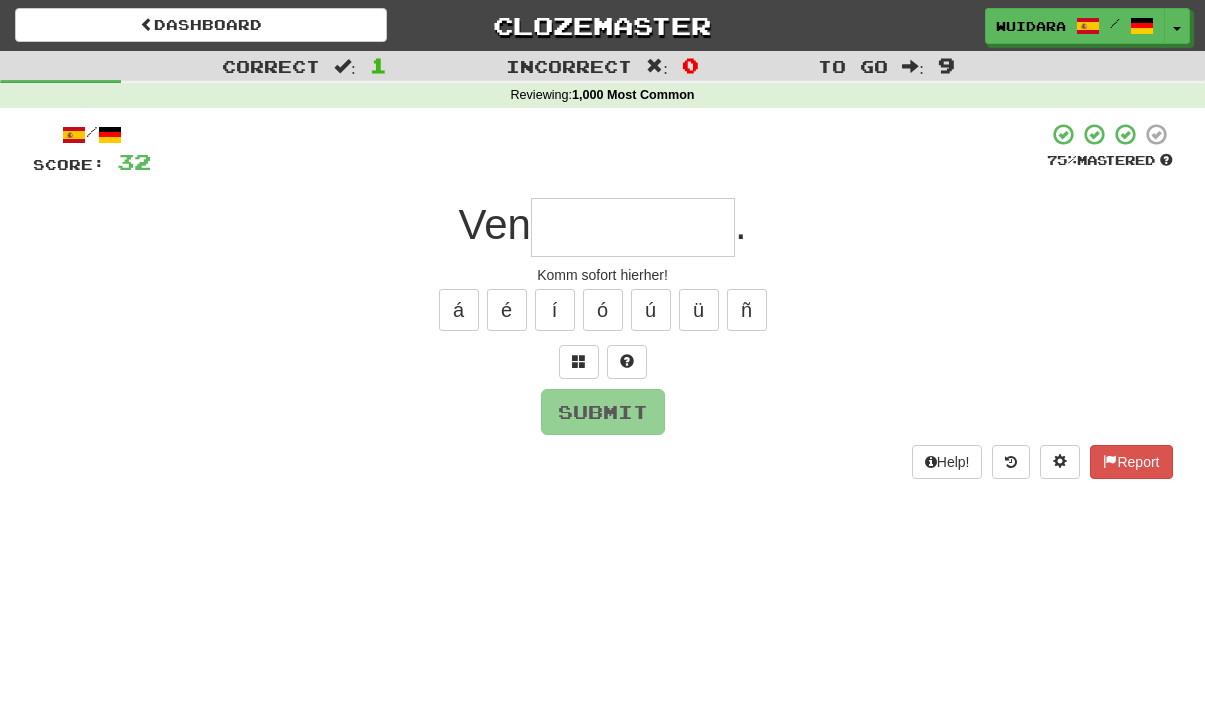 type on "*" 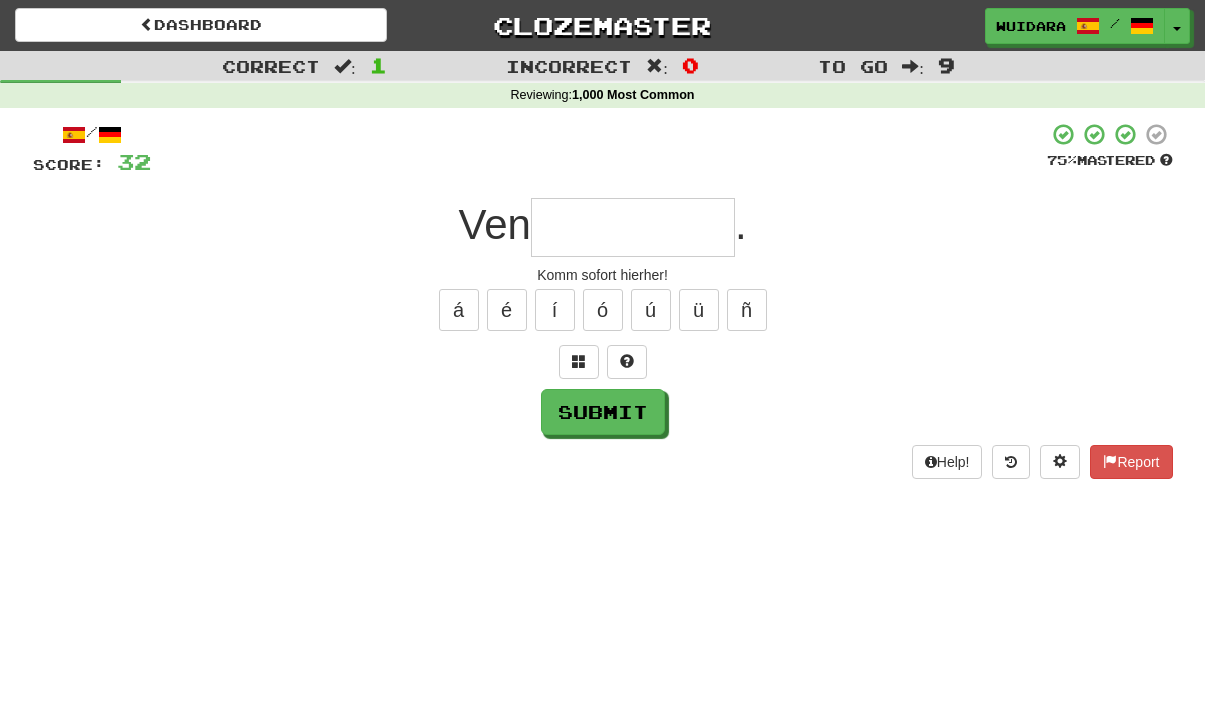 type on "*" 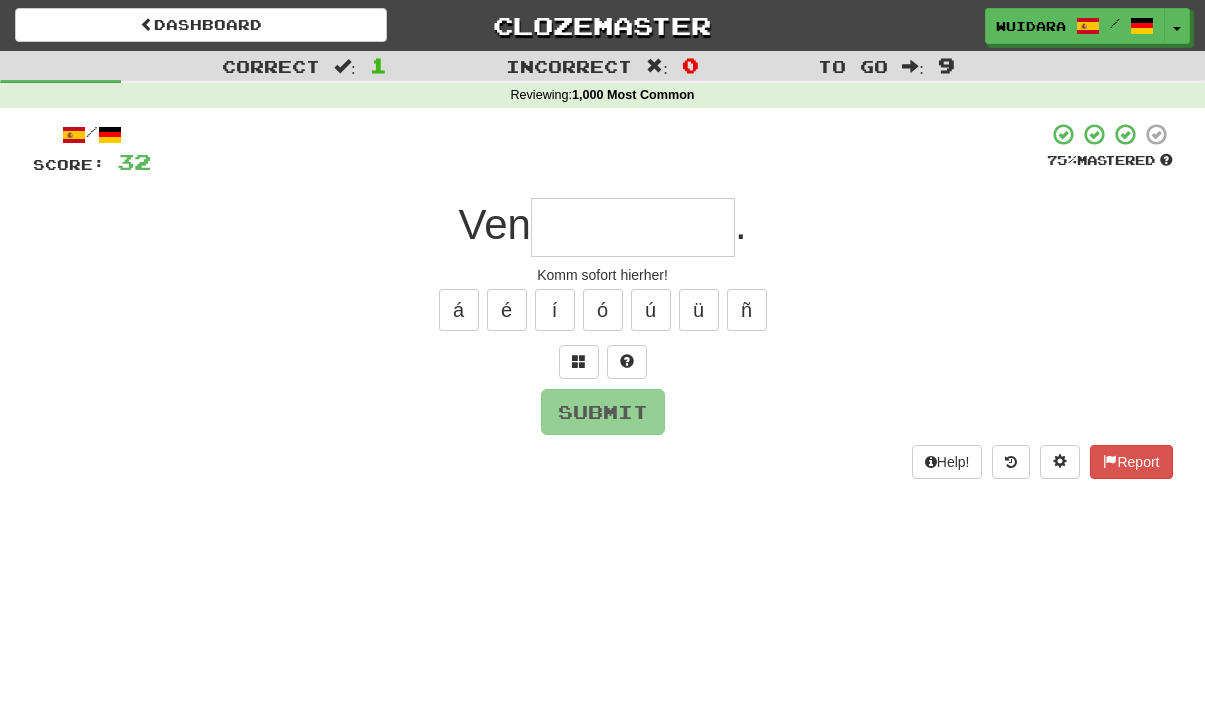 type on "*" 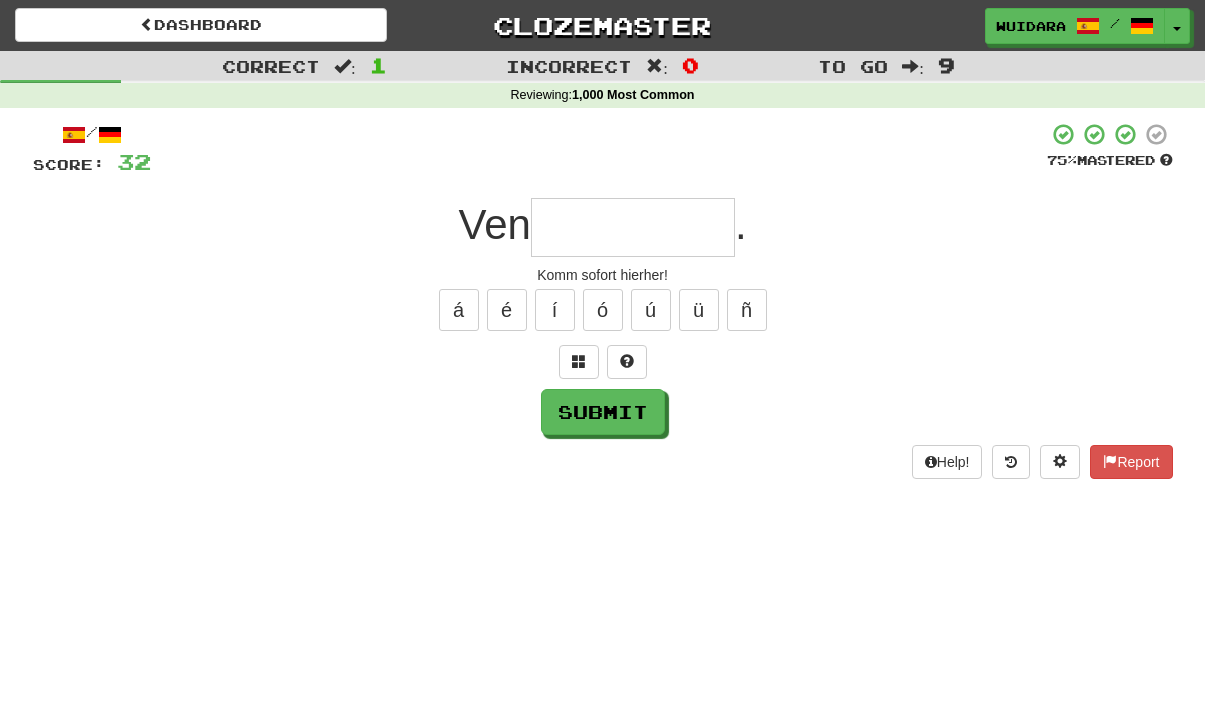 type on "*" 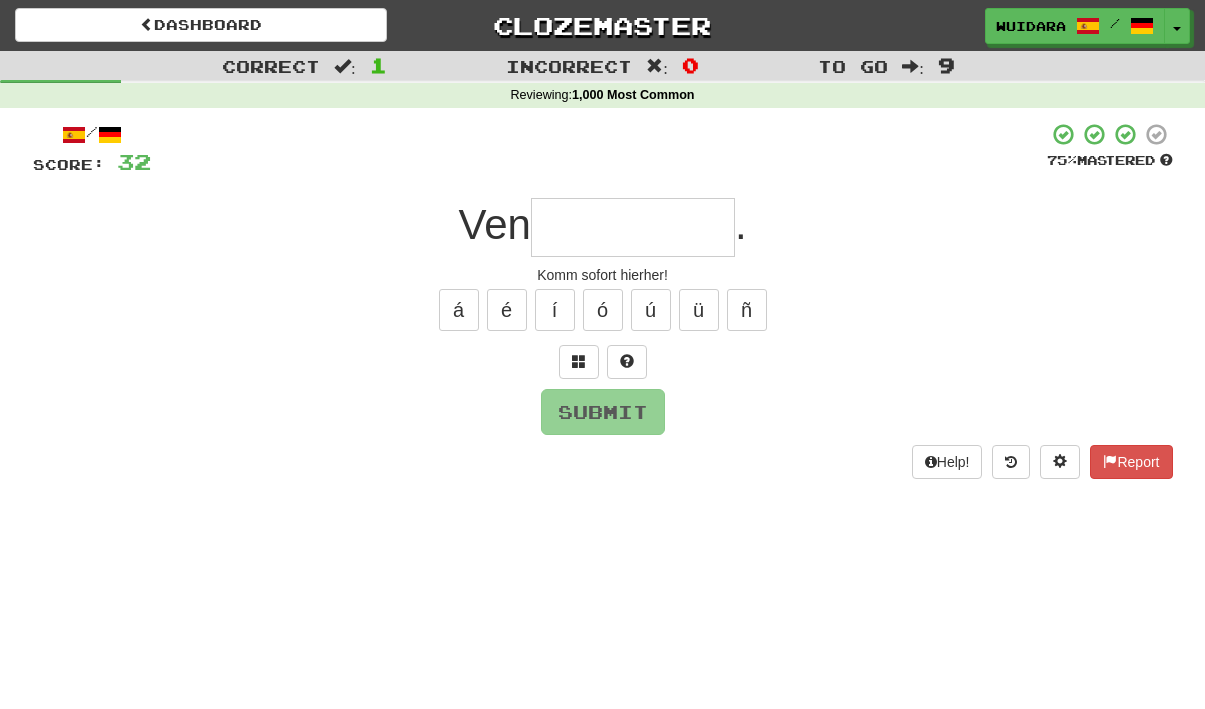 type on "*" 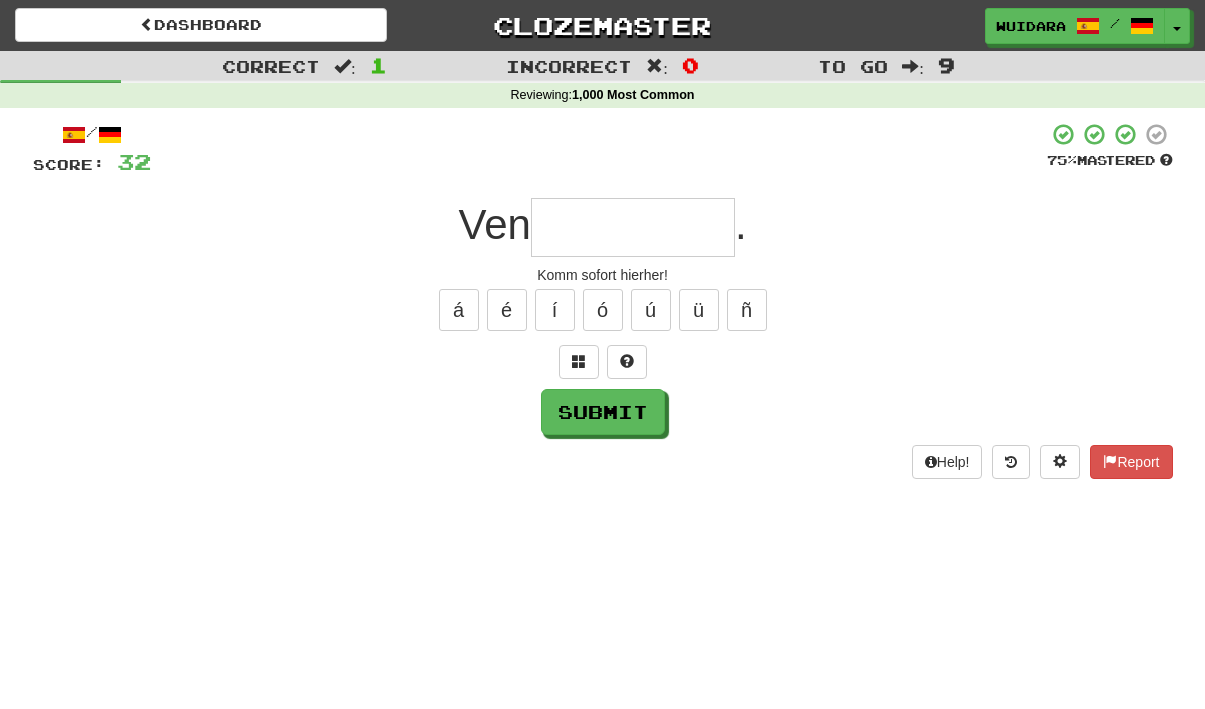 type on "*" 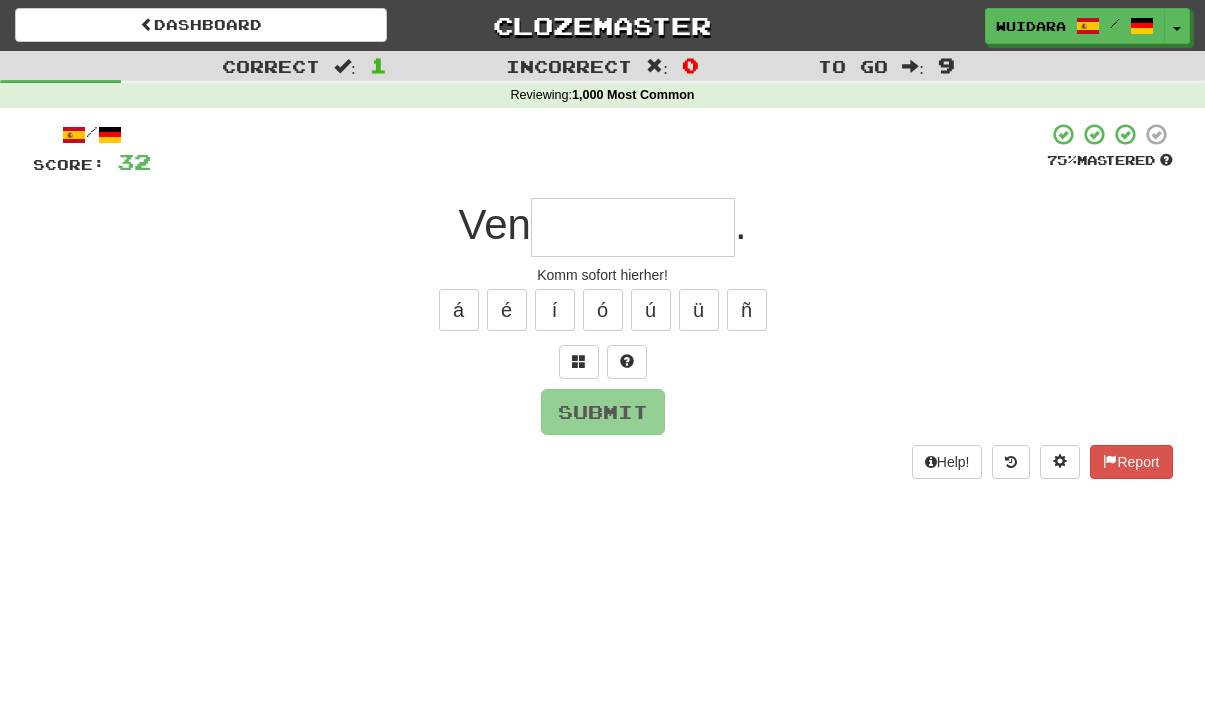 type on "*" 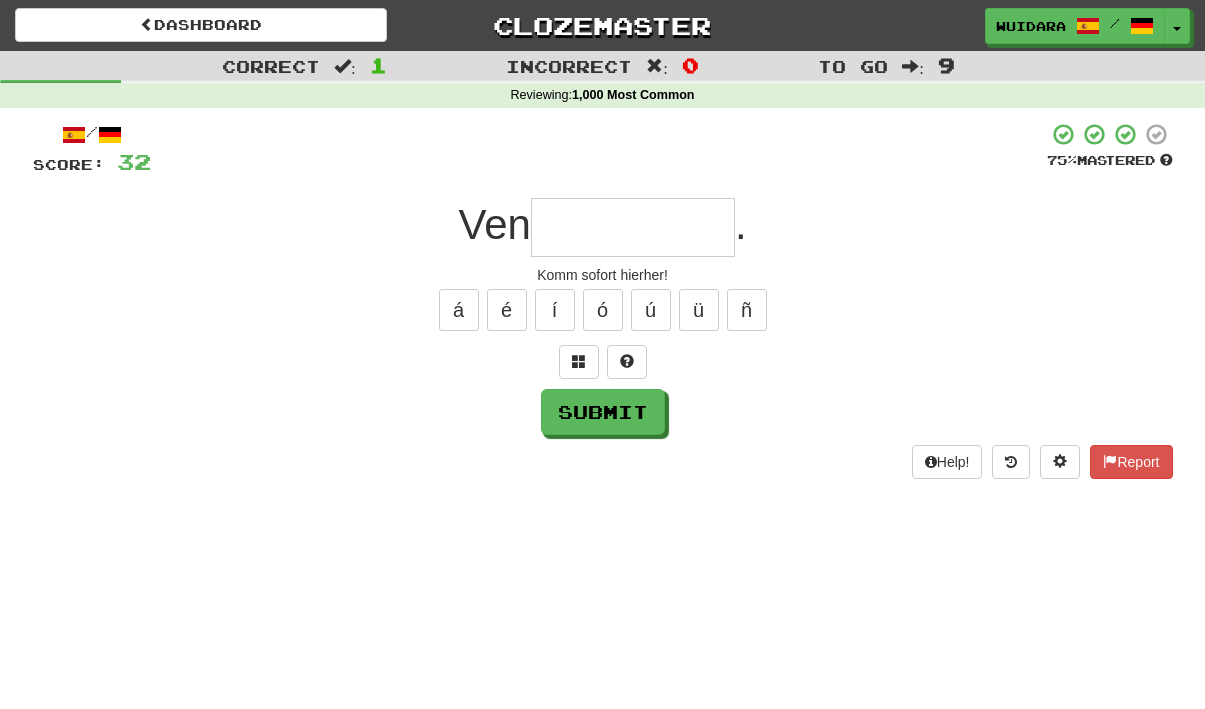 type on "*" 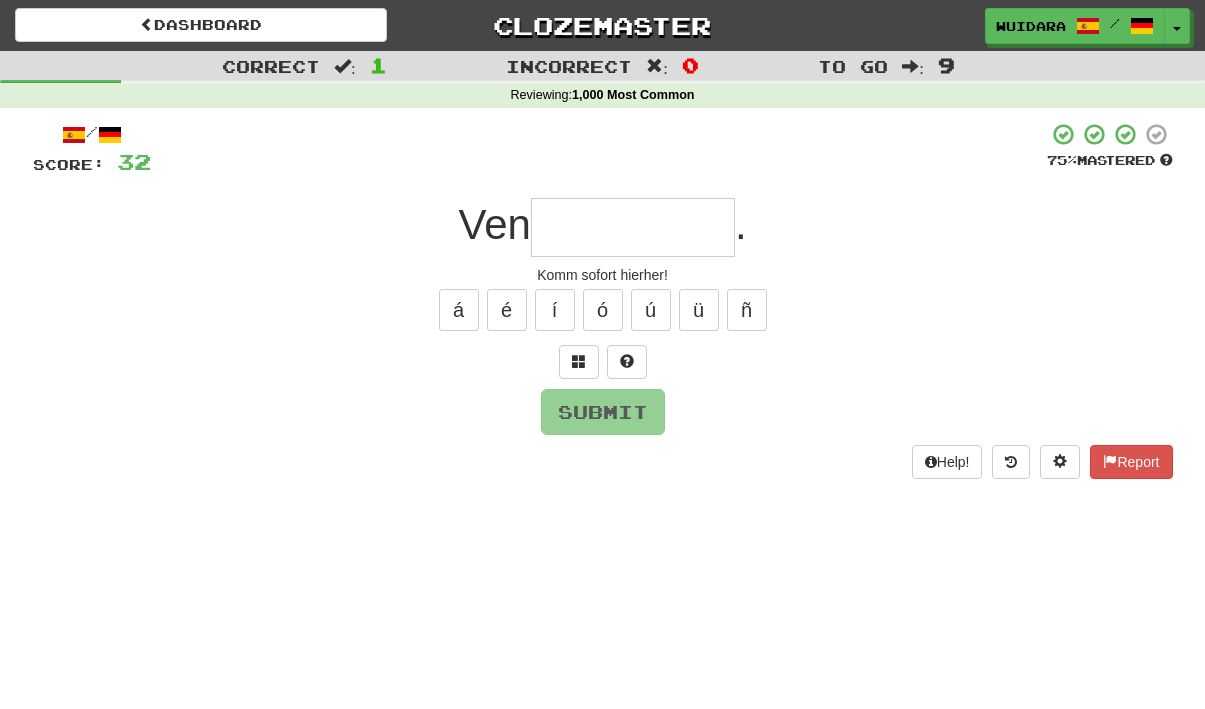 type on "*" 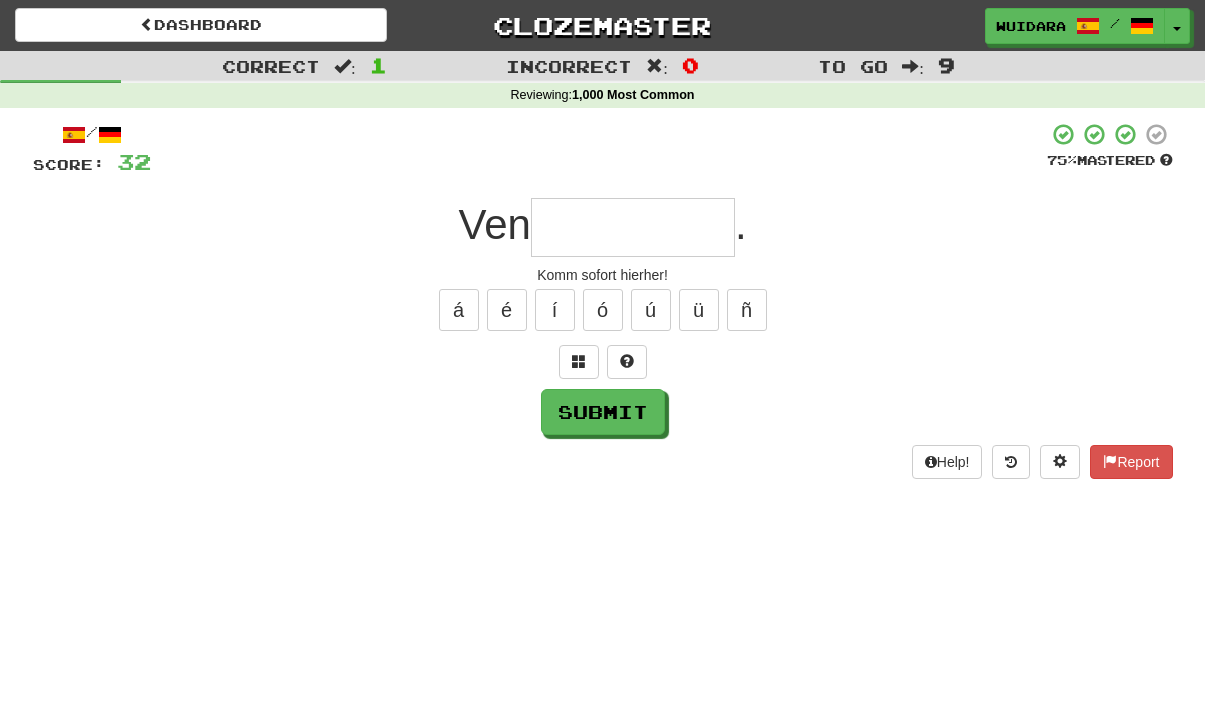 type on "*" 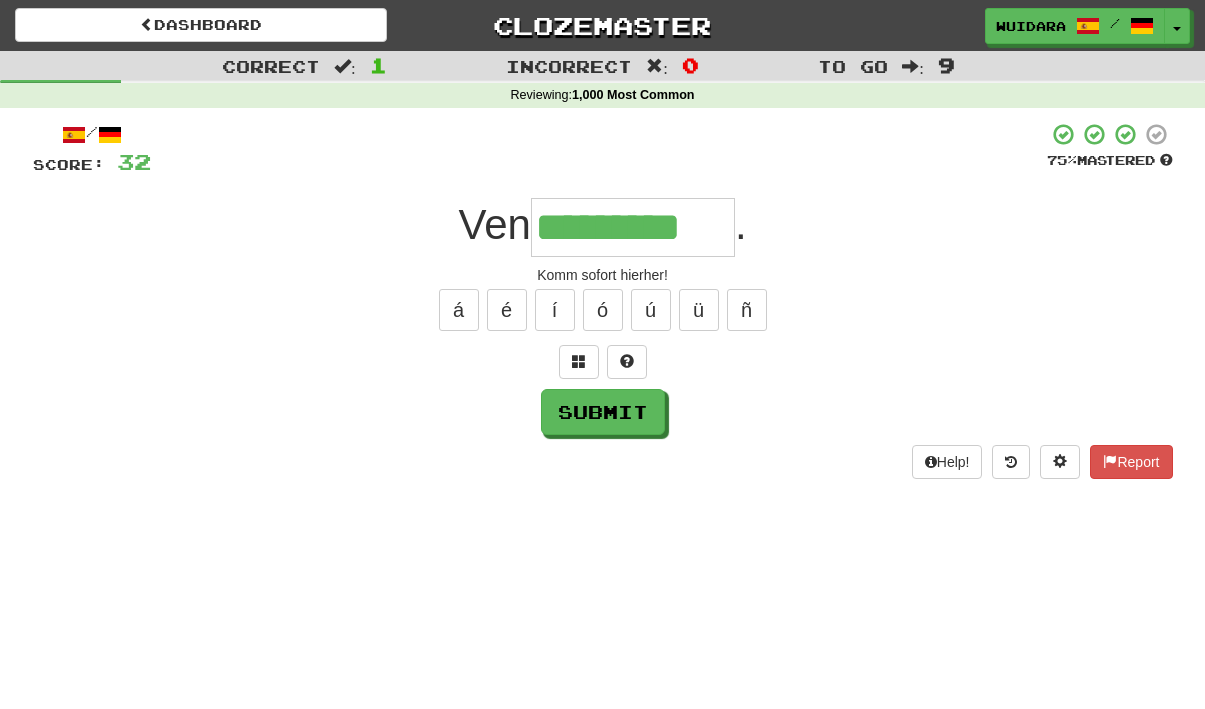 type on "*********" 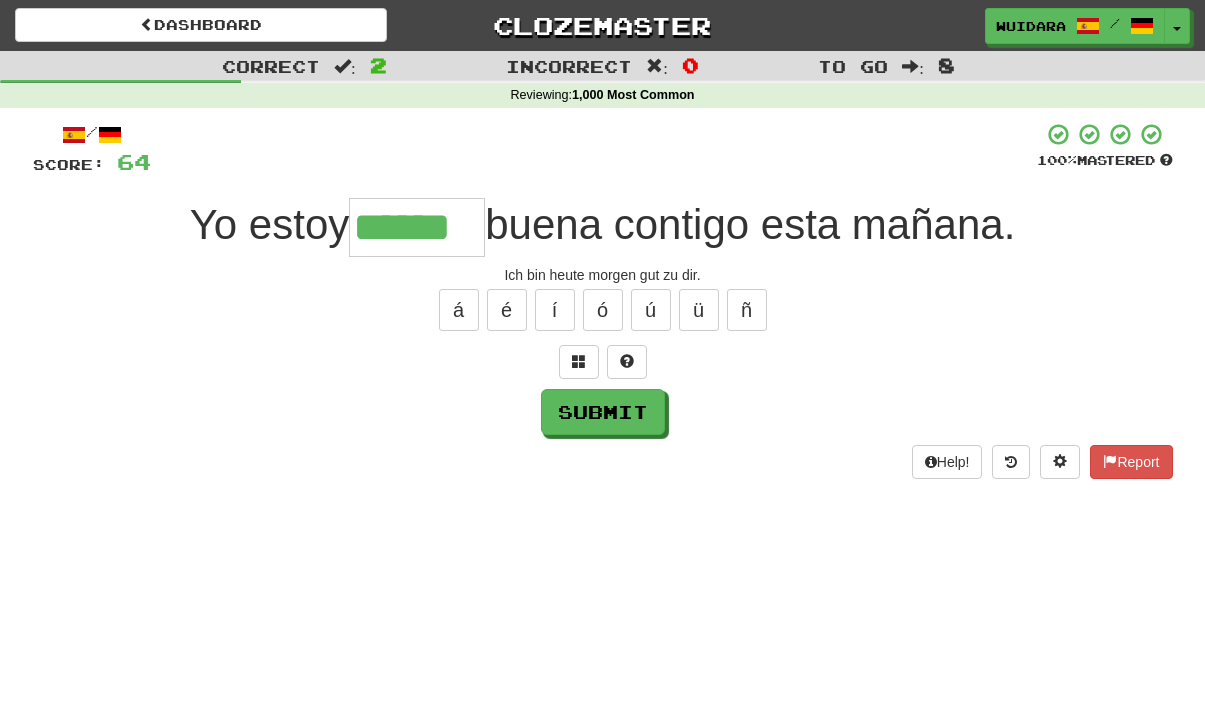 type on "******" 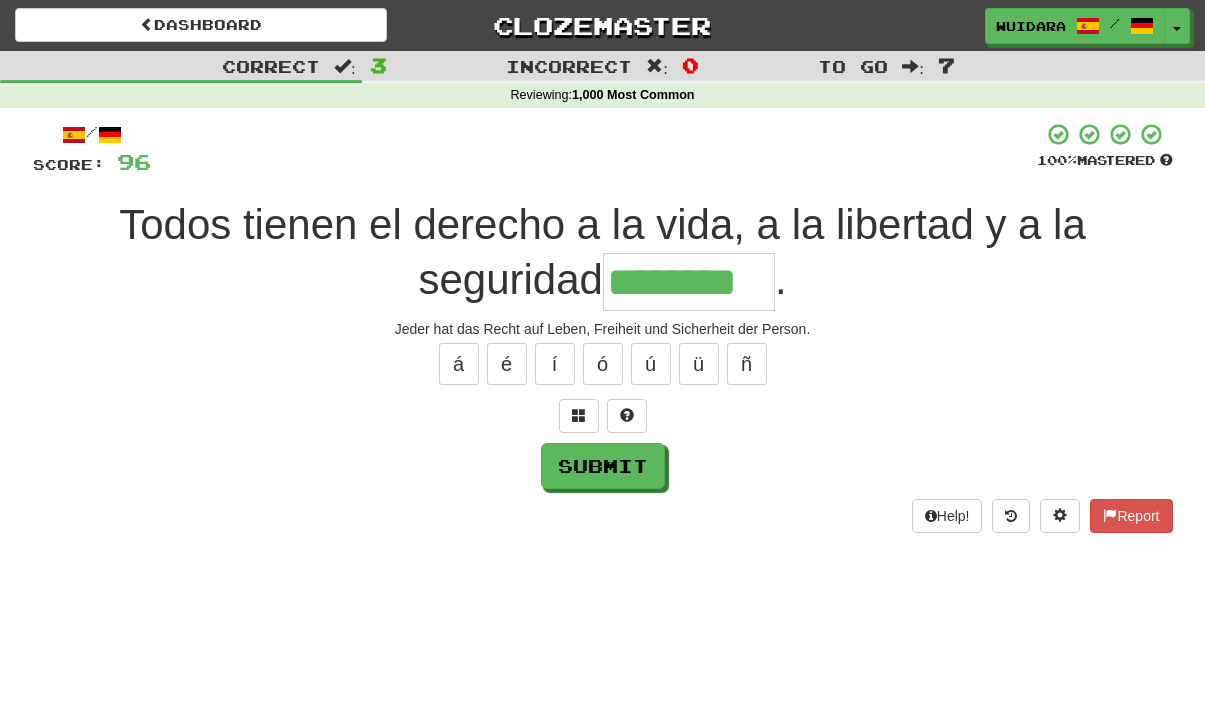 type on "********" 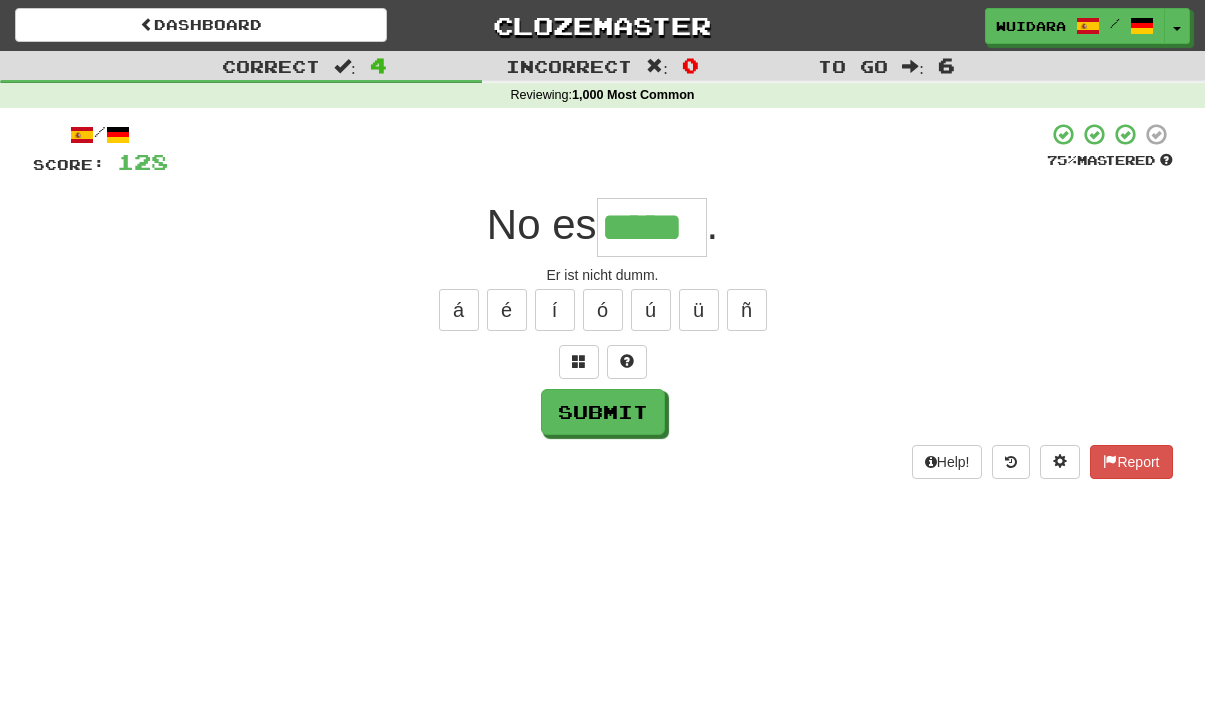type on "*****" 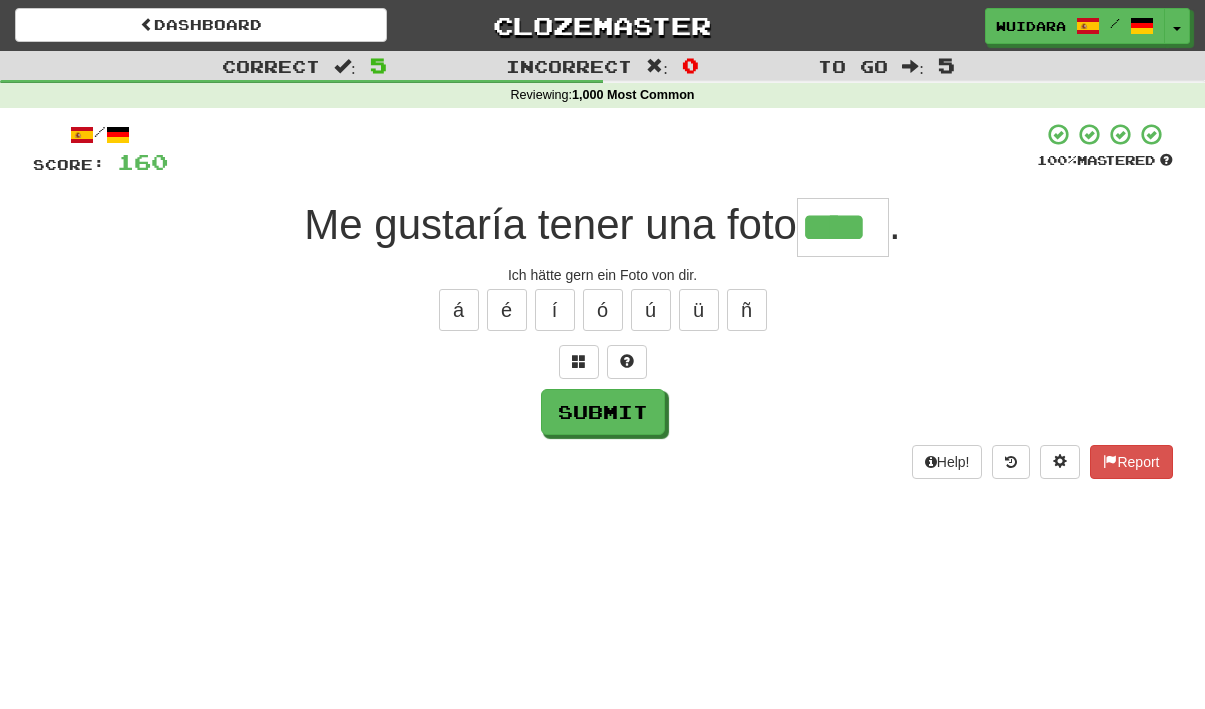 type on "****" 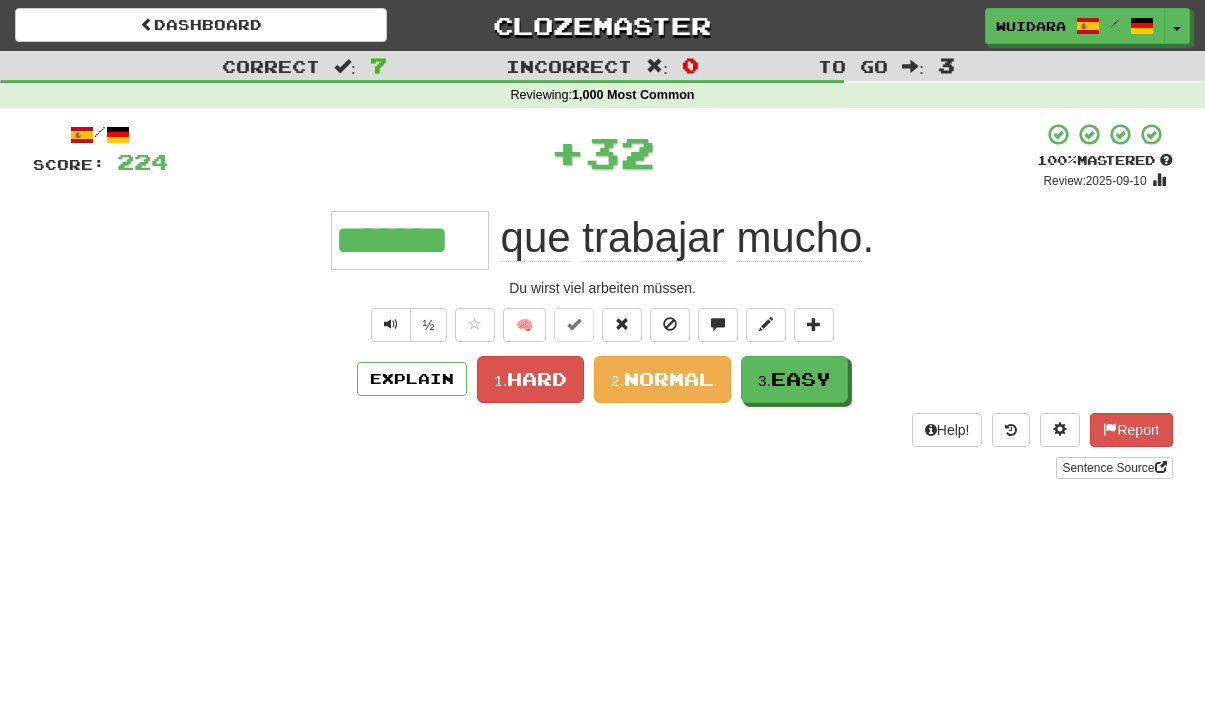 type on "*******" 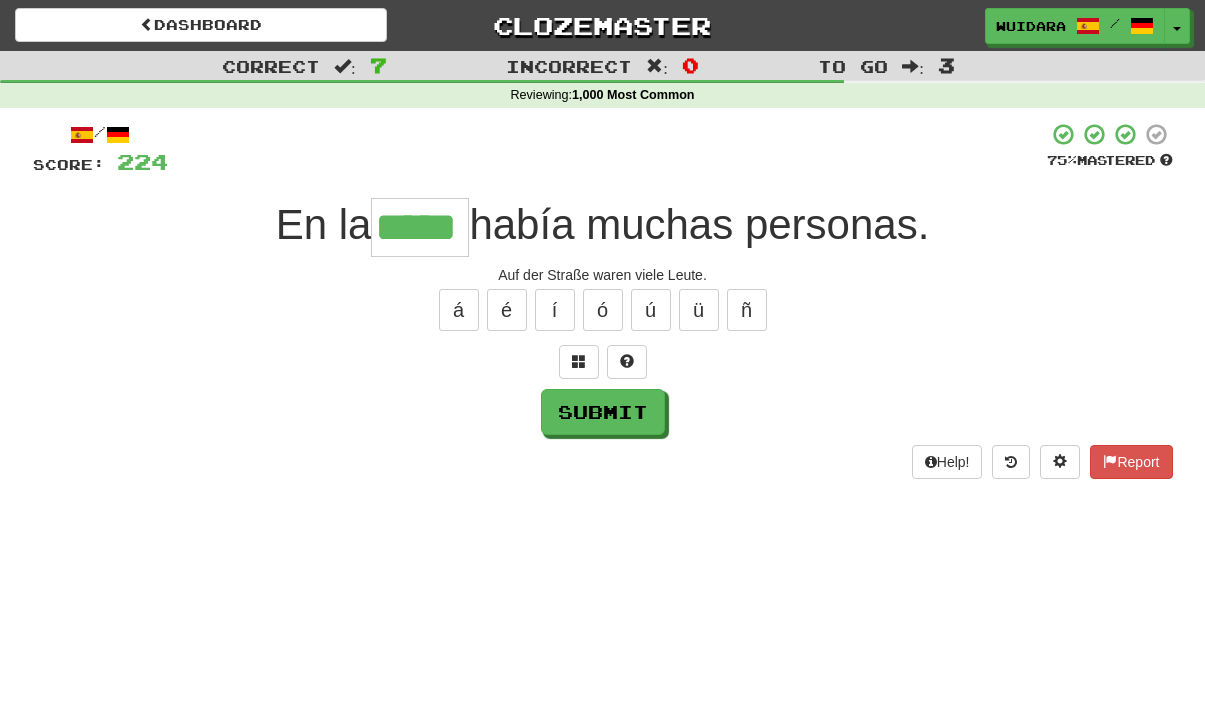 type on "*****" 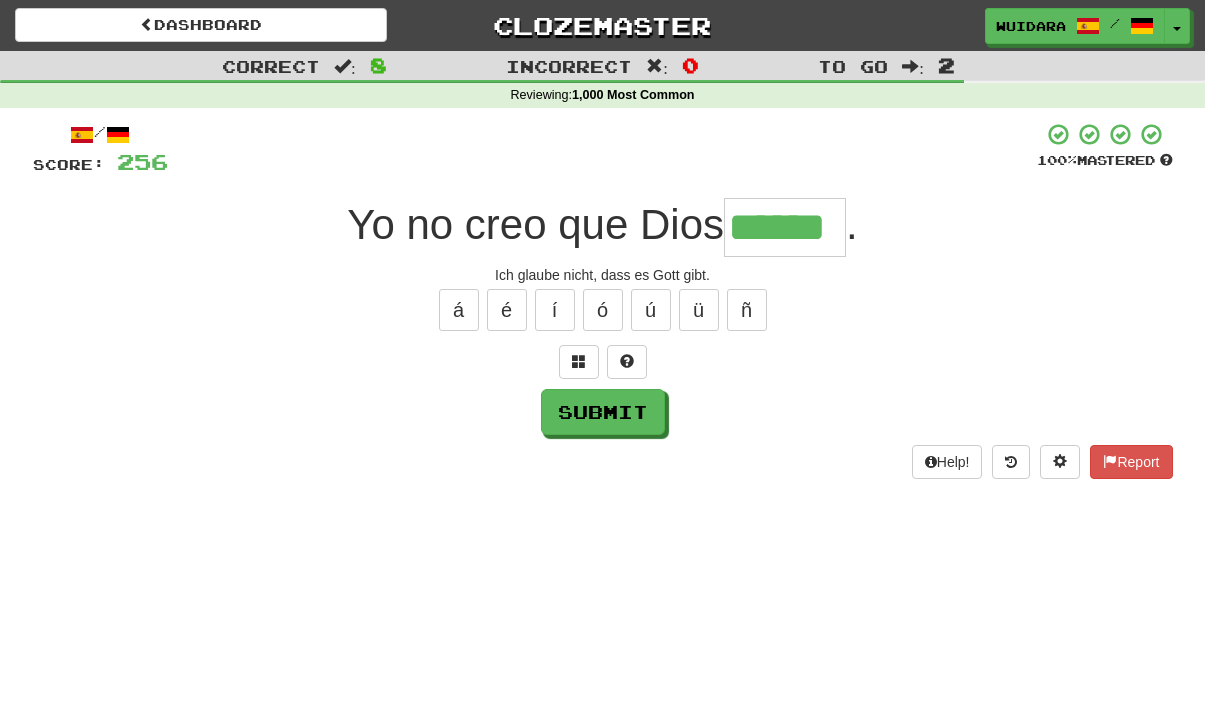 type on "******" 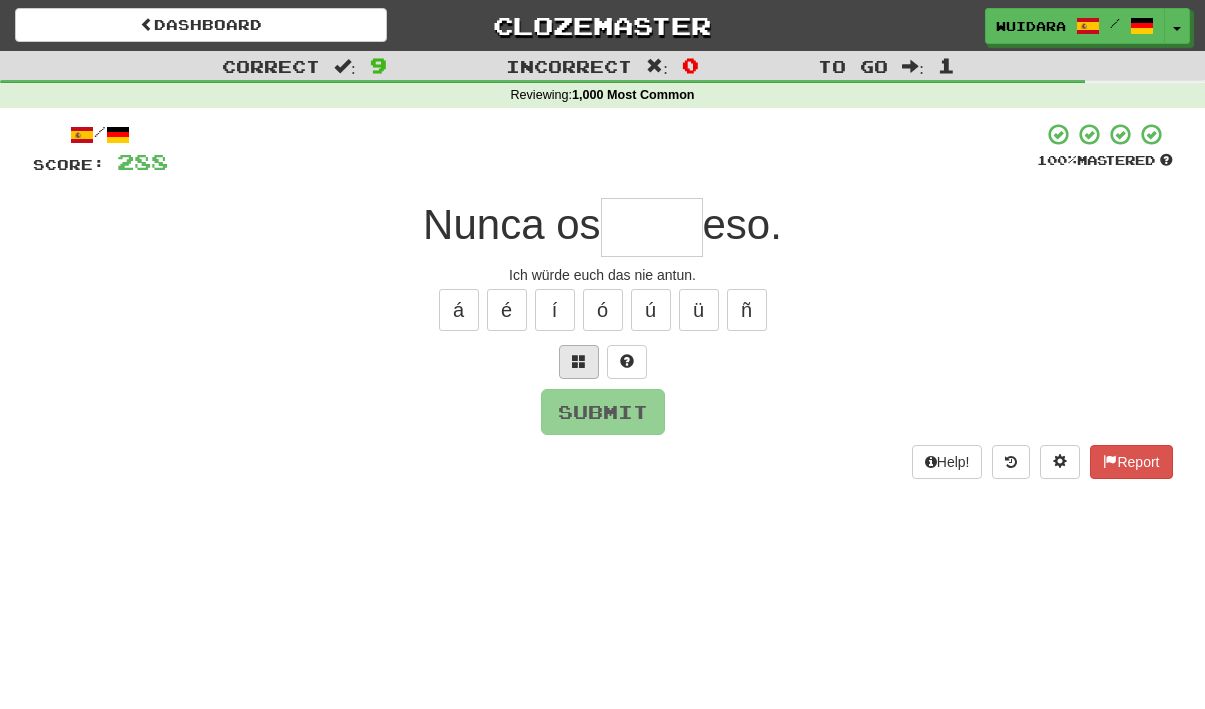 click at bounding box center (579, 361) 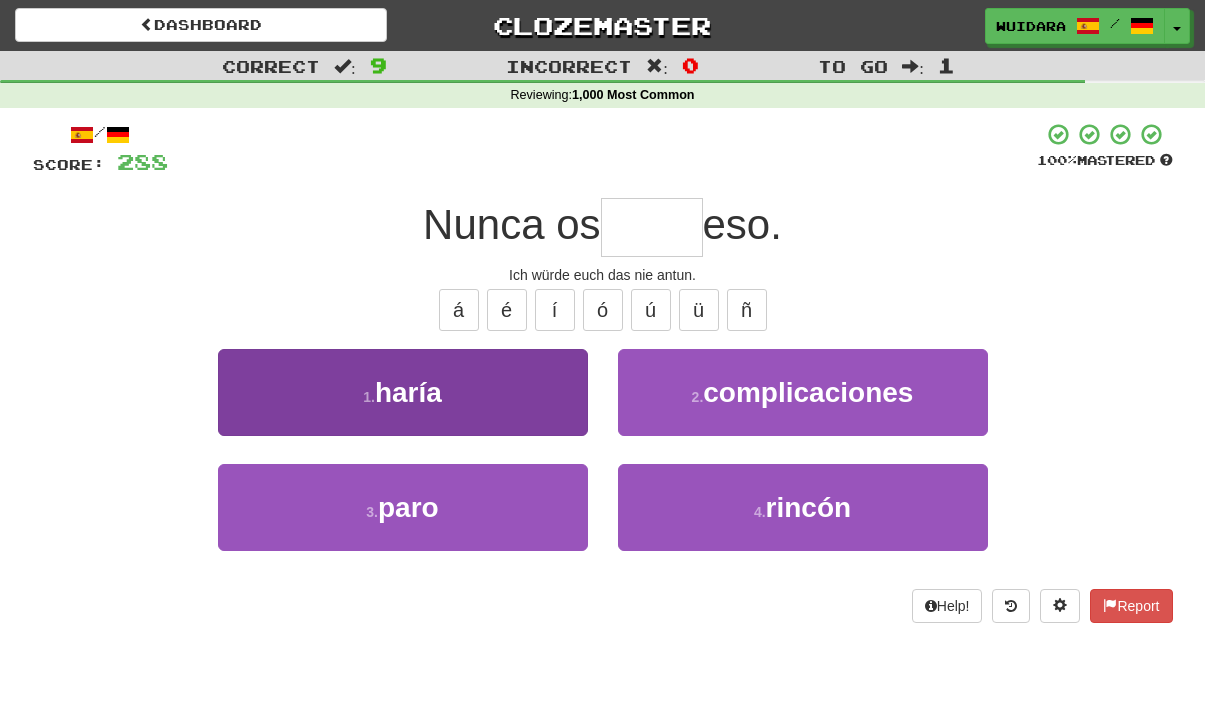click on "1 .  haría" at bounding box center (403, 392) 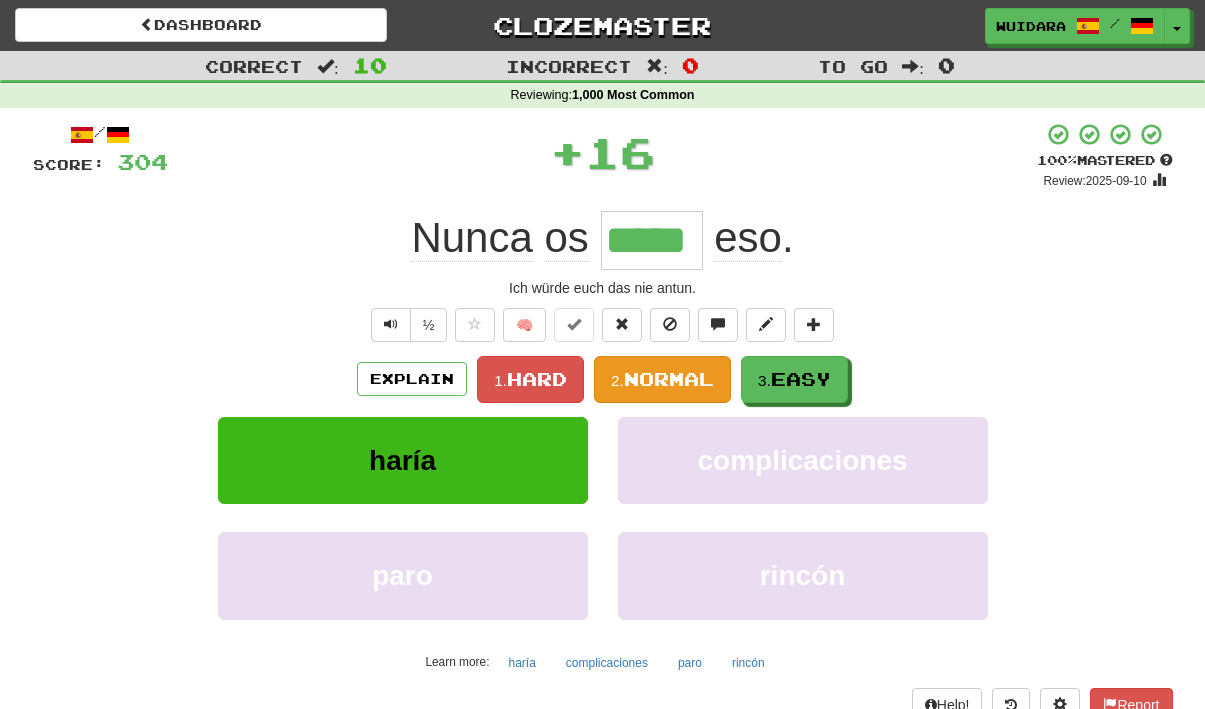 click on "2." at bounding box center [617, 380] 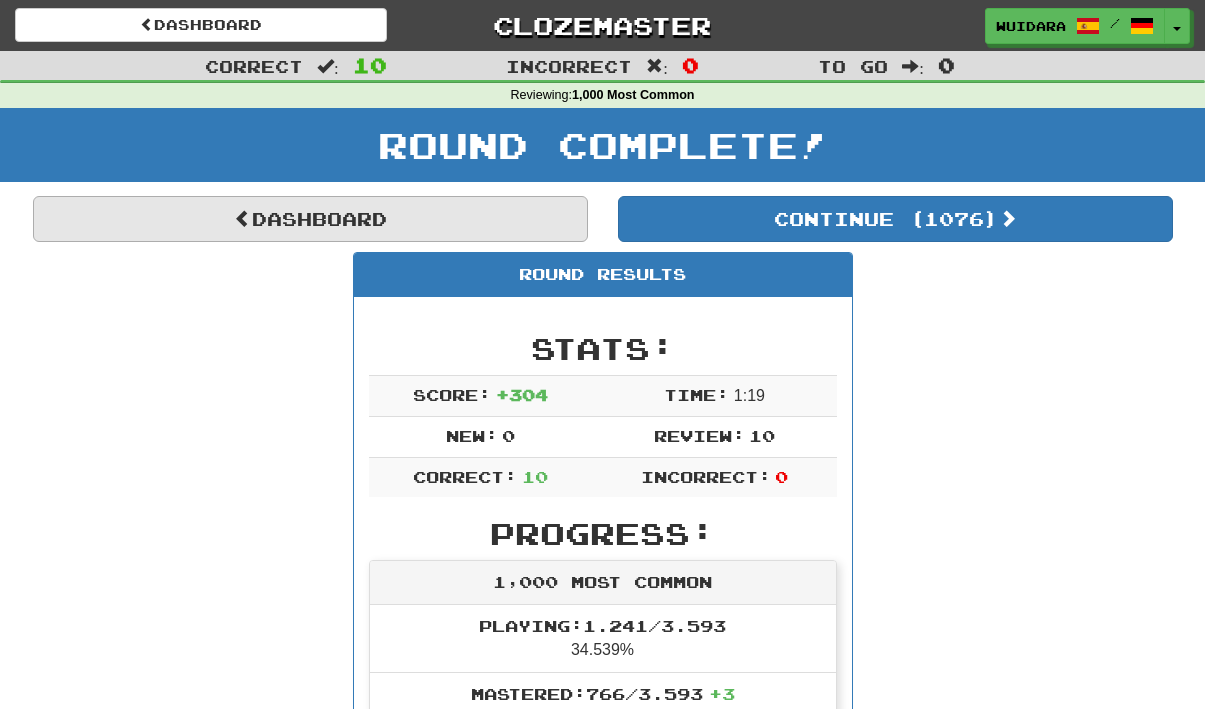 click on "Dashboard" at bounding box center (310, 219) 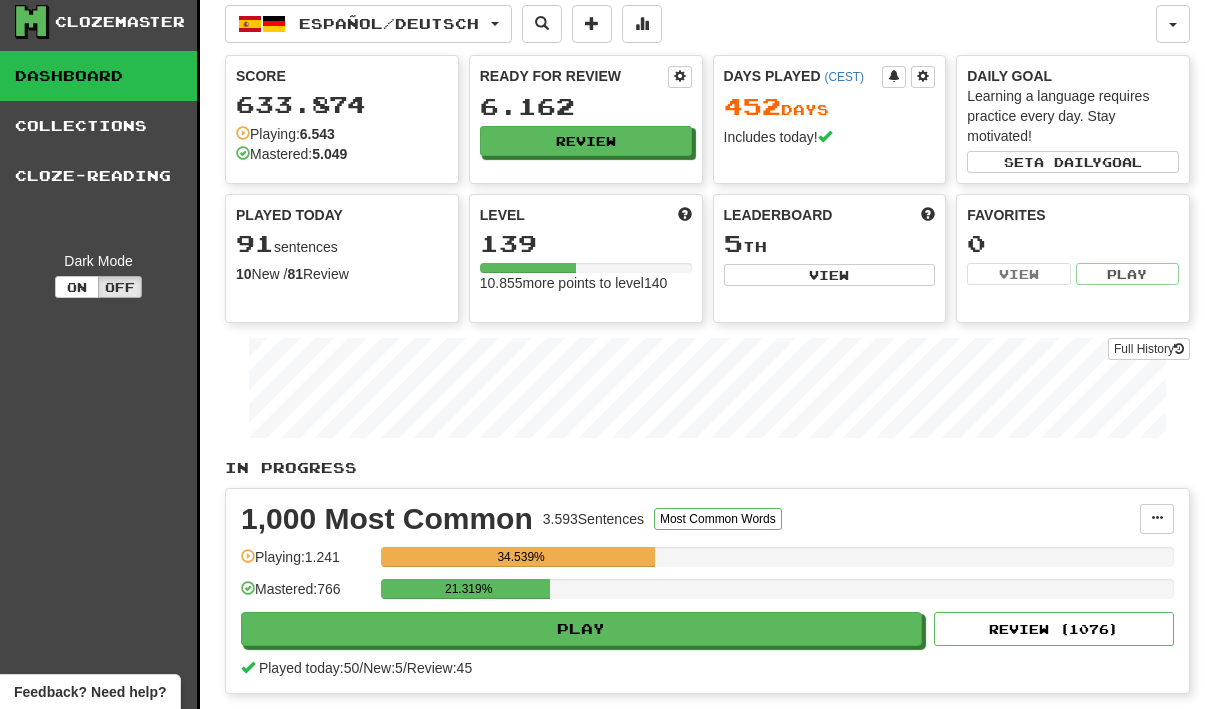 scroll, scrollTop: 12, scrollLeft: 0, axis: vertical 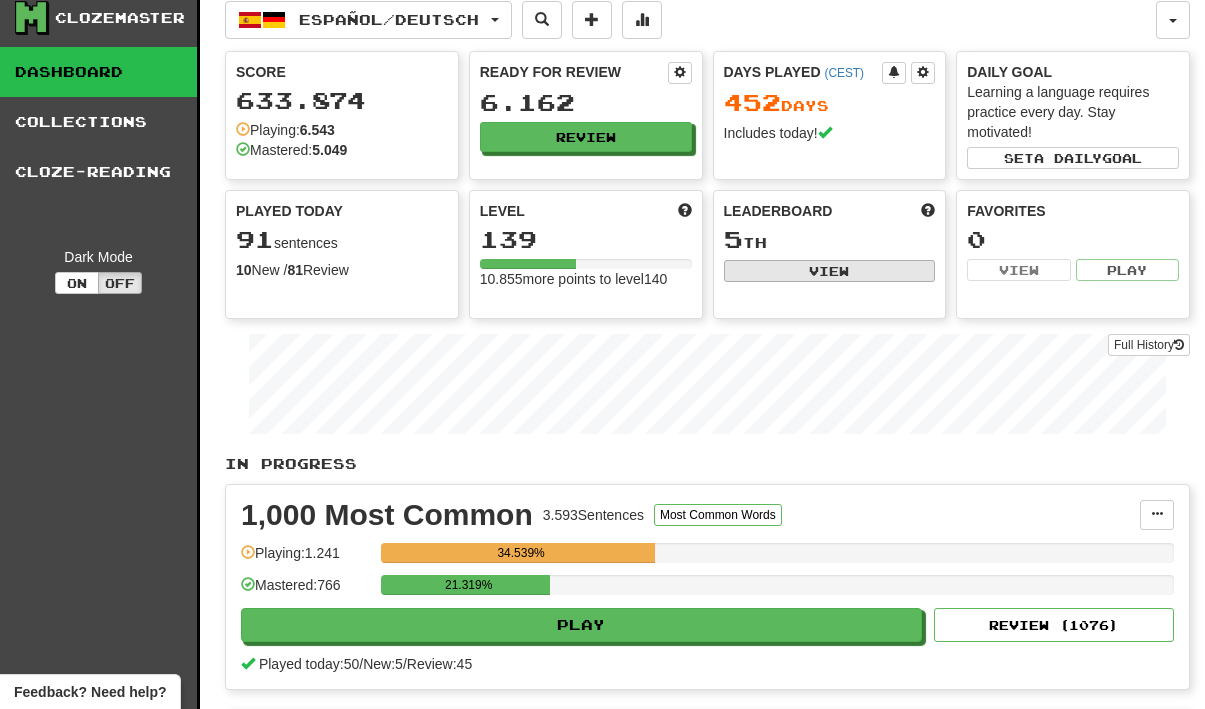 click on "View" at bounding box center (830, 271) 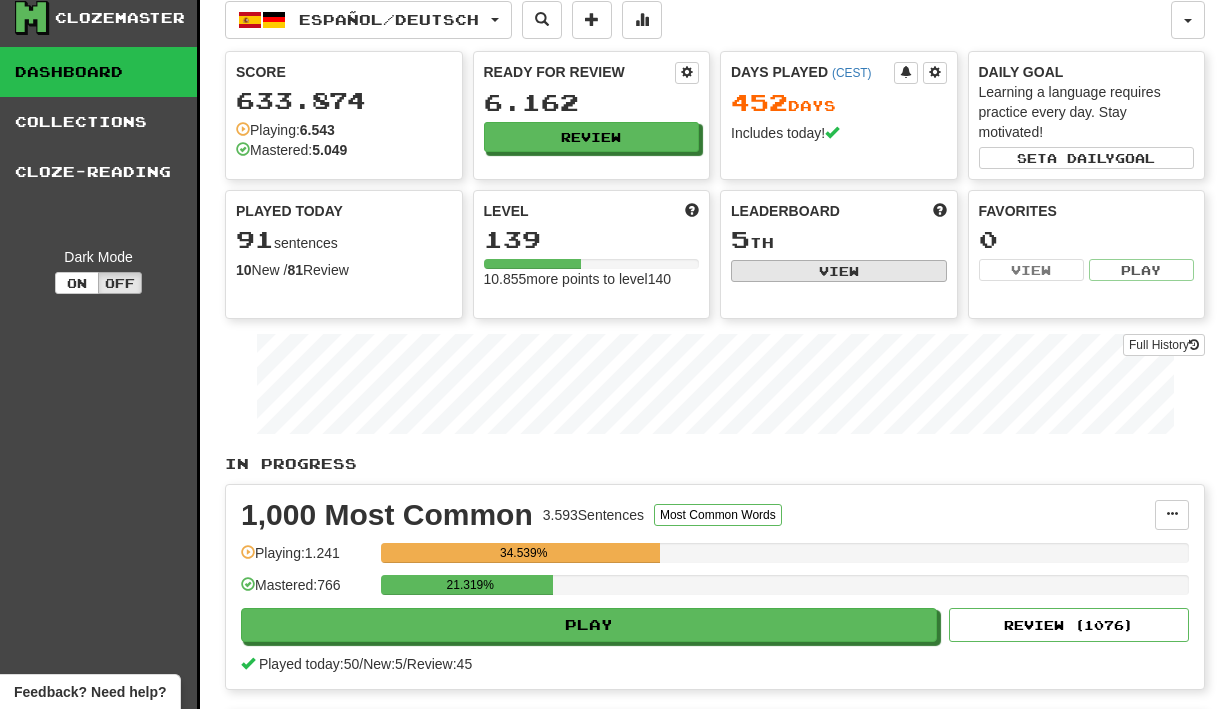 select on "**********" 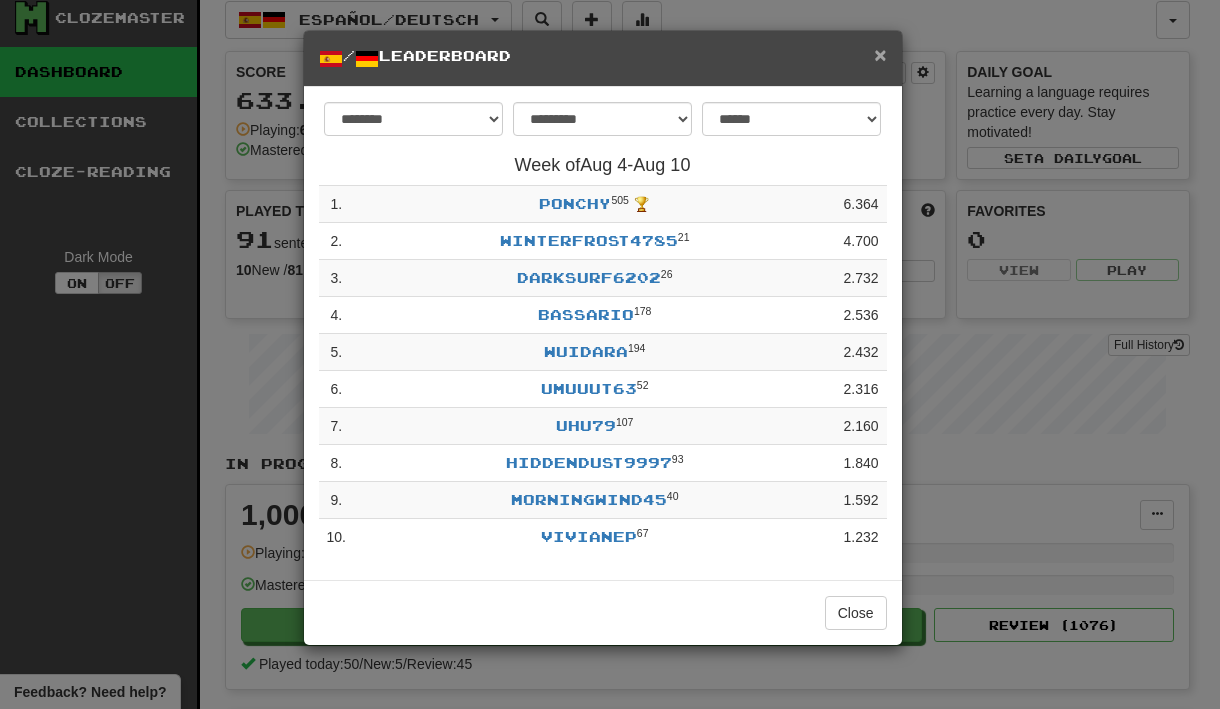 click on "×" at bounding box center (880, 54) 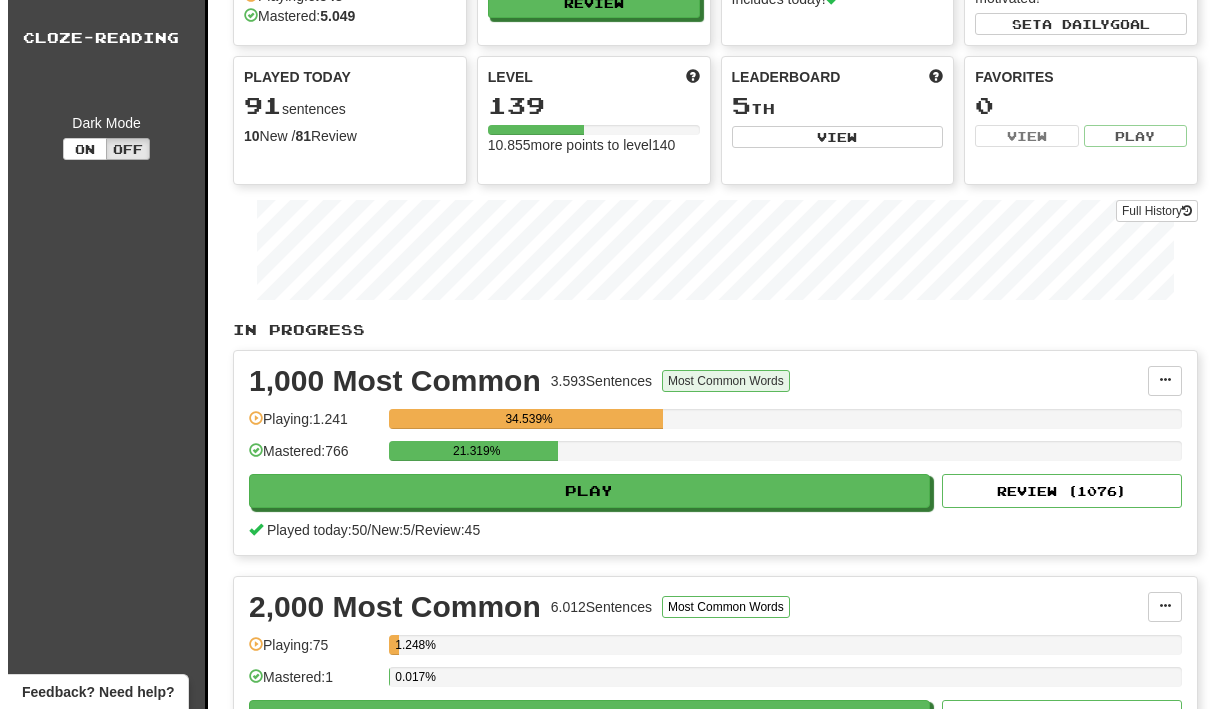 scroll, scrollTop: 390, scrollLeft: 0, axis: vertical 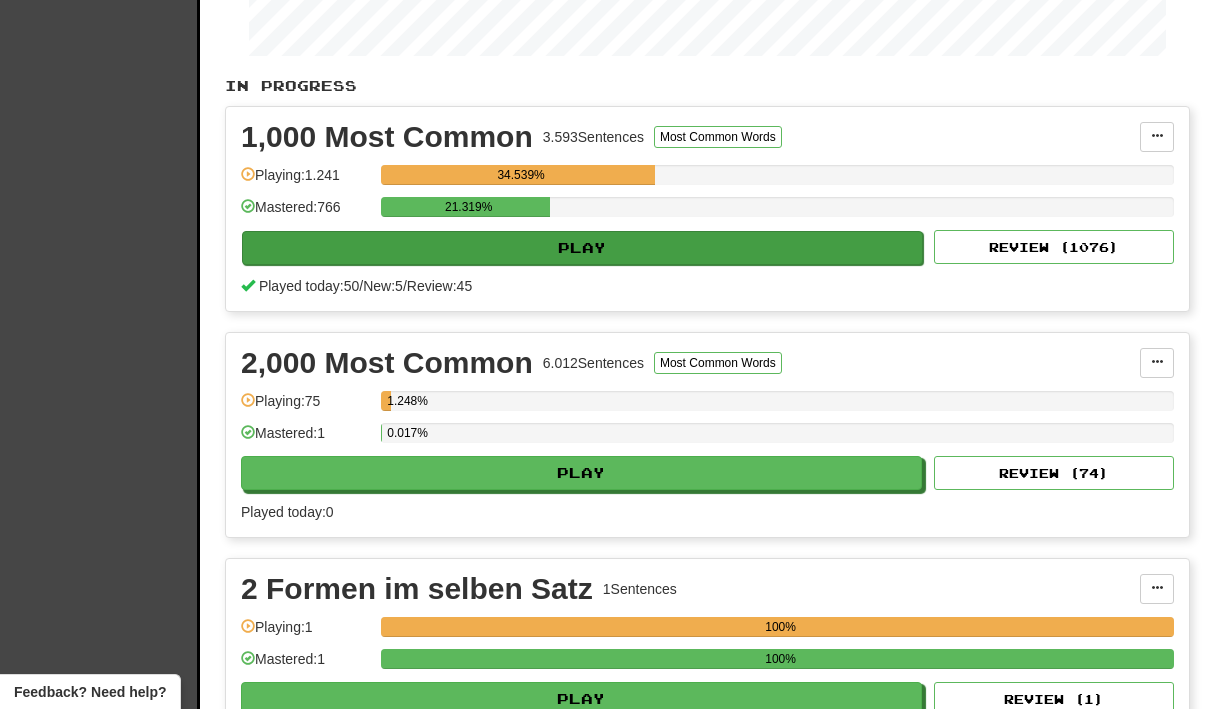 click on "Play" at bounding box center (582, 248) 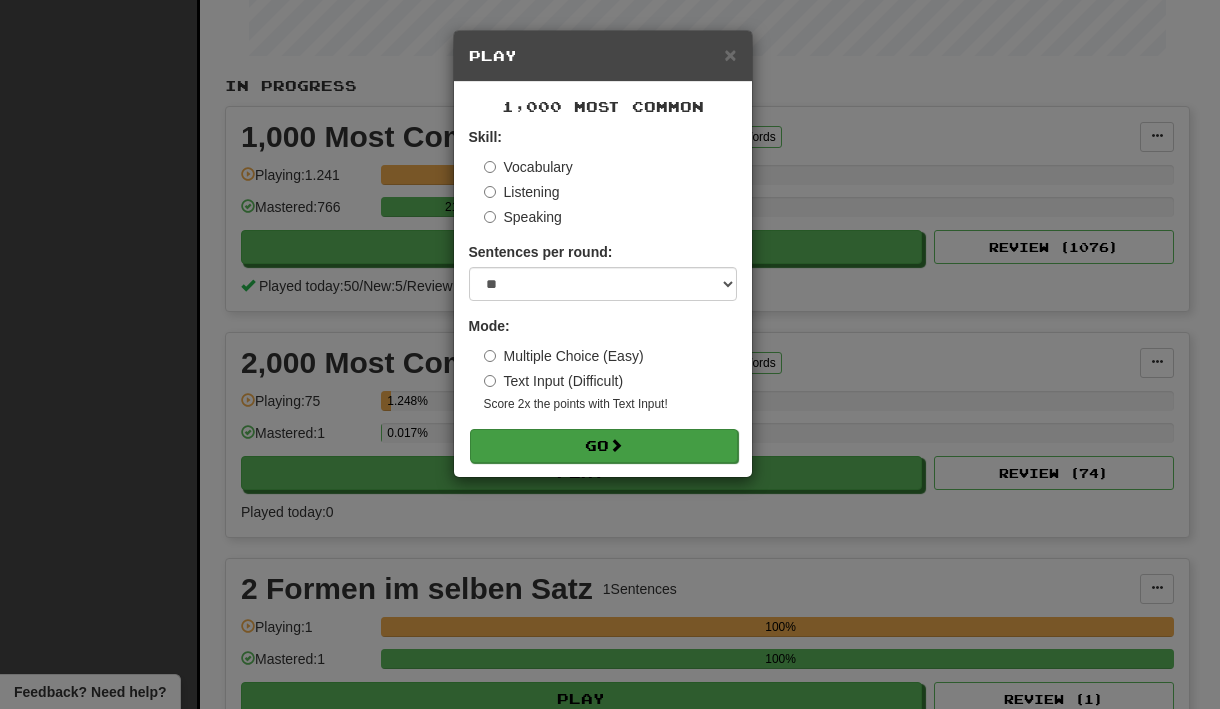 click on "Go" at bounding box center [604, 446] 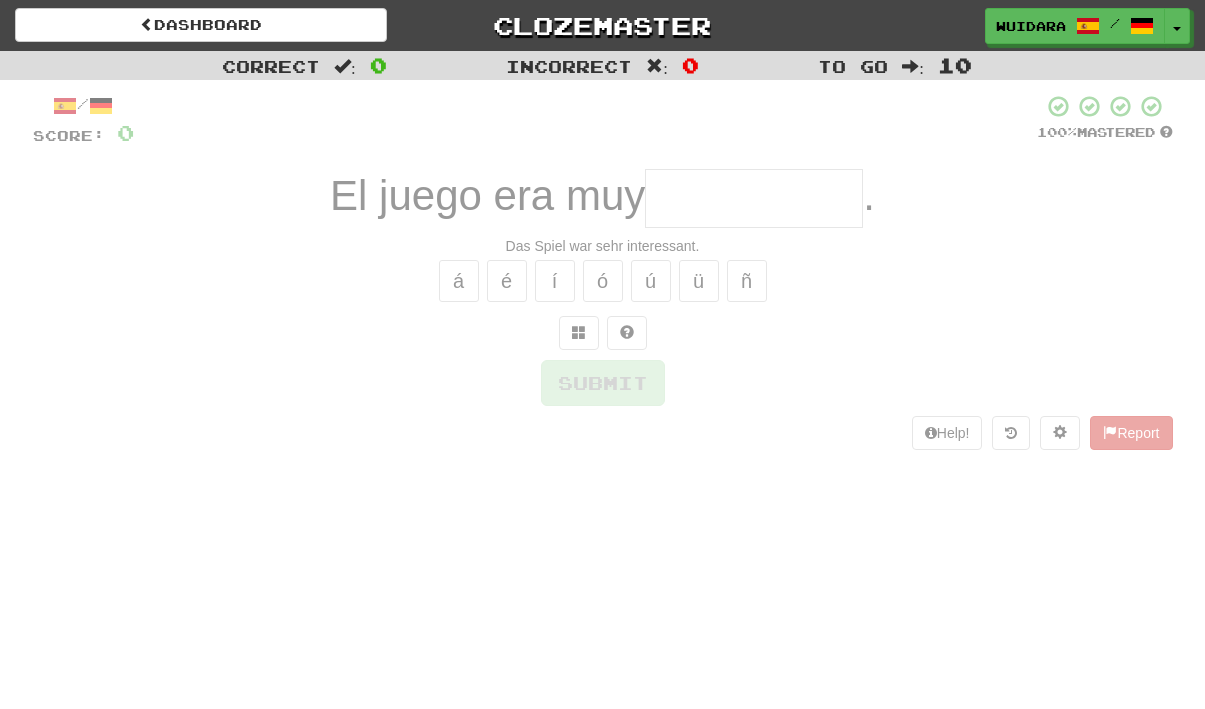 scroll, scrollTop: 0, scrollLeft: 0, axis: both 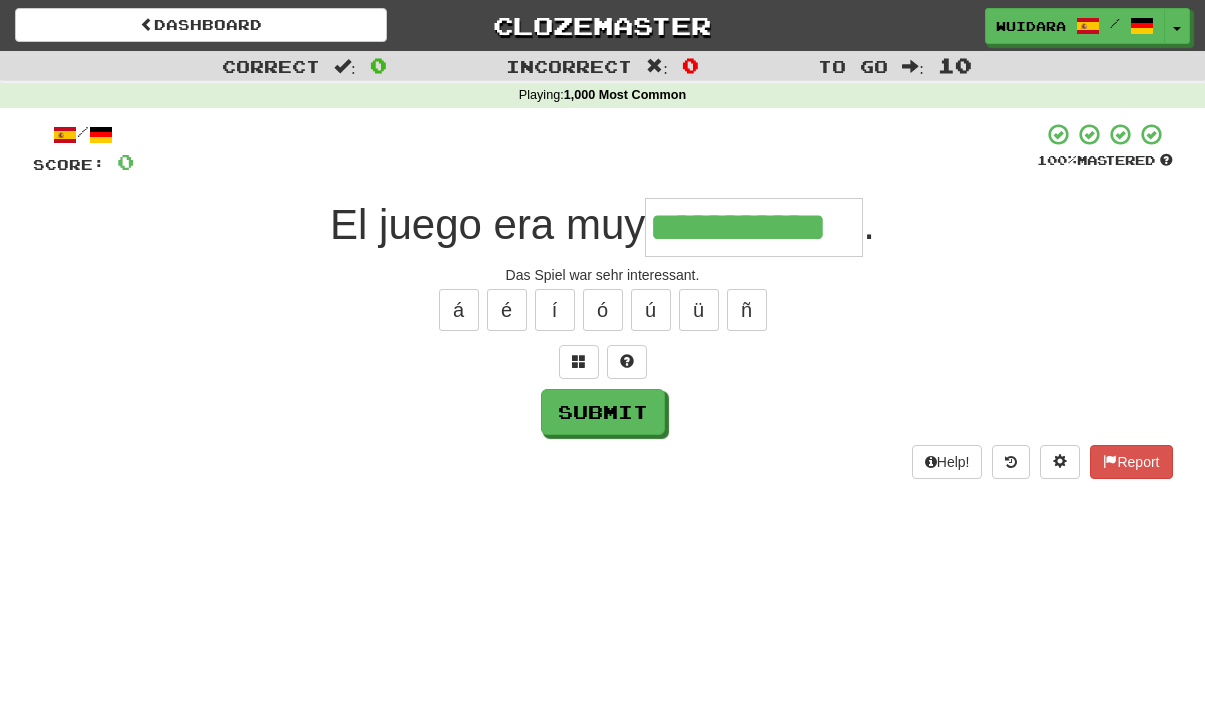 type on "**********" 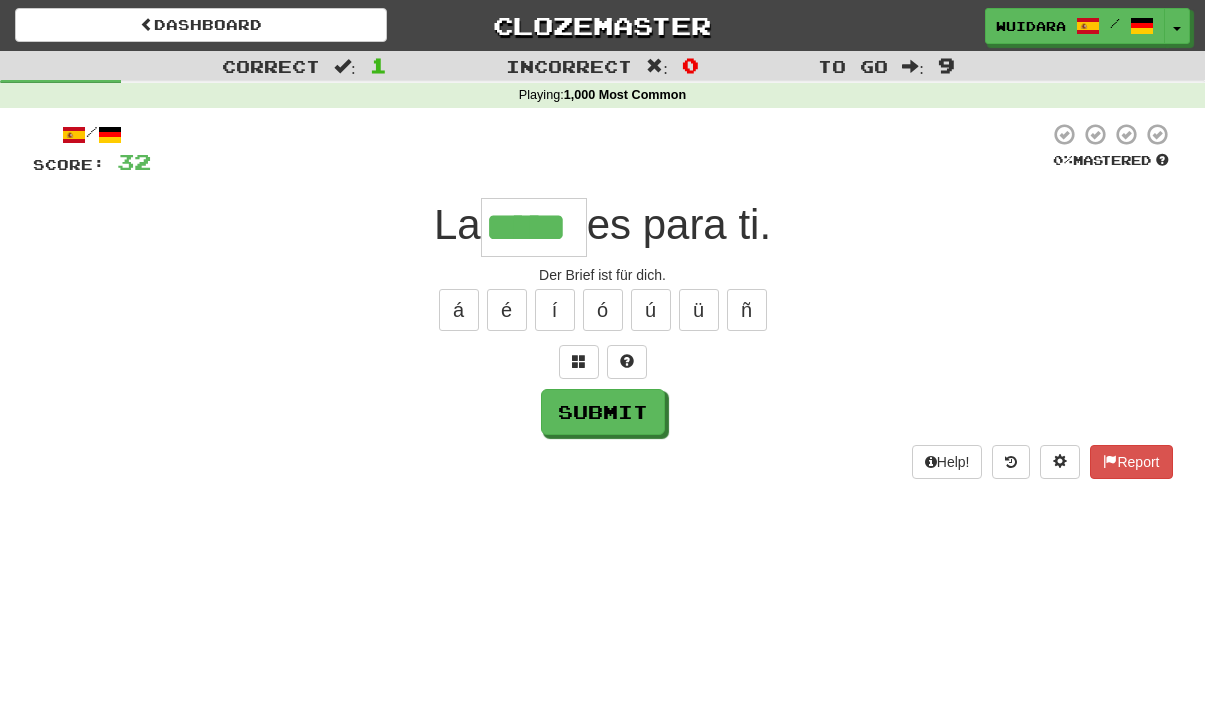 type on "*****" 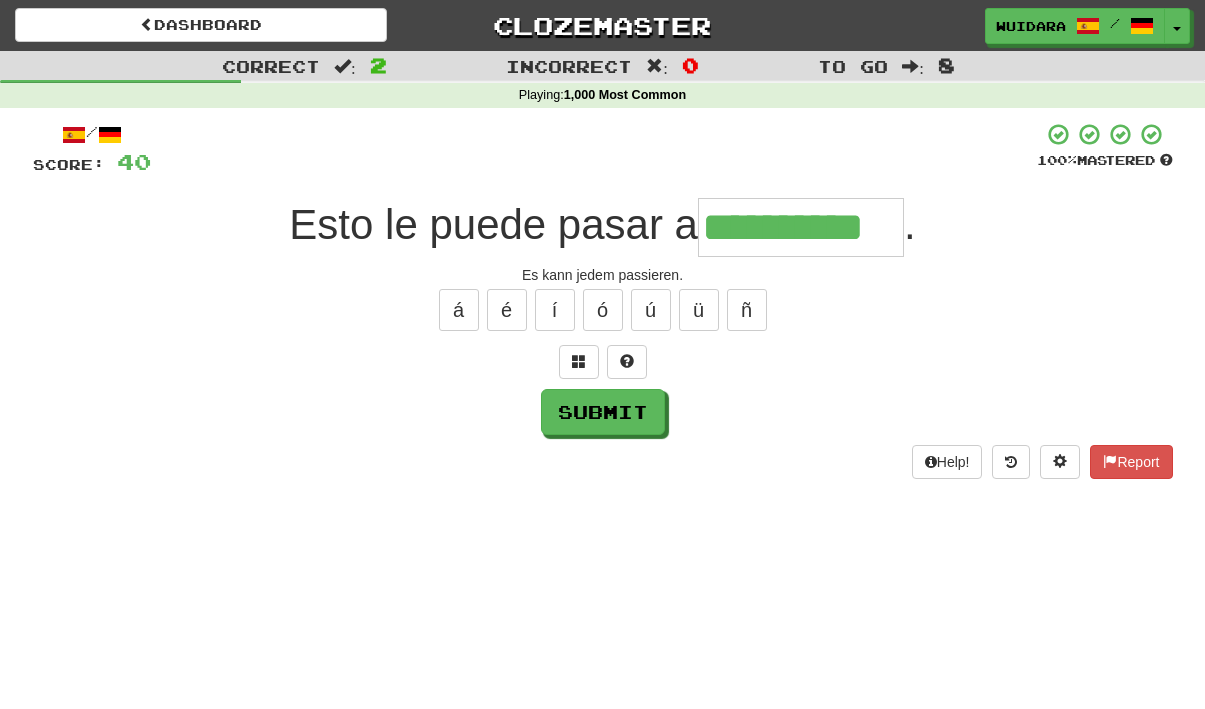 type on "**********" 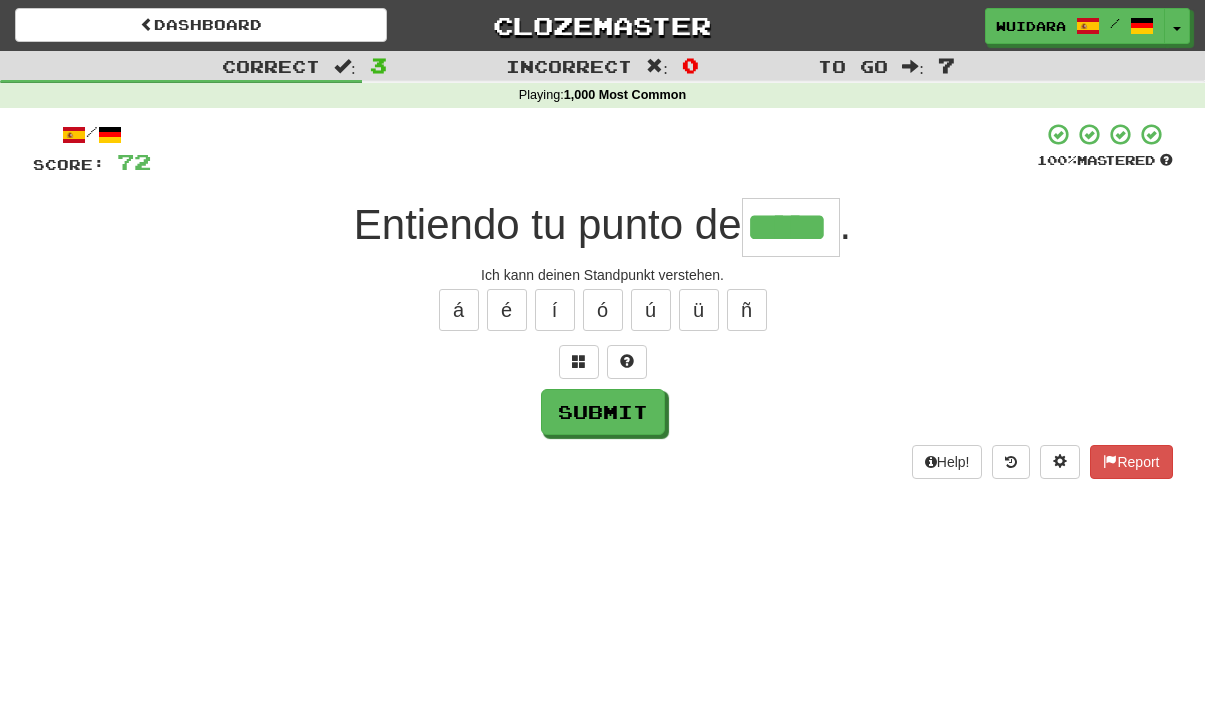 type on "*****" 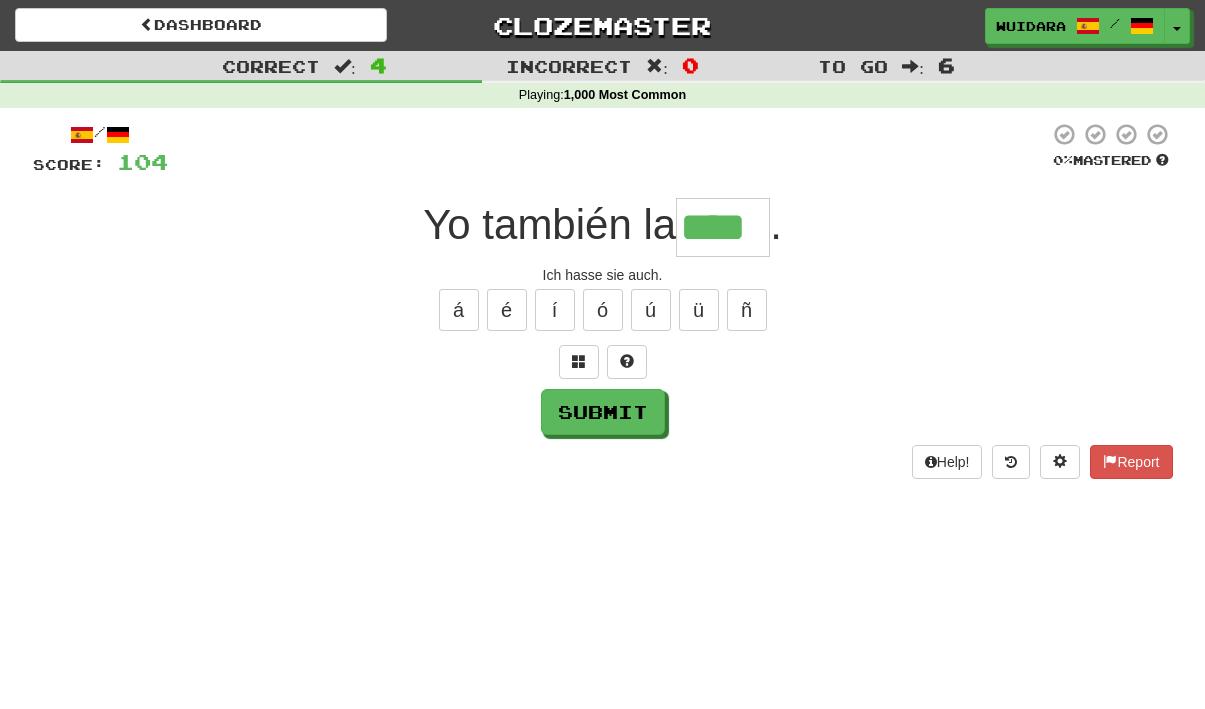 type on "****" 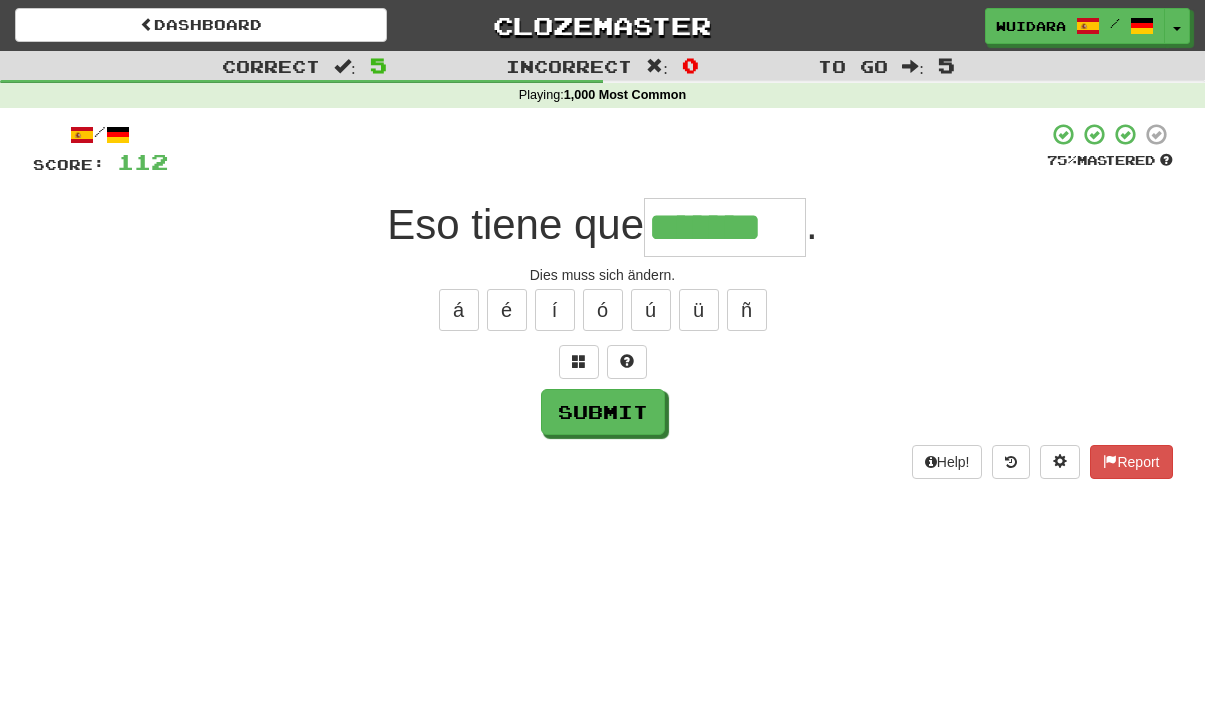 type on "*******" 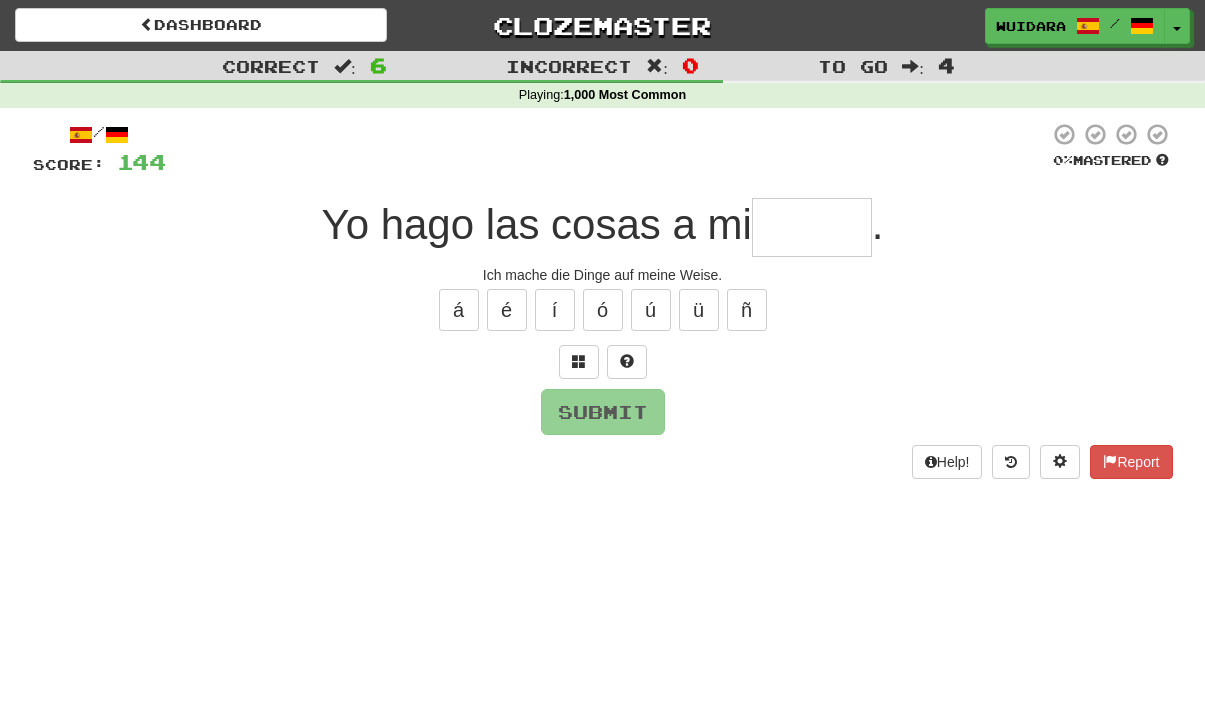 type on "*" 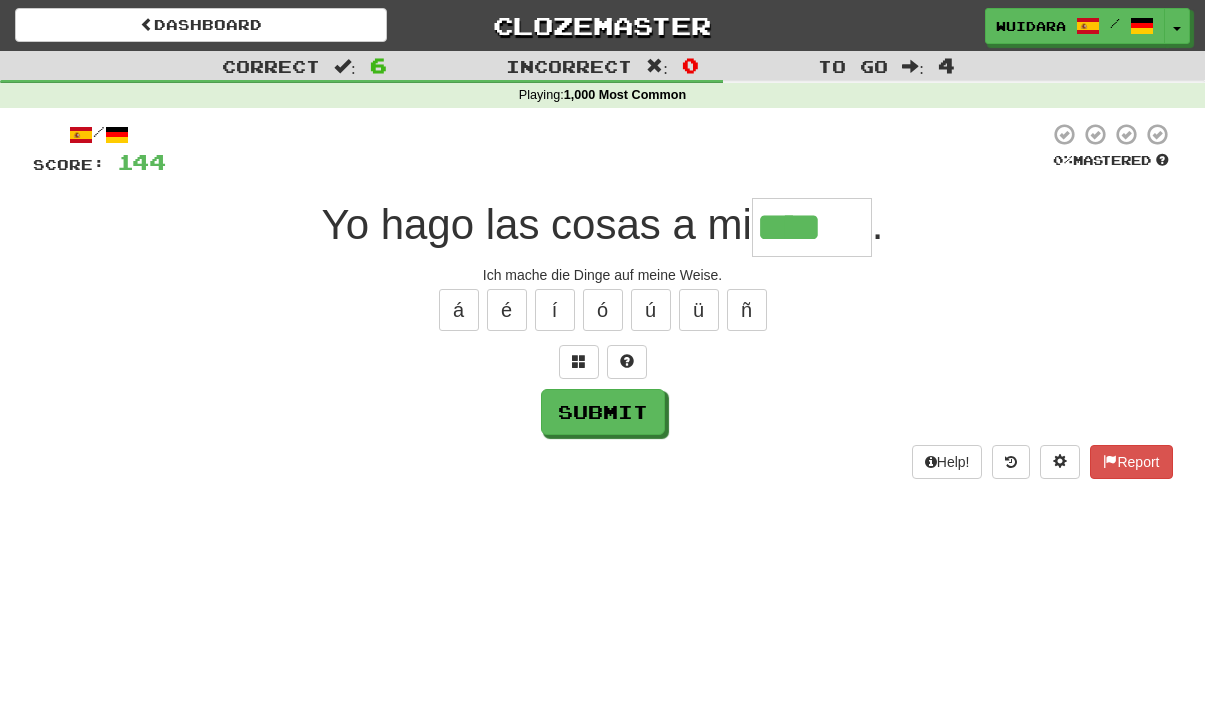 type on "****" 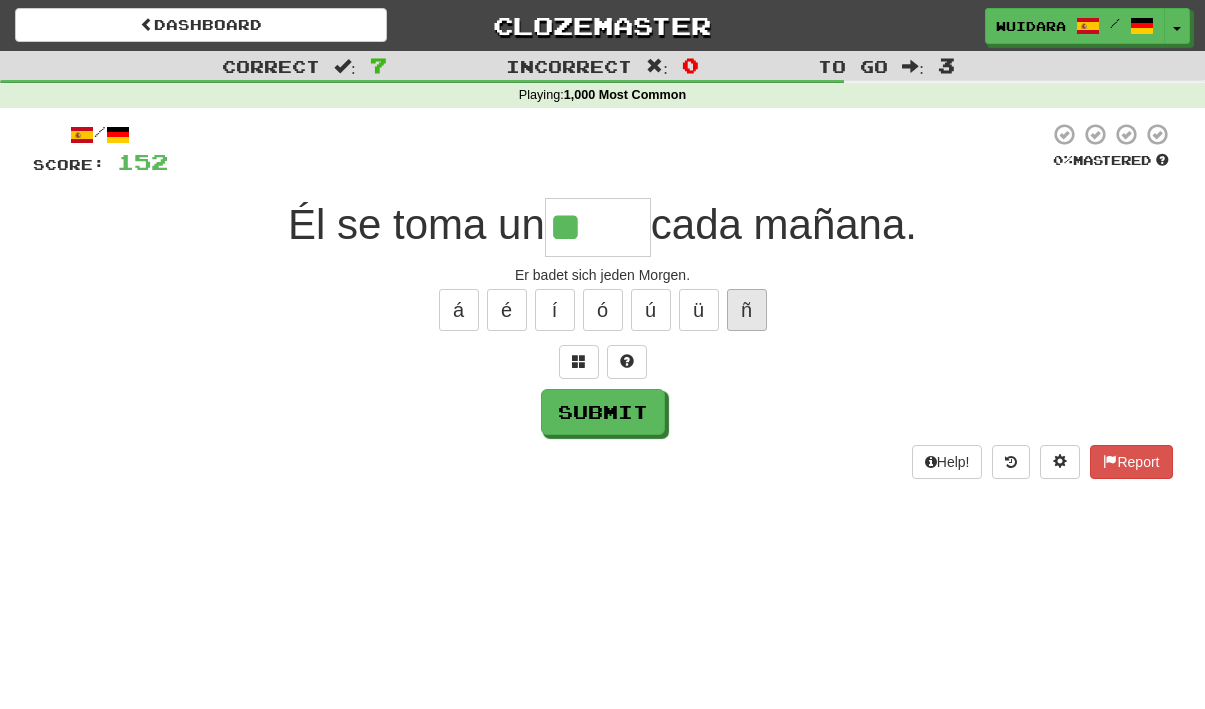 click on "ñ" at bounding box center (747, 310) 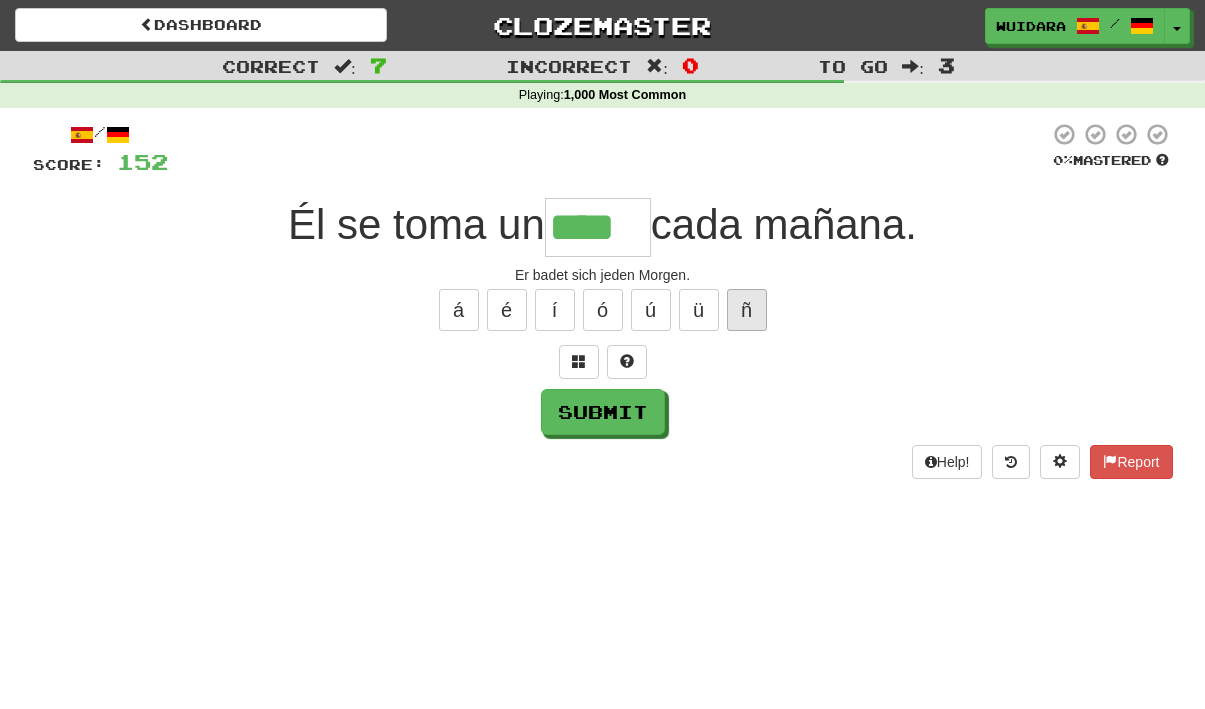 type on "****" 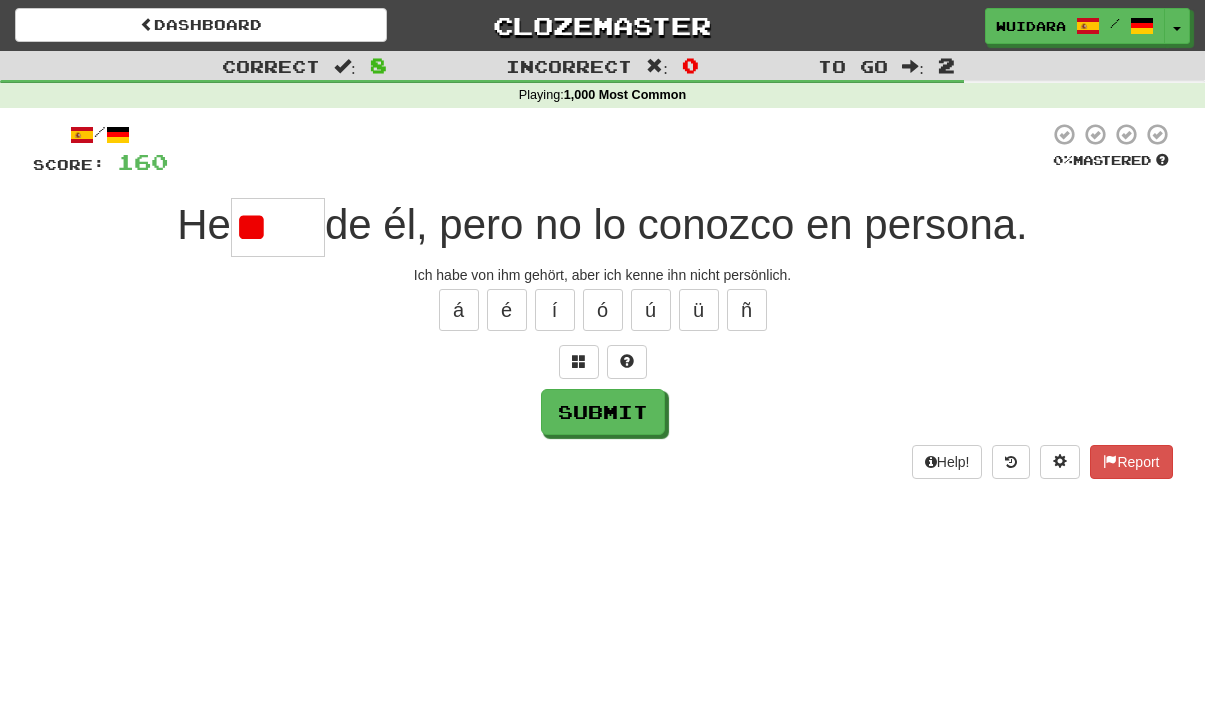 type on "*" 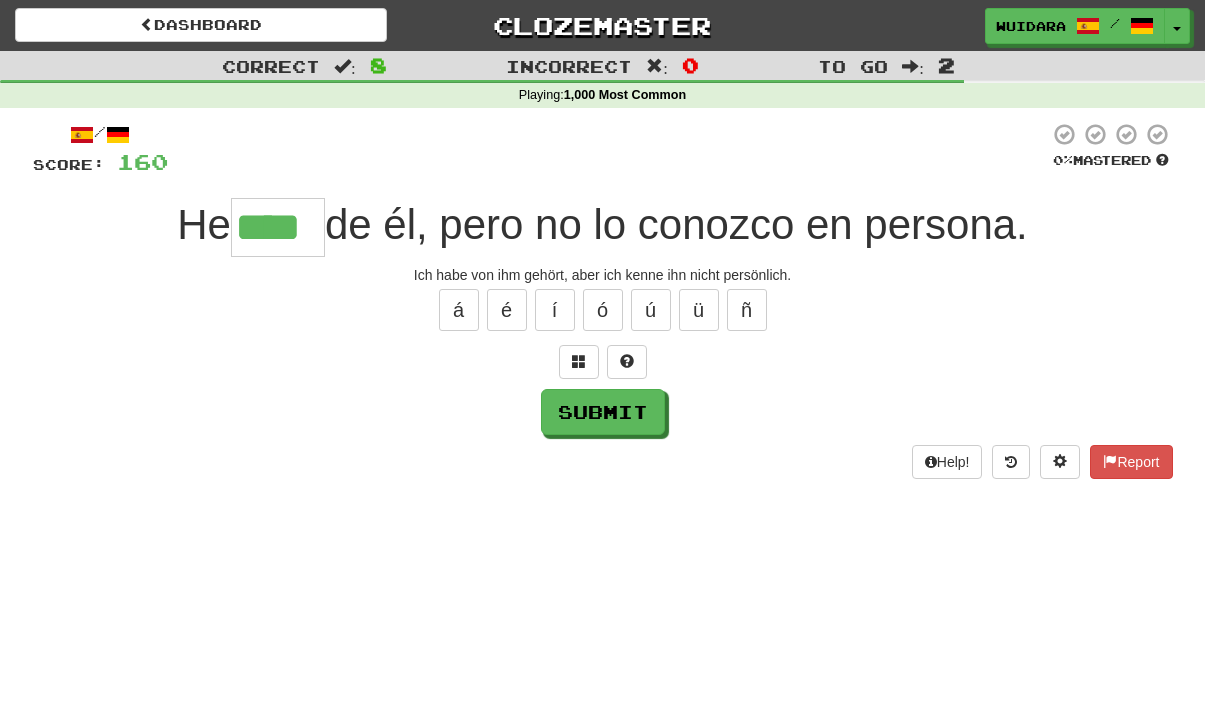 type on "****" 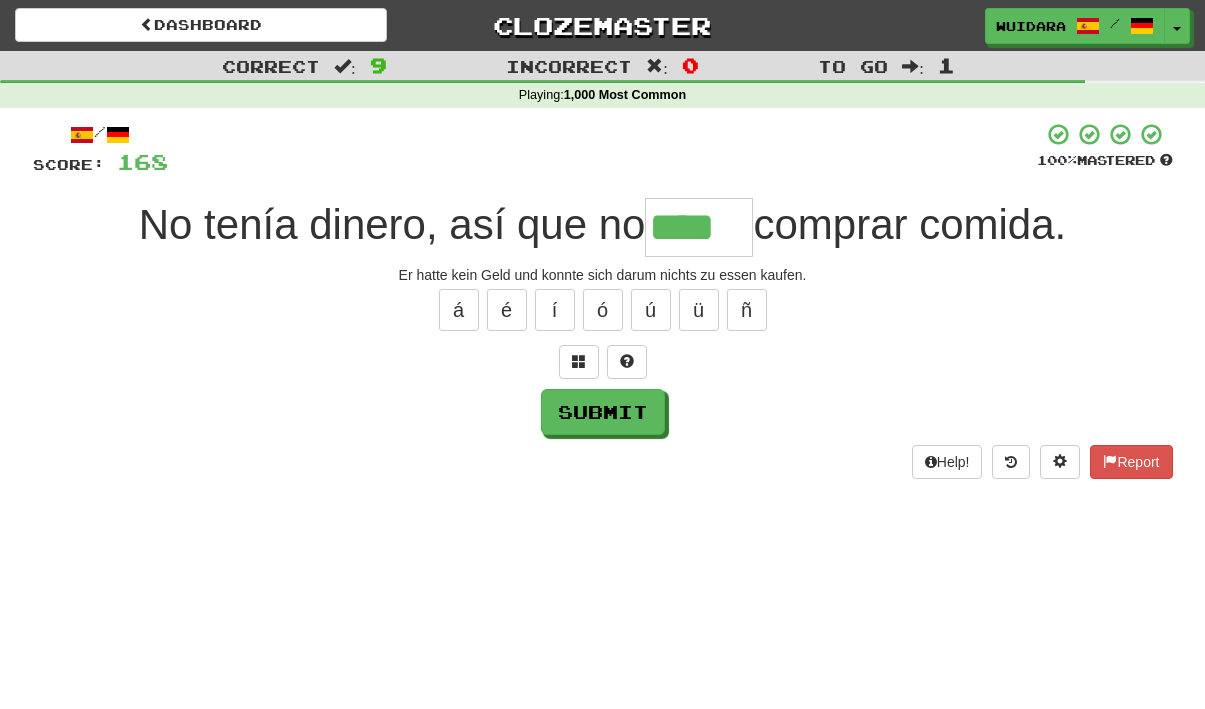 type on "****" 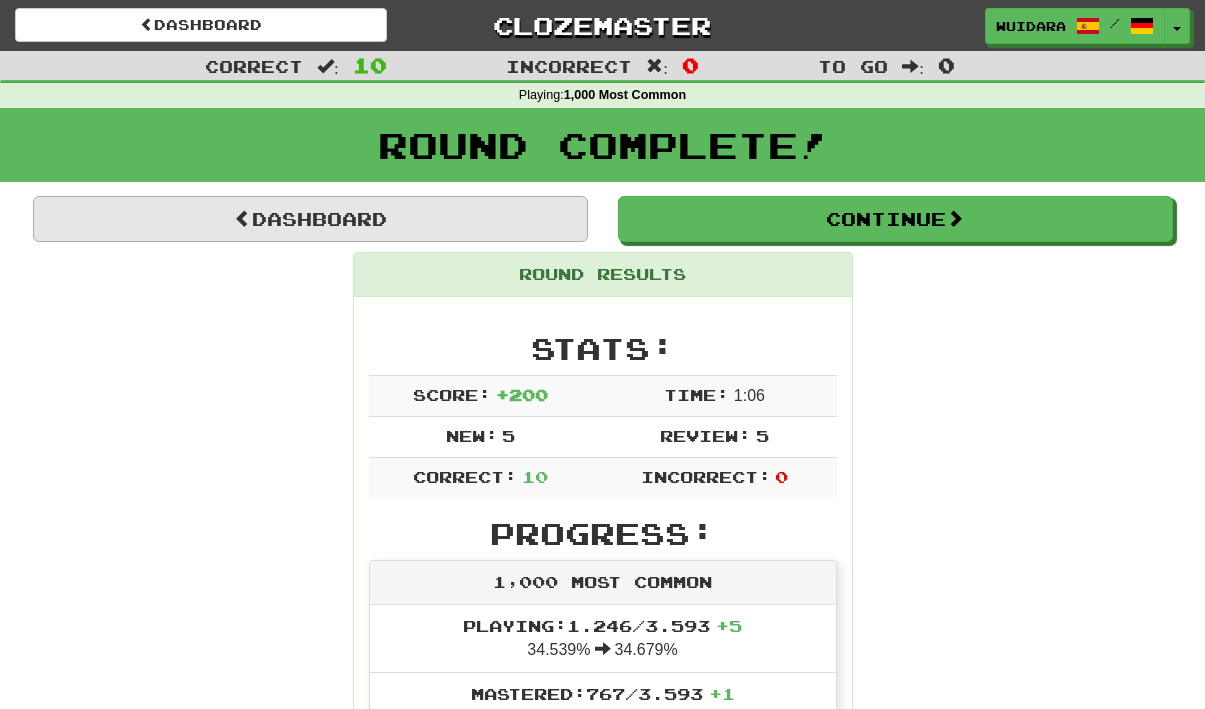 click on "Dashboard" at bounding box center [310, 219] 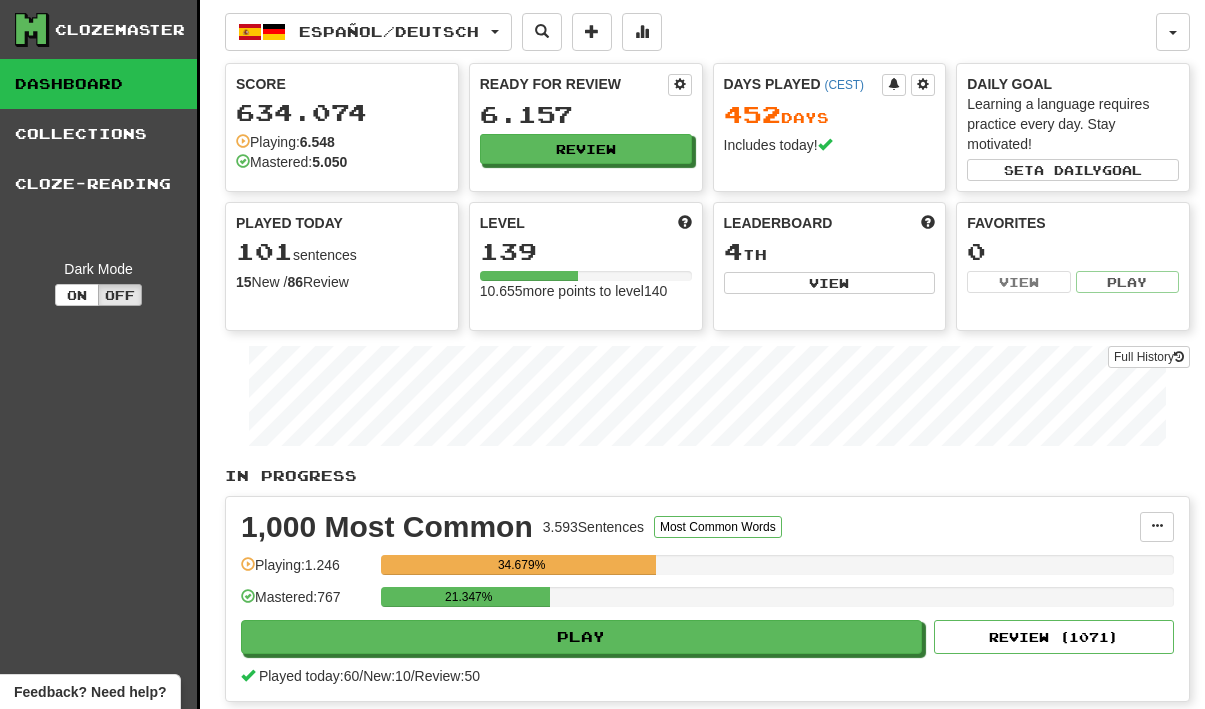 scroll, scrollTop: 0, scrollLeft: 0, axis: both 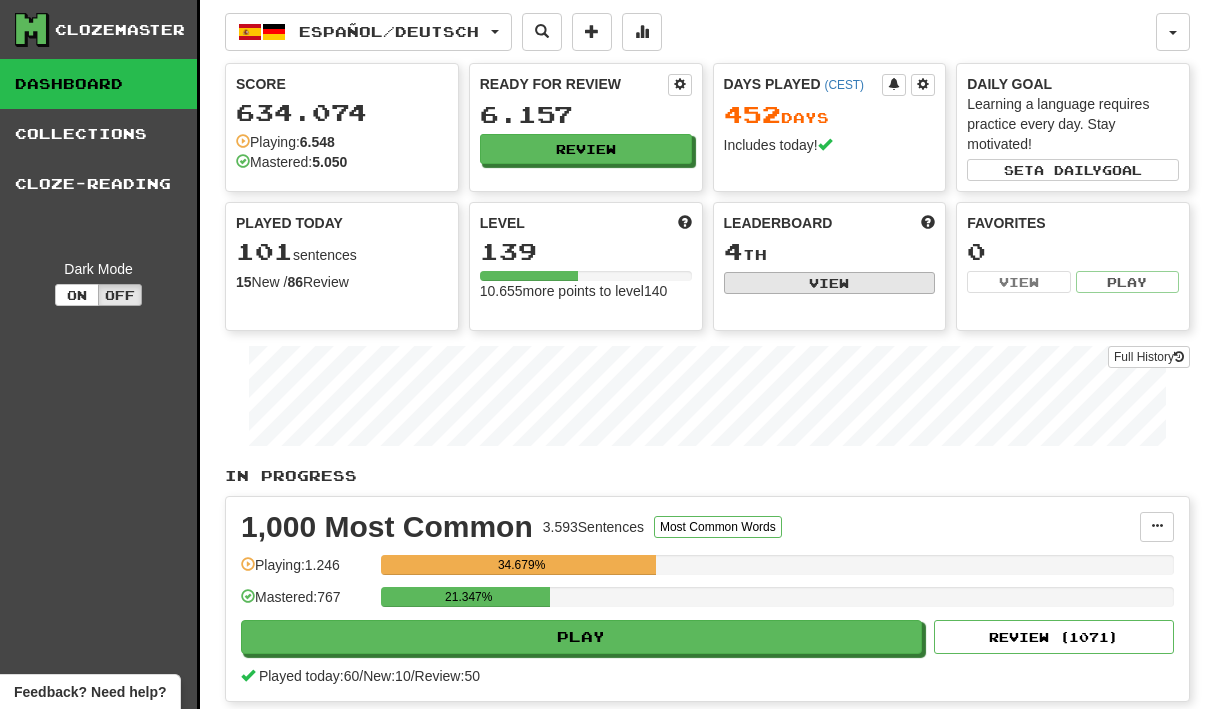 click on "View" at bounding box center [830, 283] 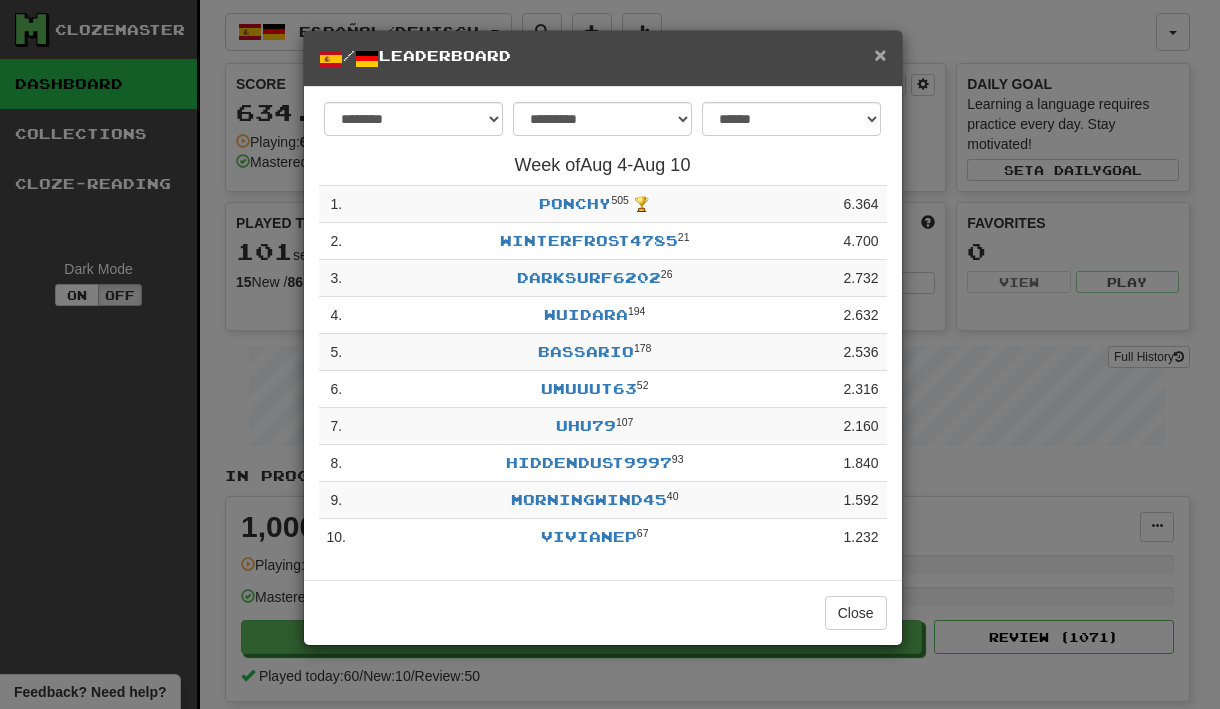 click on "×" at bounding box center (880, 54) 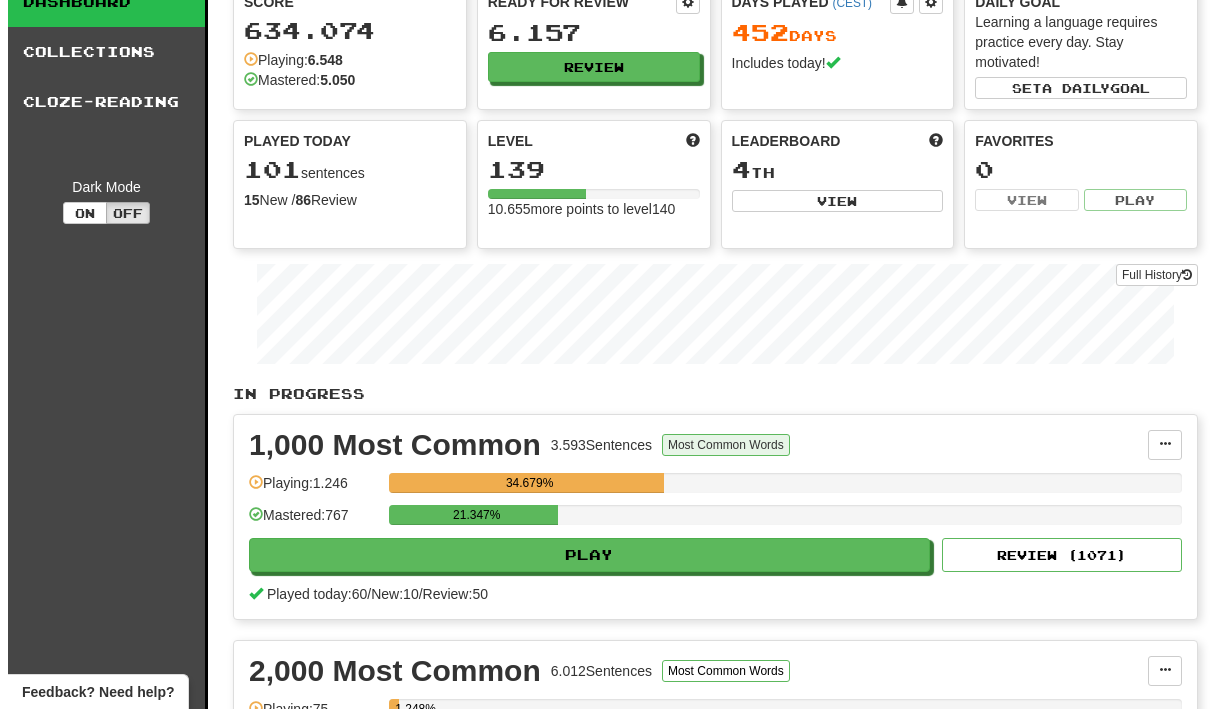 scroll, scrollTop: 136, scrollLeft: 0, axis: vertical 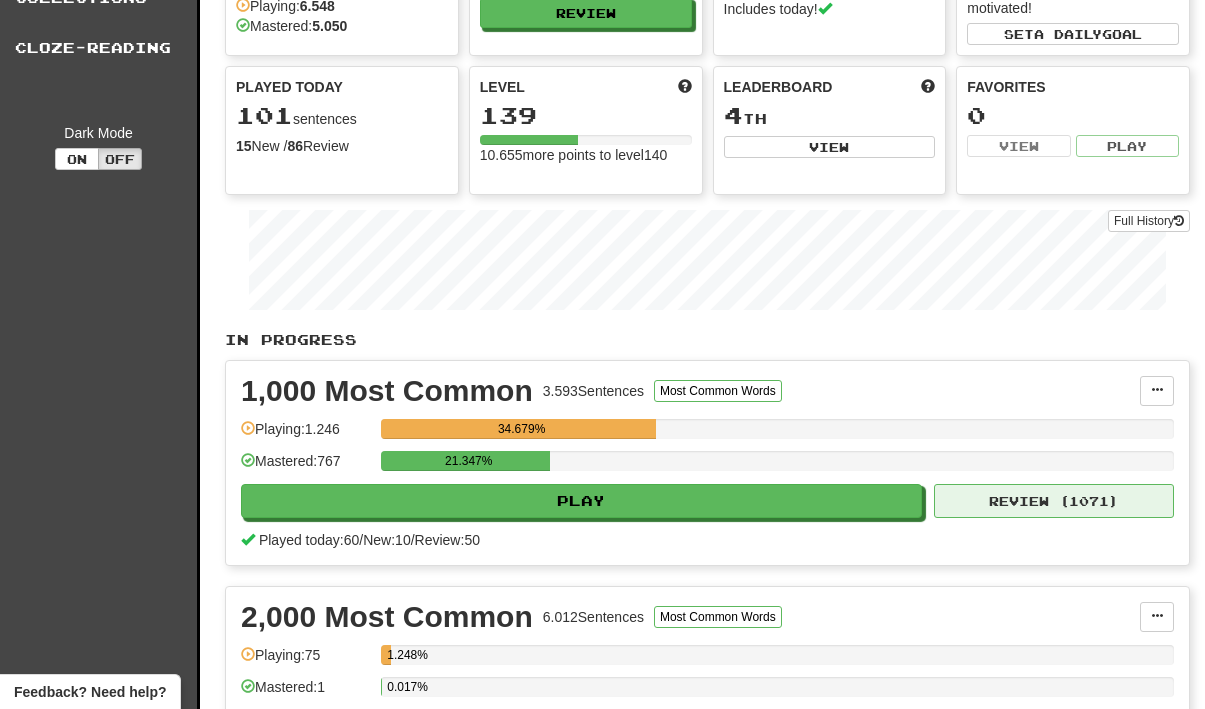 click on "Review ( 1071 )" at bounding box center (1054, 501) 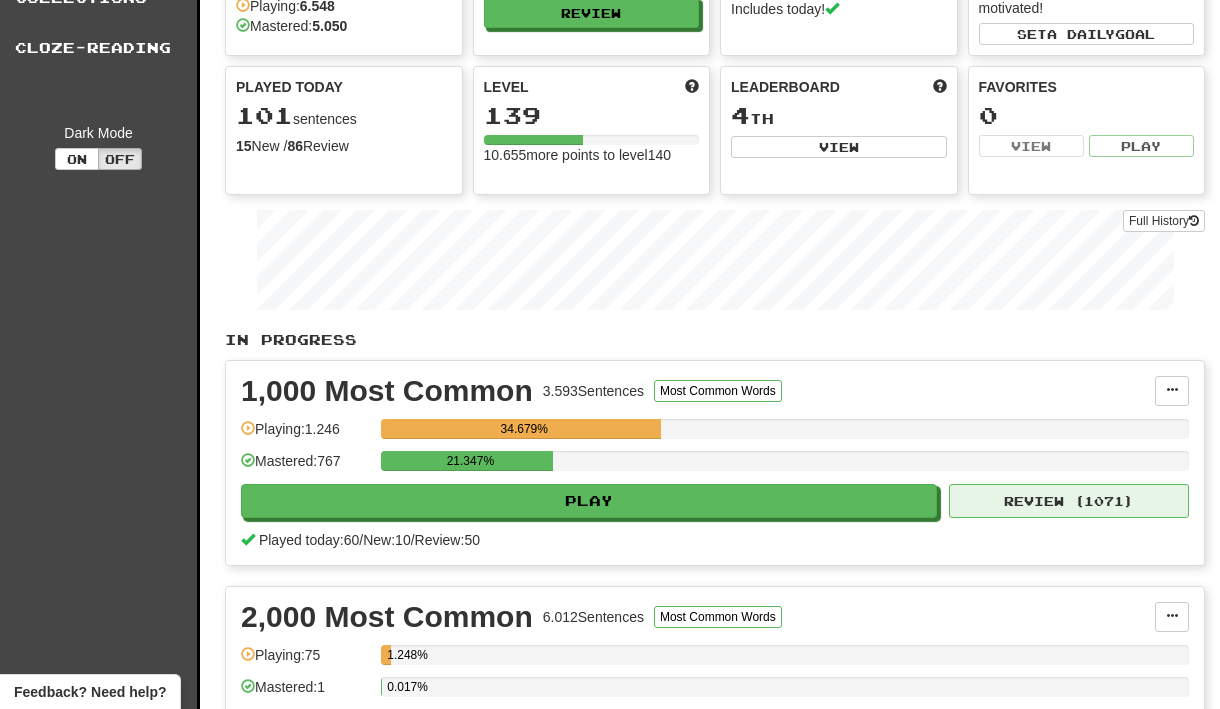 select on "**" 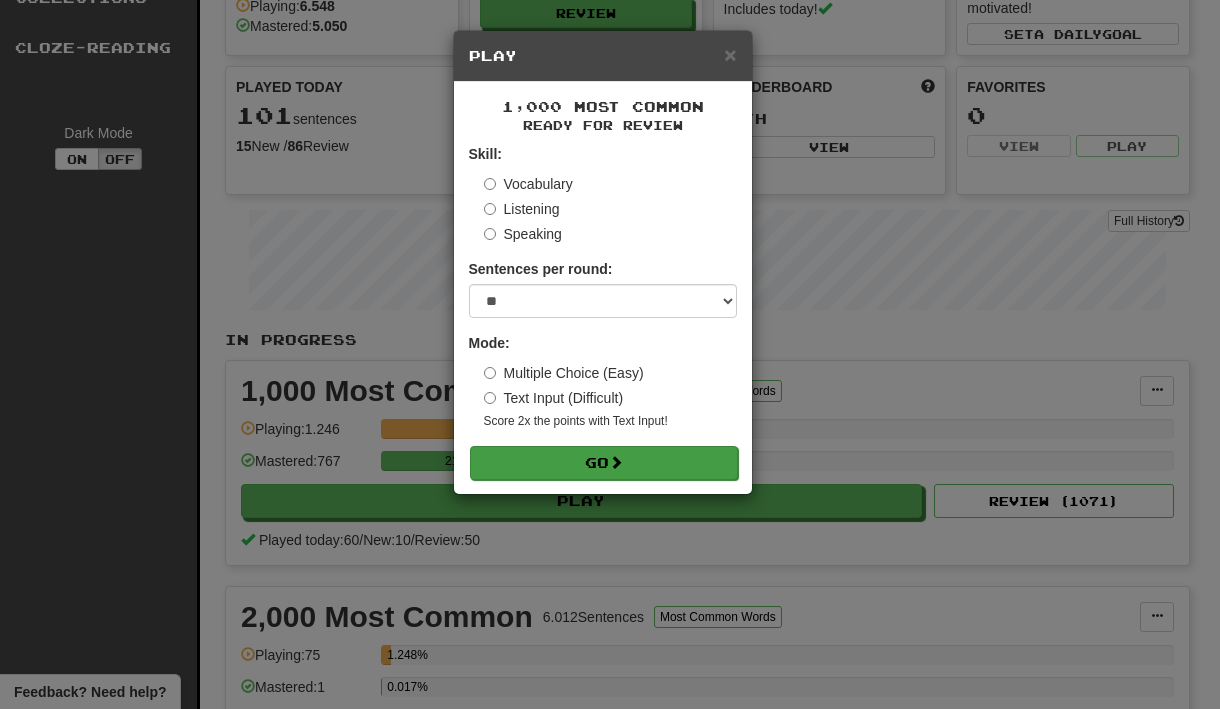 click on "Go" at bounding box center [604, 463] 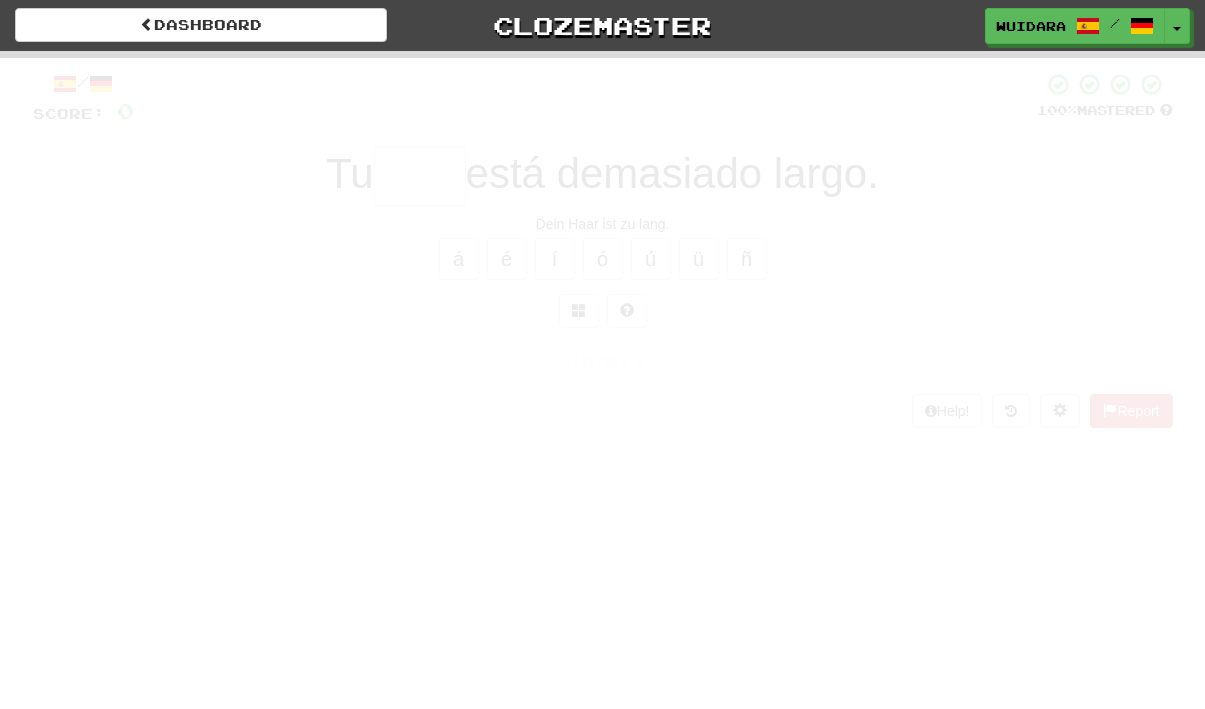 scroll, scrollTop: 0, scrollLeft: 0, axis: both 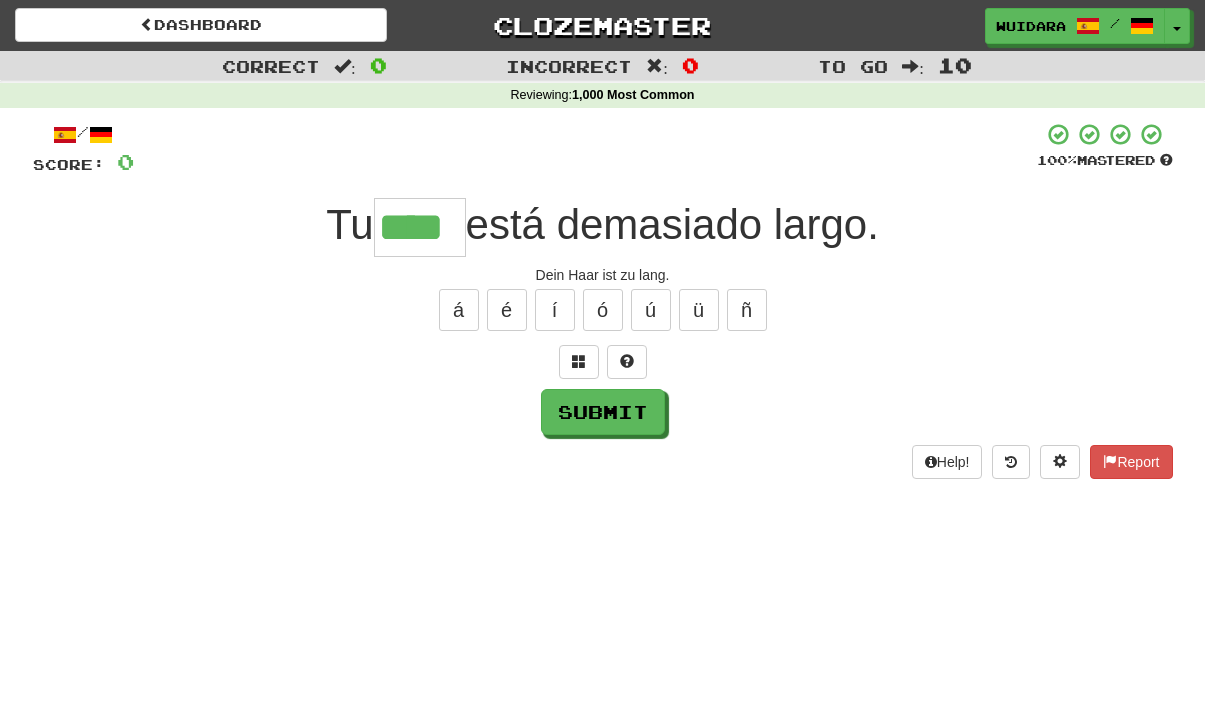 type on "****" 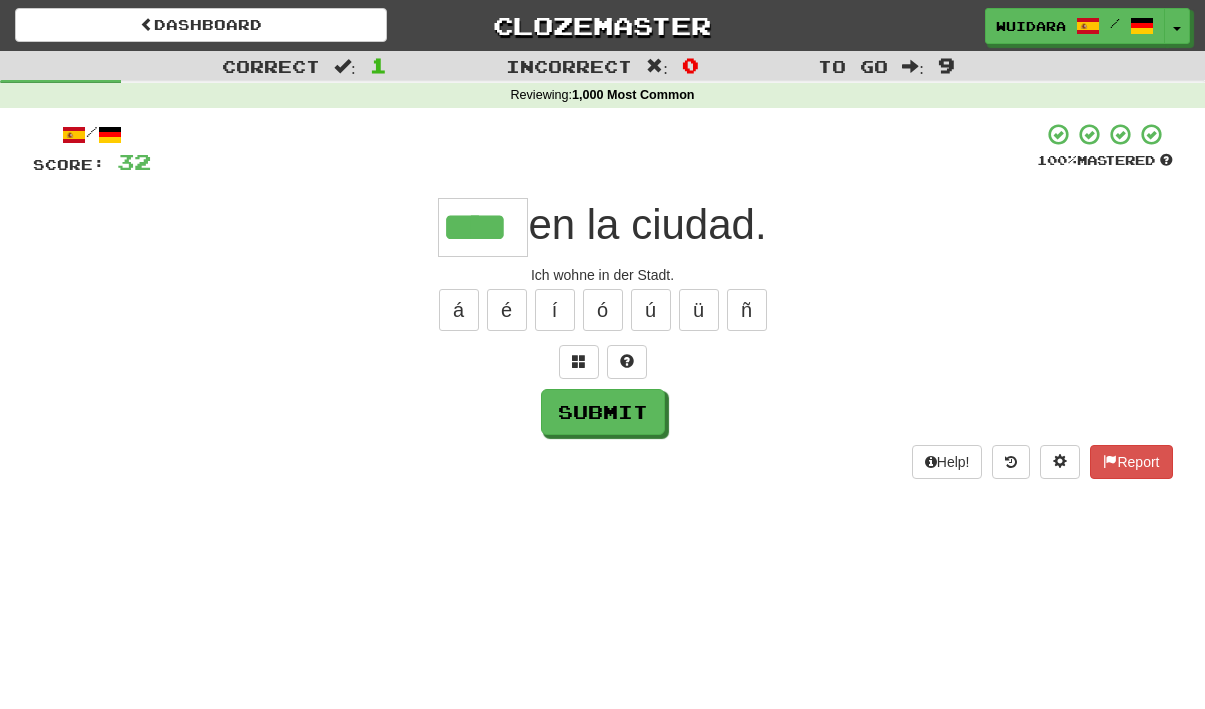 type on "****" 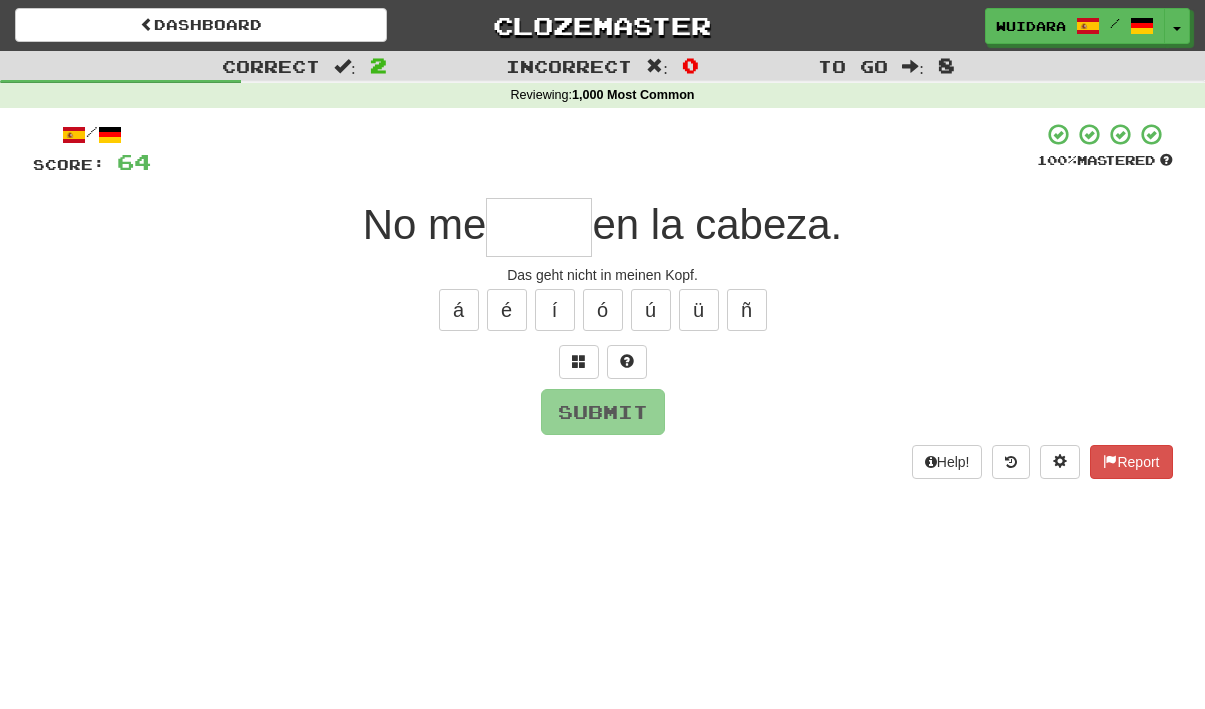type on "*" 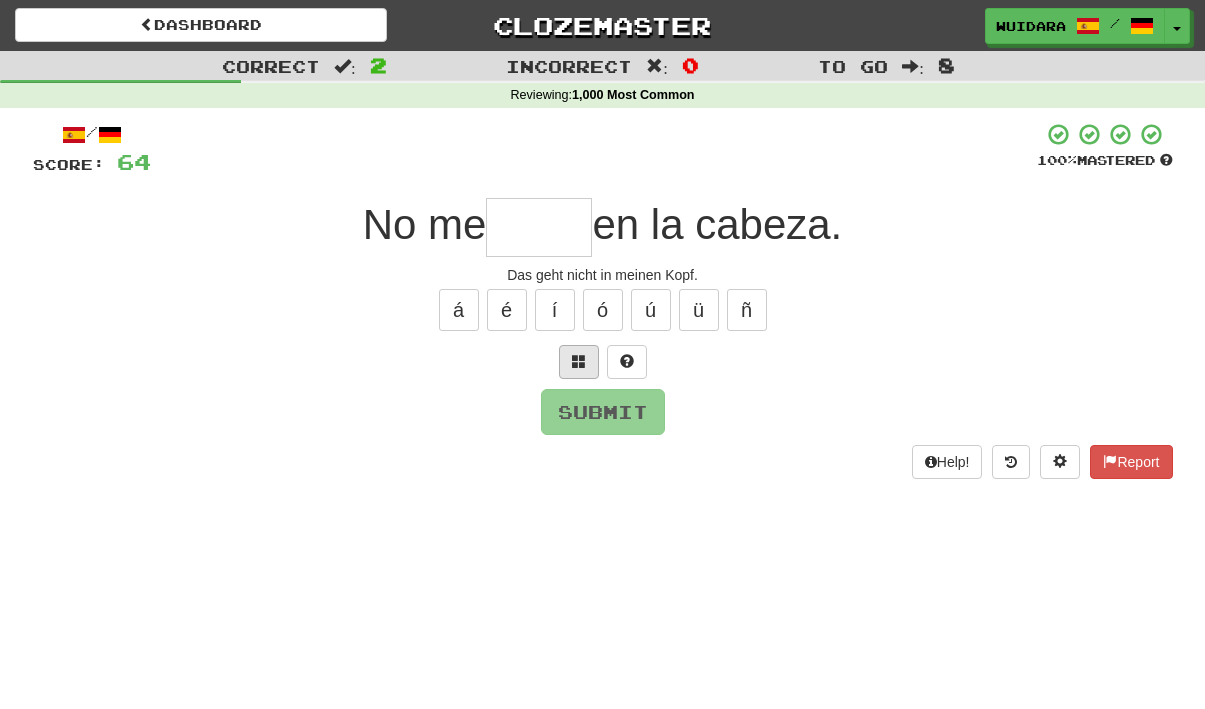 click at bounding box center (579, 362) 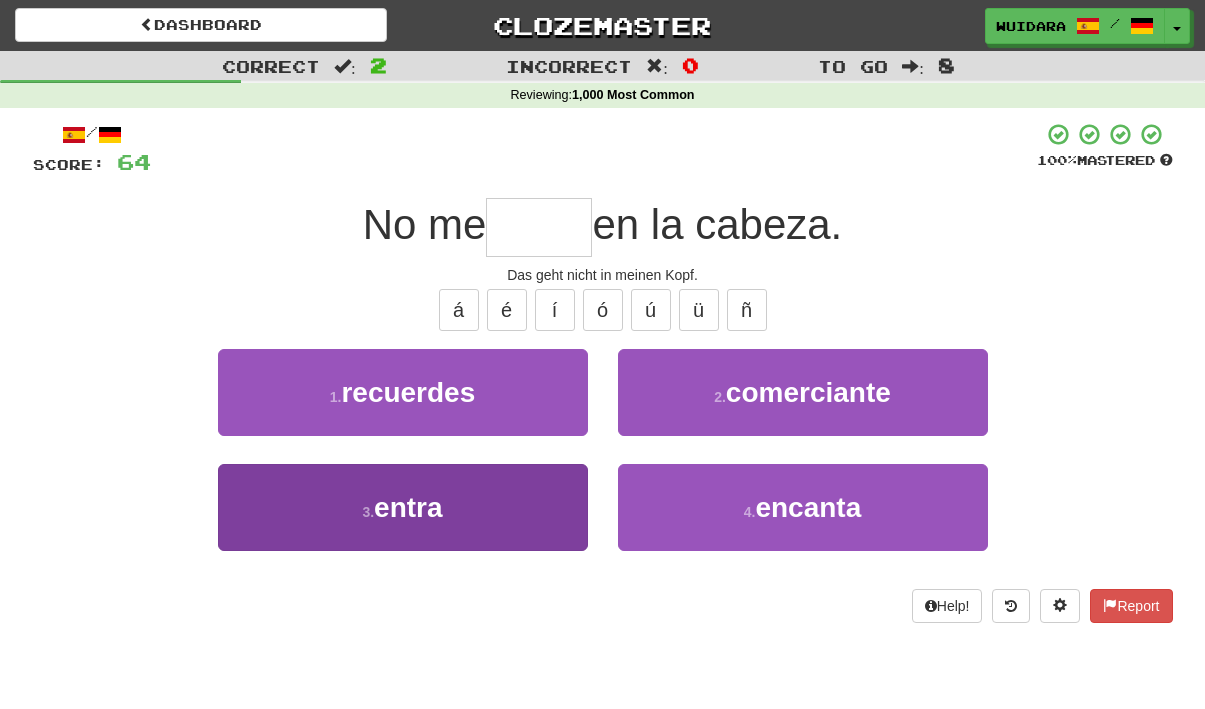 click on "3 .  entra" at bounding box center [403, 507] 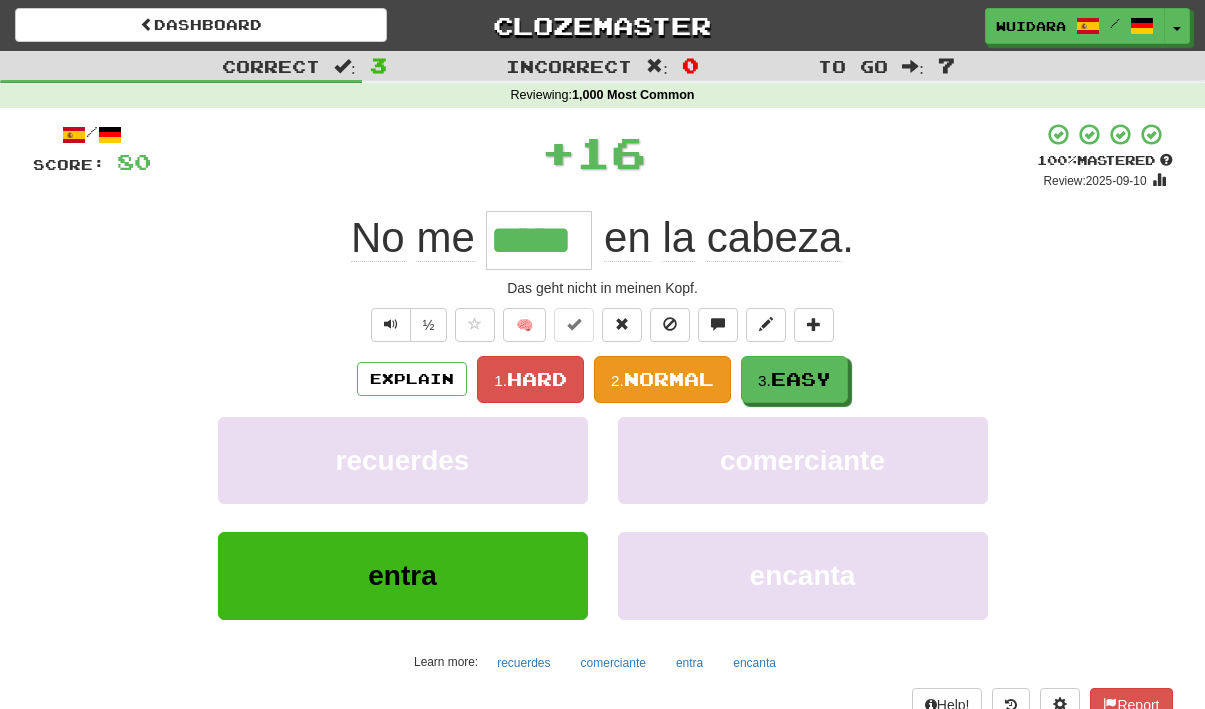 click on "2.  Normal" at bounding box center [662, 379] 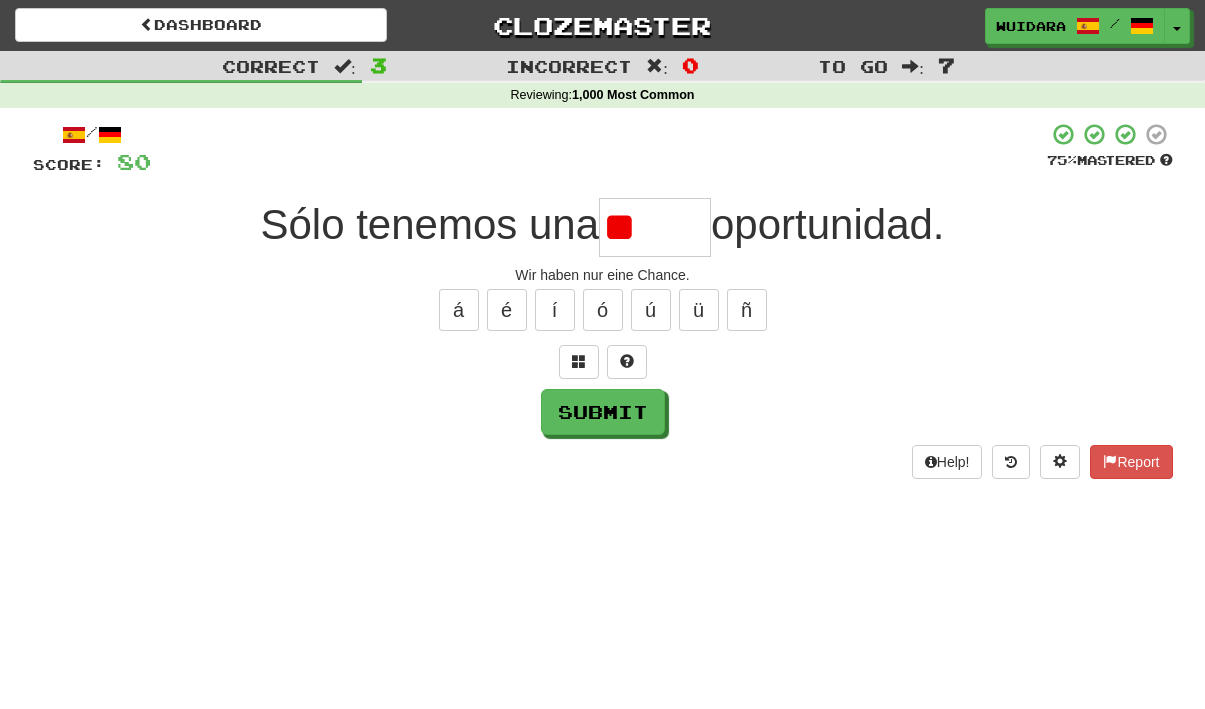type on "*" 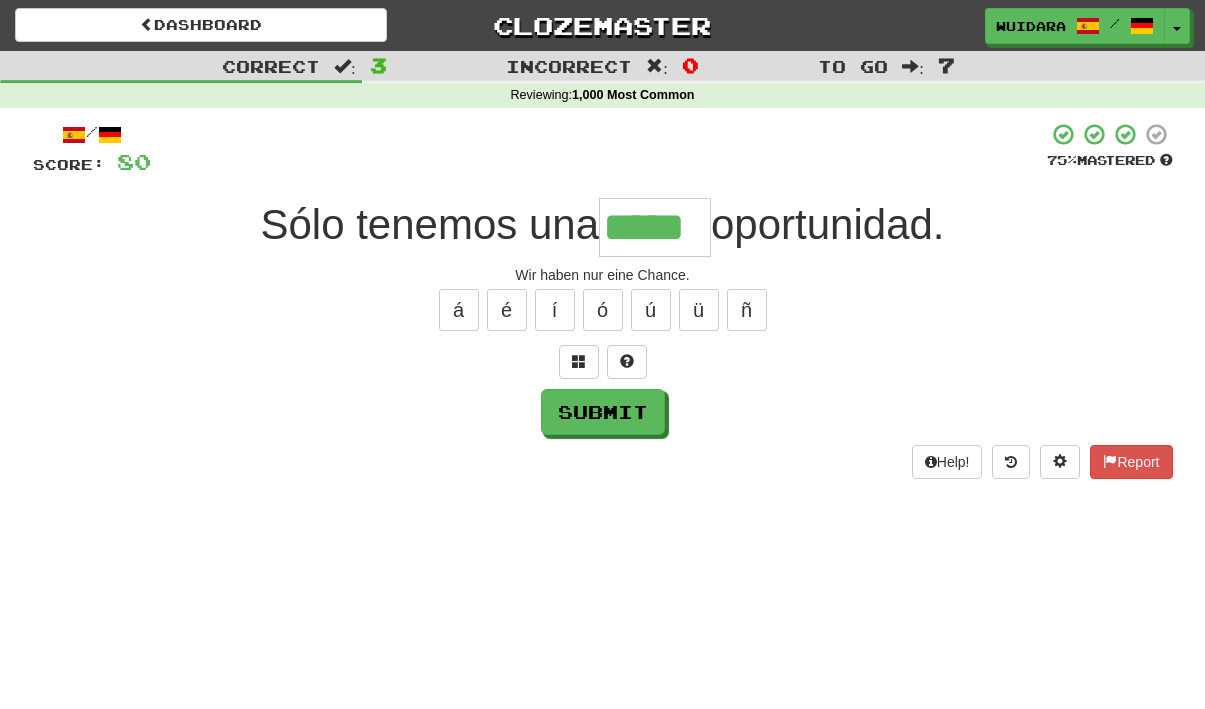 type on "*****" 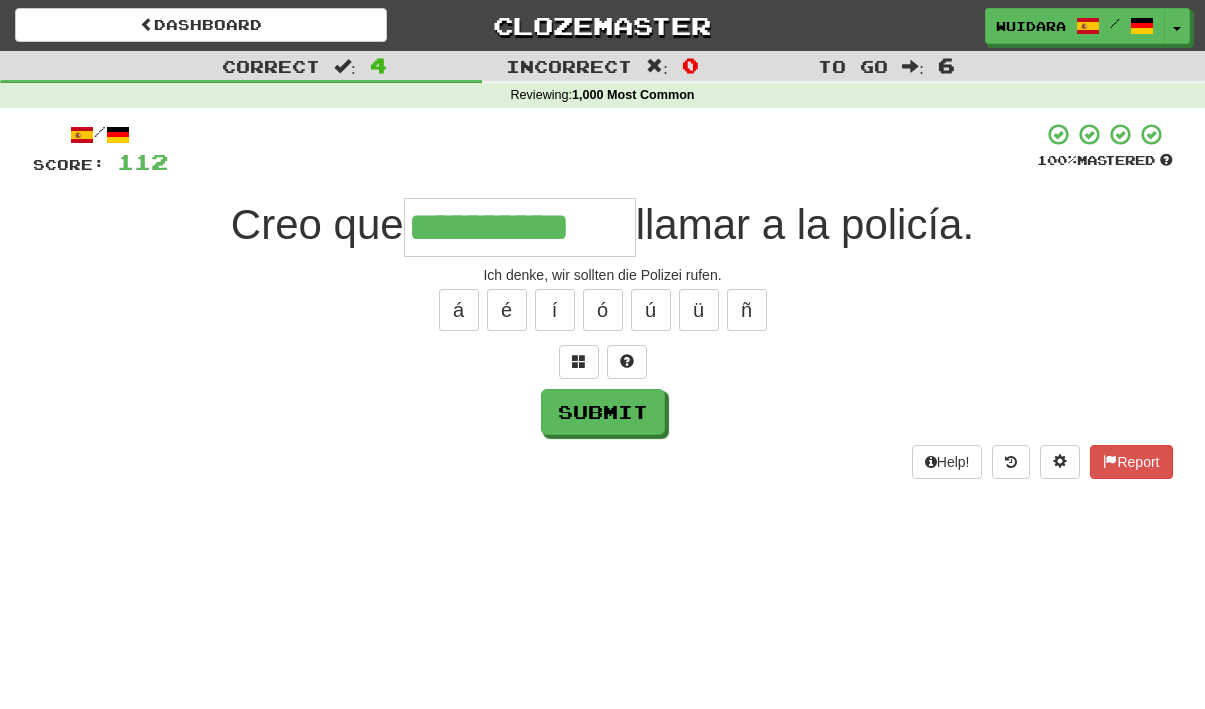 type on "**********" 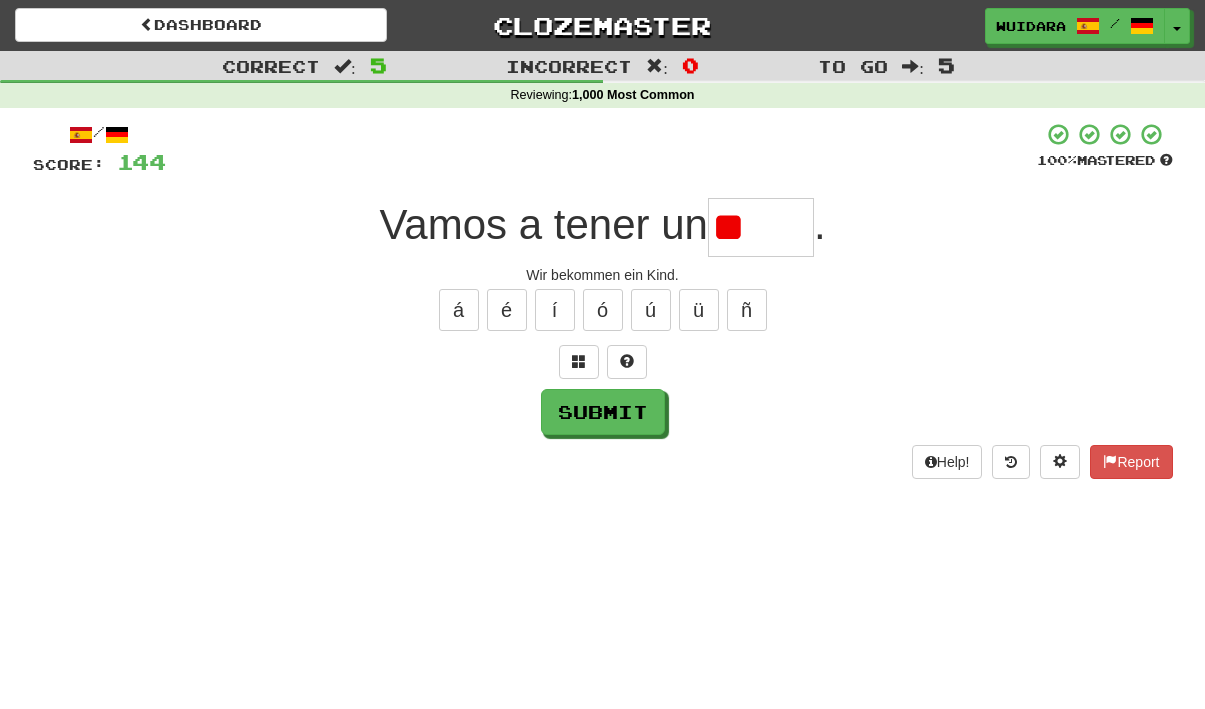 type on "*" 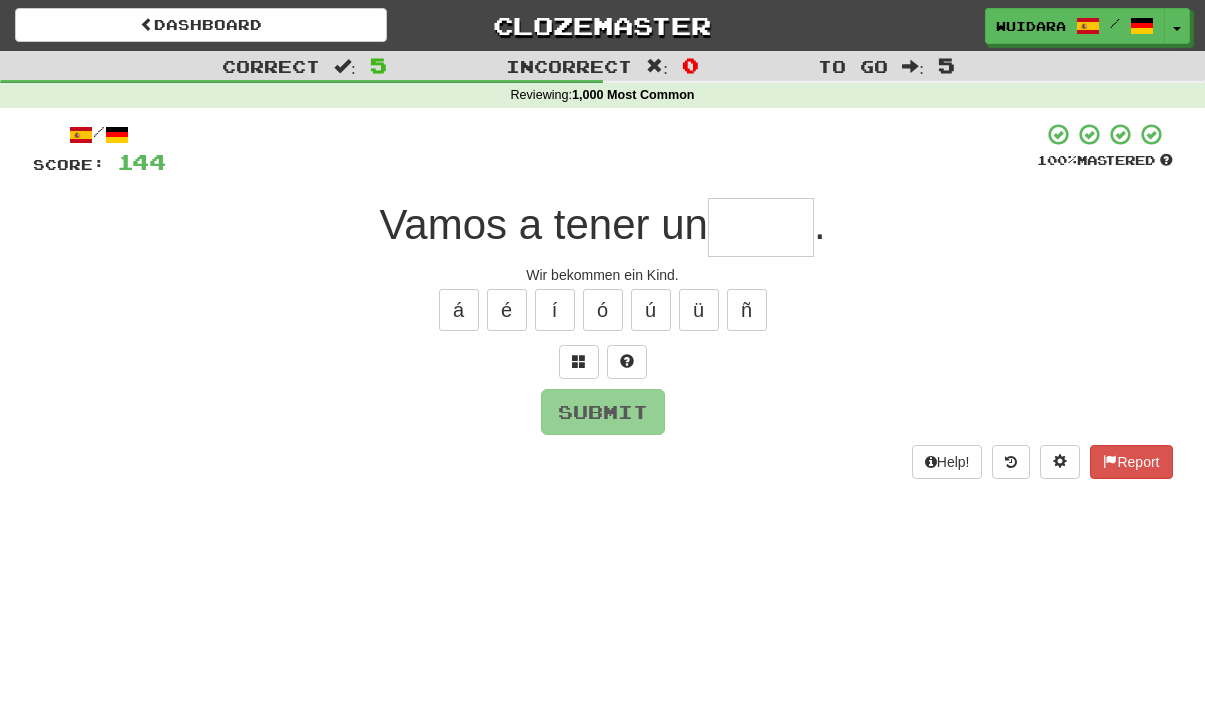 type on "*" 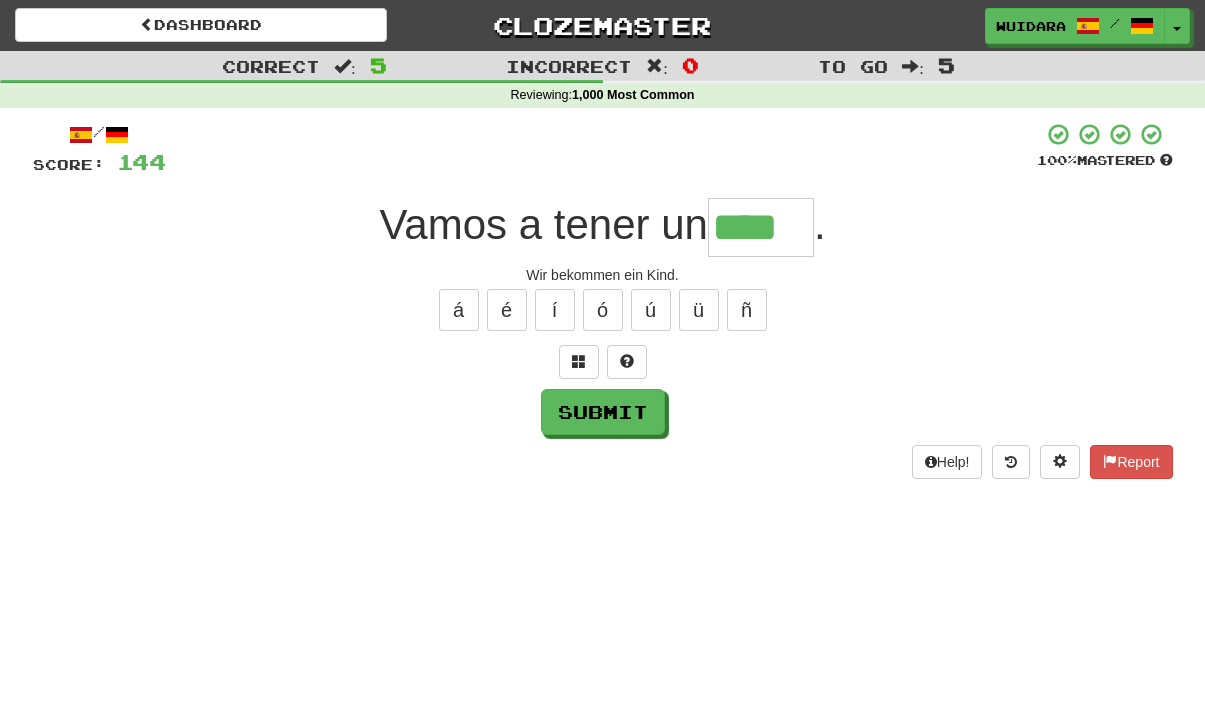 type on "****" 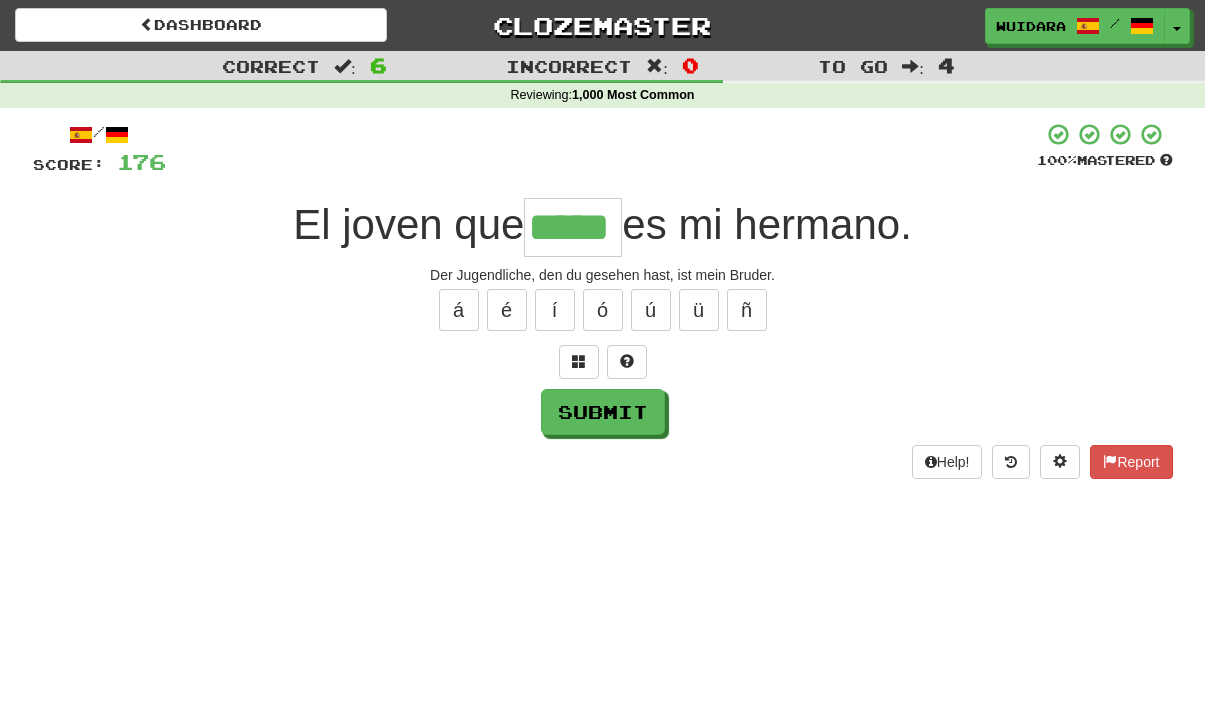 type on "*****" 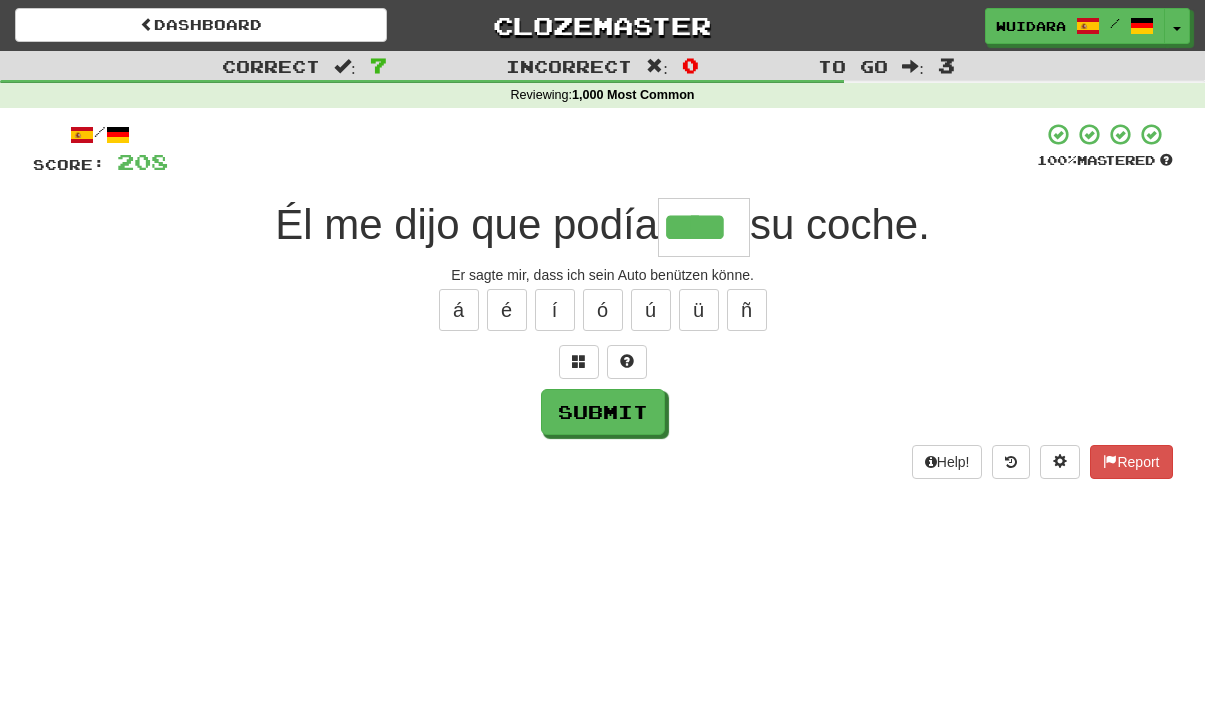 type on "****" 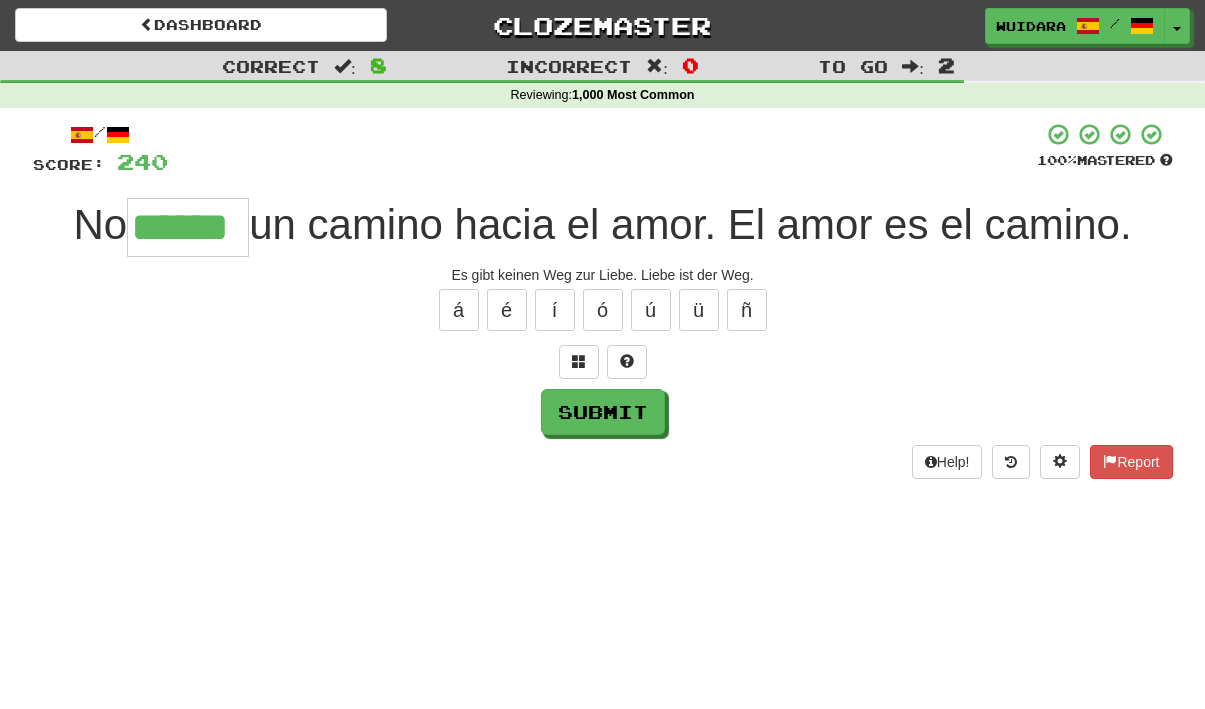 type on "******" 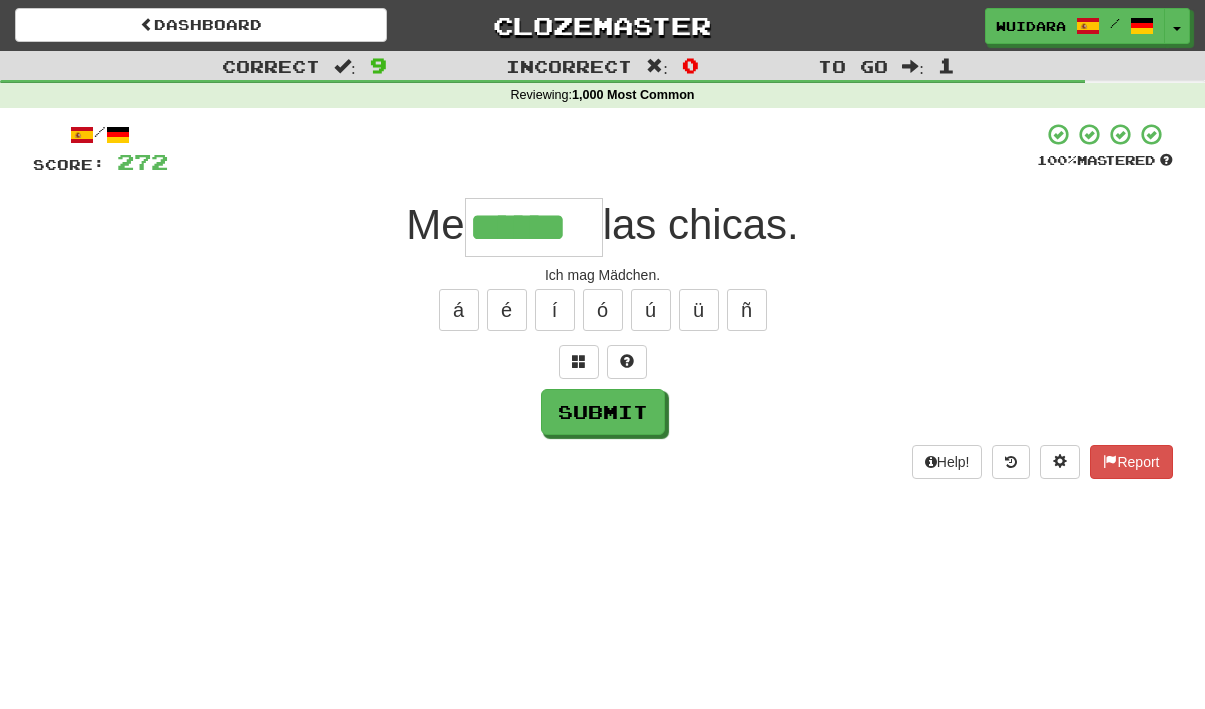 type on "******" 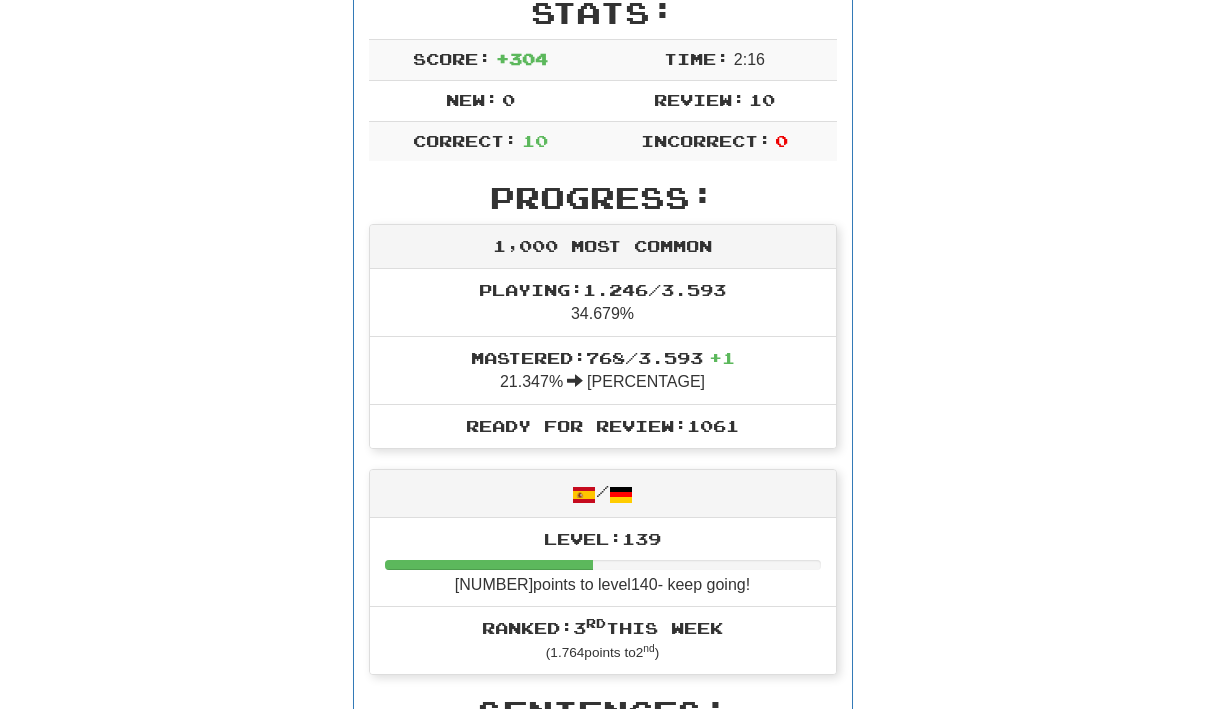 scroll, scrollTop: 0, scrollLeft: 0, axis: both 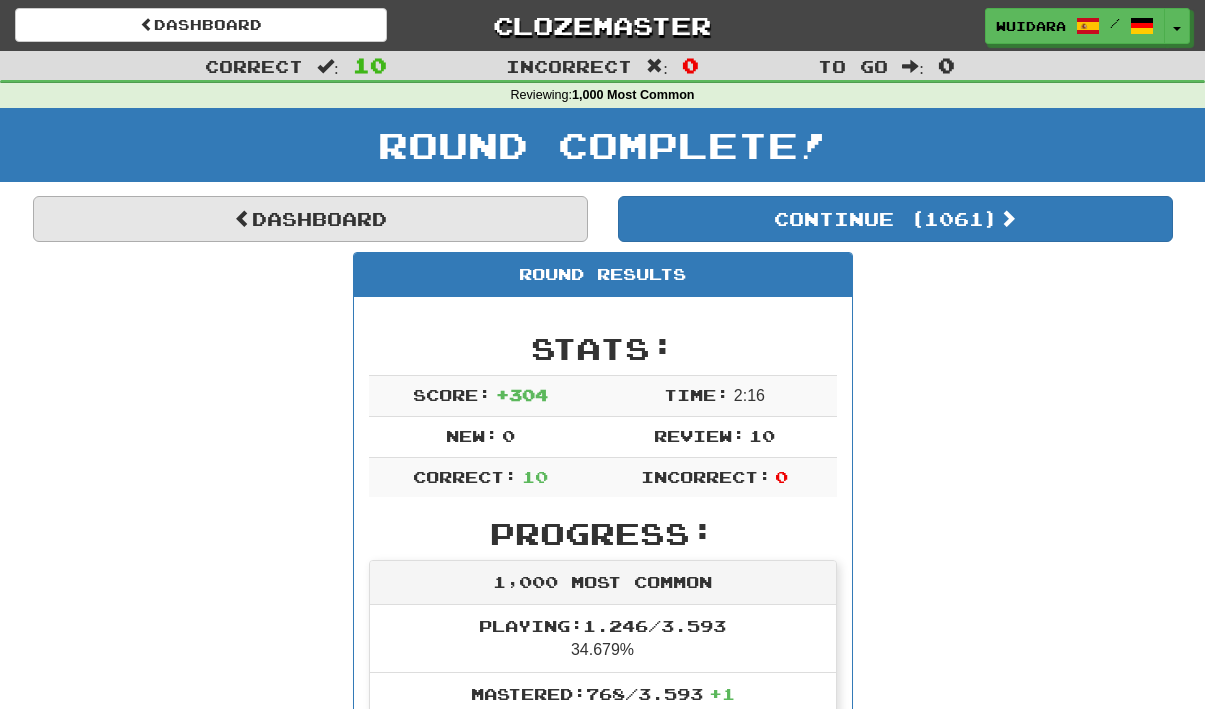 click on "Dashboard" at bounding box center [310, 219] 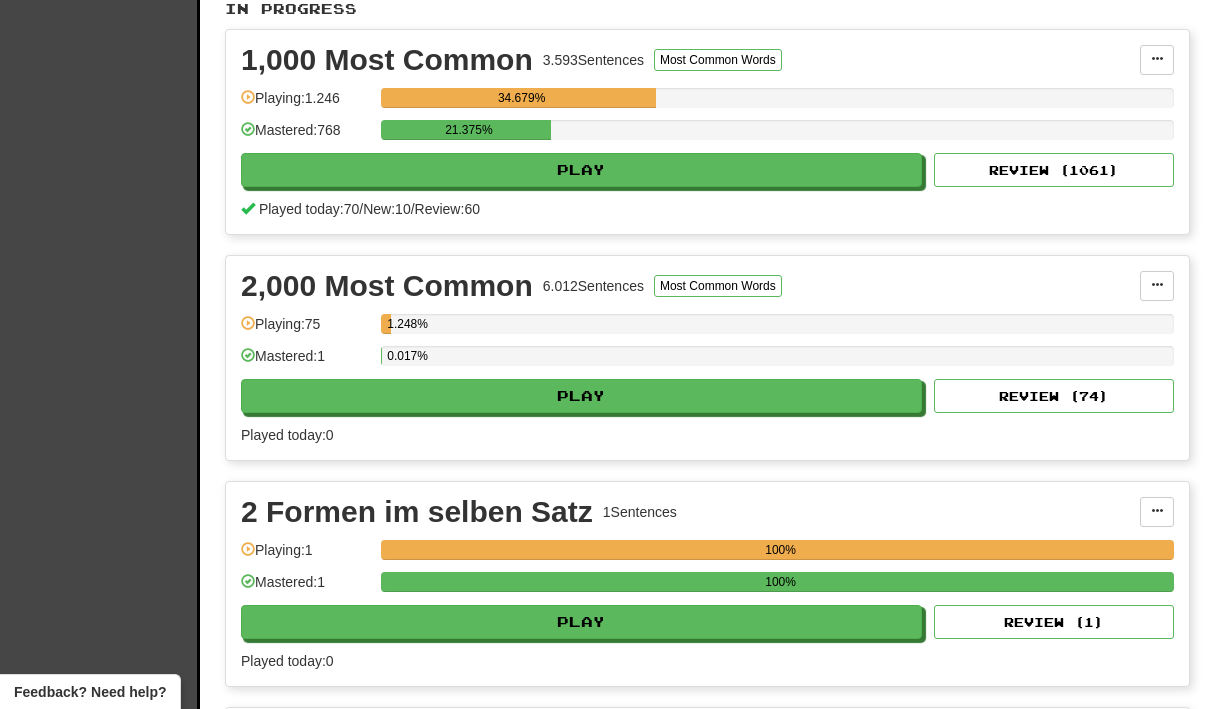 scroll, scrollTop: 0, scrollLeft: 0, axis: both 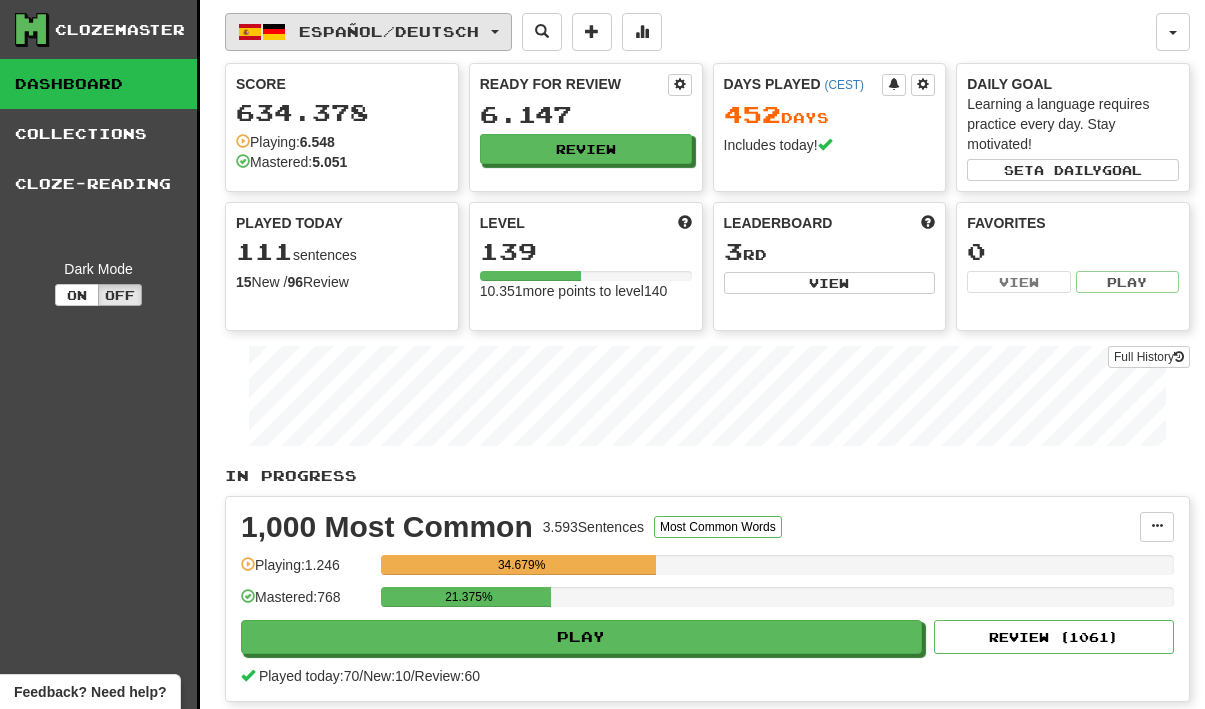 click on "Español  /  Deutsch" at bounding box center (389, 31) 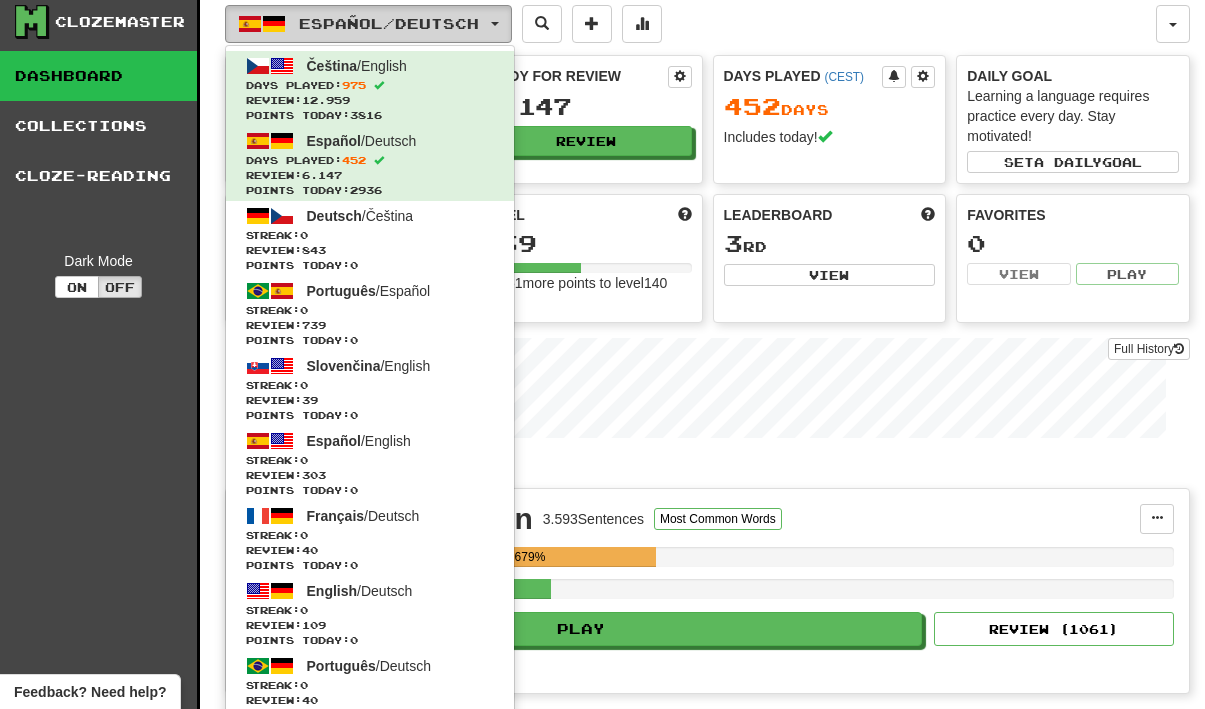 scroll, scrollTop: 12, scrollLeft: 0, axis: vertical 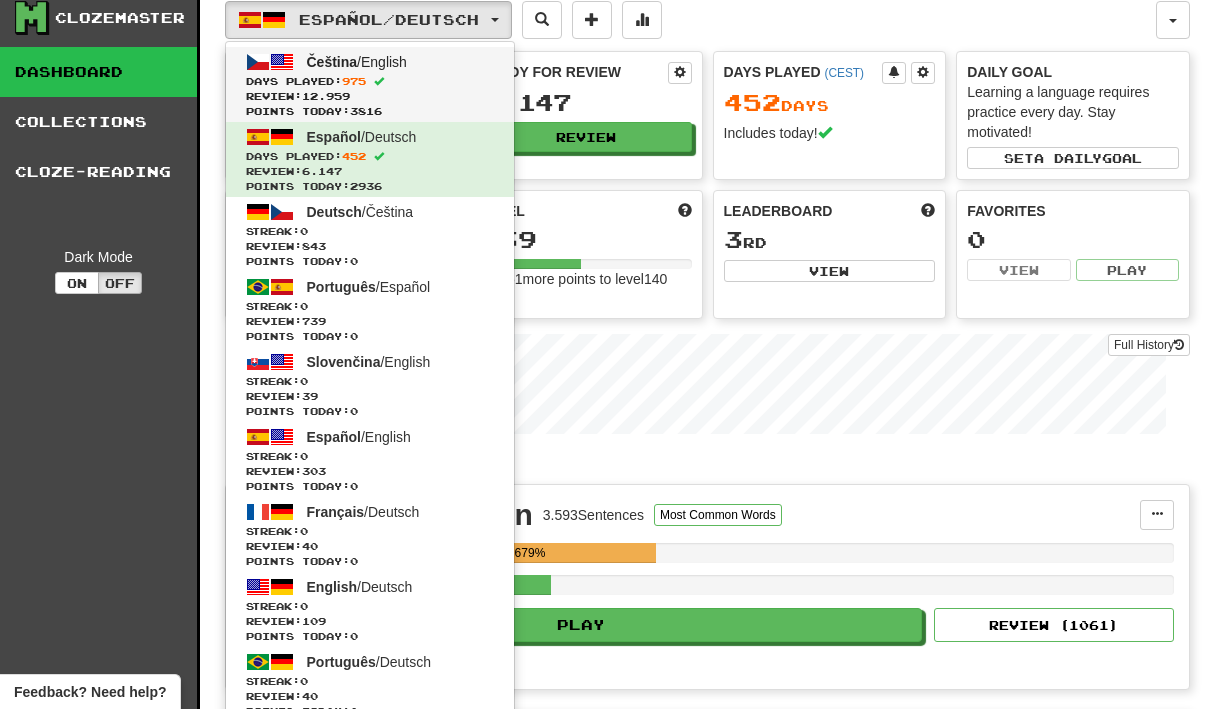 click on "Review:  12.959" at bounding box center [370, 96] 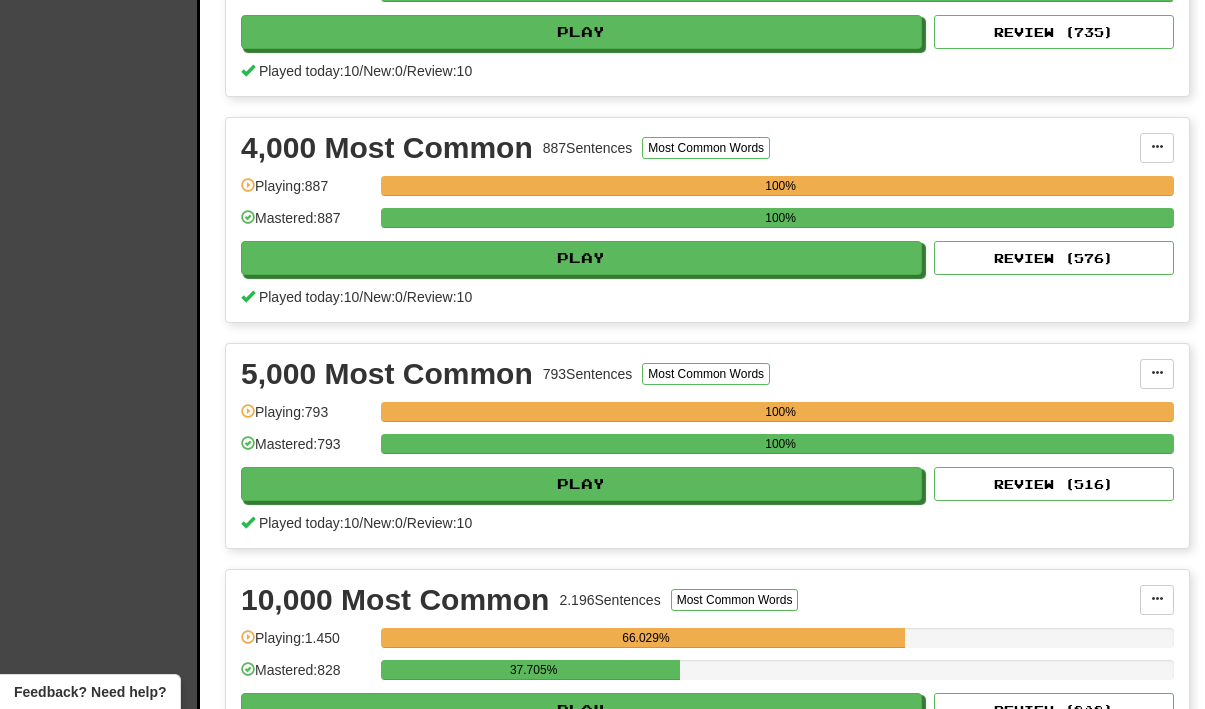 scroll, scrollTop: 0, scrollLeft: 0, axis: both 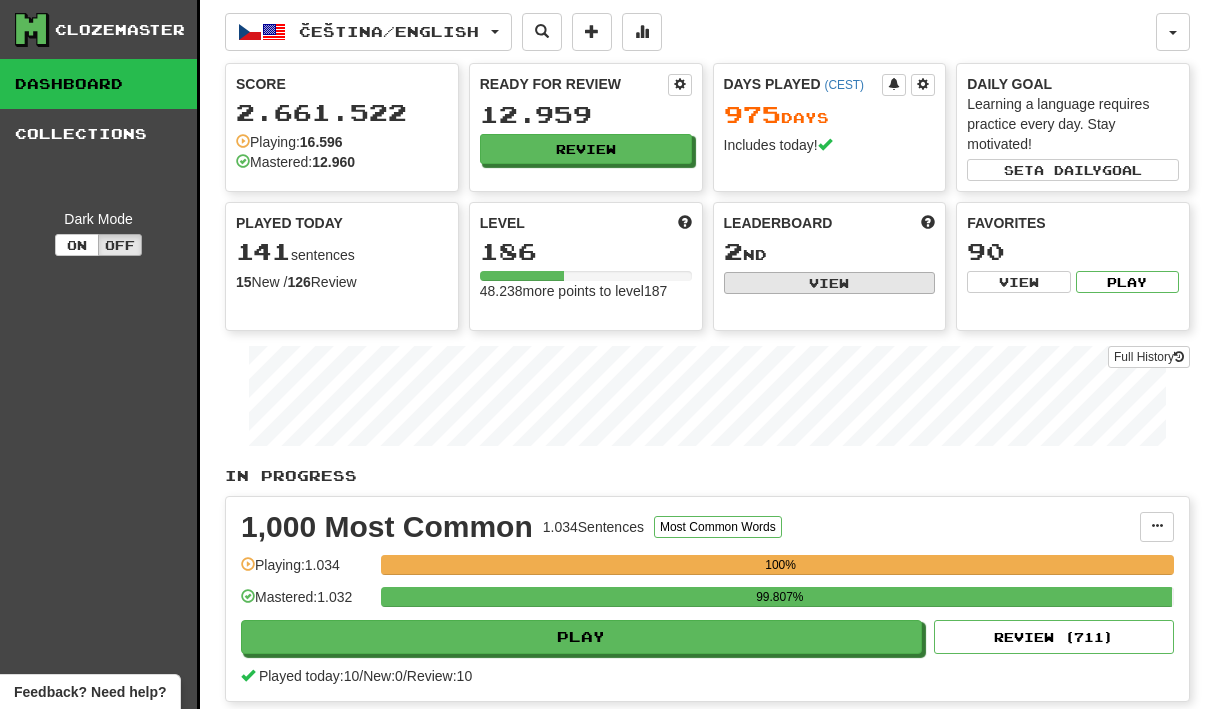 click on "View" at bounding box center [830, 283] 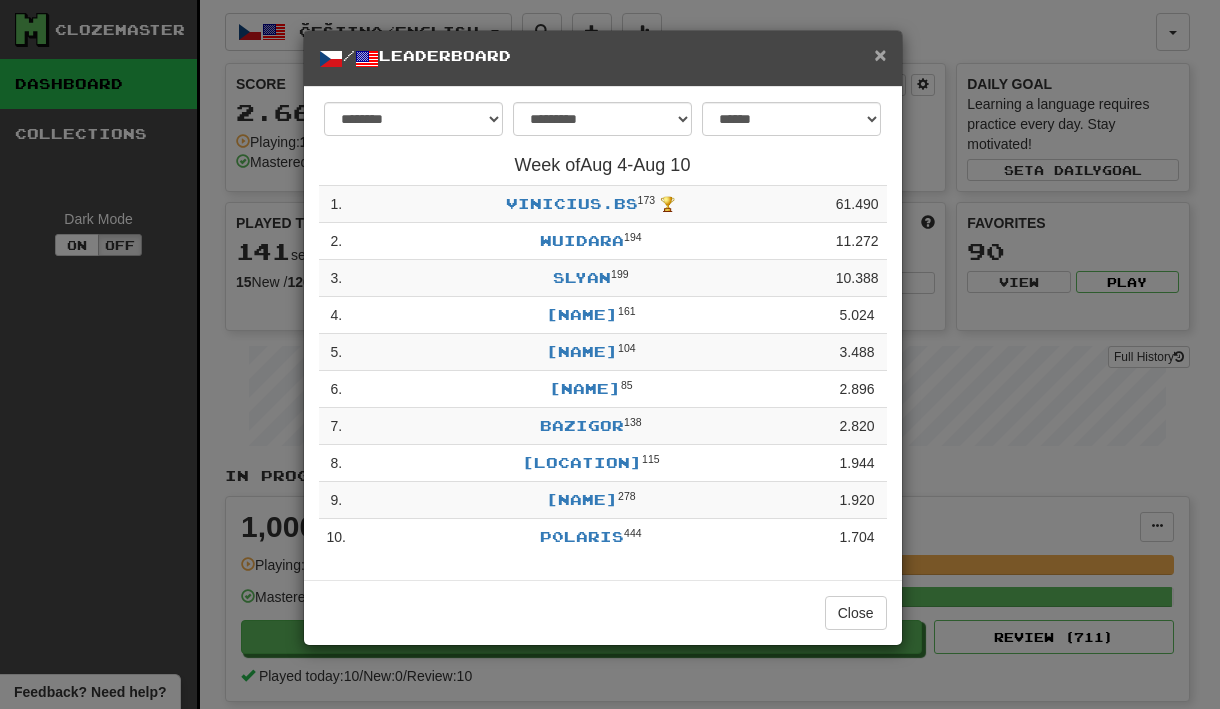 click on "×" at bounding box center [880, 54] 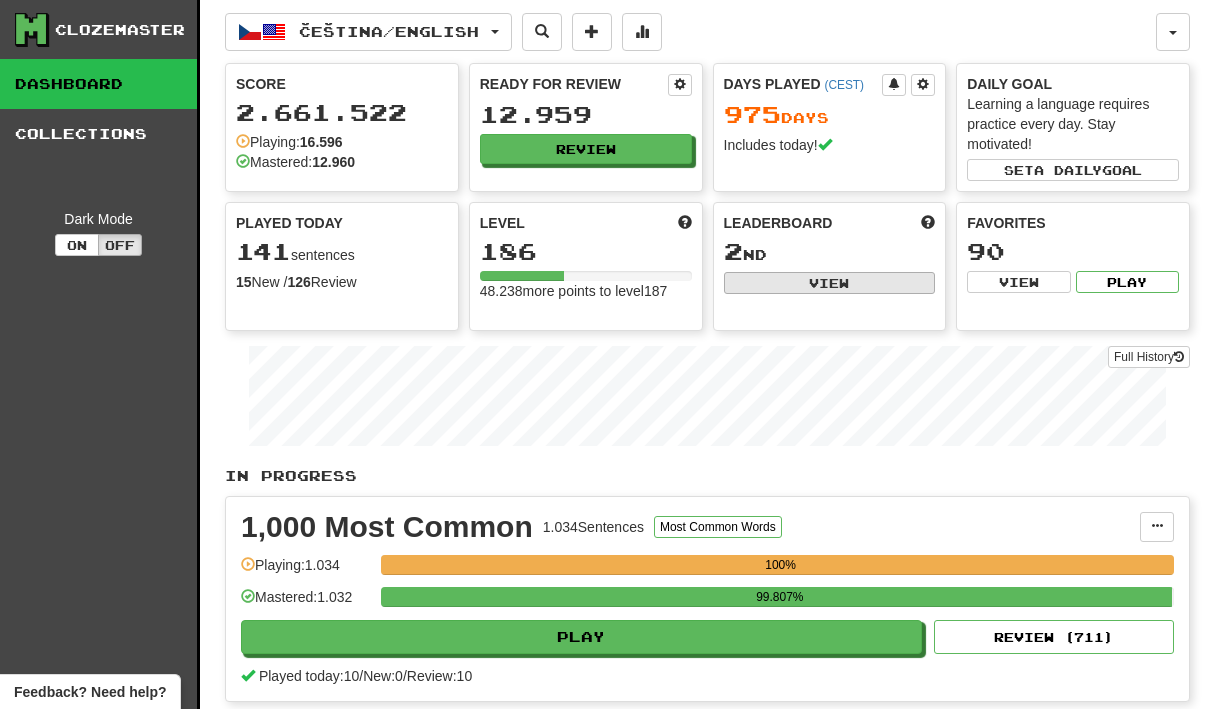 click on "View" at bounding box center (830, 283) 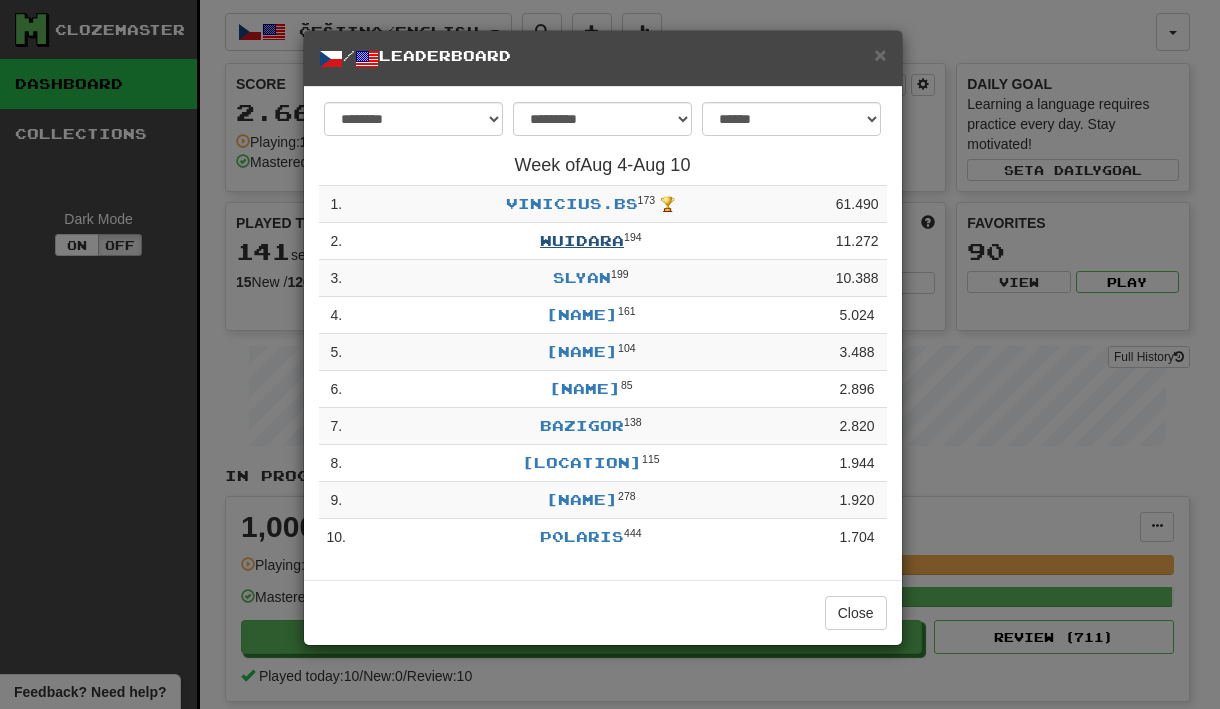 click on "Wuidara" at bounding box center (582, 240) 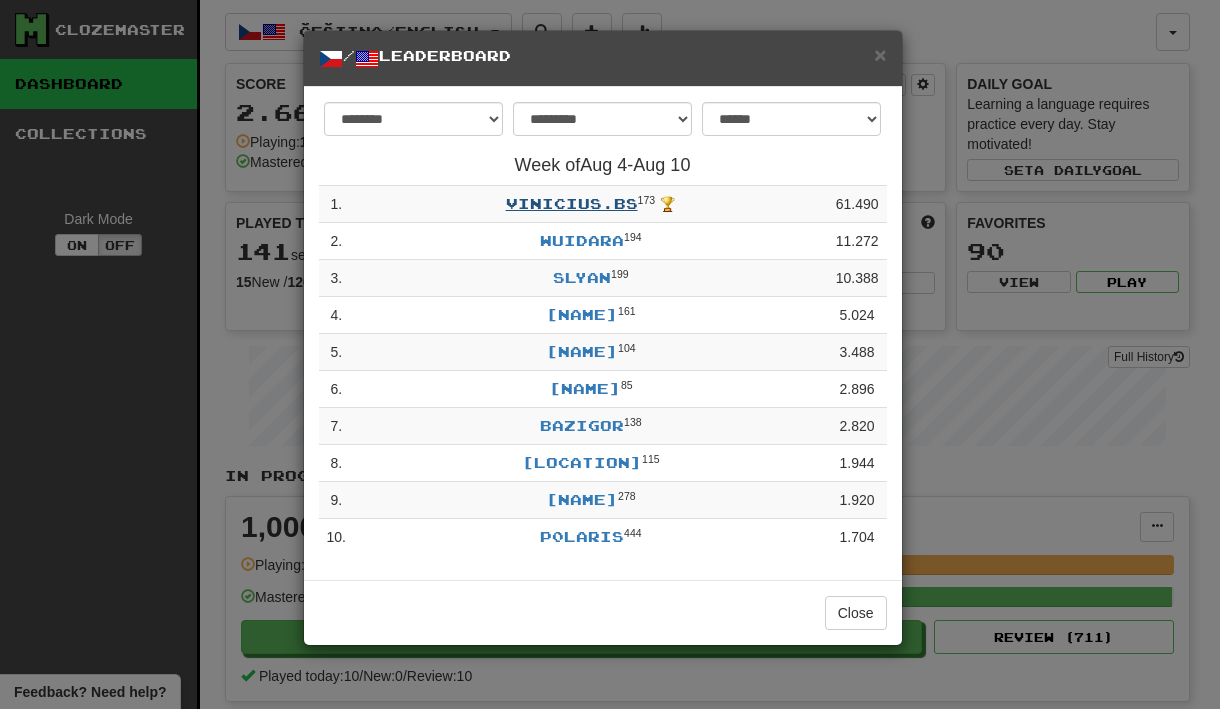 click on "vinicius.bs" at bounding box center [572, 203] 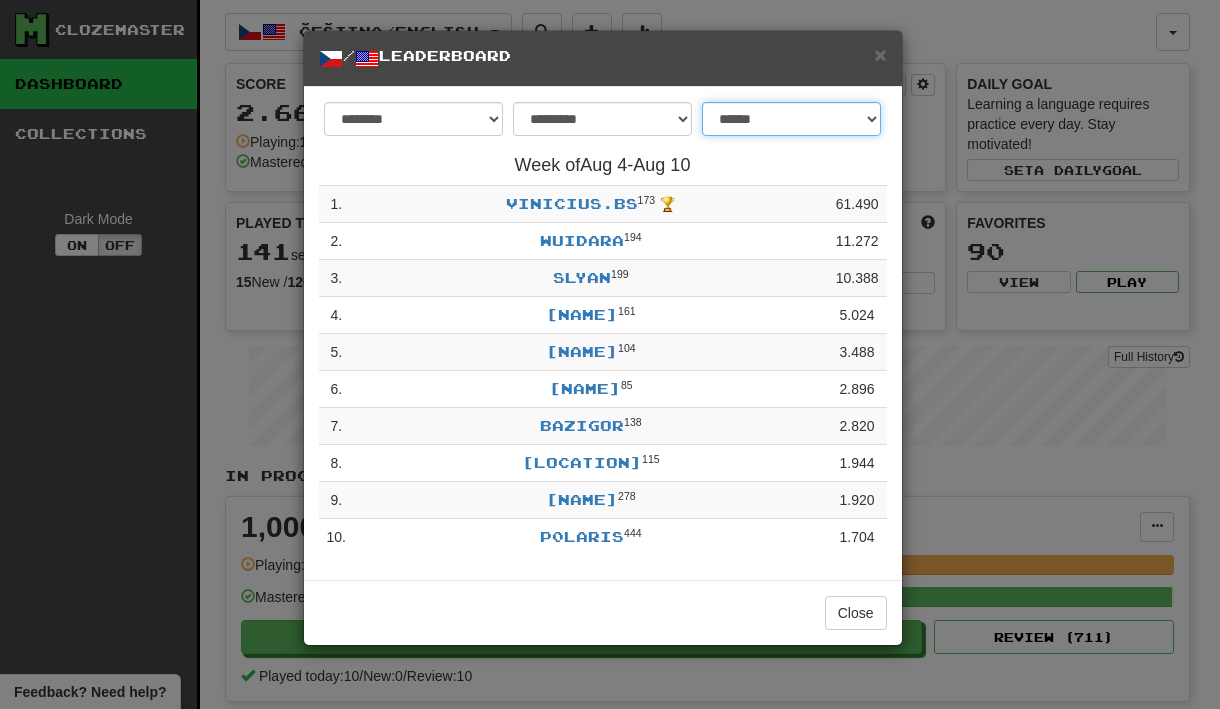 select on "**********" 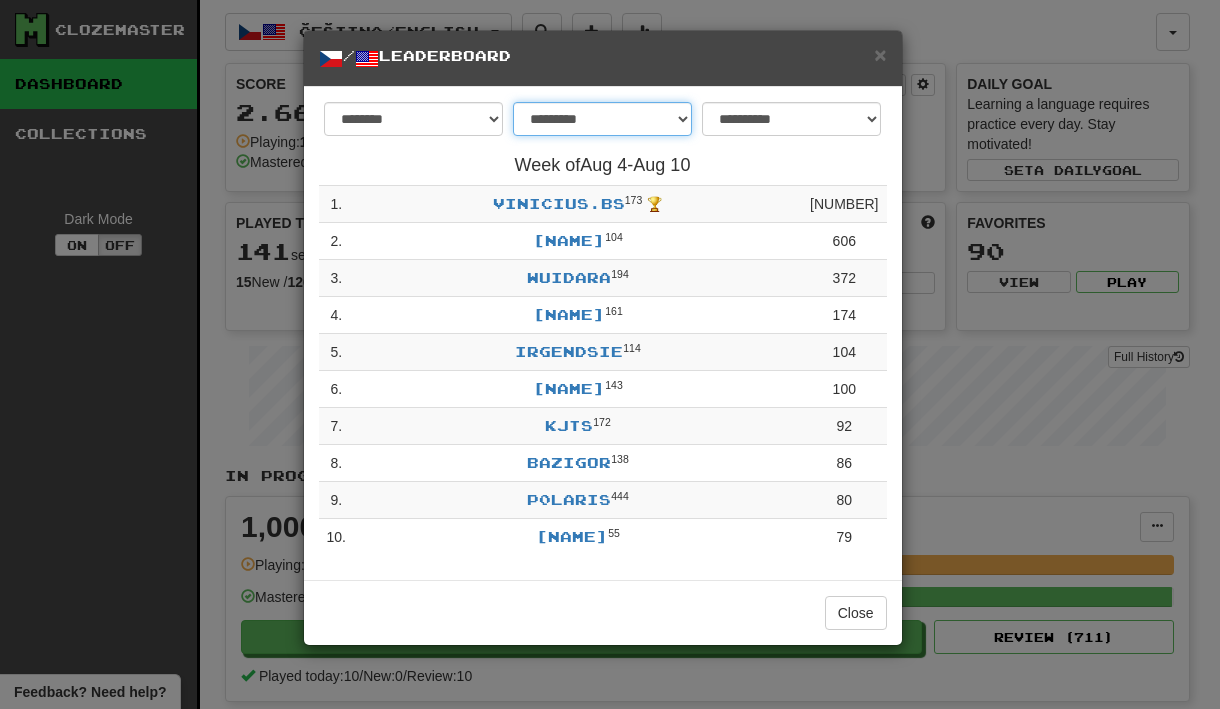 select on "********" 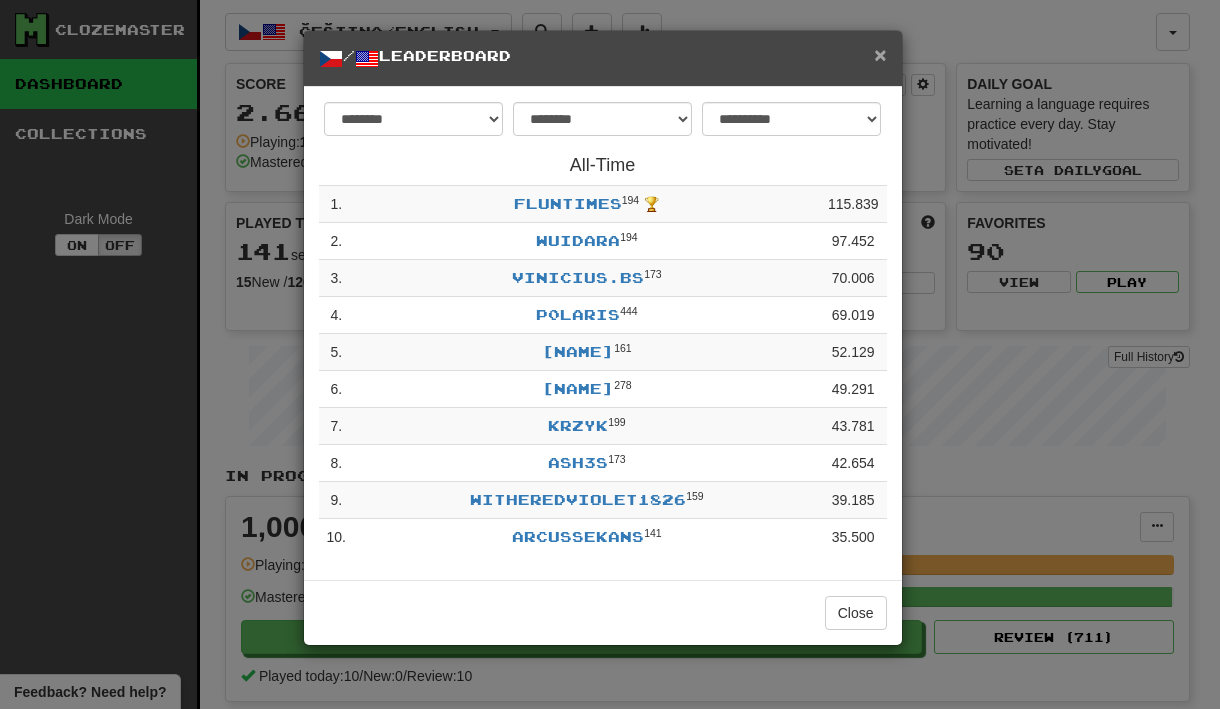 click on "×" at bounding box center (880, 54) 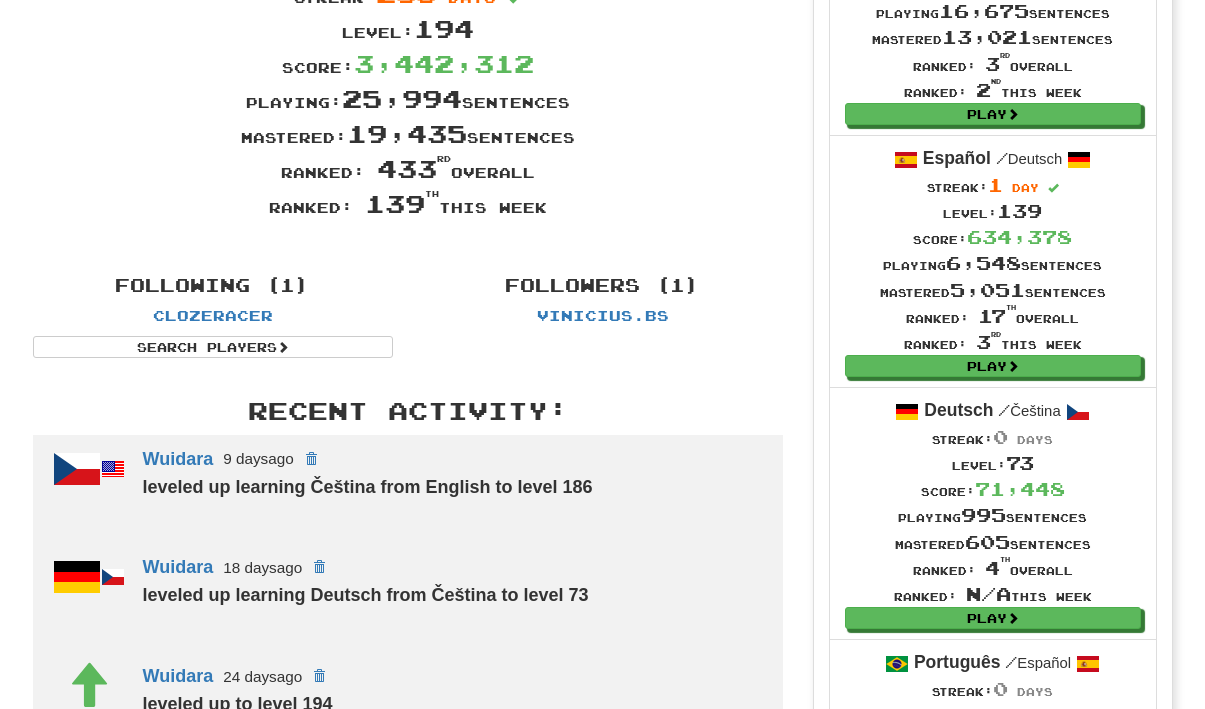 scroll, scrollTop: 0, scrollLeft: 0, axis: both 